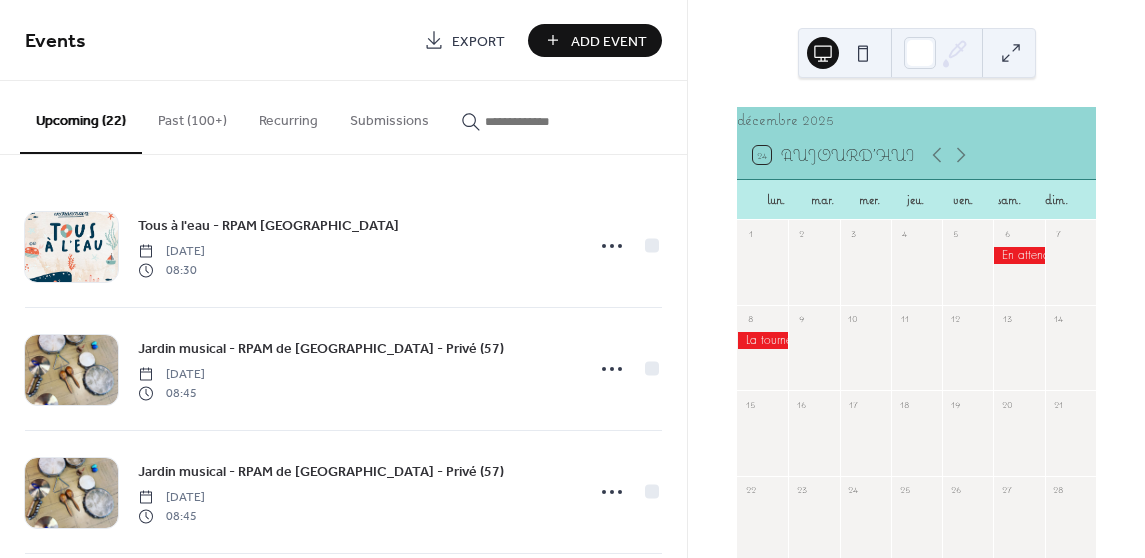 scroll, scrollTop: 0, scrollLeft: 0, axis: both 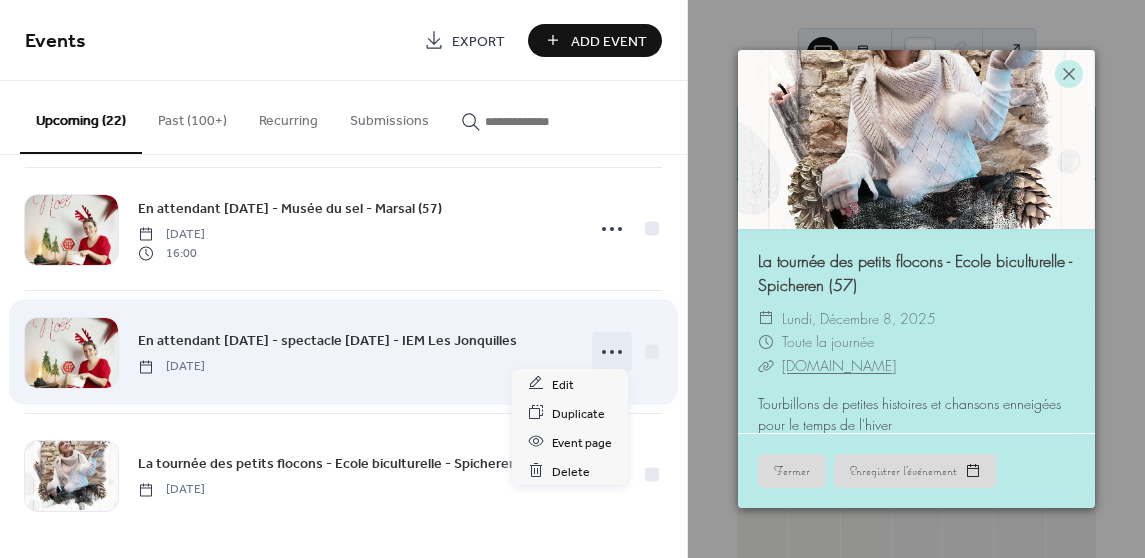 click 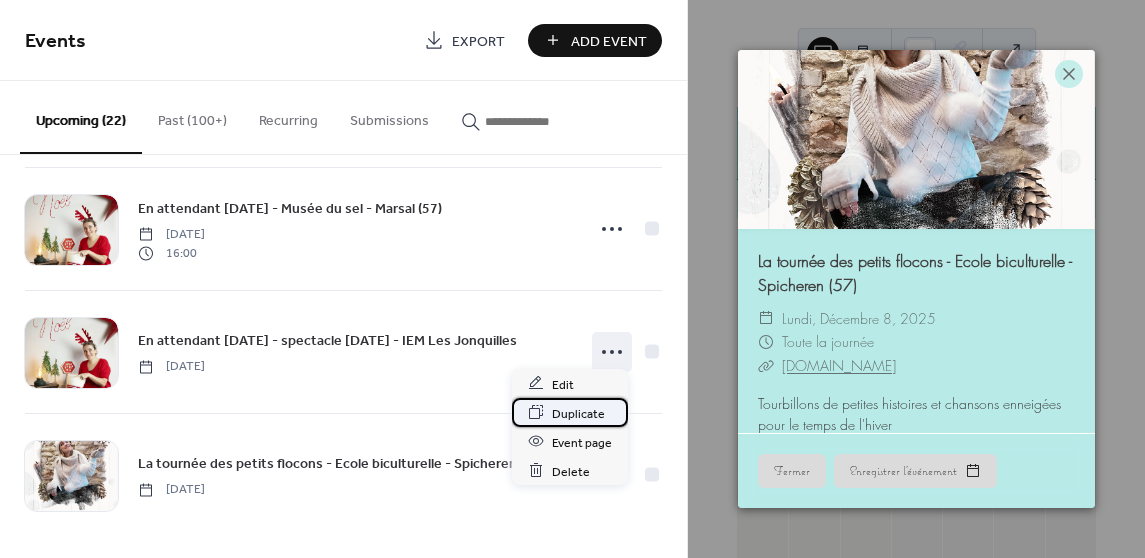 click on "Duplicate" at bounding box center [578, 413] 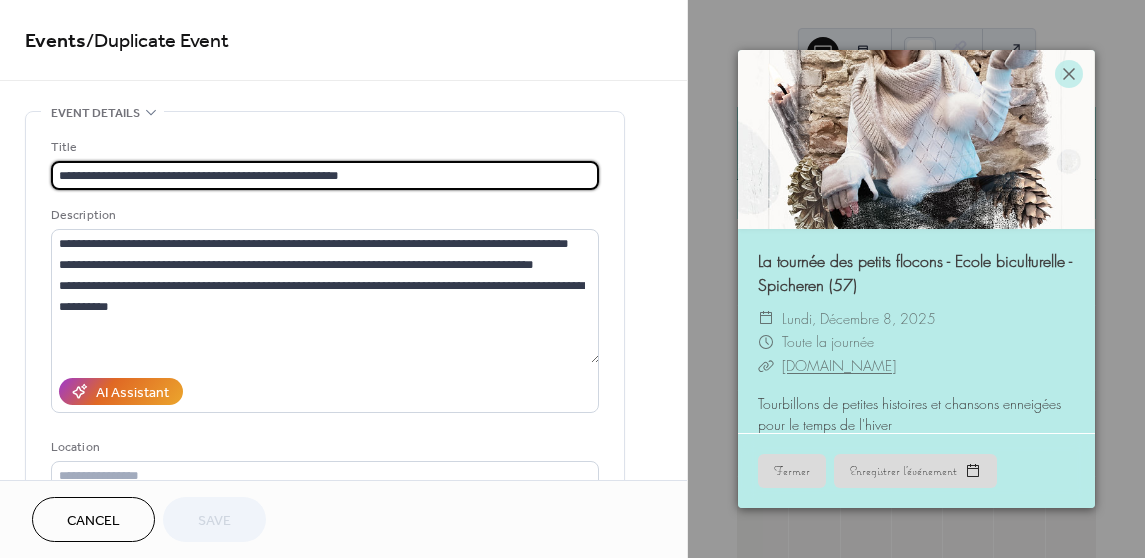 drag, startPoint x: 357, startPoint y: 172, endPoint x: 156, endPoint y: 175, distance: 201.02238 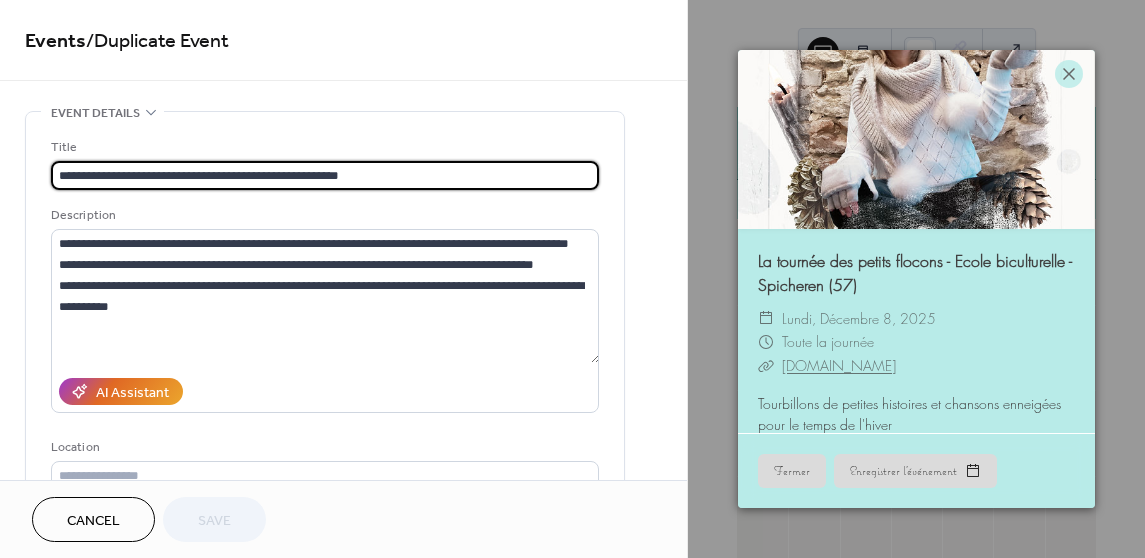 click on "**********" at bounding box center [325, 175] 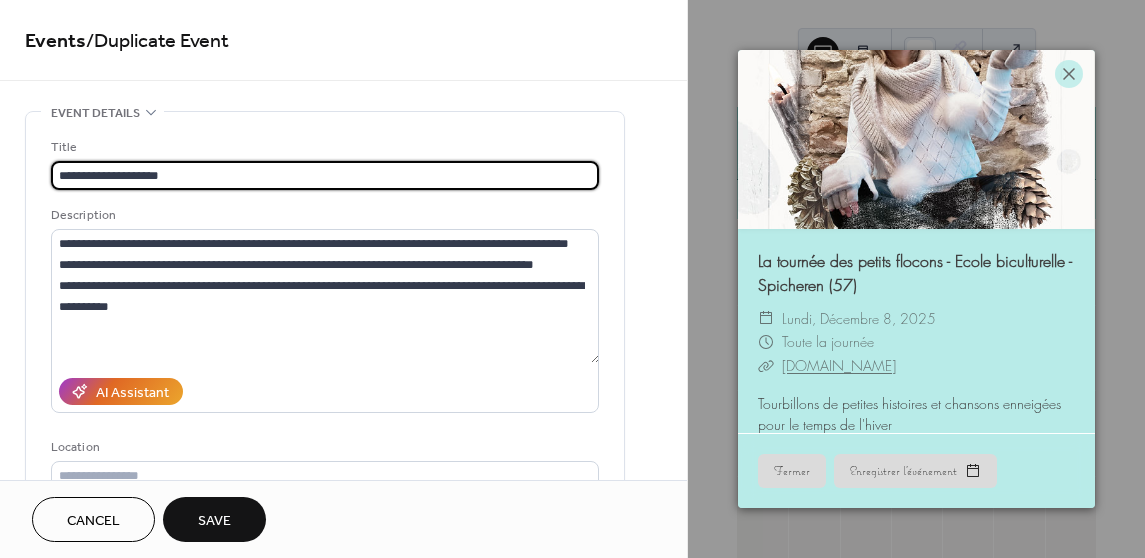 paste on "**********" 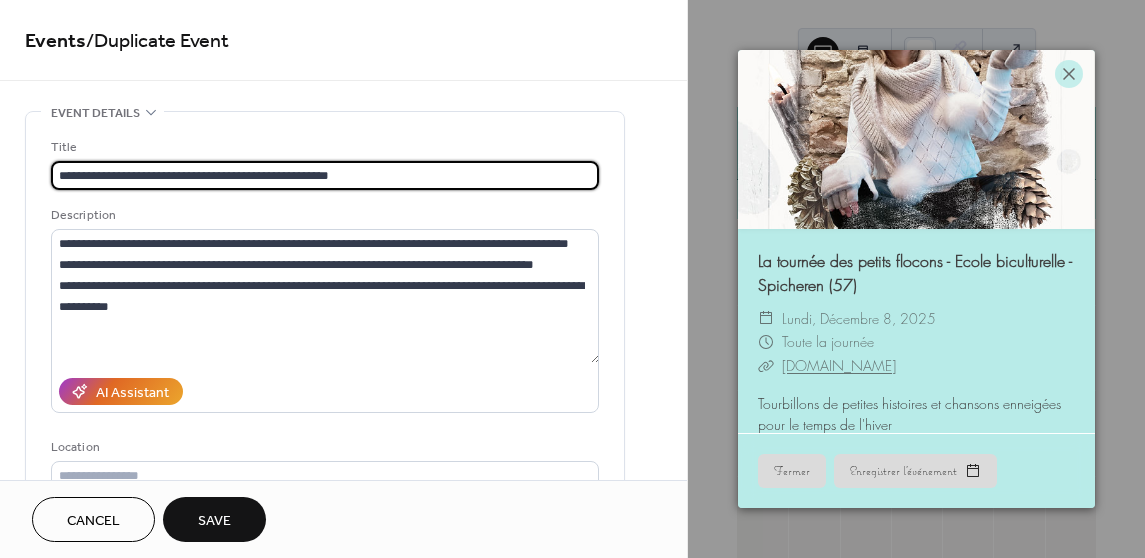 paste on "**********" 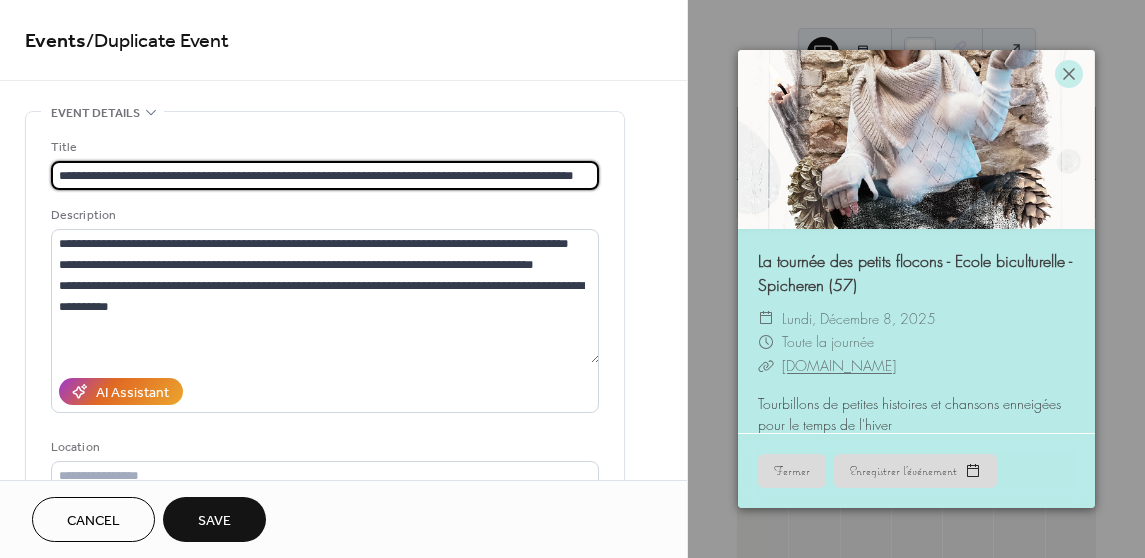 scroll, scrollTop: 0, scrollLeft: 27, axis: horizontal 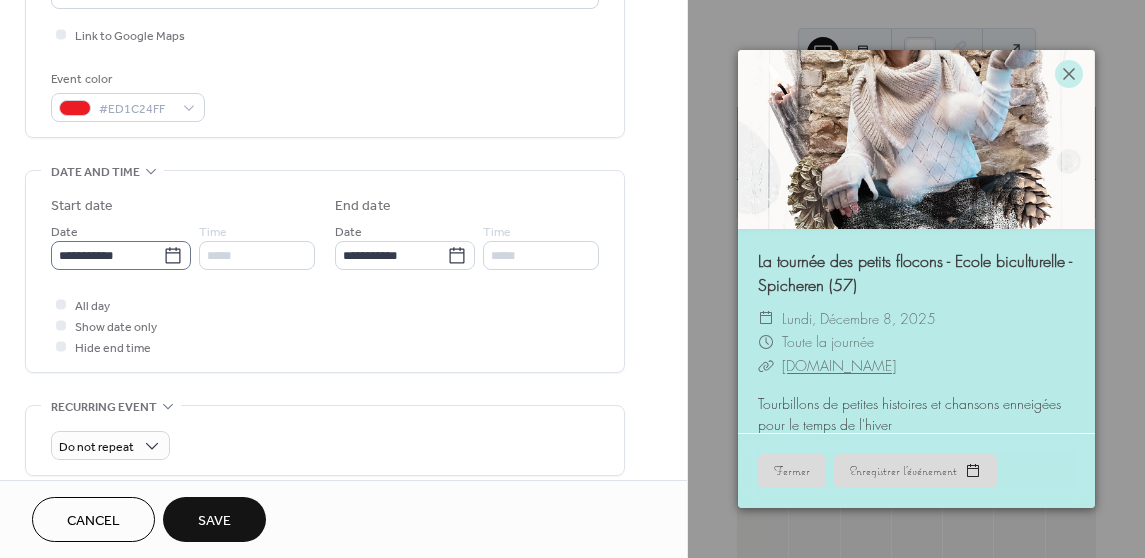 type on "**********" 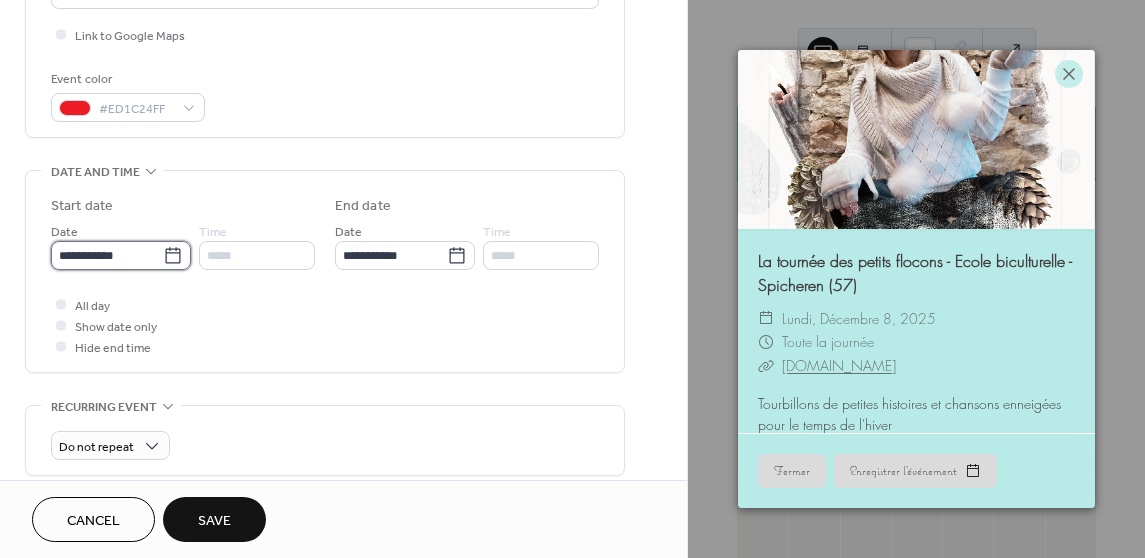 scroll, scrollTop: 0, scrollLeft: 0, axis: both 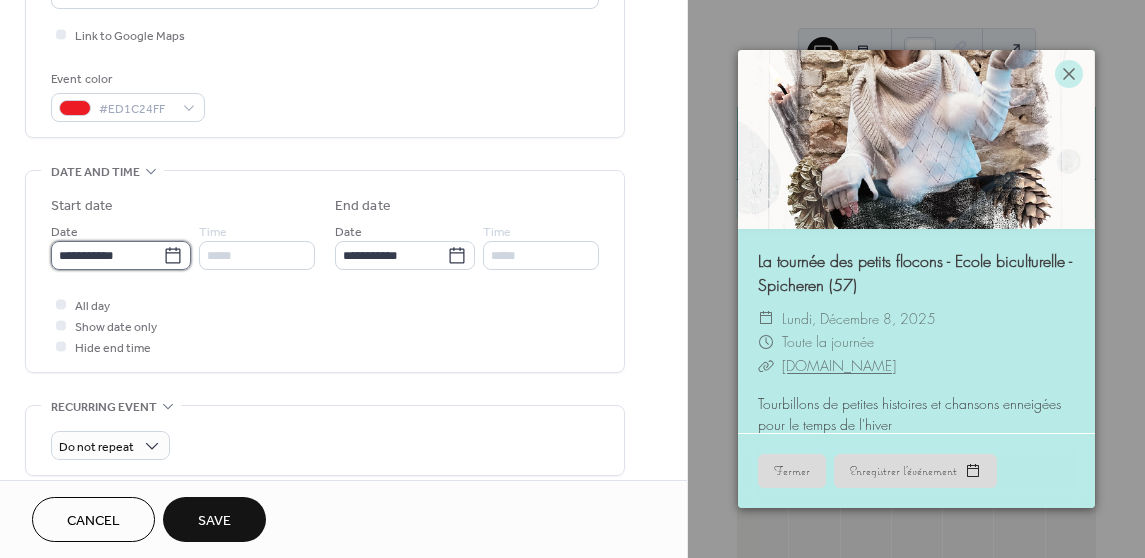 click on "**********" at bounding box center [572, 279] 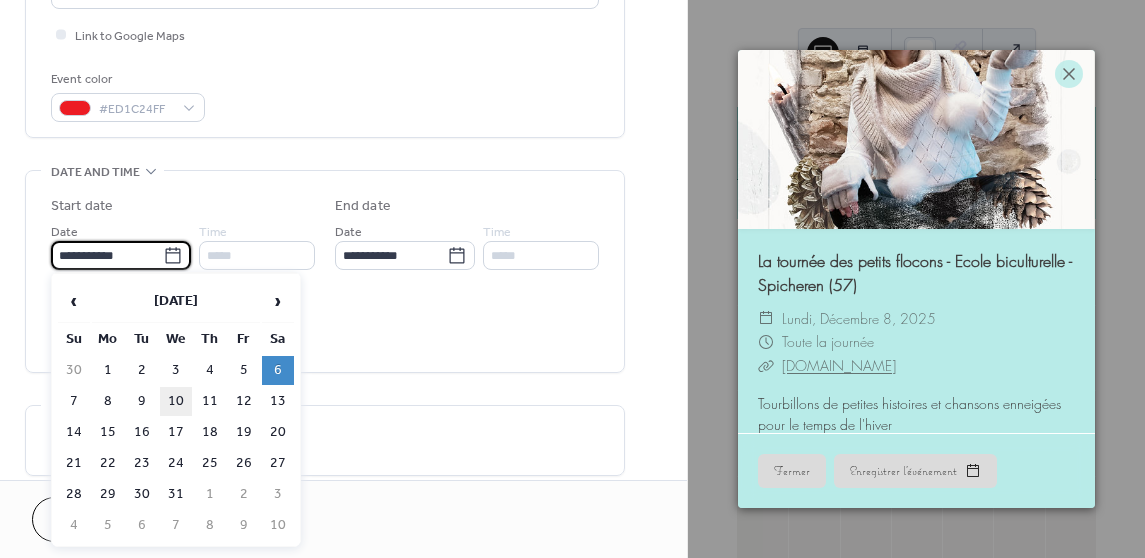 click on "10" at bounding box center [176, 401] 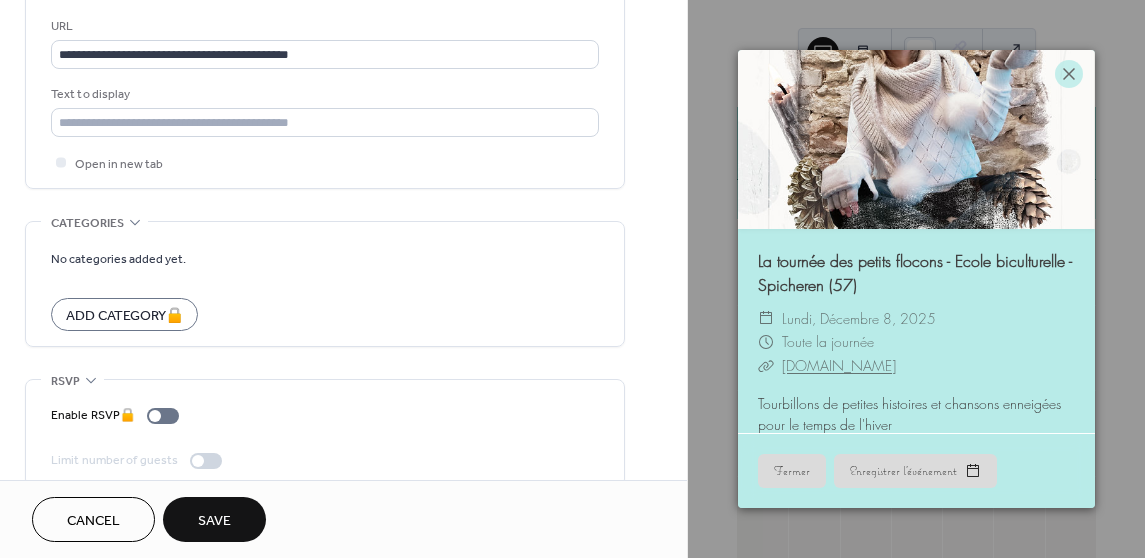 scroll, scrollTop: 1150, scrollLeft: 0, axis: vertical 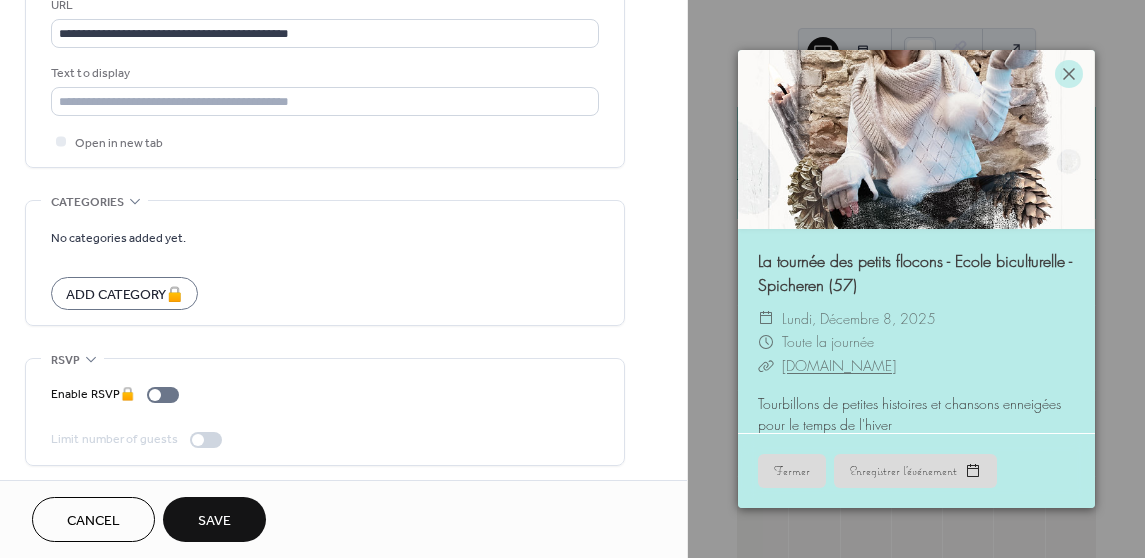 click on "Save" at bounding box center (214, 519) 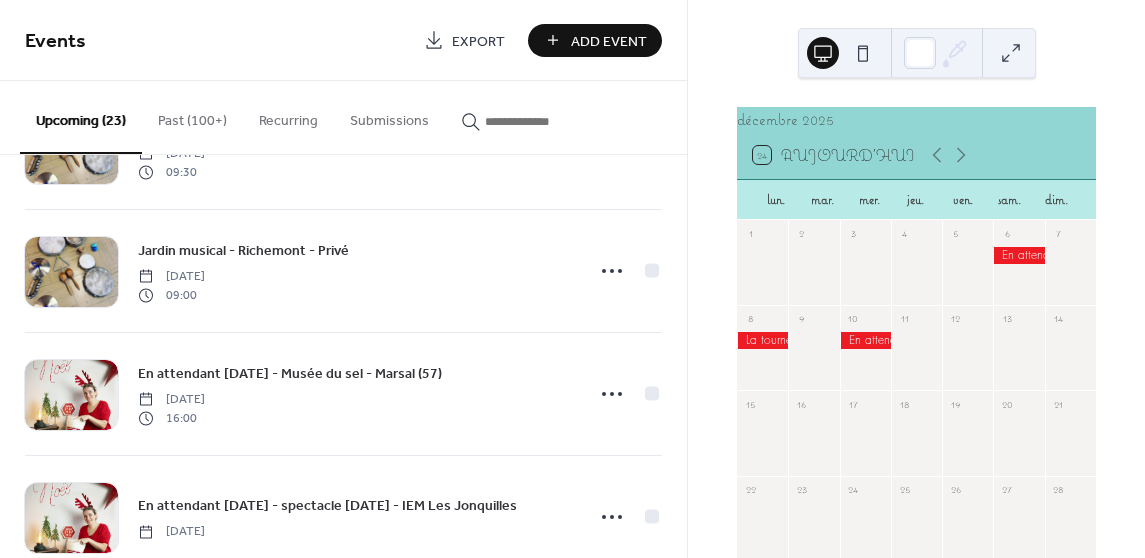scroll, scrollTop: 2120, scrollLeft: 0, axis: vertical 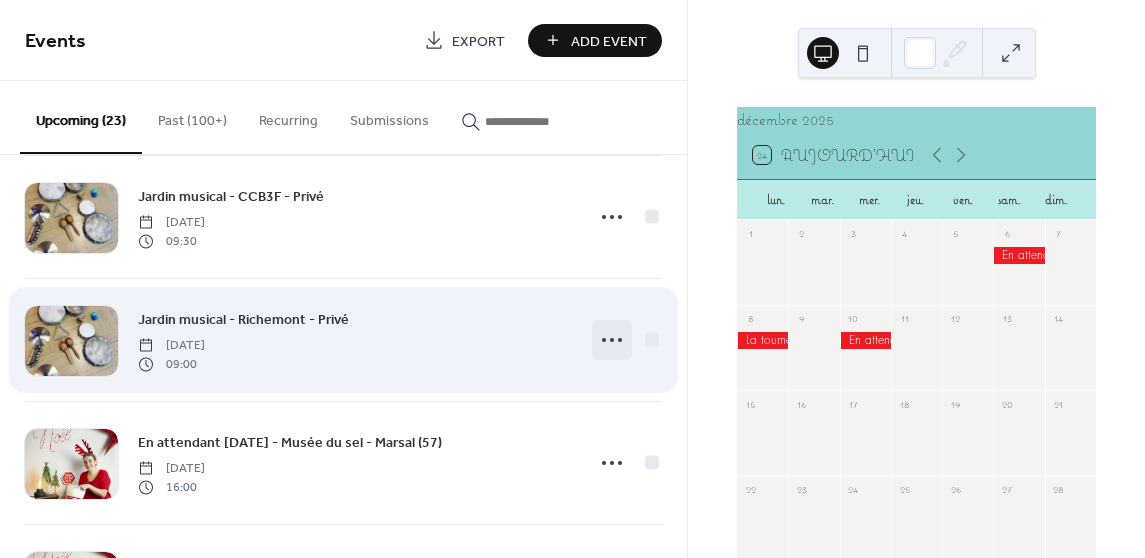 click 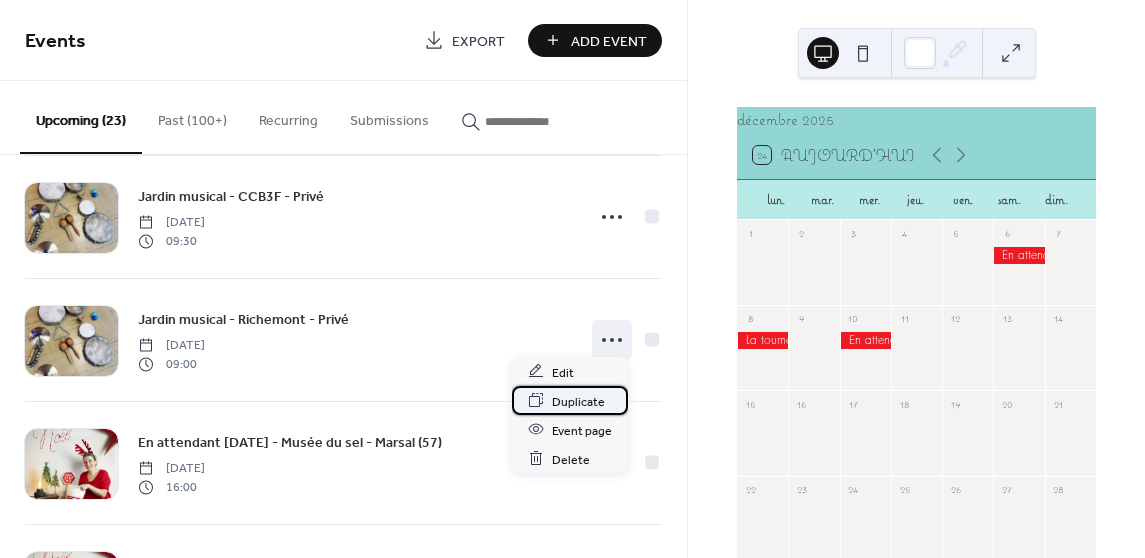 click on "Duplicate" at bounding box center [578, 401] 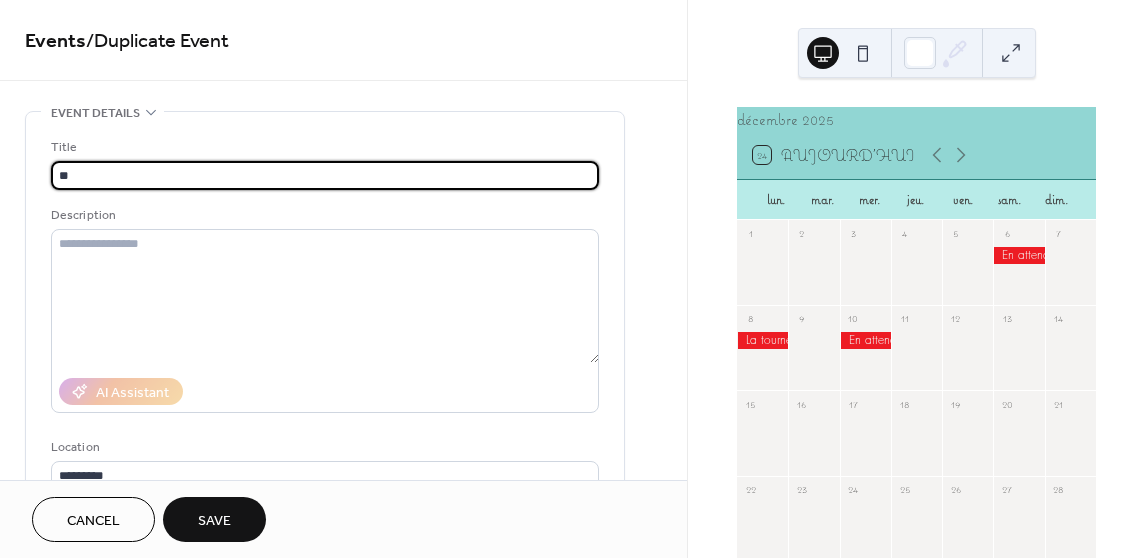 type on "*" 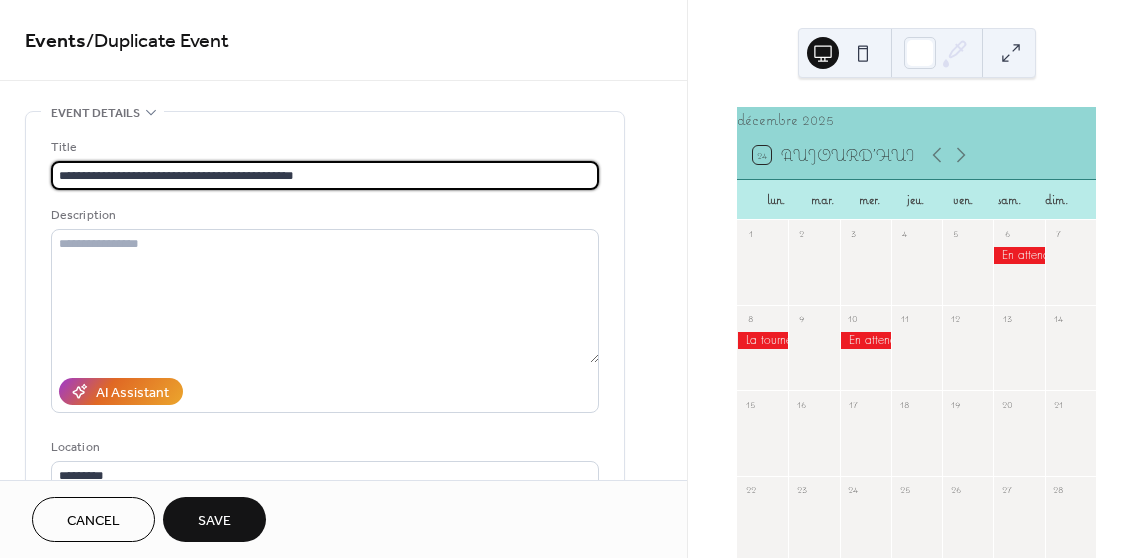 type on "**********" 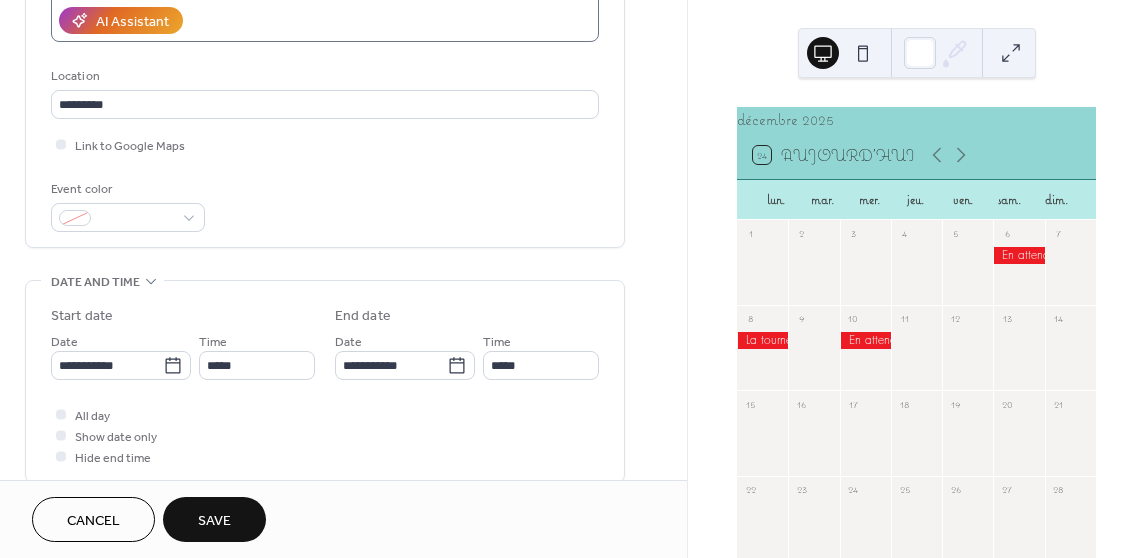 scroll, scrollTop: 374, scrollLeft: 0, axis: vertical 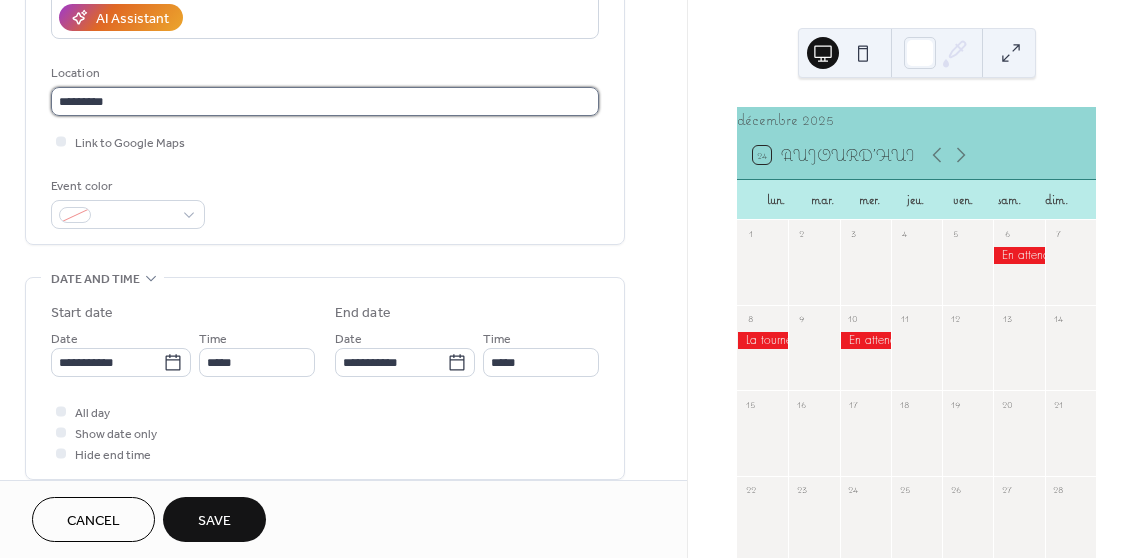 click on "*********" at bounding box center [325, 101] 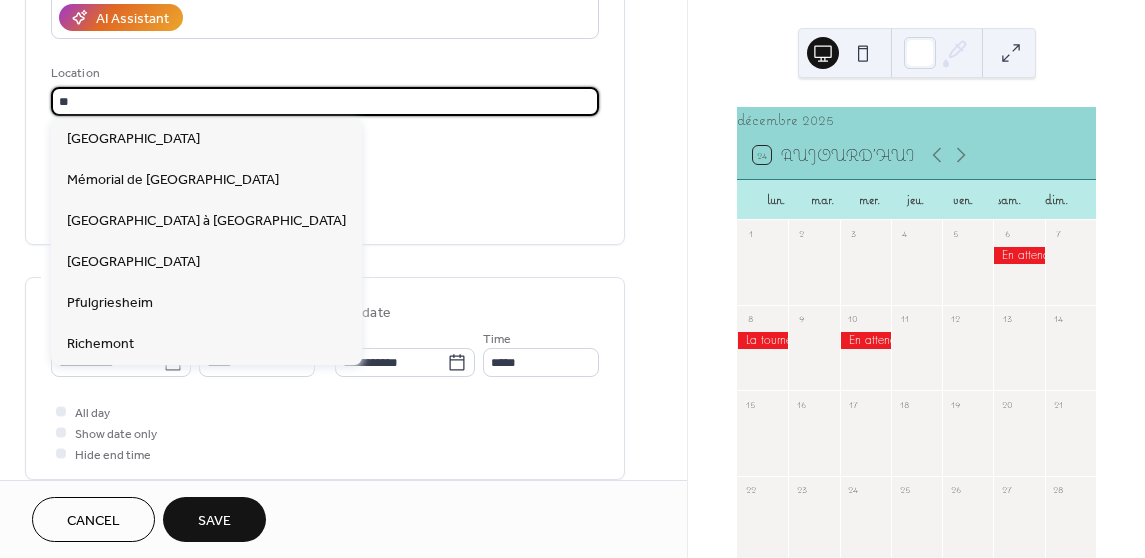 type on "*" 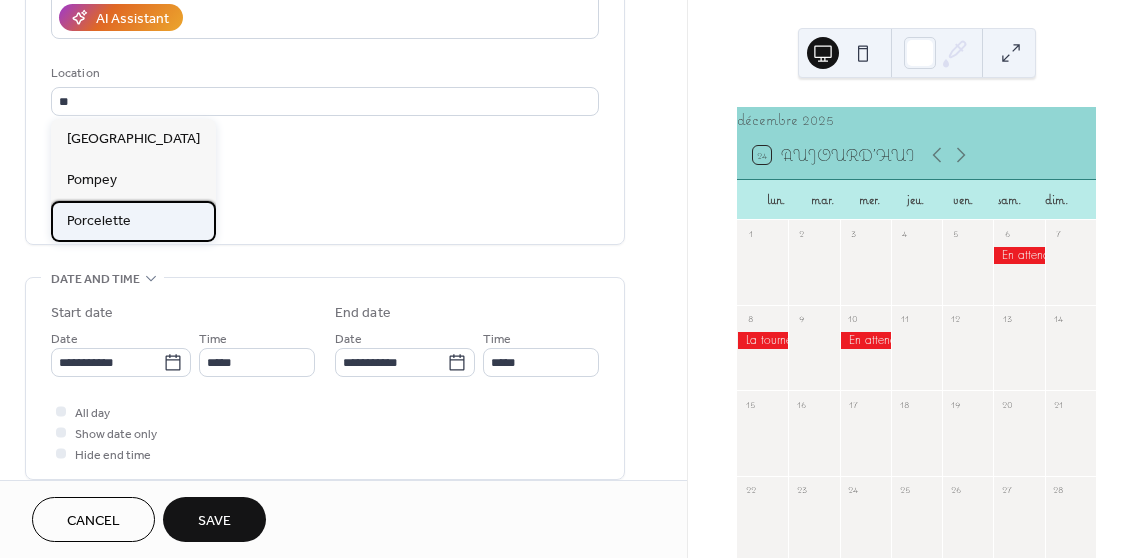 click on "Porcelette" at bounding box center (99, 221) 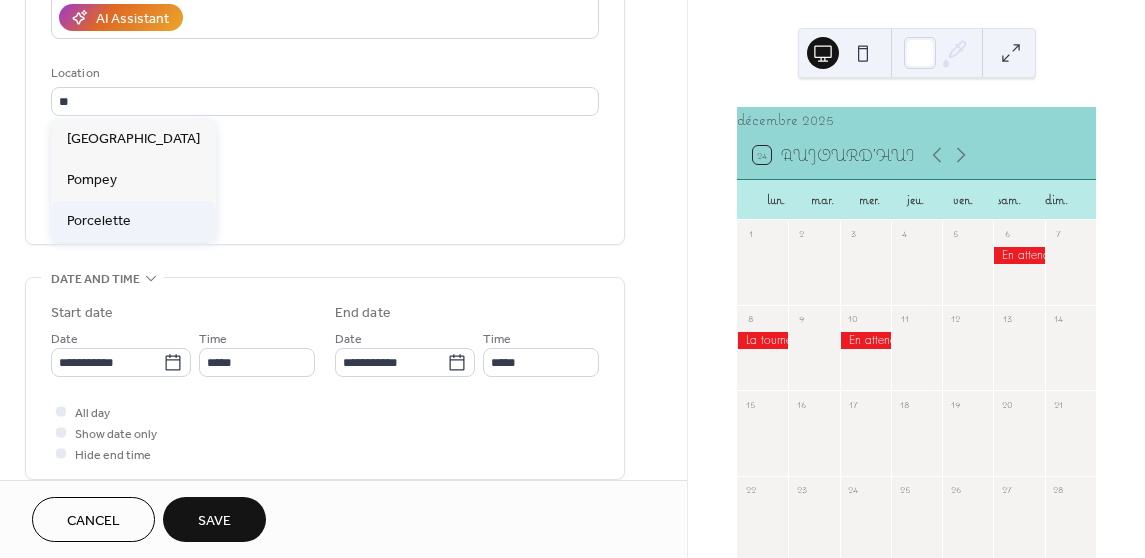type on "**********" 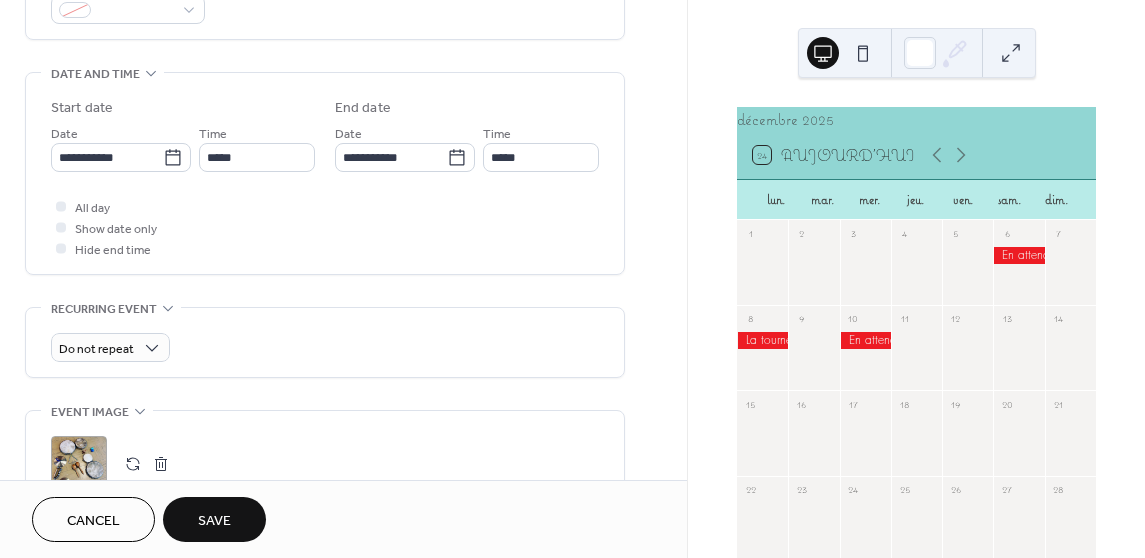 scroll, scrollTop: 580, scrollLeft: 0, axis: vertical 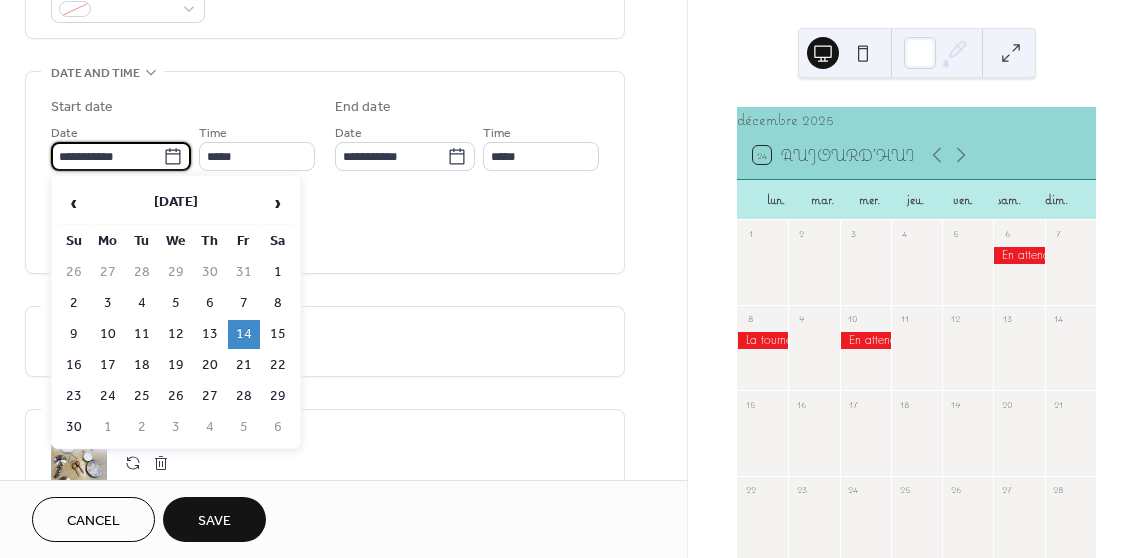 click on "**********" at bounding box center (107, 156) 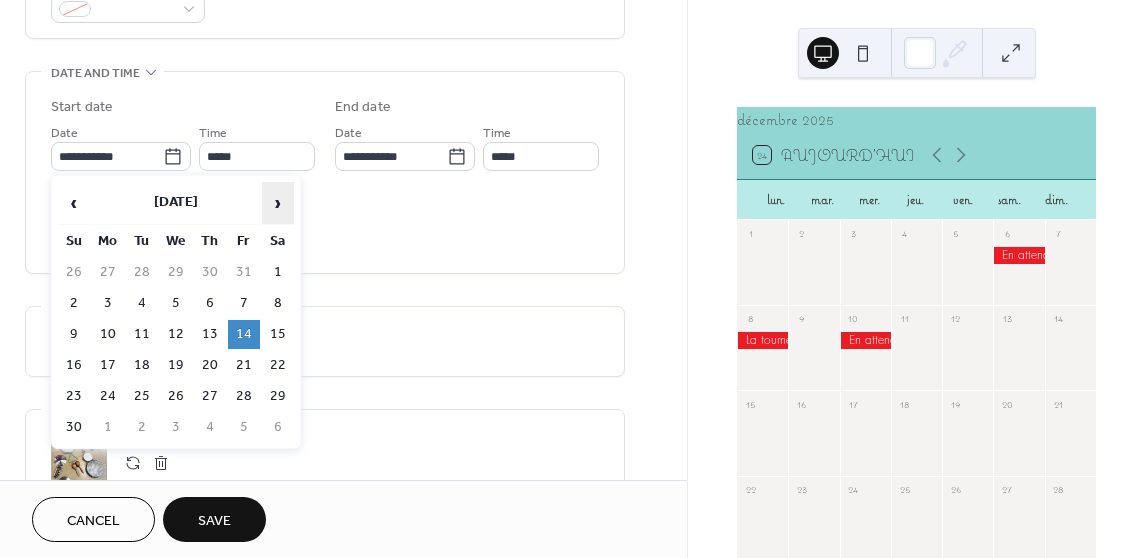 click on "›" at bounding box center [278, 203] 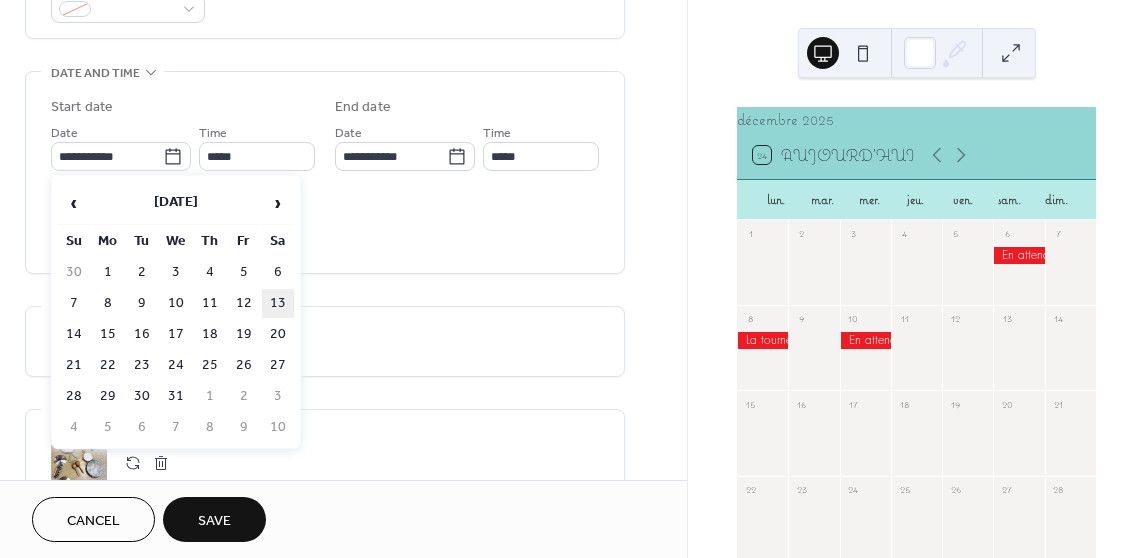 click on "13" at bounding box center [278, 303] 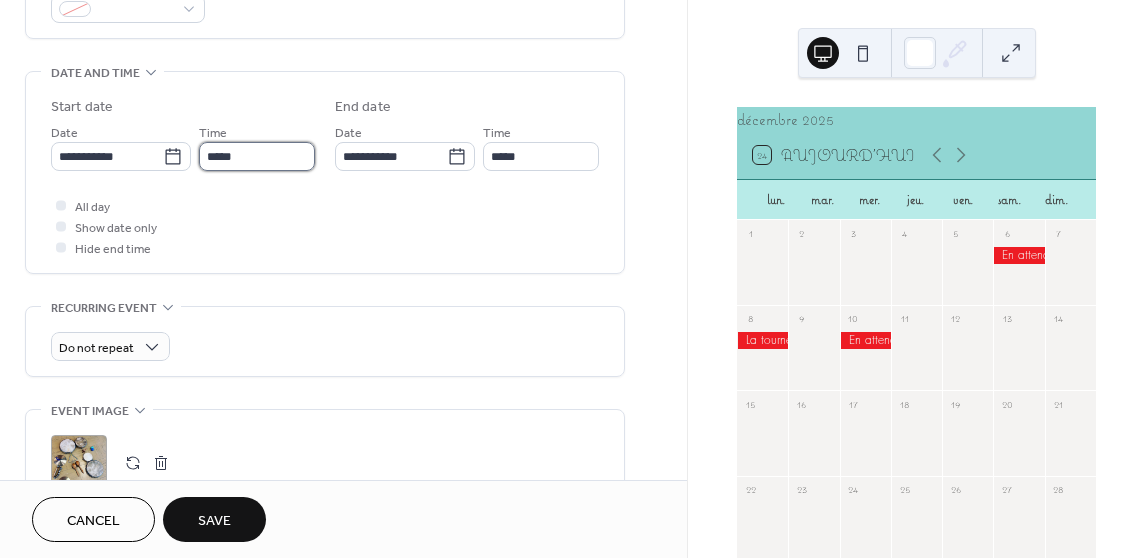 click on "*****" at bounding box center [257, 156] 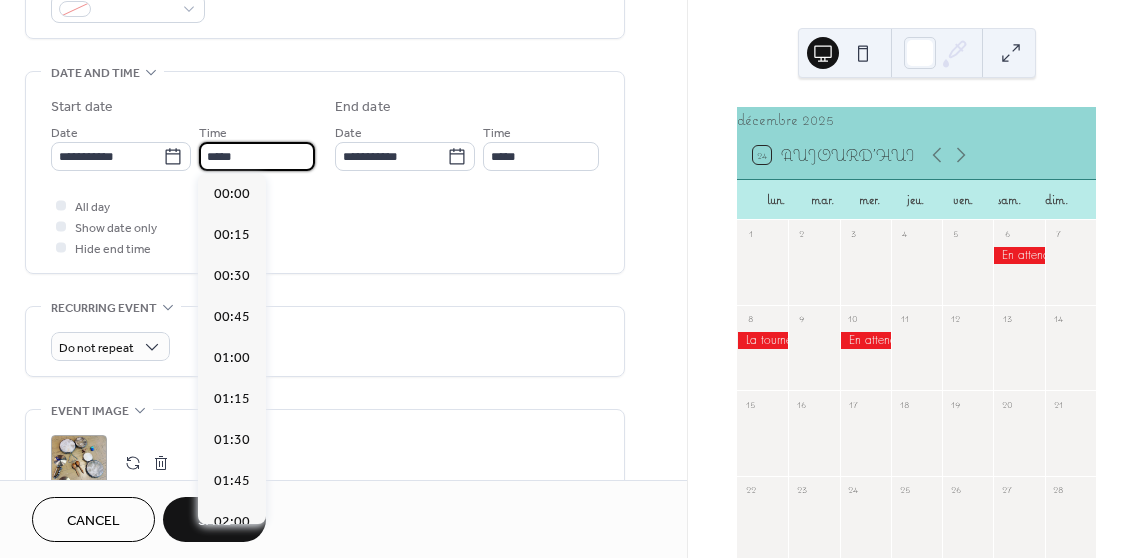 scroll, scrollTop: 1476, scrollLeft: 0, axis: vertical 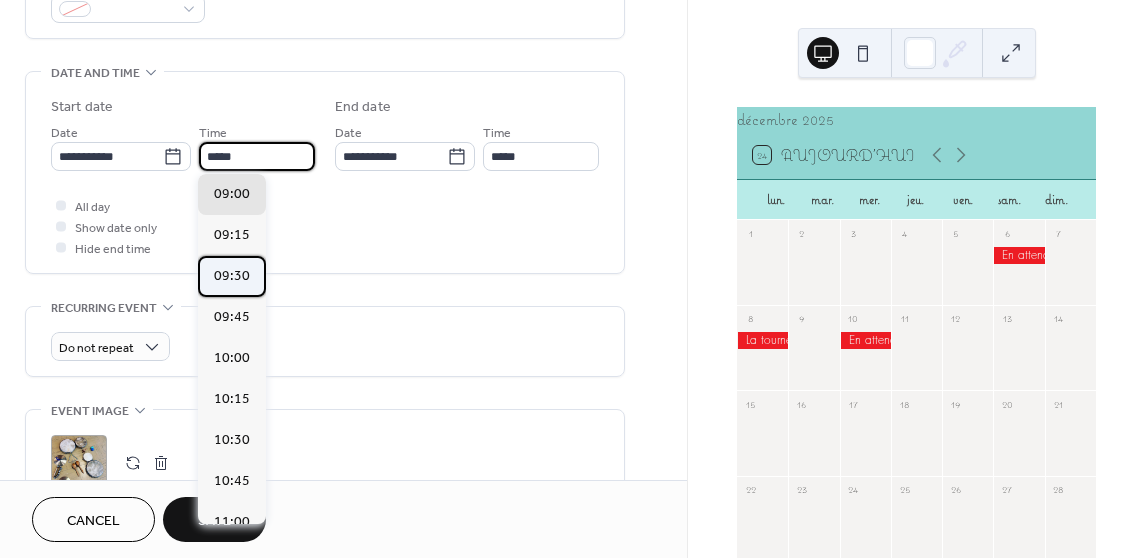 click on "09:30" at bounding box center [232, 276] 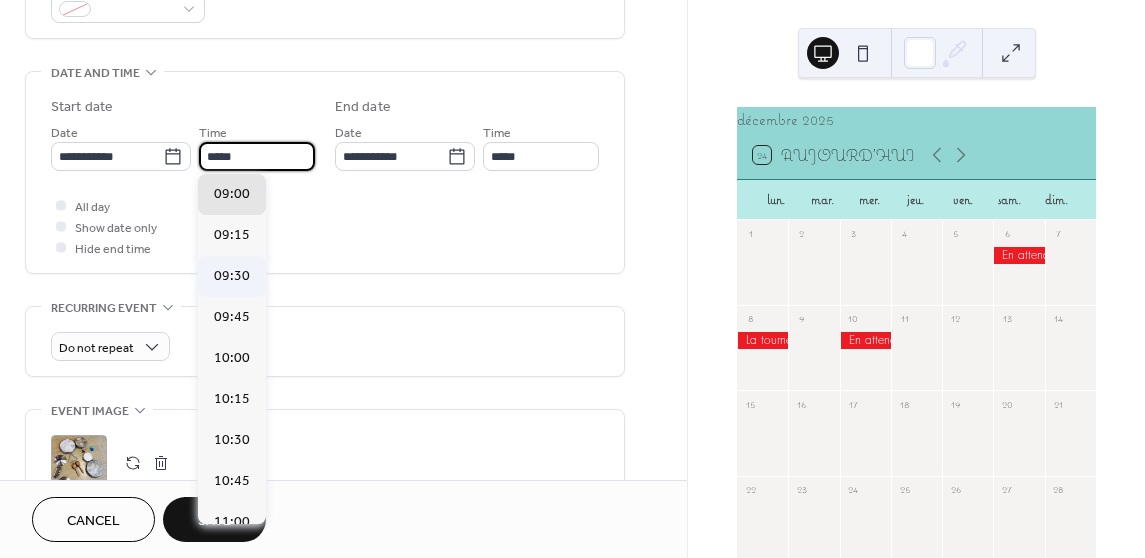 type on "*****" 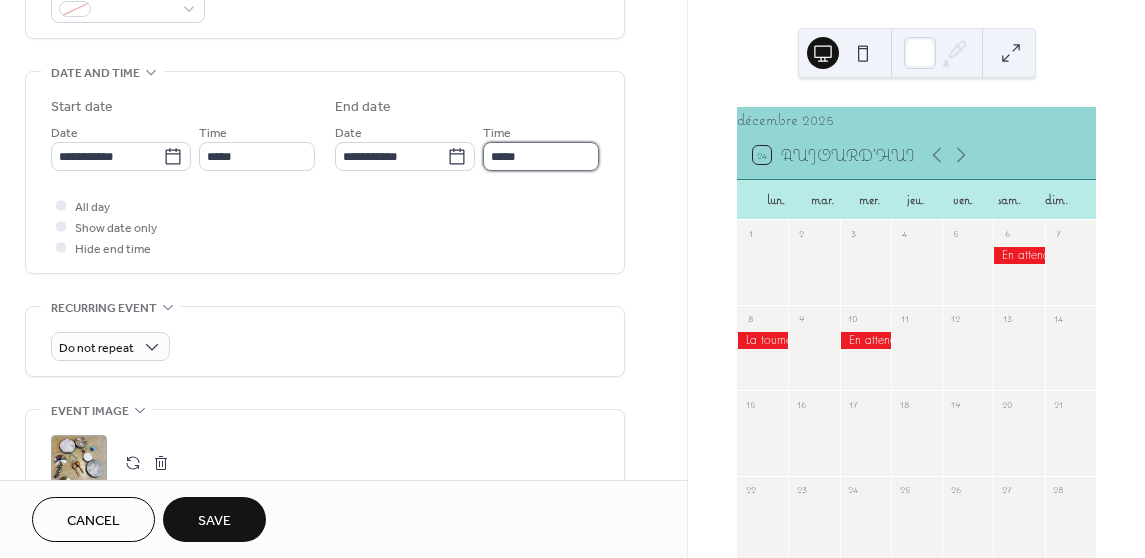 click on "*****" at bounding box center (541, 156) 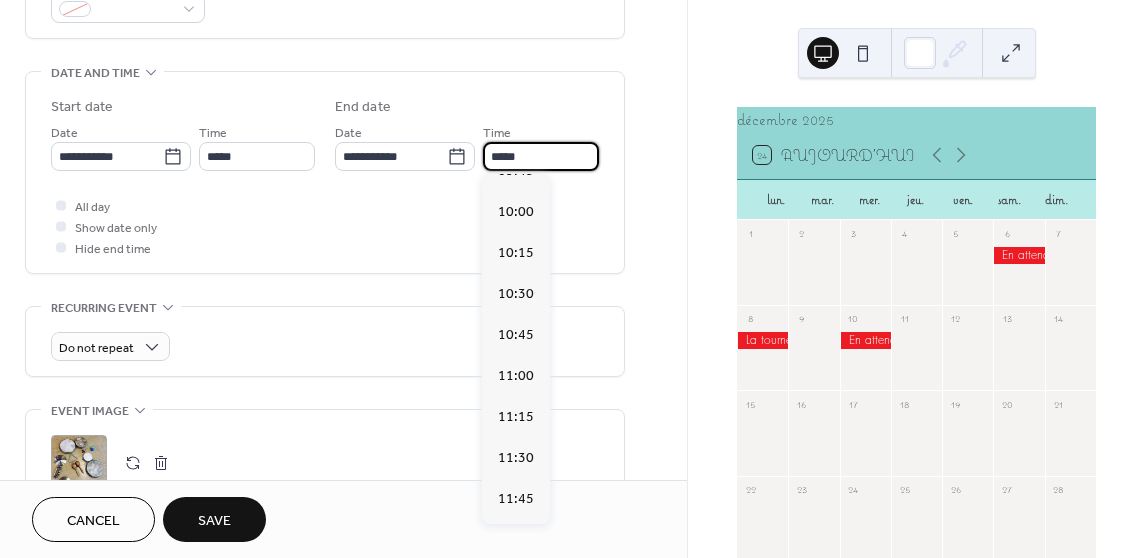 scroll, scrollTop: 0, scrollLeft: 0, axis: both 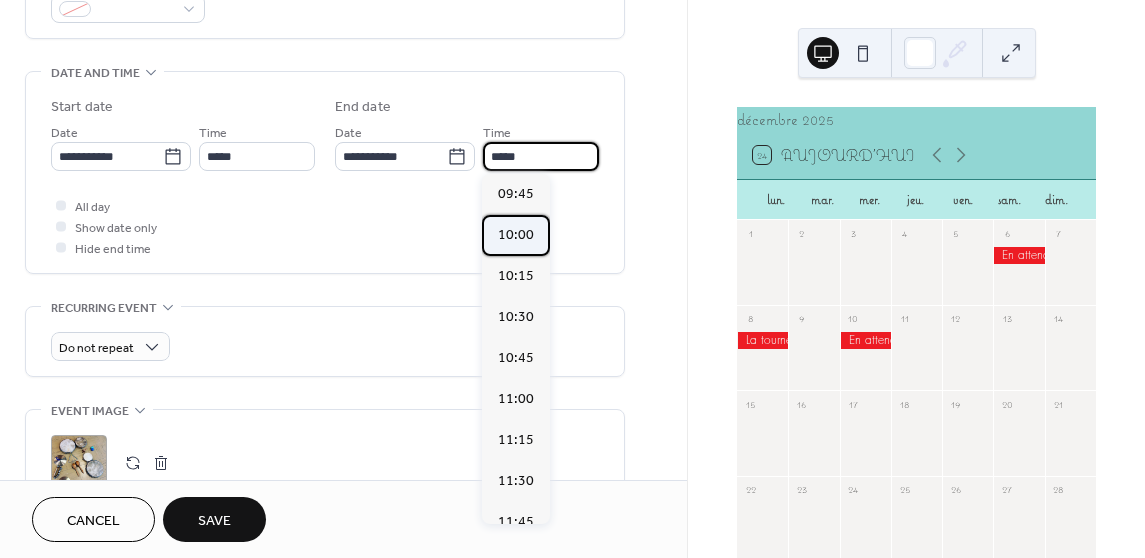 click on "10:00" at bounding box center [516, 234] 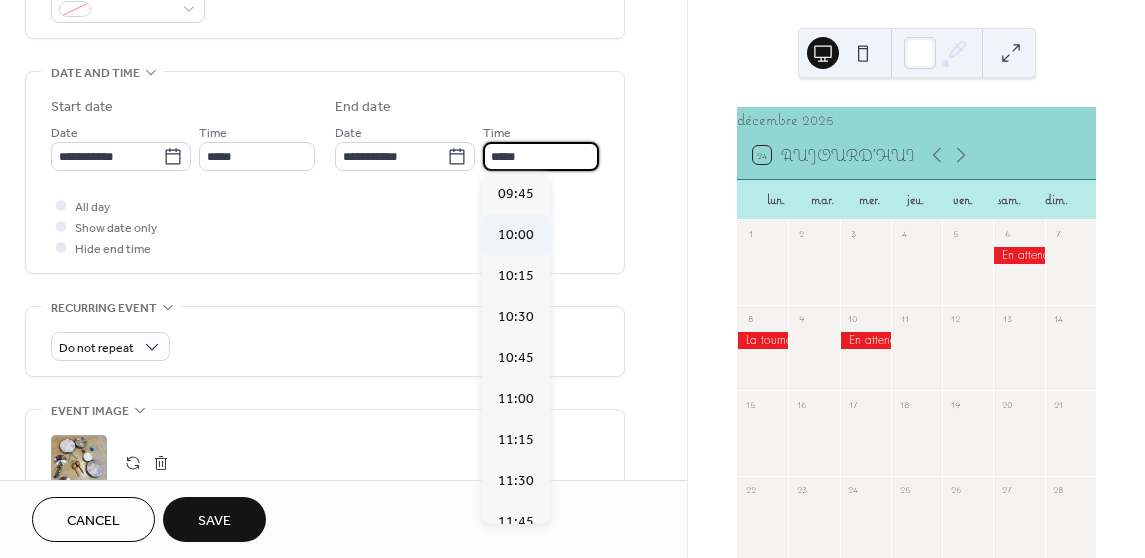 type on "*****" 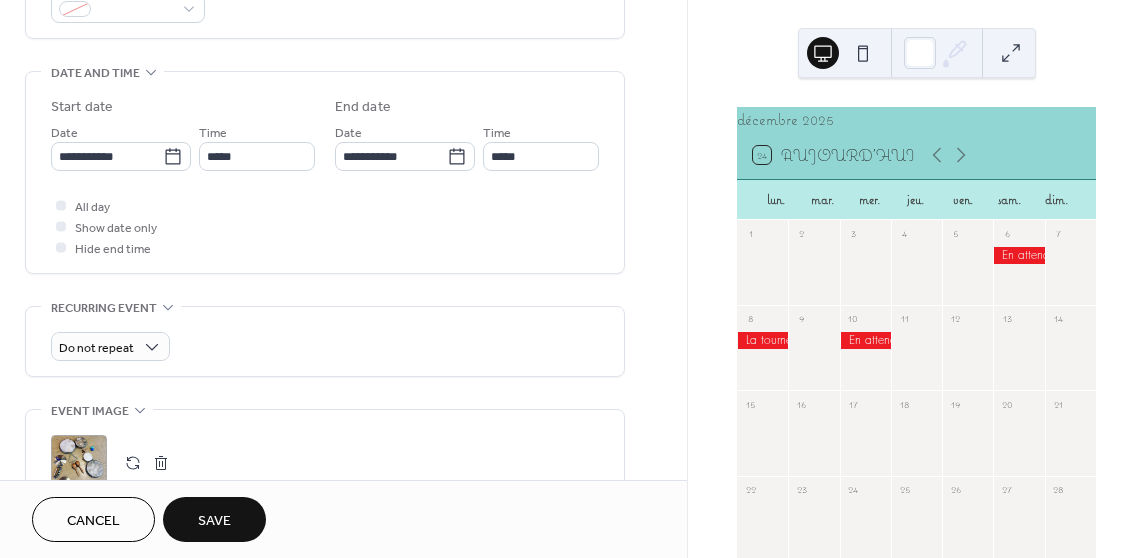 click on "All day Show date only Hide end time" at bounding box center (325, 226) 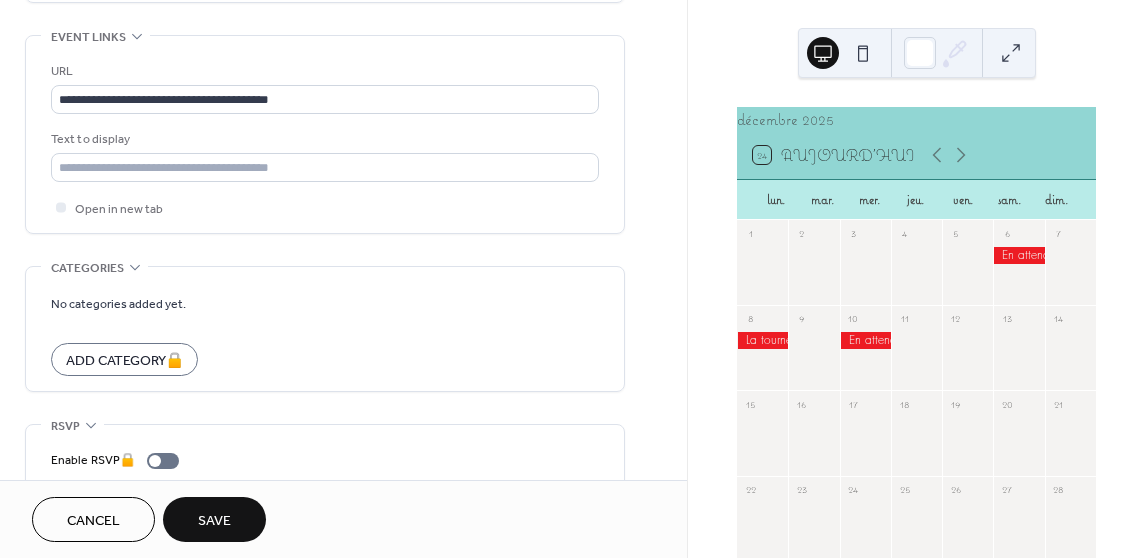 scroll, scrollTop: 1150, scrollLeft: 0, axis: vertical 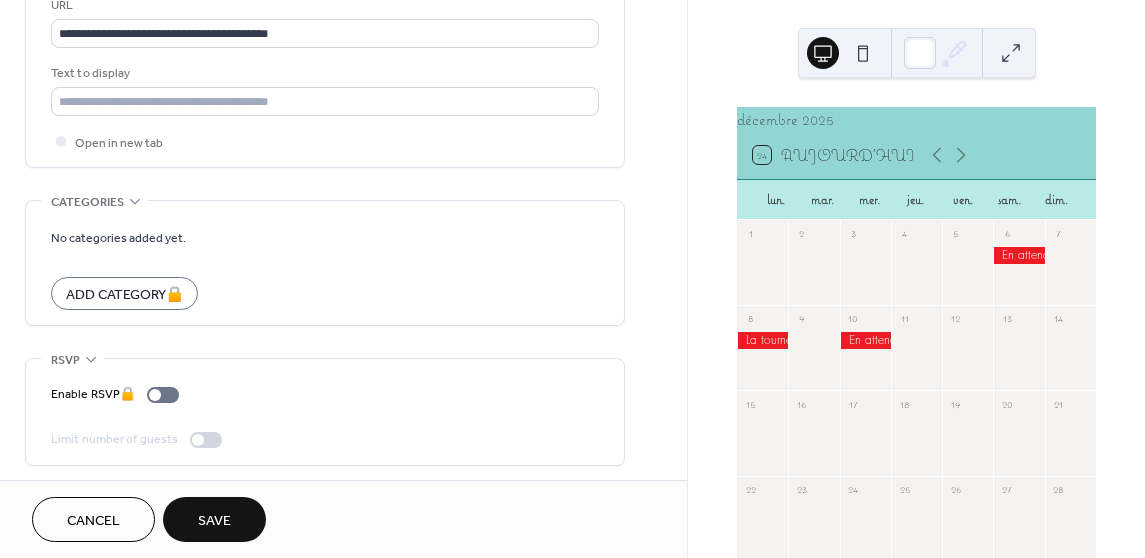 click on "Save" at bounding box center [214, 521] 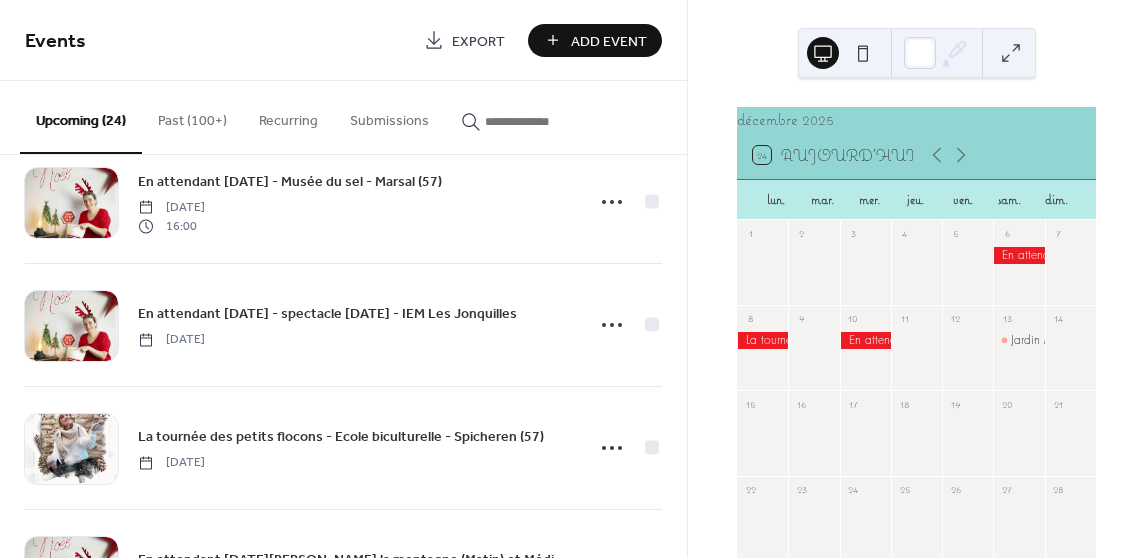 scroll, scrollTop: 2599, scrollLeft: 0, axis: vertical 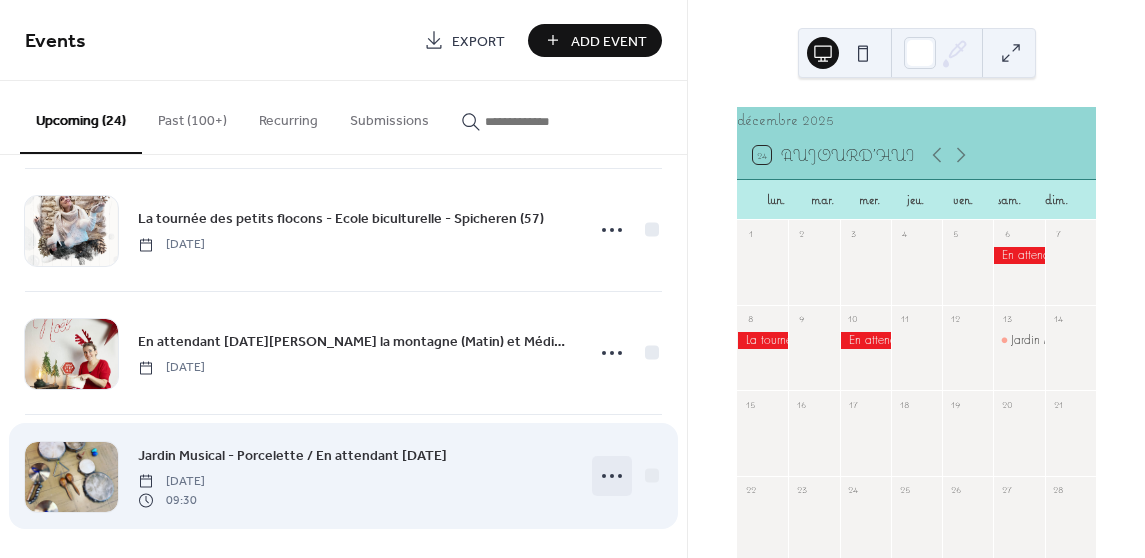 click 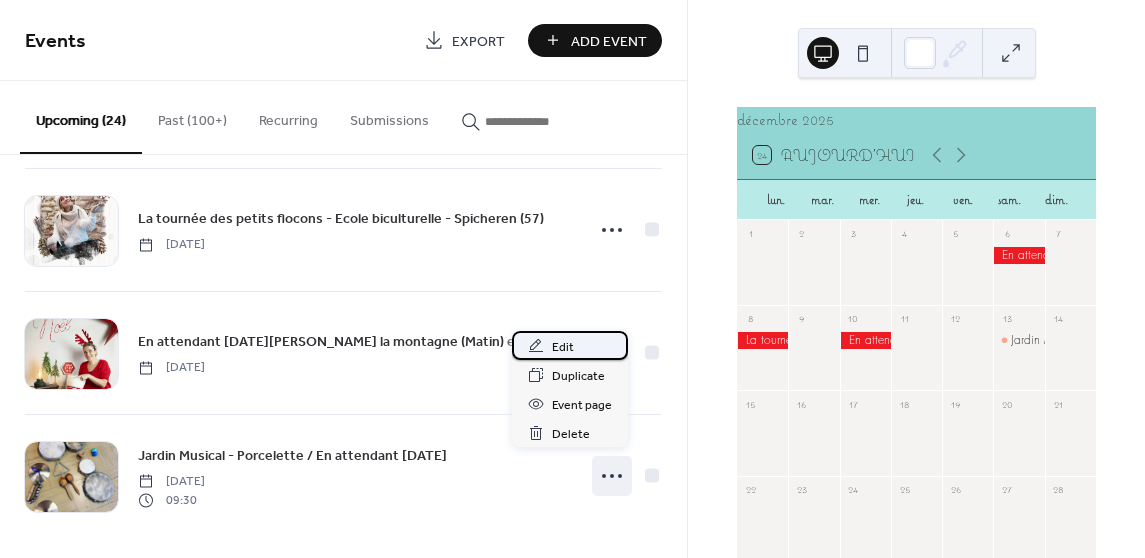 click on "Edit" at bounding box center (570, 345) 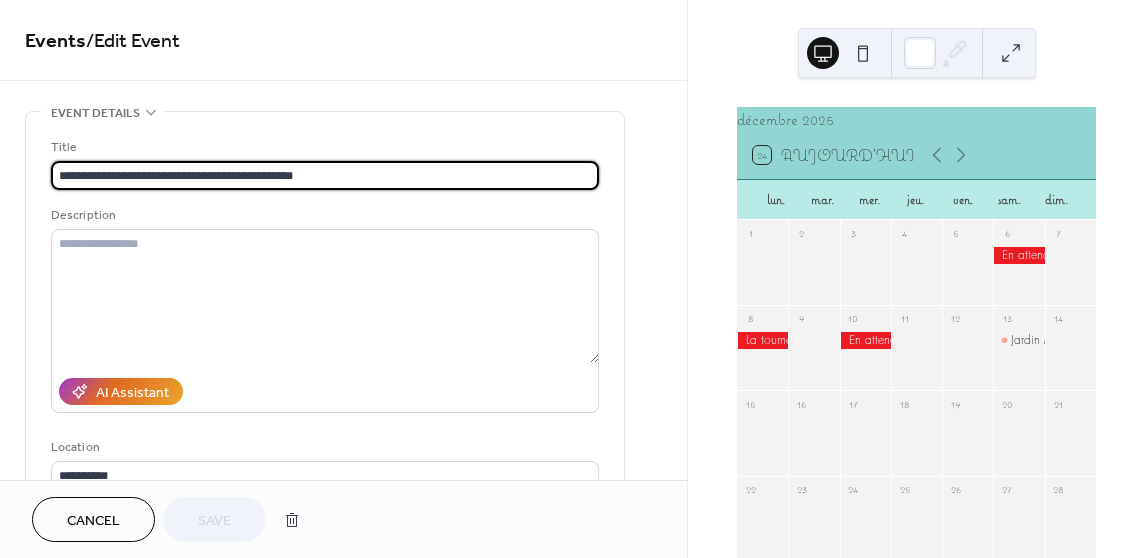 scroll, scrollTop: 0, scrollLeft: 0, axis: both 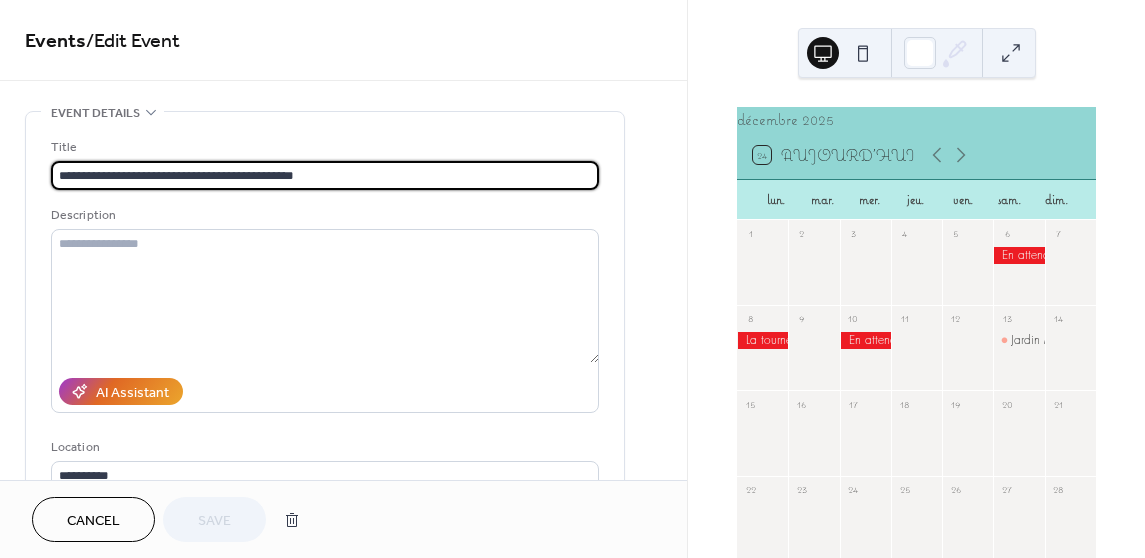 click on "**********" at bounding box center (325, 175) 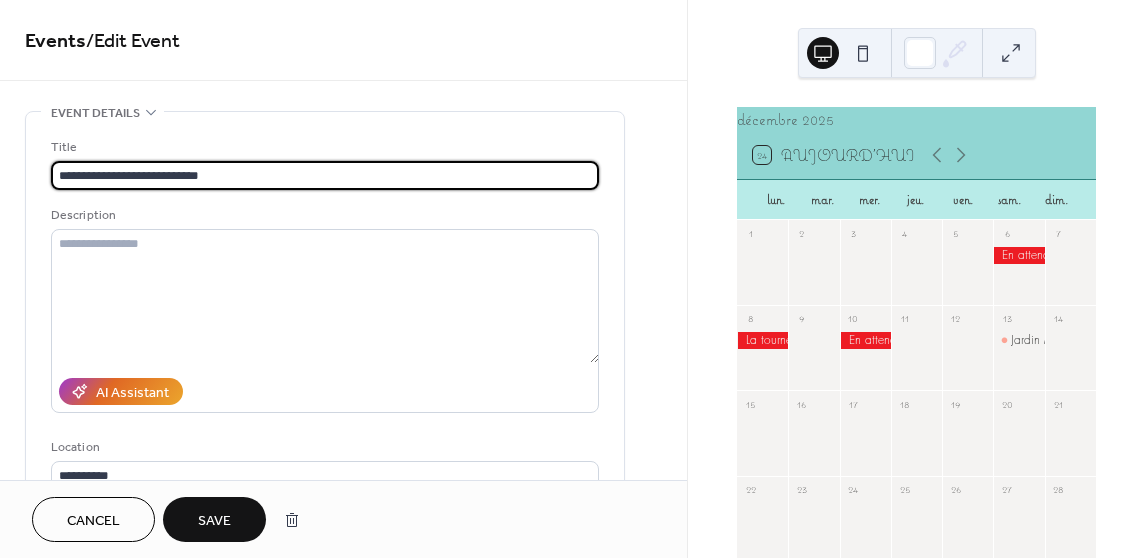 type on "**********" 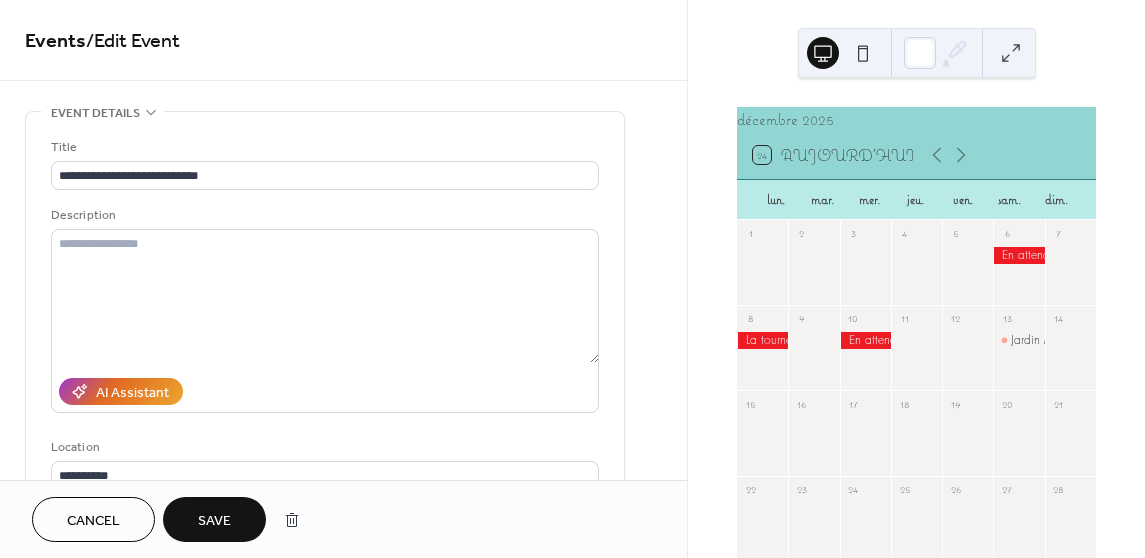 click on "Description" at bounding box center [323, 215] 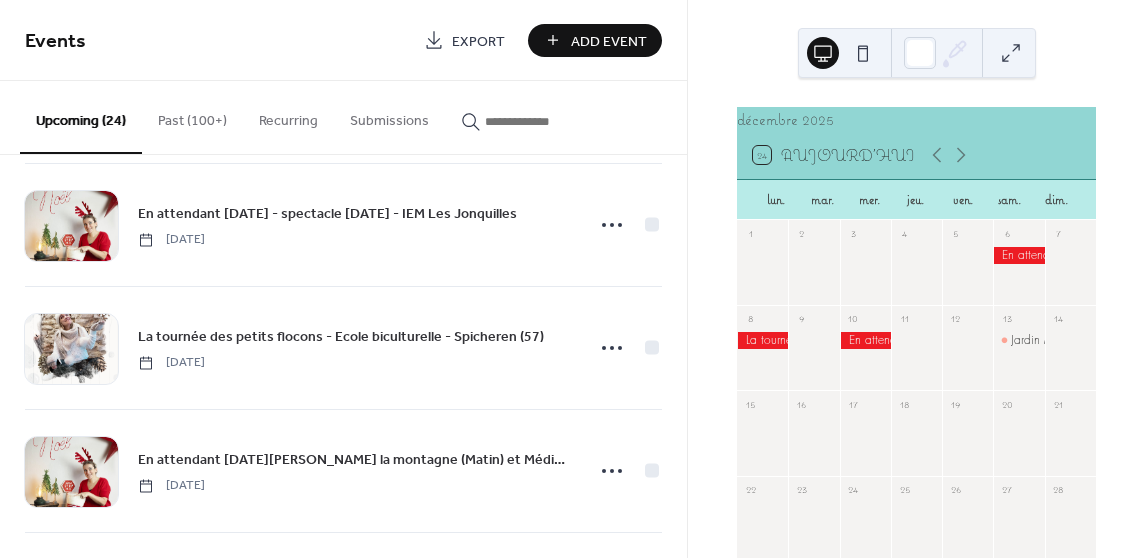 scroll, scrollTop: 2483, scrollLeft: 0, axis: vertical 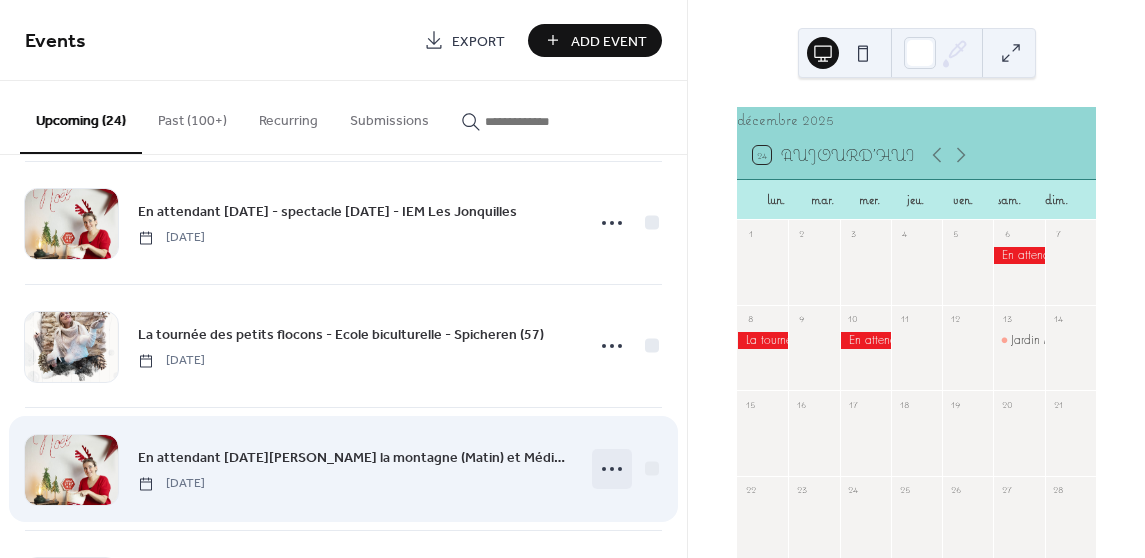 click 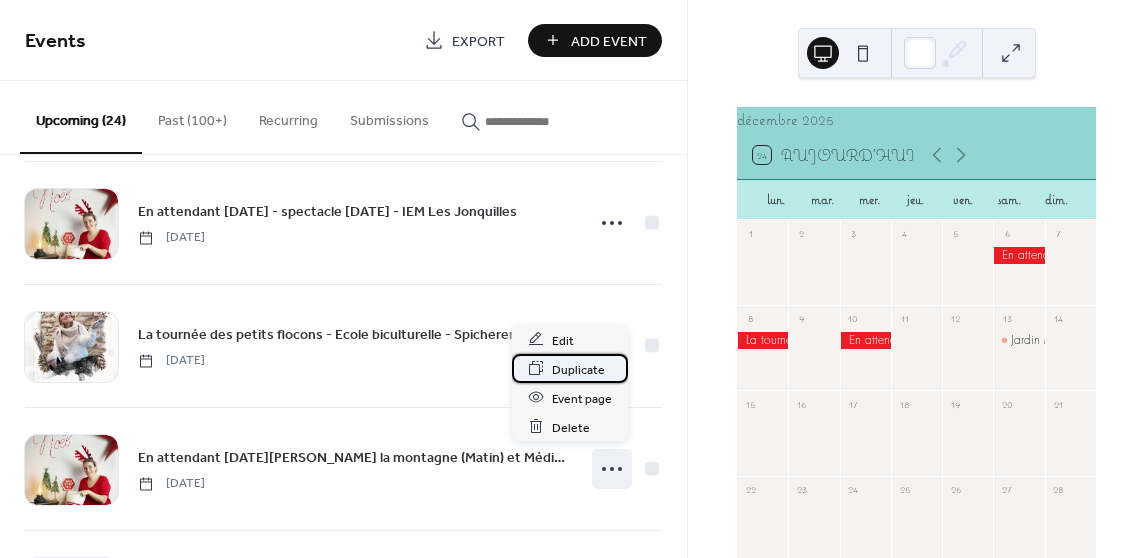 click on "Duplicate" at bounding box center [578, 369] 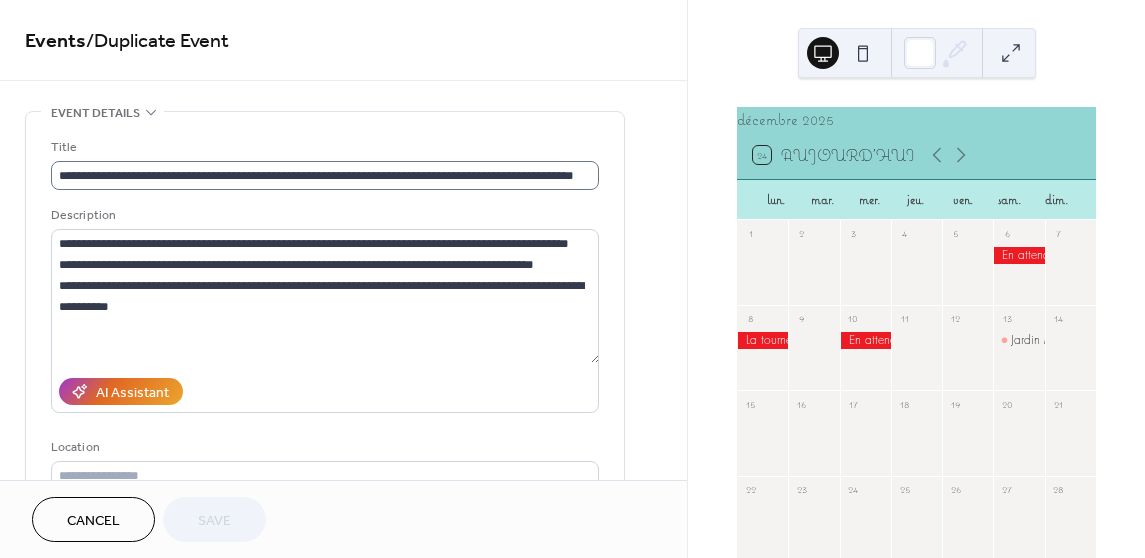 scroll, scrollTop: 0, scrollLeft: 0, axis: both 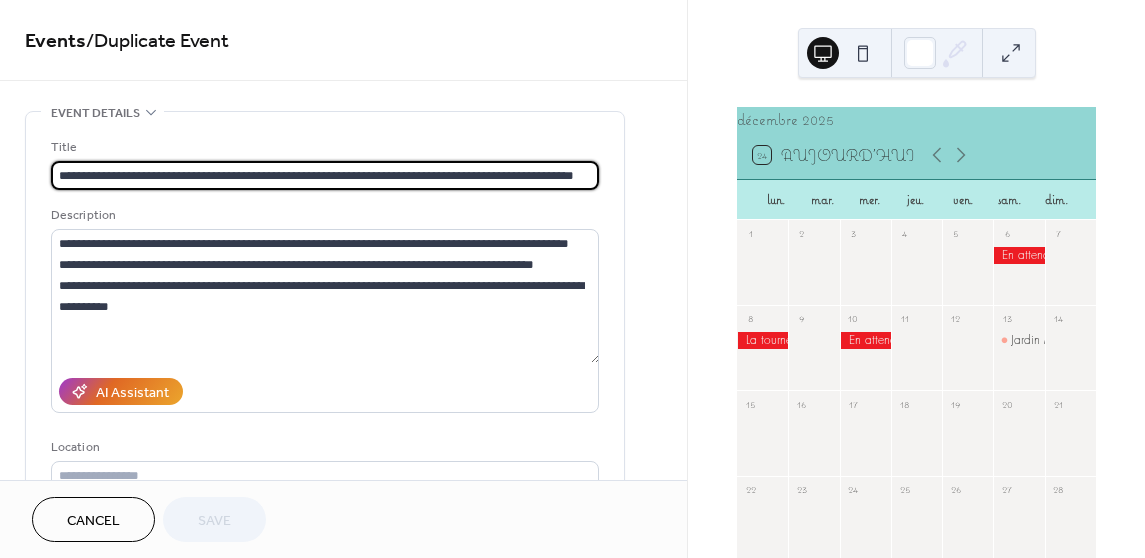 drag, startPoint x: 592, startPoint y: 178, endPoint x: 138, endPoint y: 198, distance: 454.4403 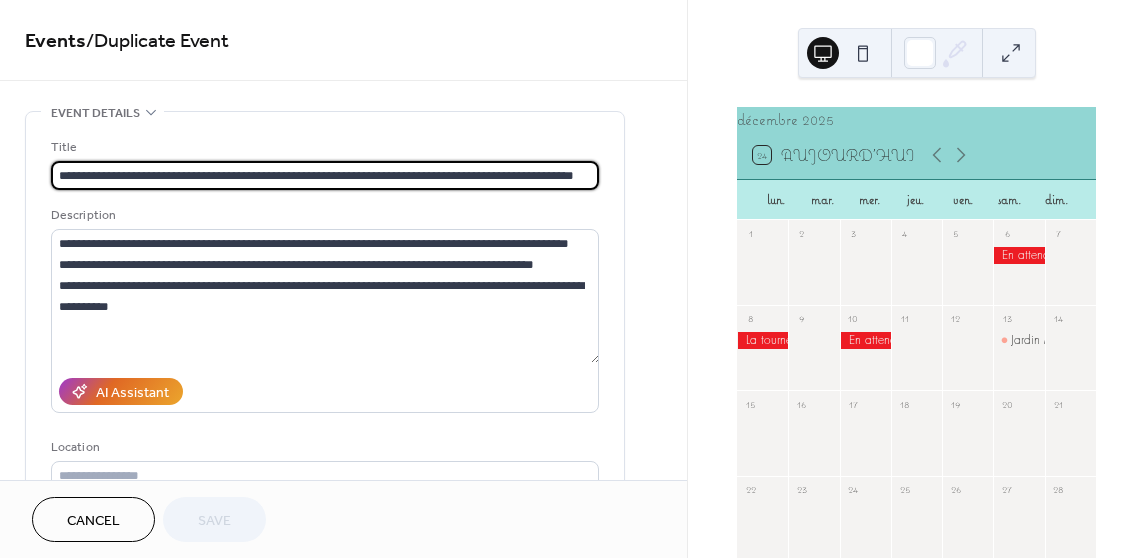 click on "**********" at bounding box center (325, 370) 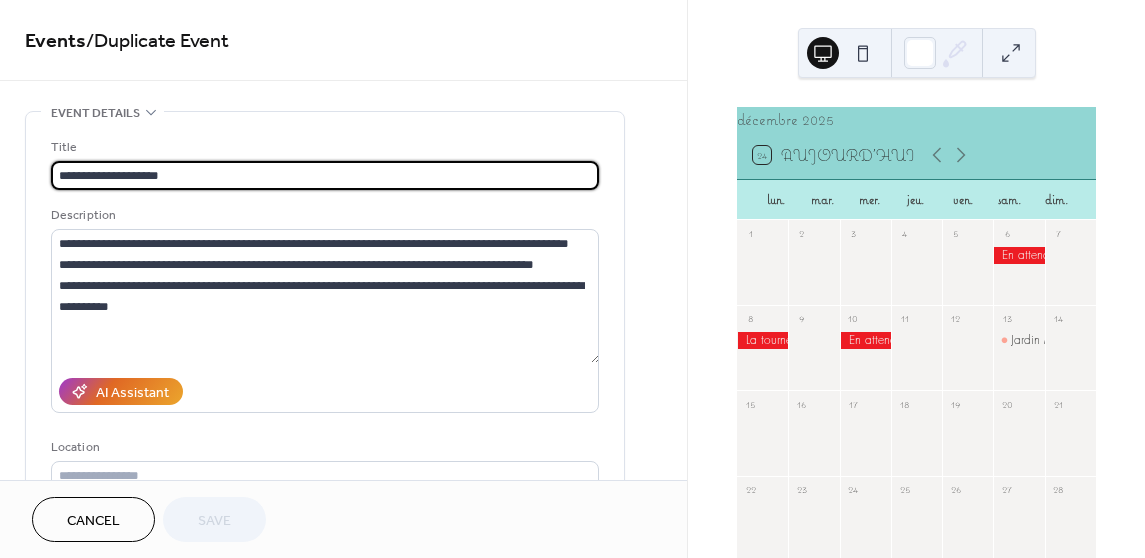 scroll, scrollTop: 0, scrollLeft: 0, axis: both 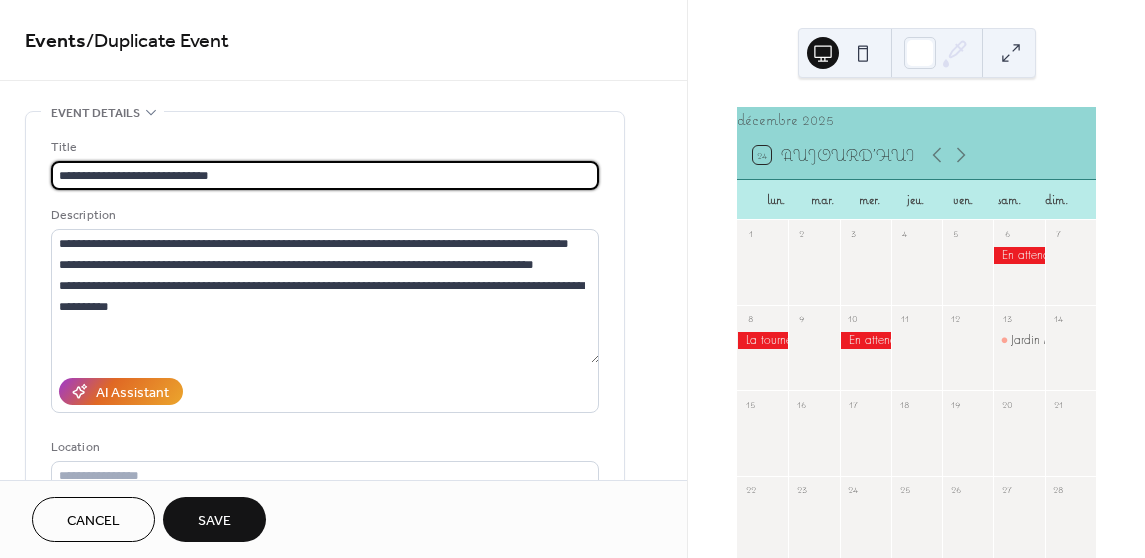 type on "**********" 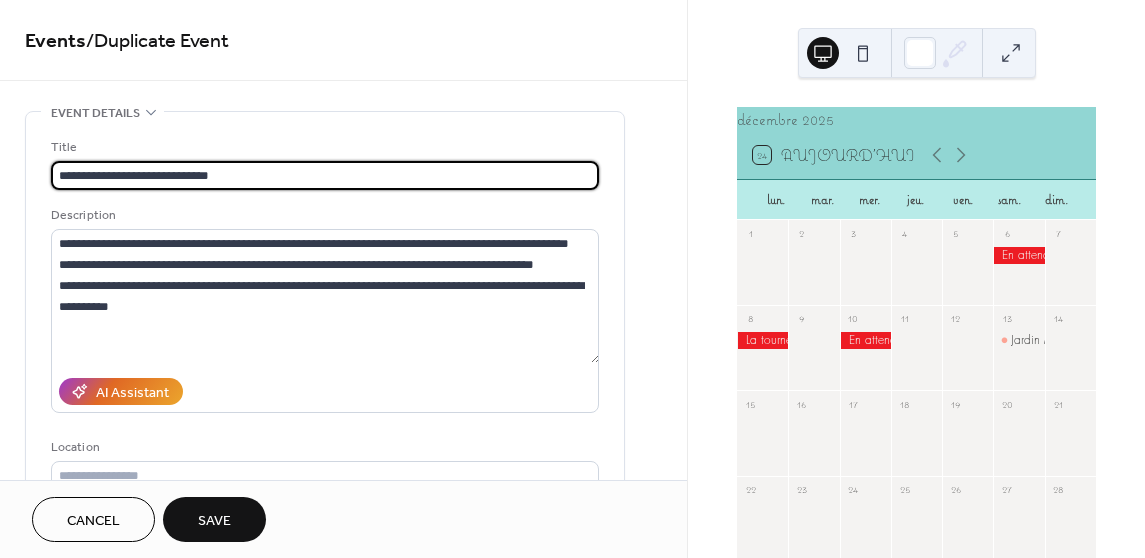 scroll, scrollTop: 0, scrollLeft: 0, axis: both 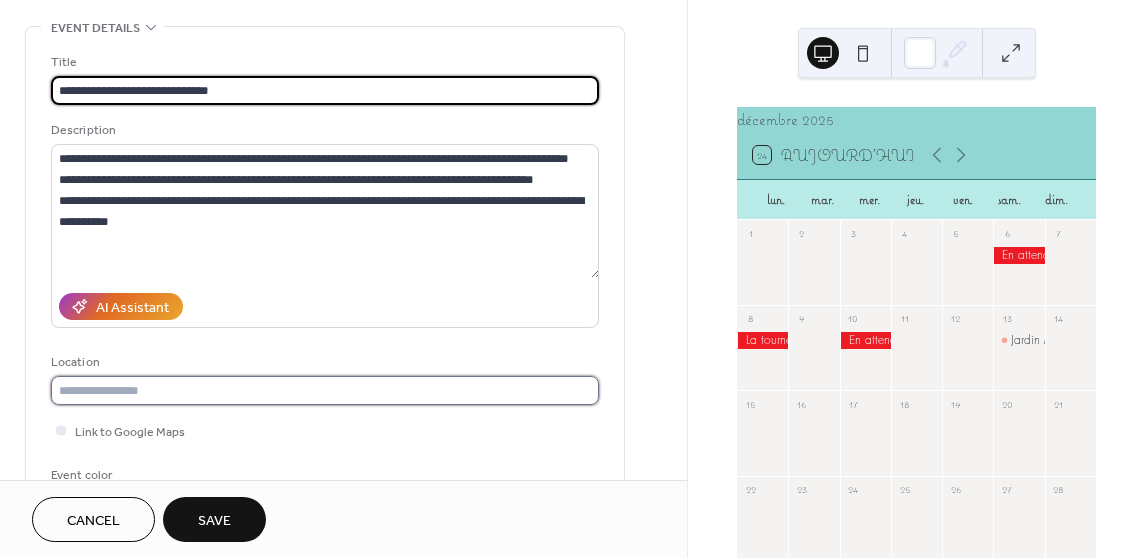 click at bounding box center [325, 390] 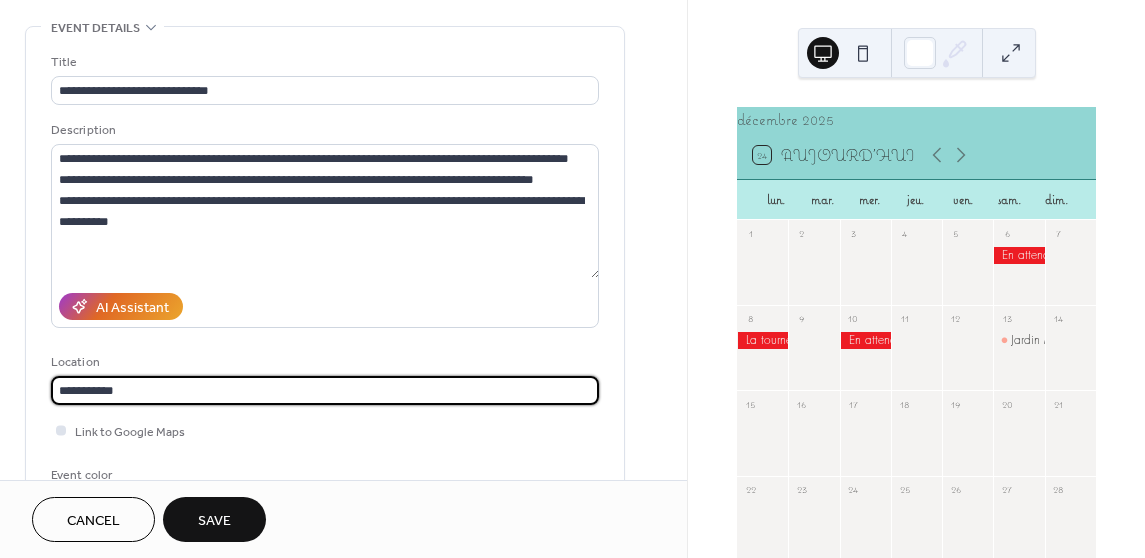 type on "**********" 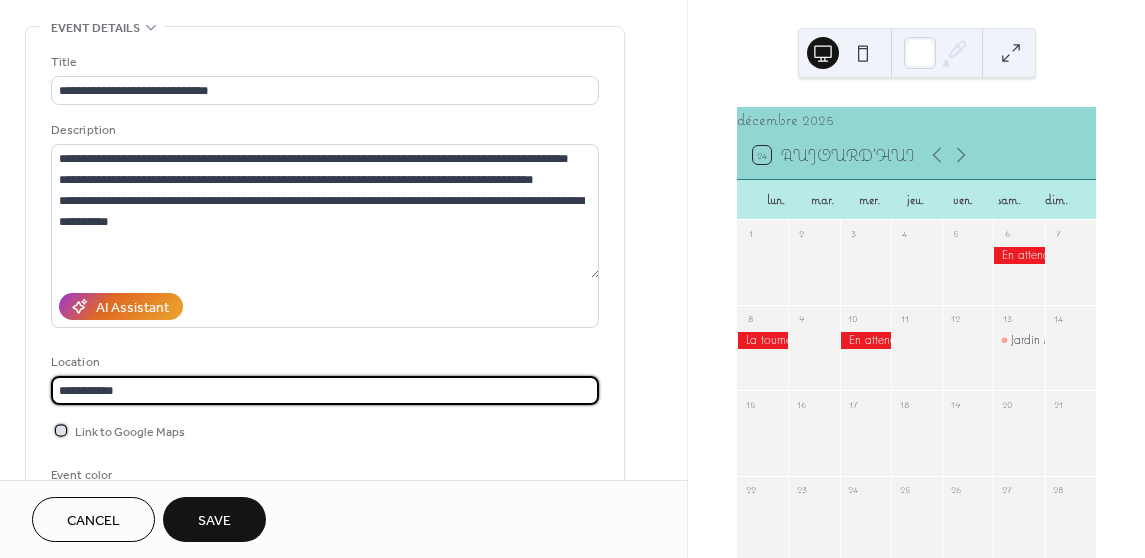 click at bounding box center (61, 430) 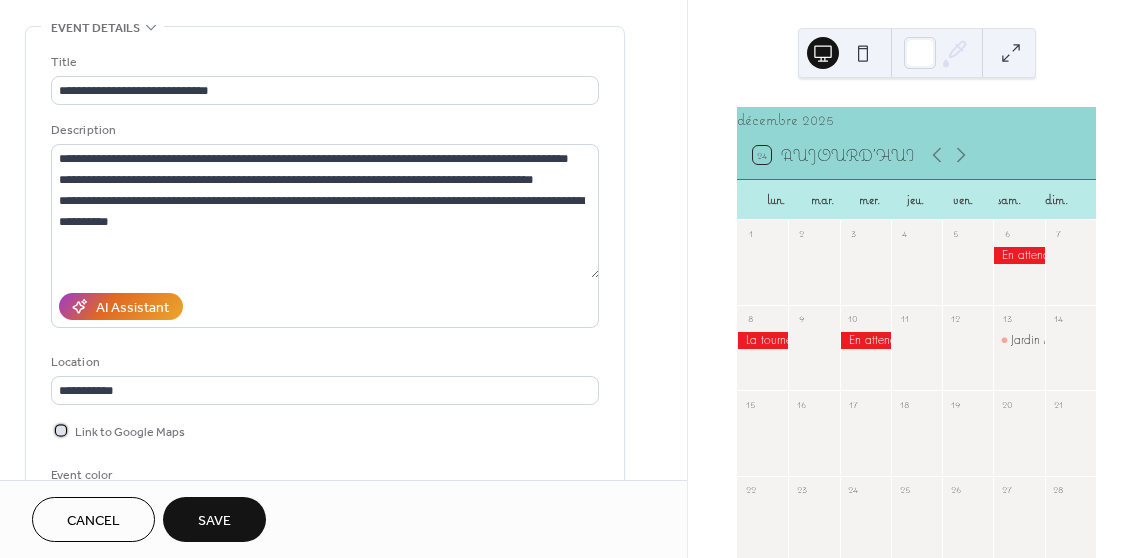 click at bounding box center [61, 430] 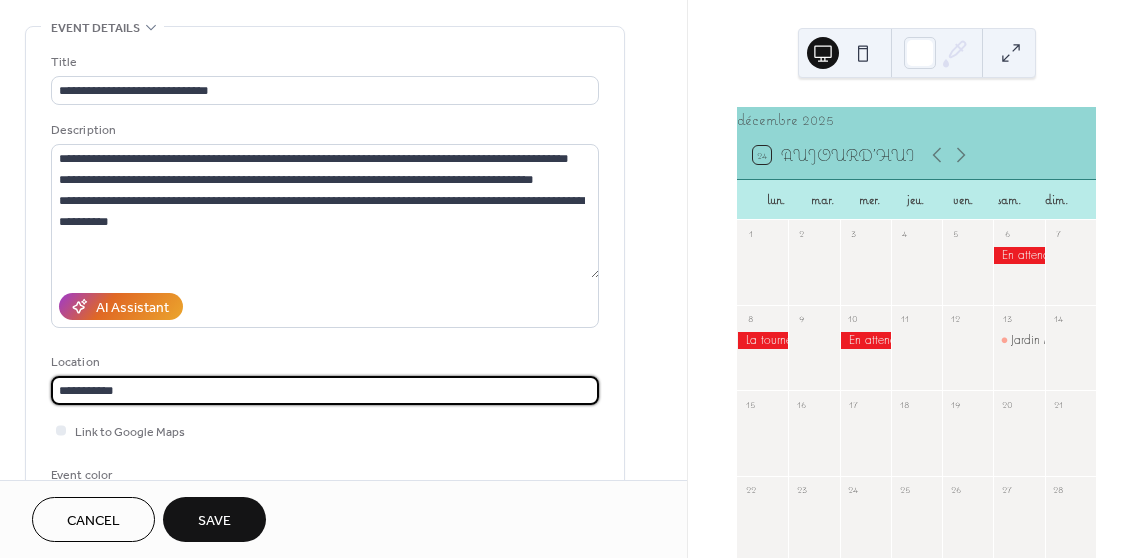 drag, startPoint x: 145, startPoint y: 386, endPoint x: 31, endPoint y: 393, distance: 114.21471 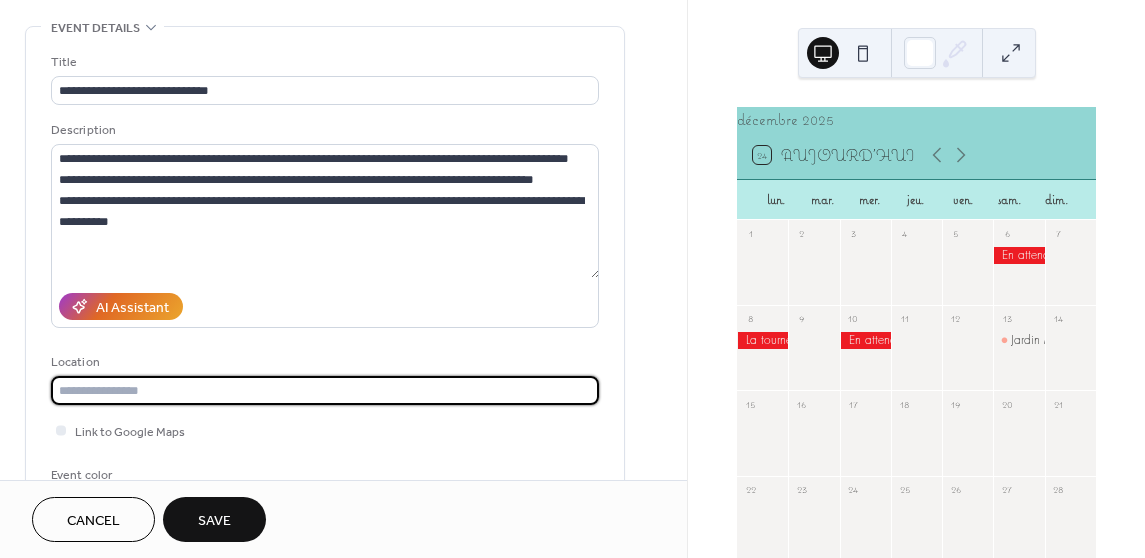 scroll, scrollTop: 0, scrollLeft: 0, axis: both 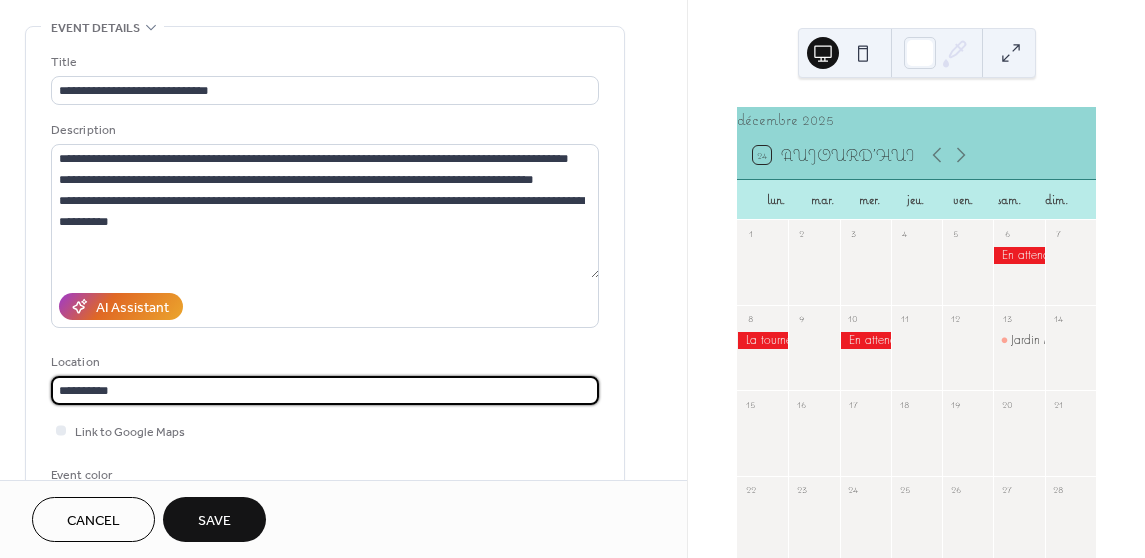 type on "**********" 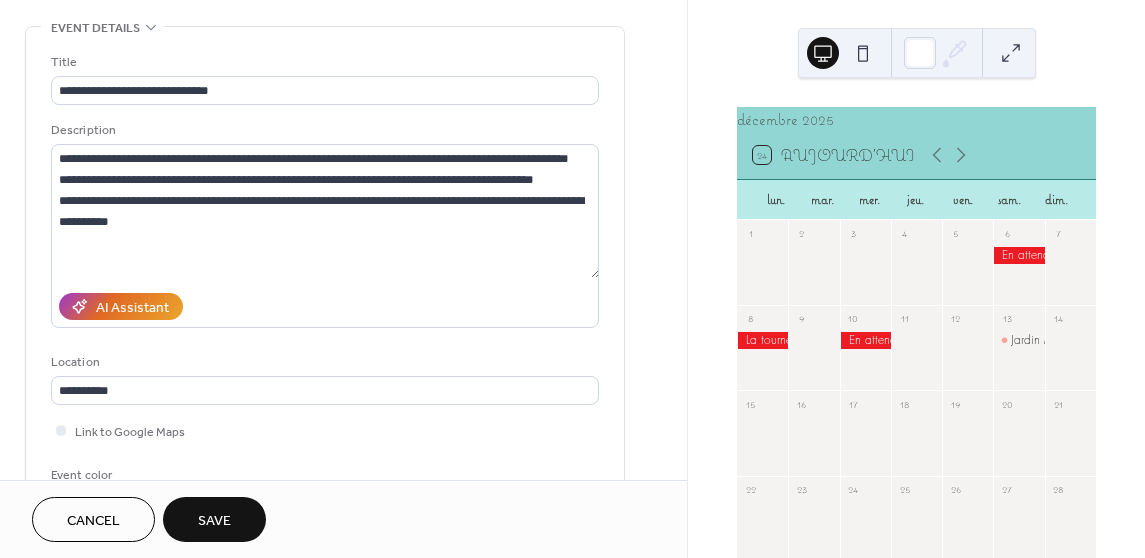 click on "Event color #ED1C24FF" at bounding box center (325, 491) 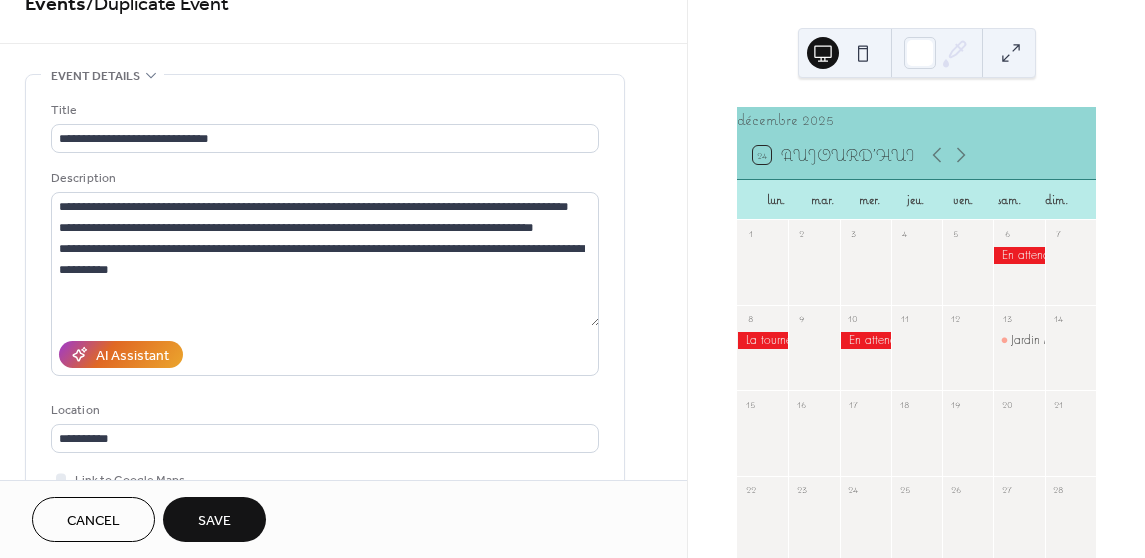 scroll, scrollTop: 0, scrollLeft: 0, axis: both 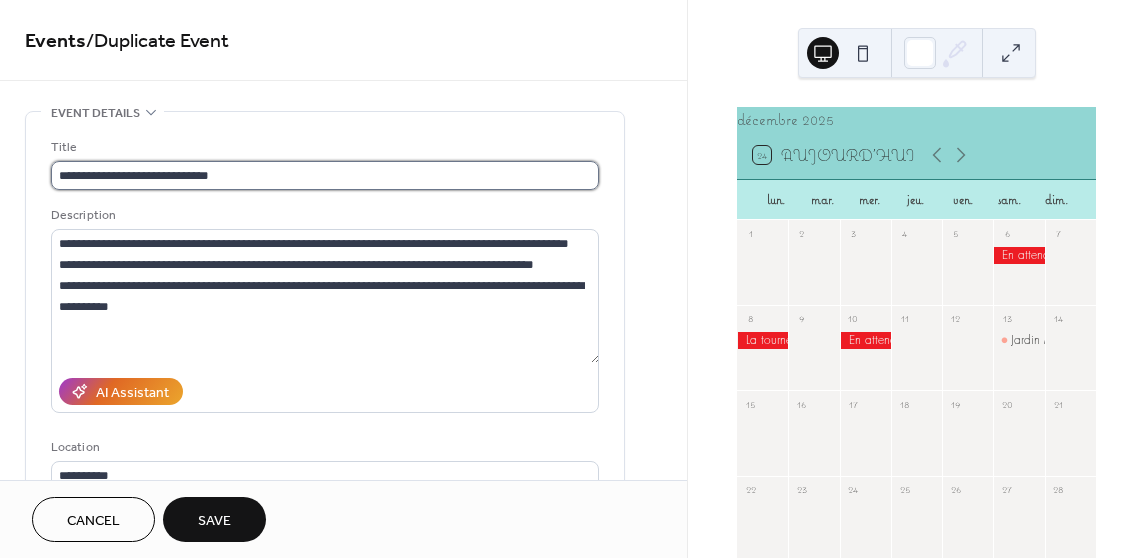click on "**********" at bounding box center (325, 175) 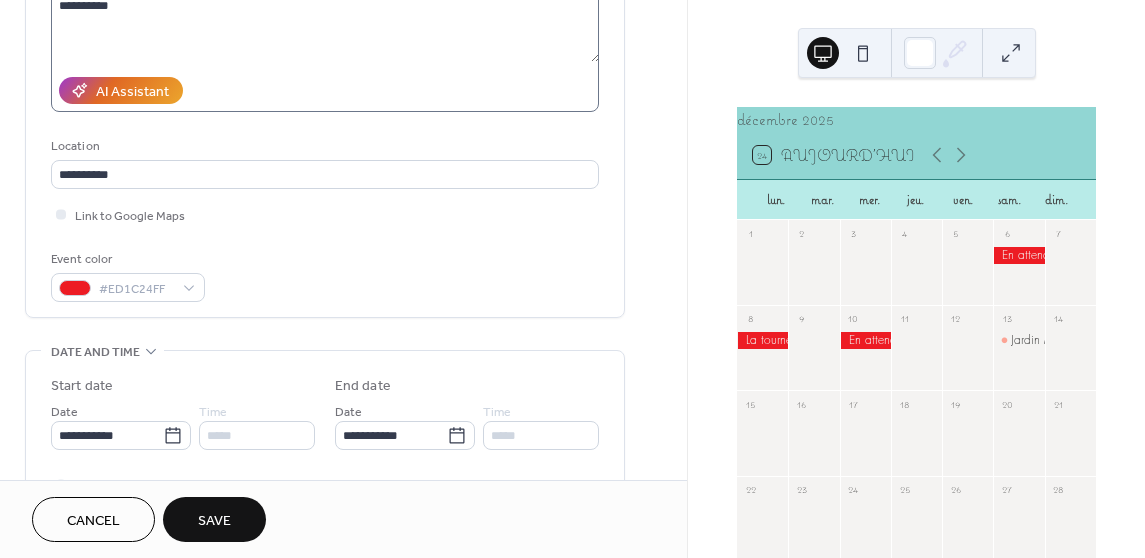 scroll, scrollTop: 300, scrollLeft: 0, axis: vertical 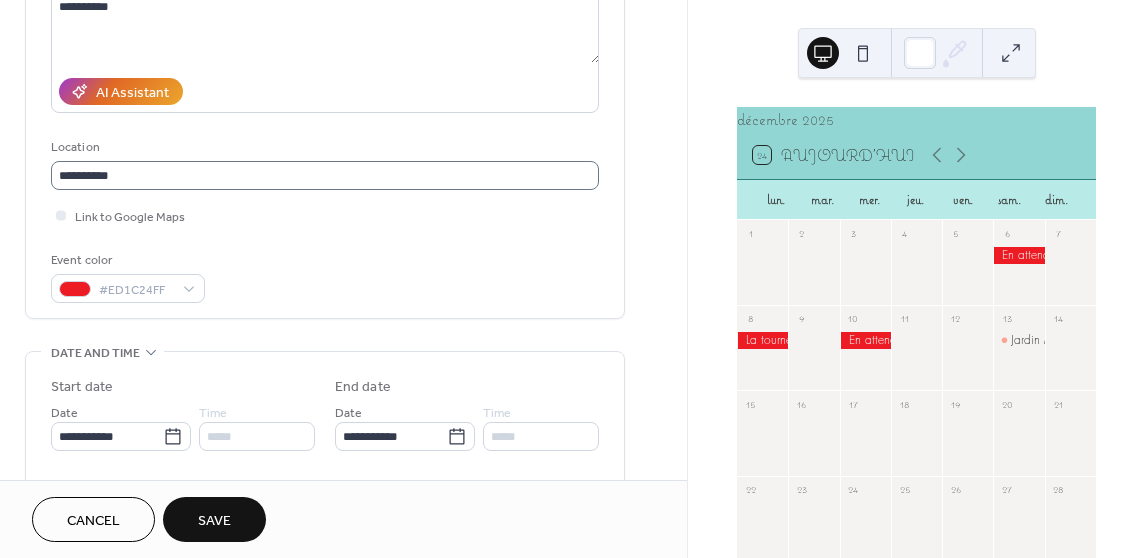 type on "**********" 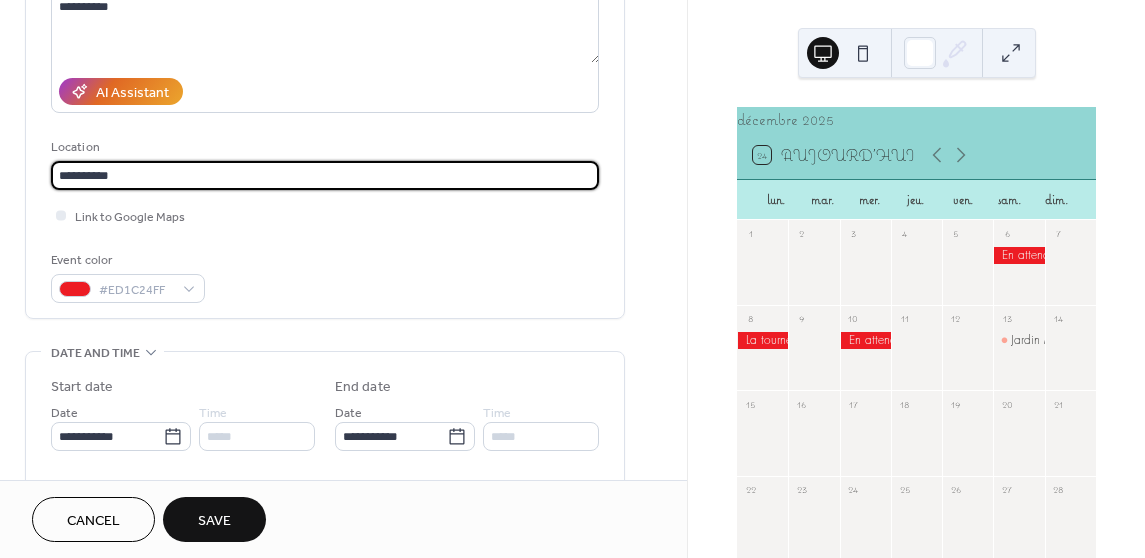 drag, startPoint x: 136, startPoint y: 178, endPoint x: 24, endPoint y: 192, distance: 112.871605 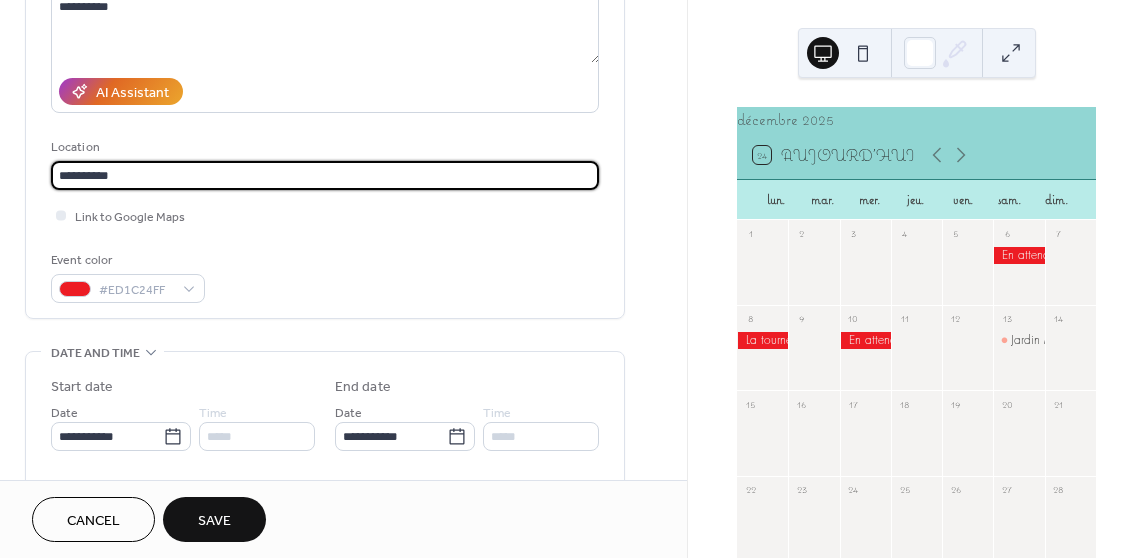 click on "**********" at bounding box center [343, 573] 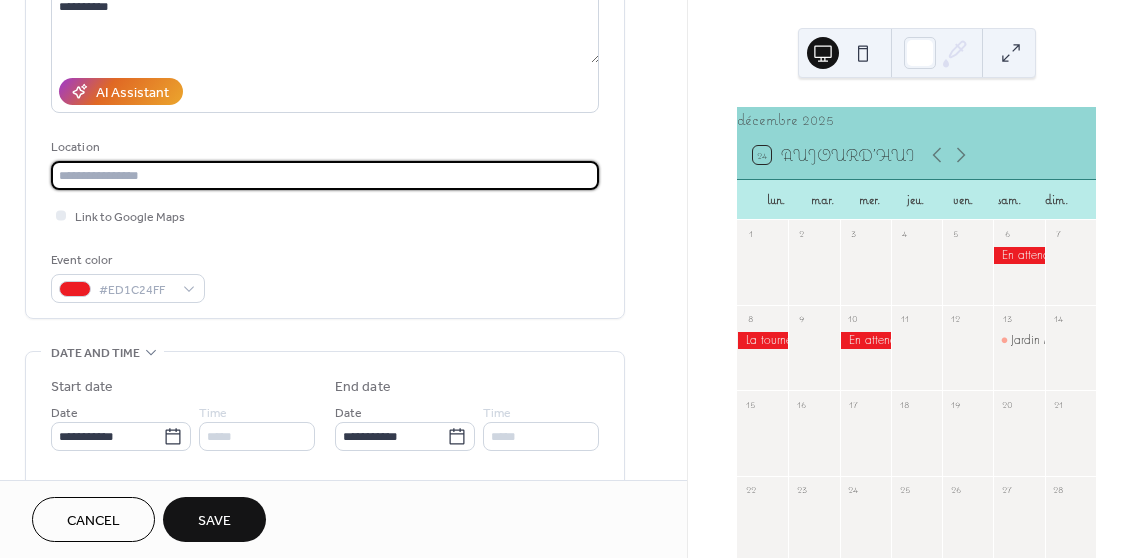 scroll, scrollTop: 0, scrollLeft: 0, axis: both 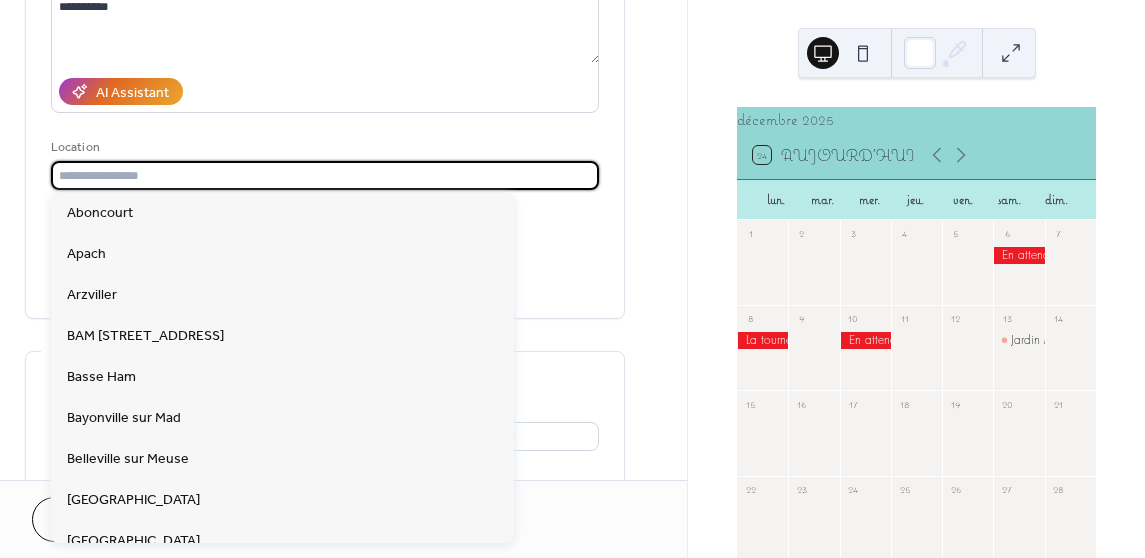 type 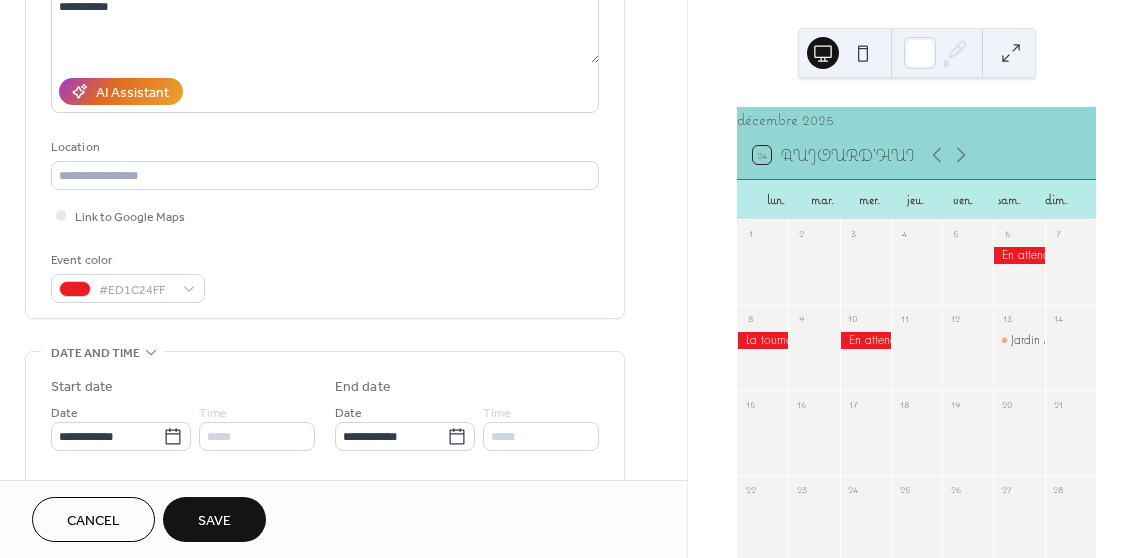 click on "**********" at bounding box center [325, 70] 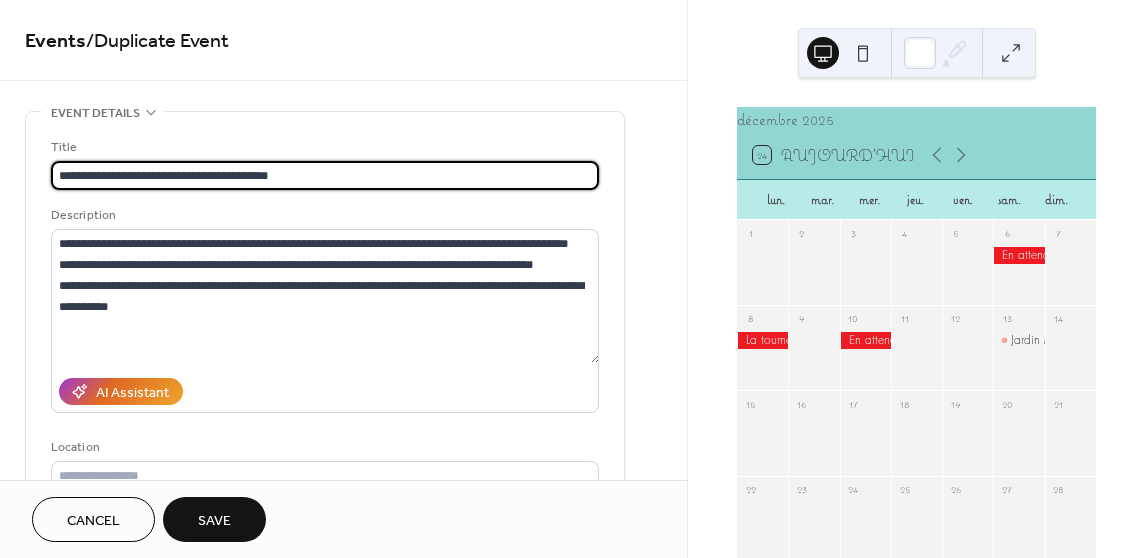 scroll, scrollTop: 0, scrollLeft: 0, axis: both 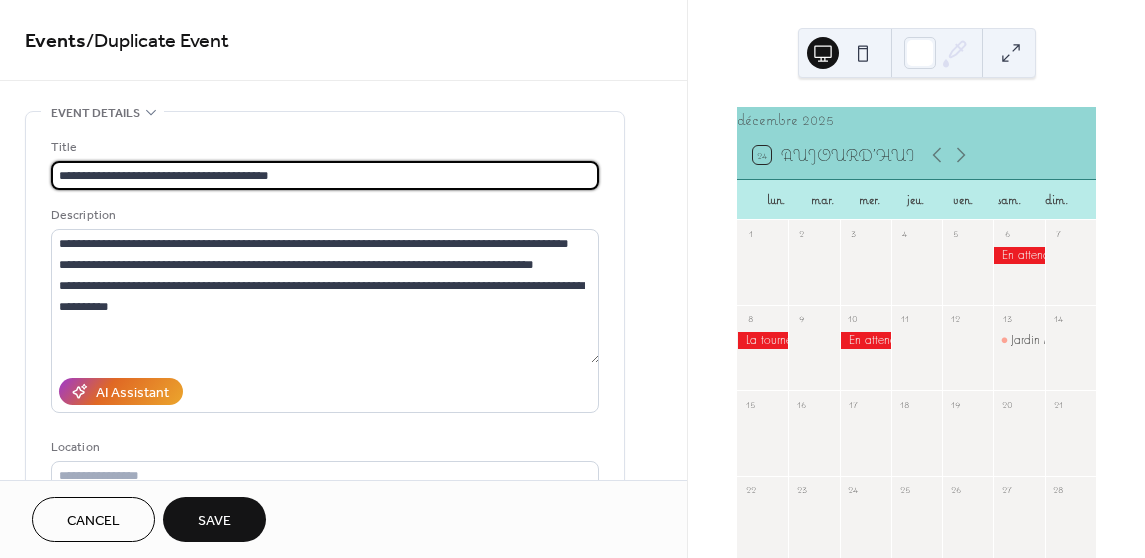 drag, startPoint x: 290, startPoint y: 173, endPoint x: 165, endPoint y: 187, distance: 125.781555 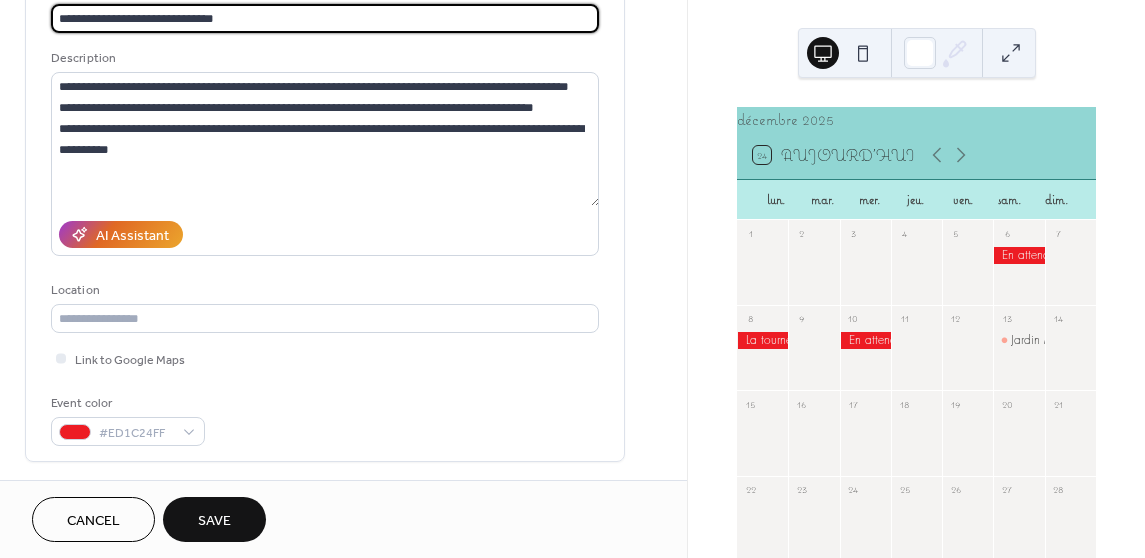 scroll, scrollTop: 158, scrollLeft: 0, axis: vertical 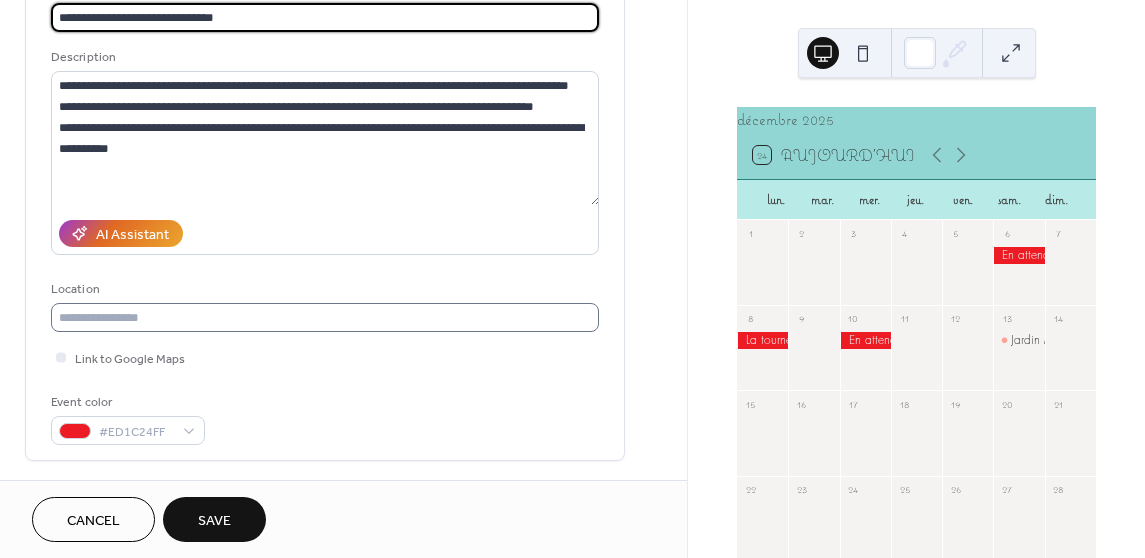 type on "**********" 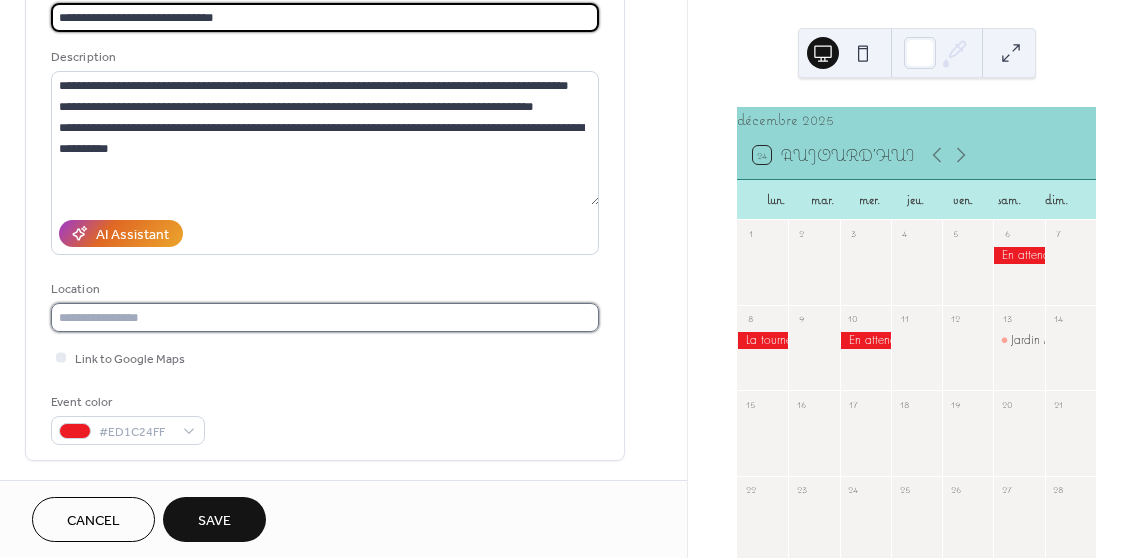 click at bounding box center [325, 317] 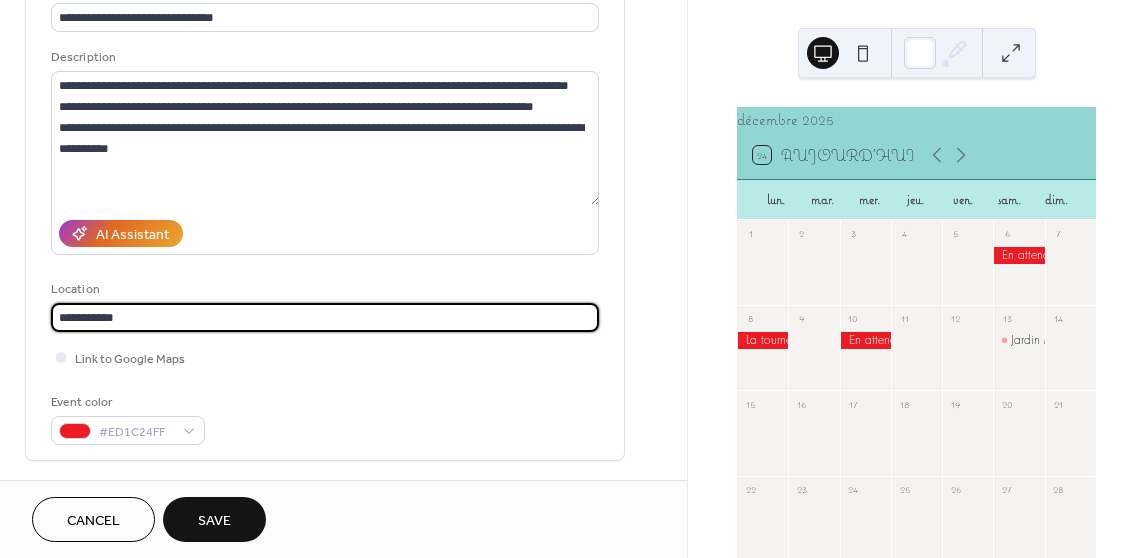 type on "**********" 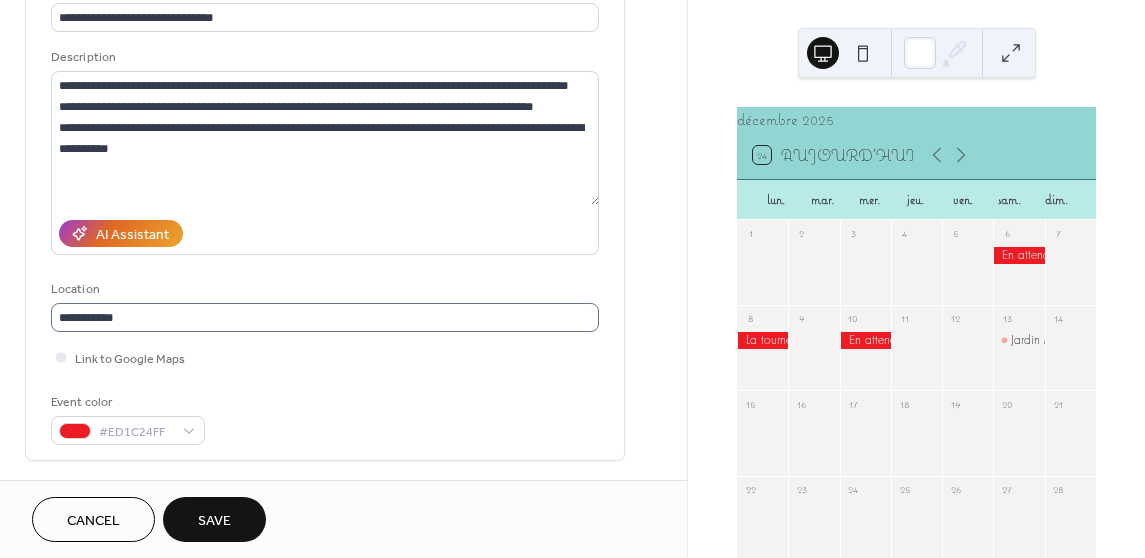 type 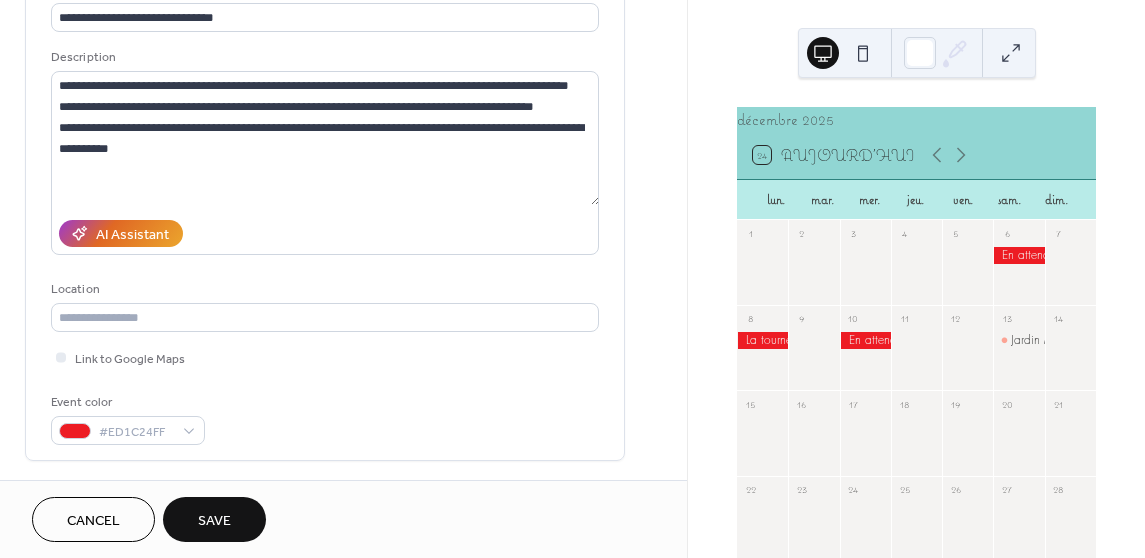 click on "**********" at bounding box center (325, 212) 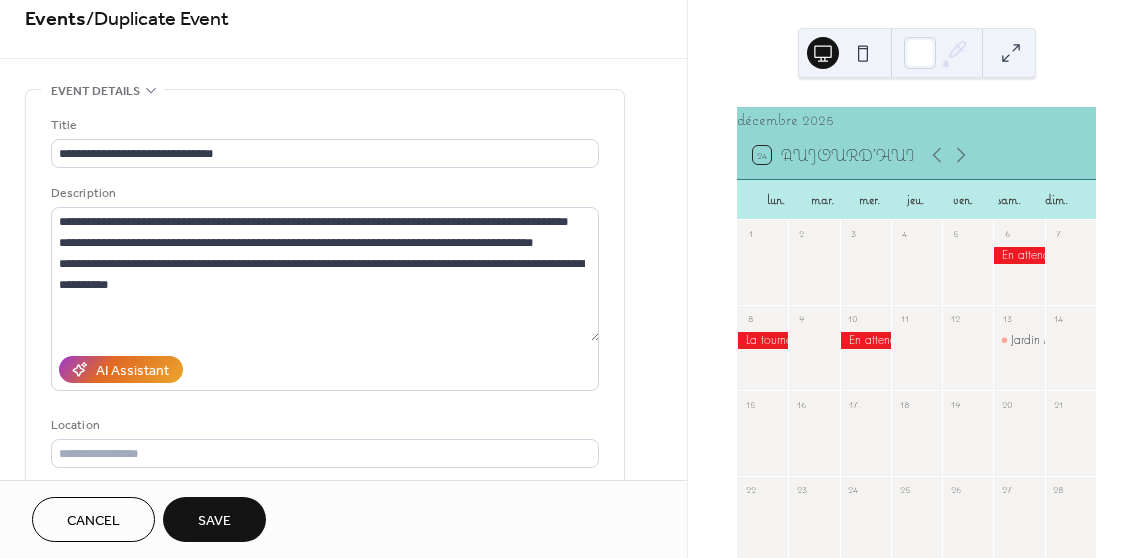 scroll, scrollTop: 0, scrollLeft: 0, axis: both 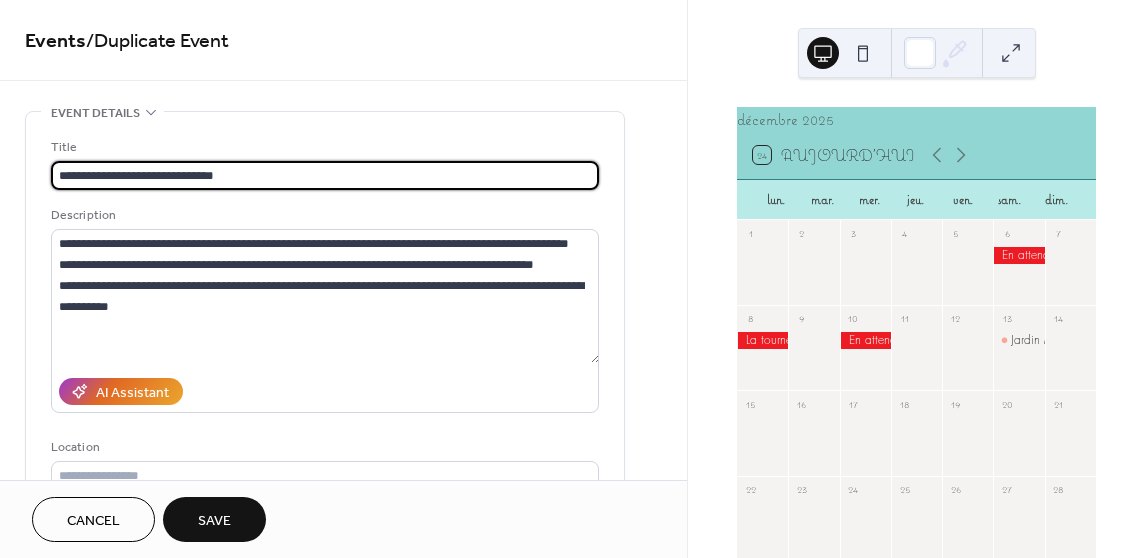 click on "**********" at bounding box center (325, 175) 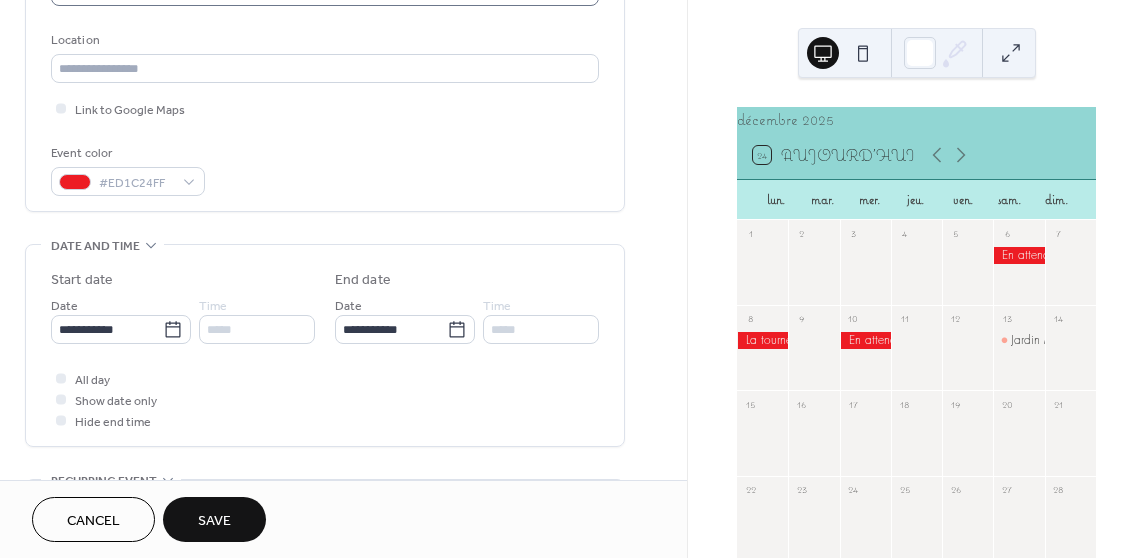 scroll, scrollTop: 469, scrollLeft: 0, axis: vertical 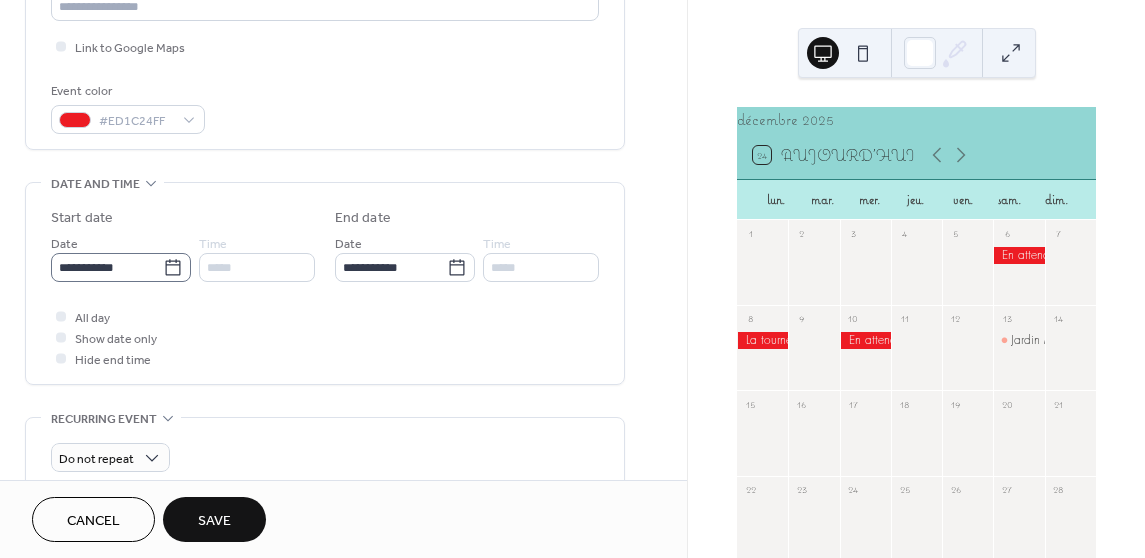 type on "**********" 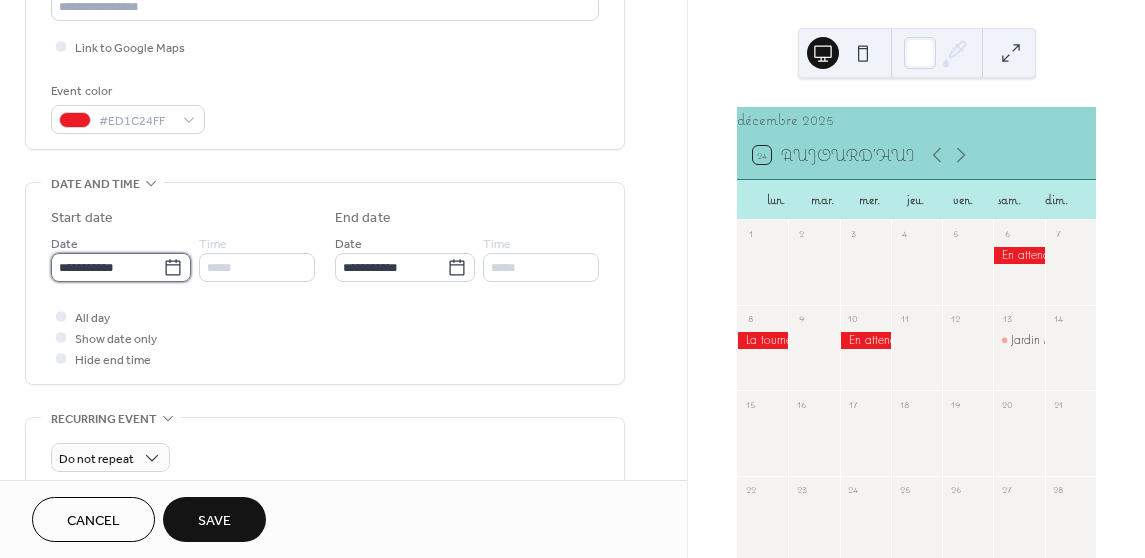 click on "**********" at bounding box center (107, 267) 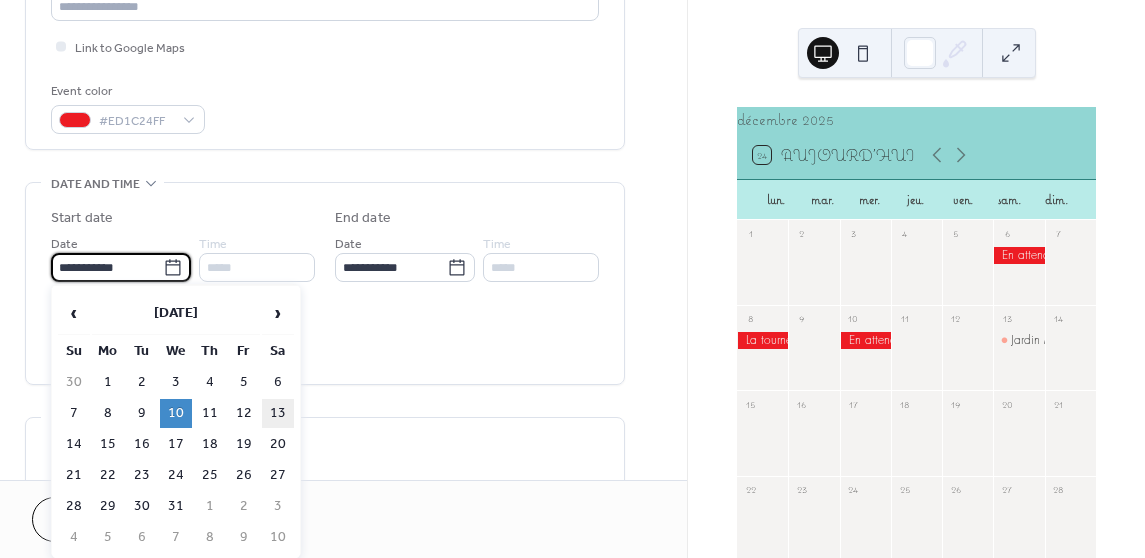click on "13" at bounding box center [278, 413] 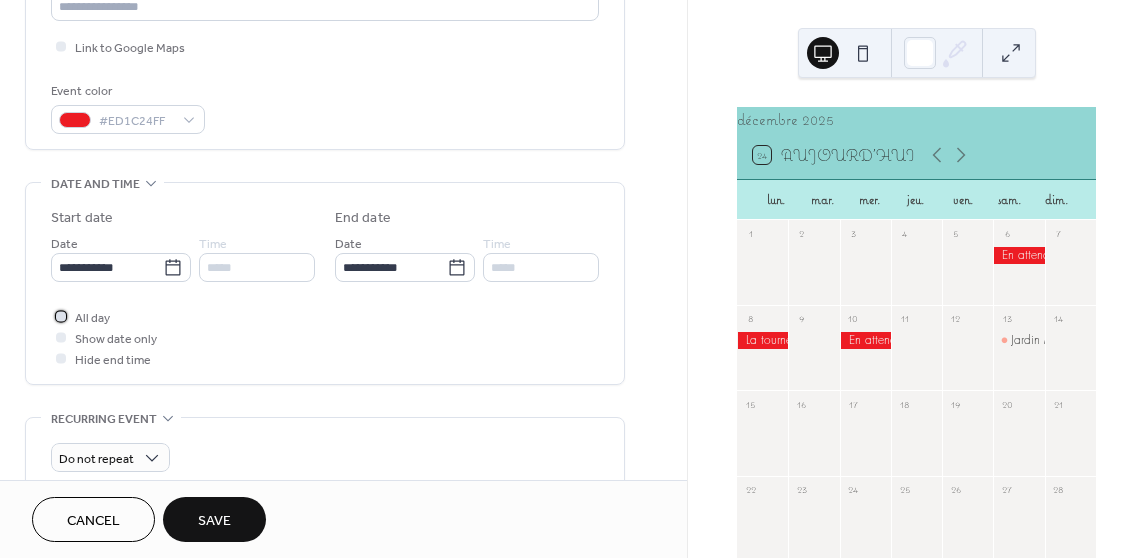 click at bounding box center (61, 316) 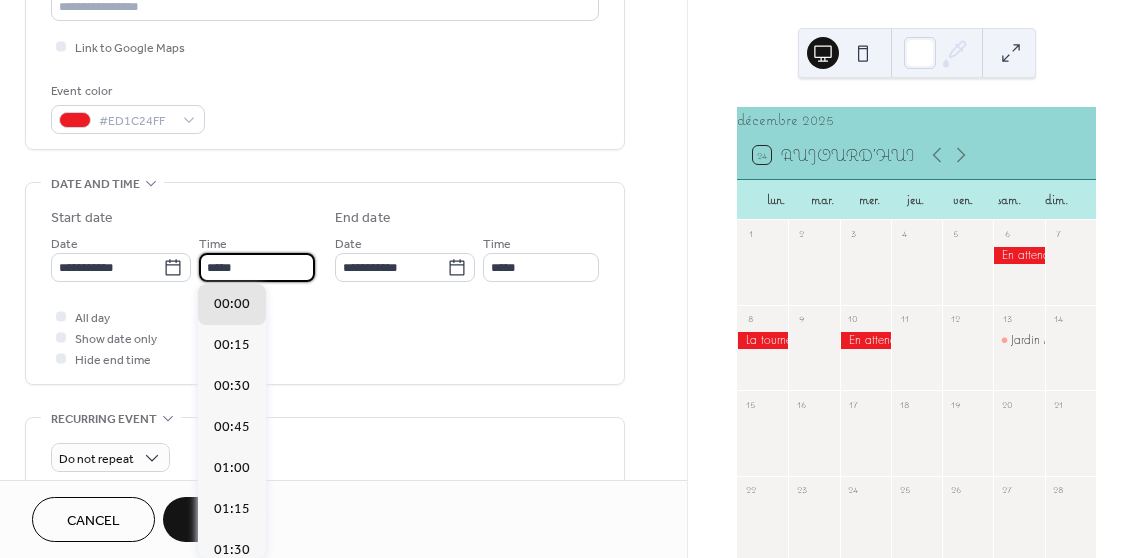 click on "*****" at bounding box center (257, 267) 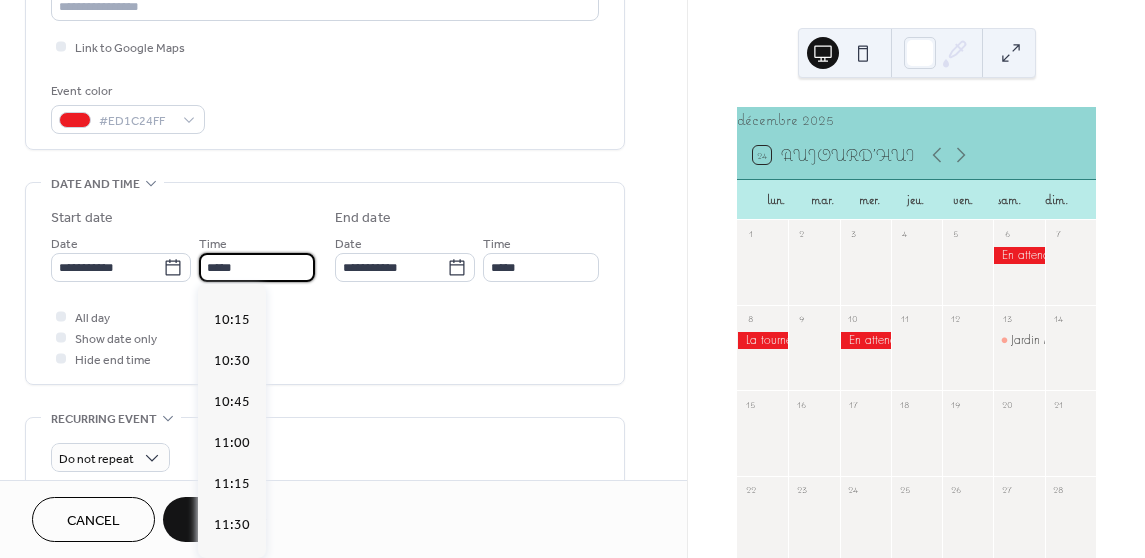 scroll, scrollTop: 1667, scrollLeft: 0, axis: vertical 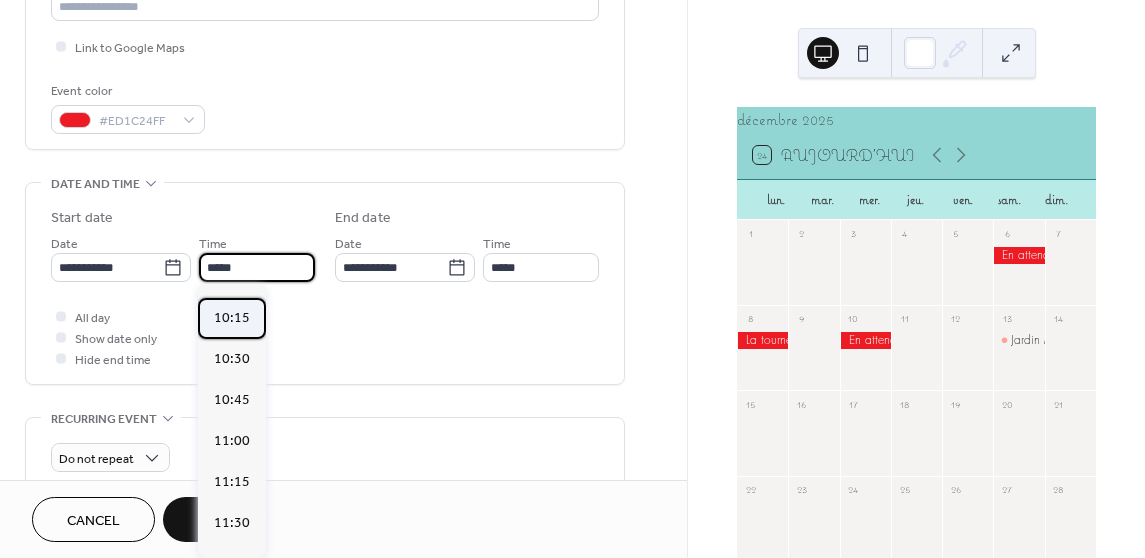 click on "10:15" at bounding box center (232, 318) 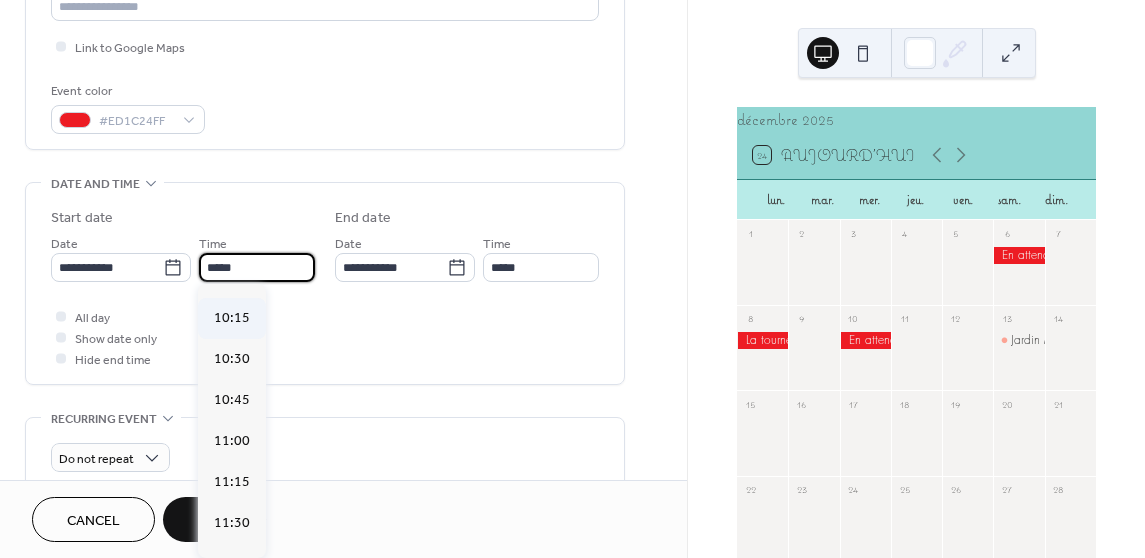 type on "*****" 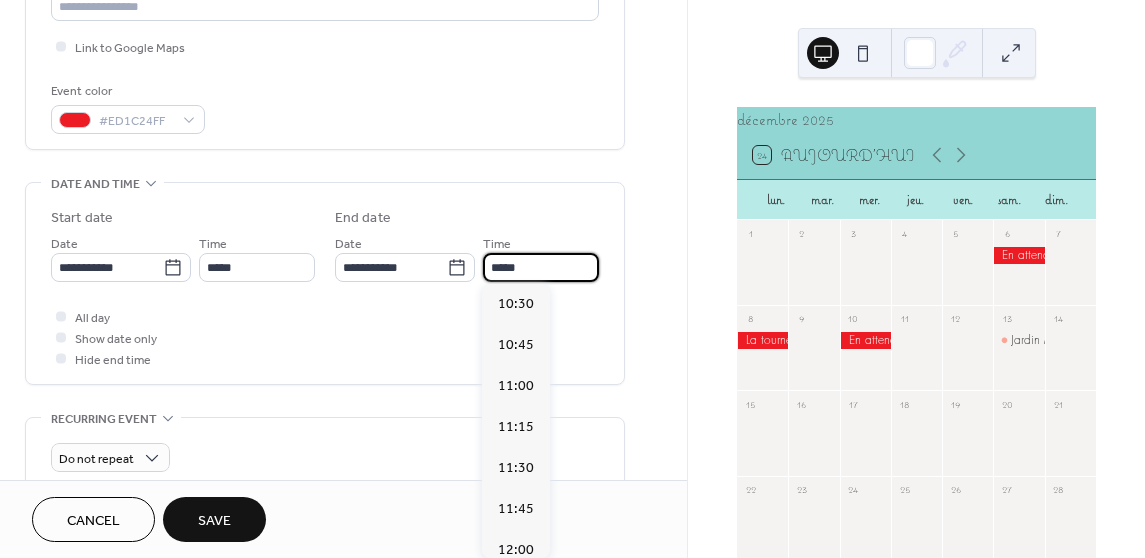 click on "*****" at bounding box center (541, 267) 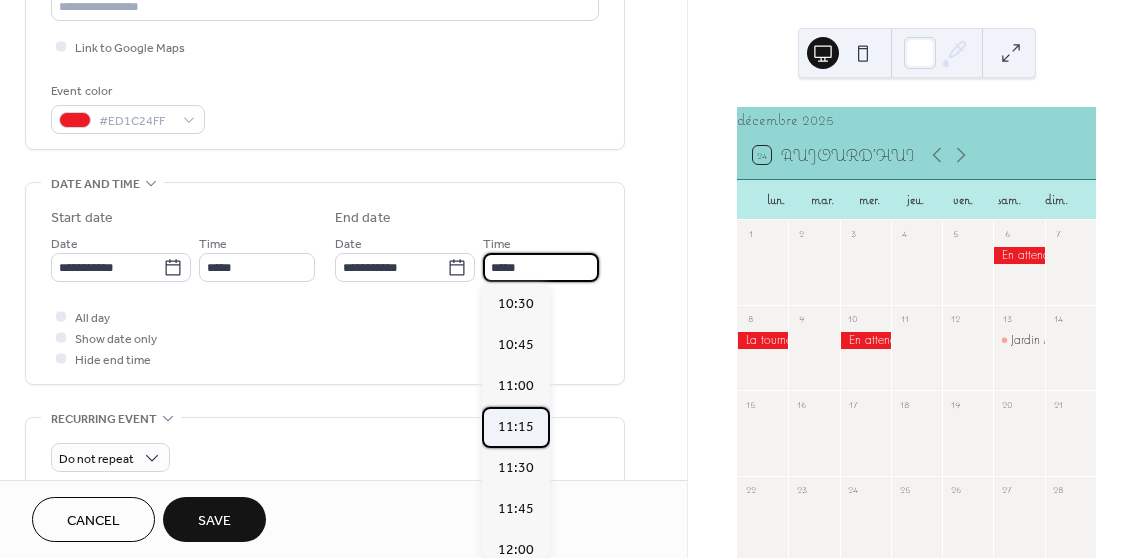 click on "11:15" at bounding box center (516, 427) 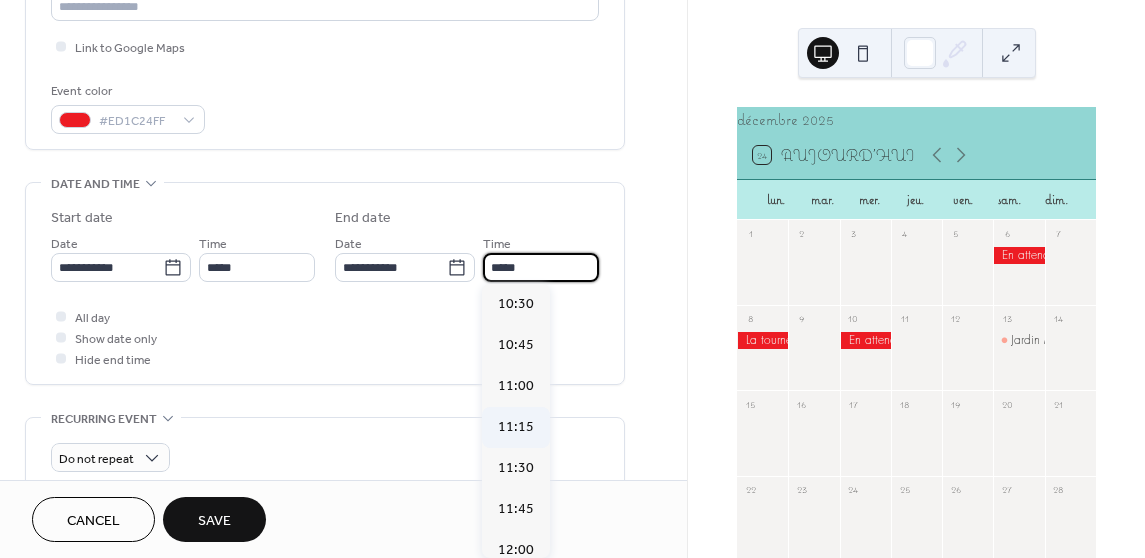 type on "*****" 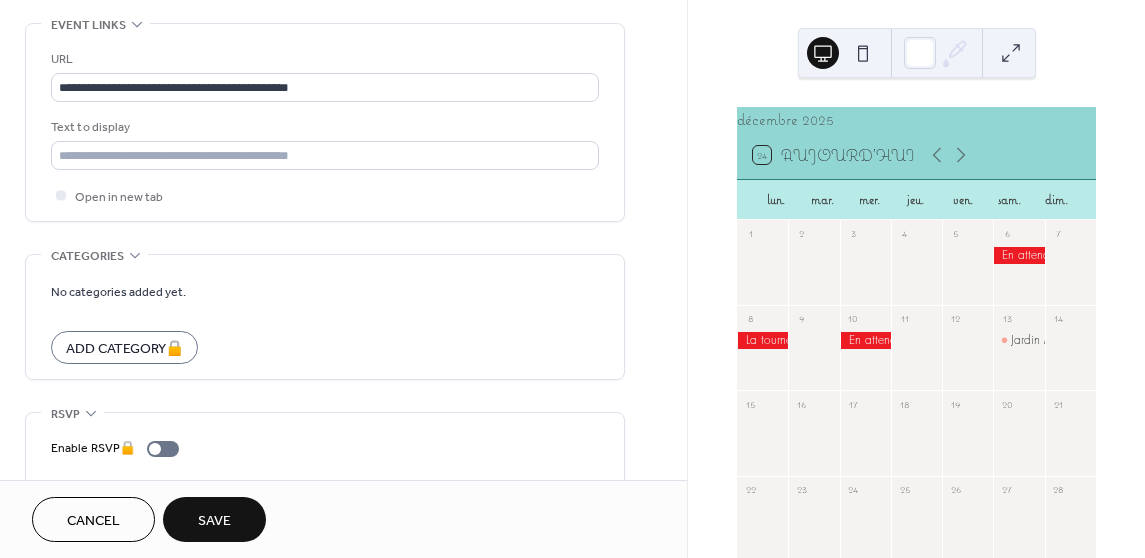 scroll, scrollTop: 1098, scrollLeft: 0, axis: vertical 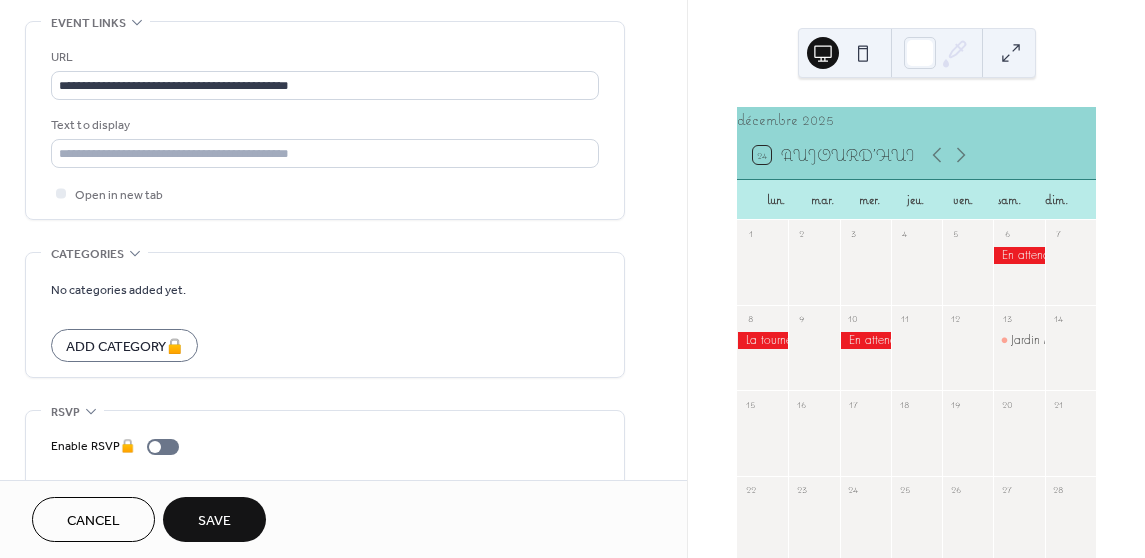 click on "Save" at bounding box center (214, 519) 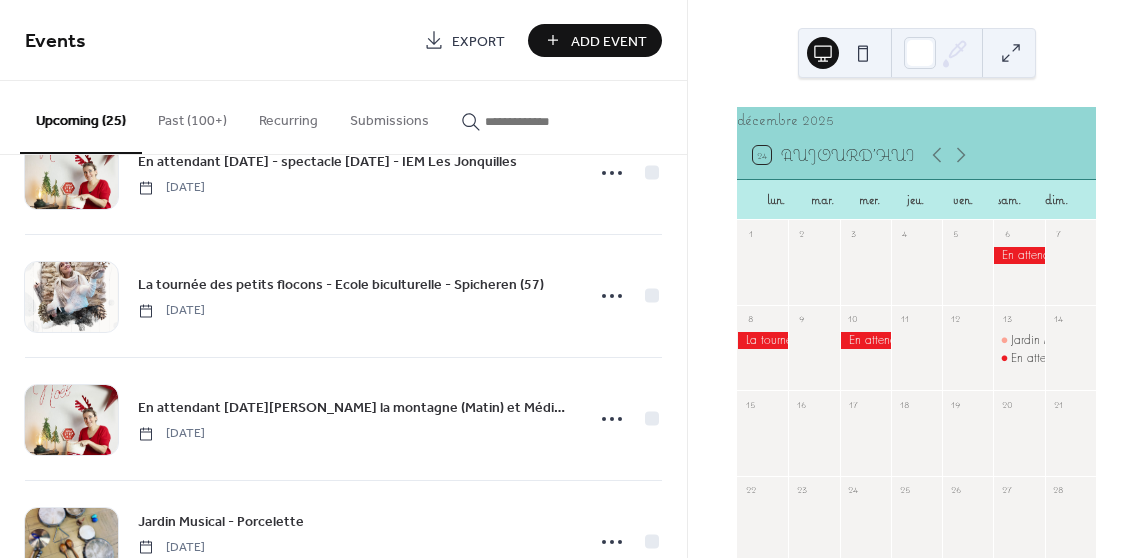 scroll, scrollTop: 2722, scrollLeft: 0, axis: vertical 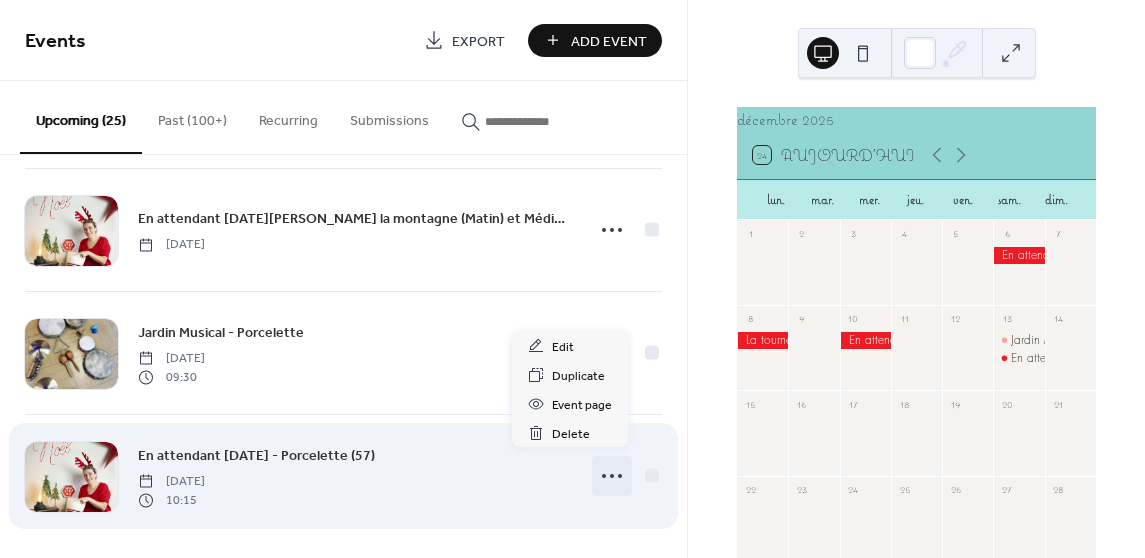click 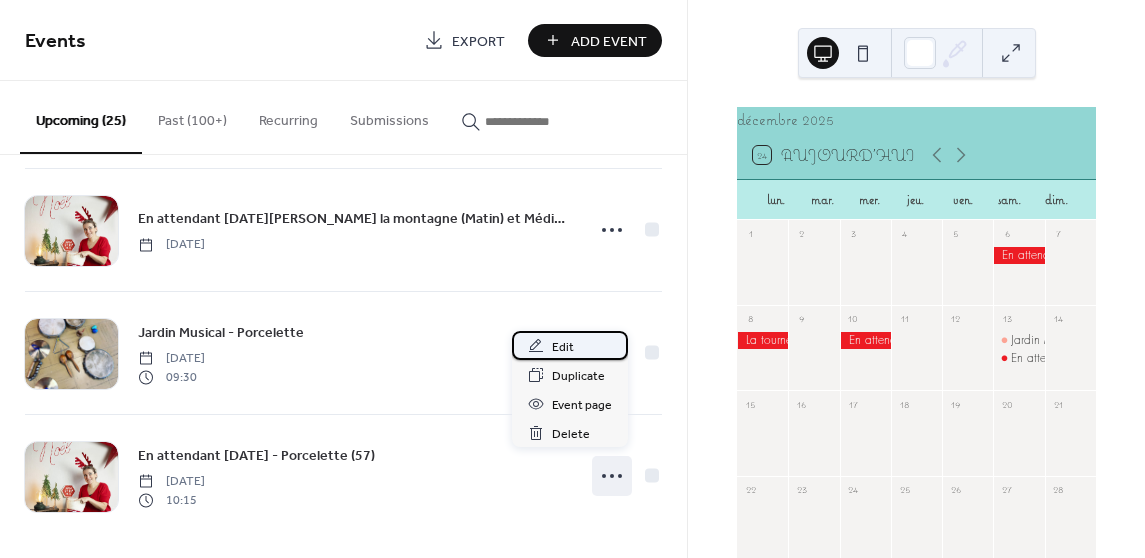 click on "Edit" at bounding box center [563, 347] 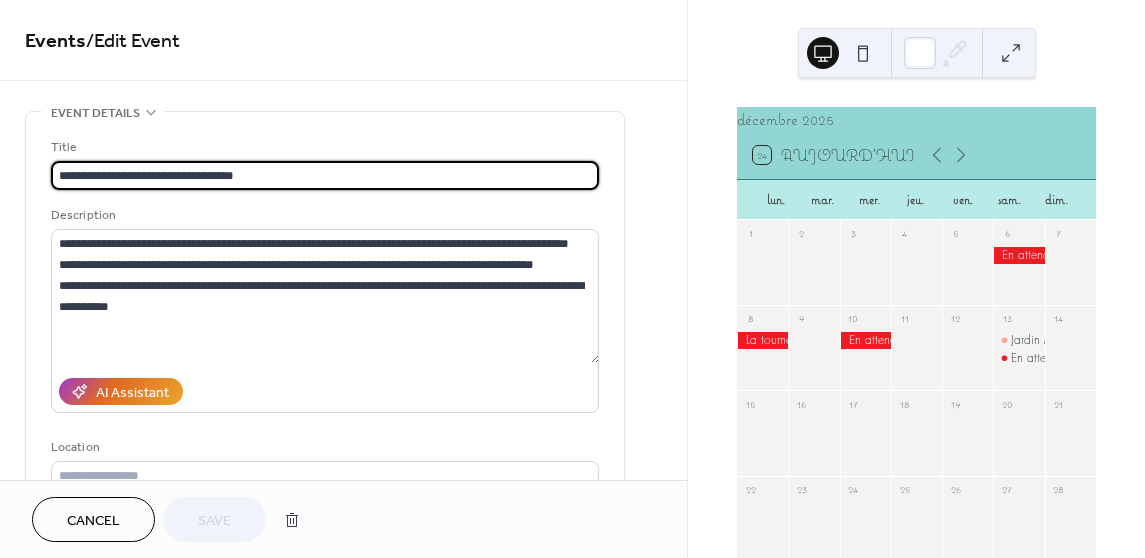 click on "**********" at bounding box center (325, 175) 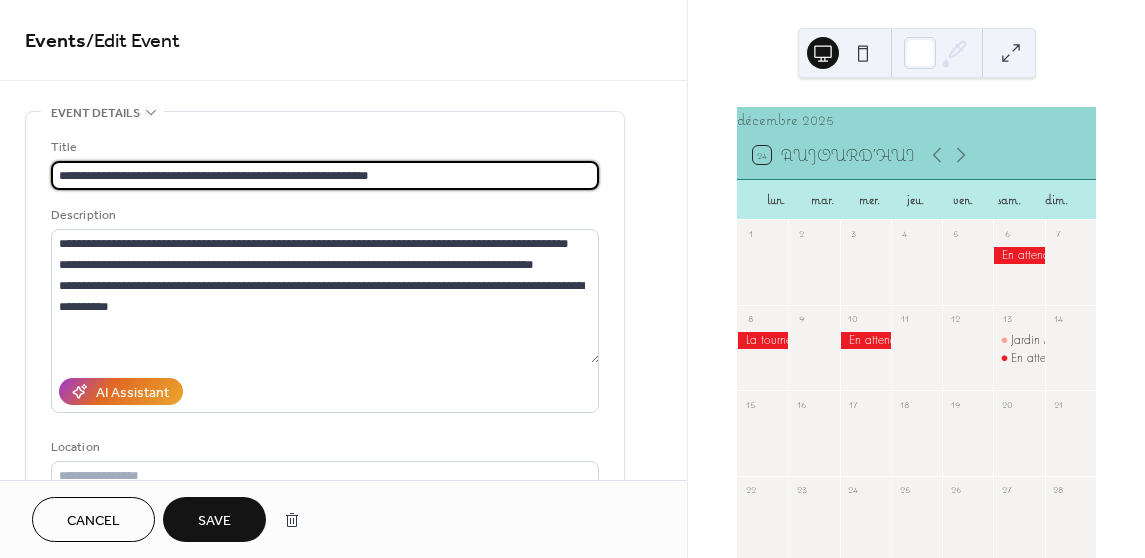 type on "**********" 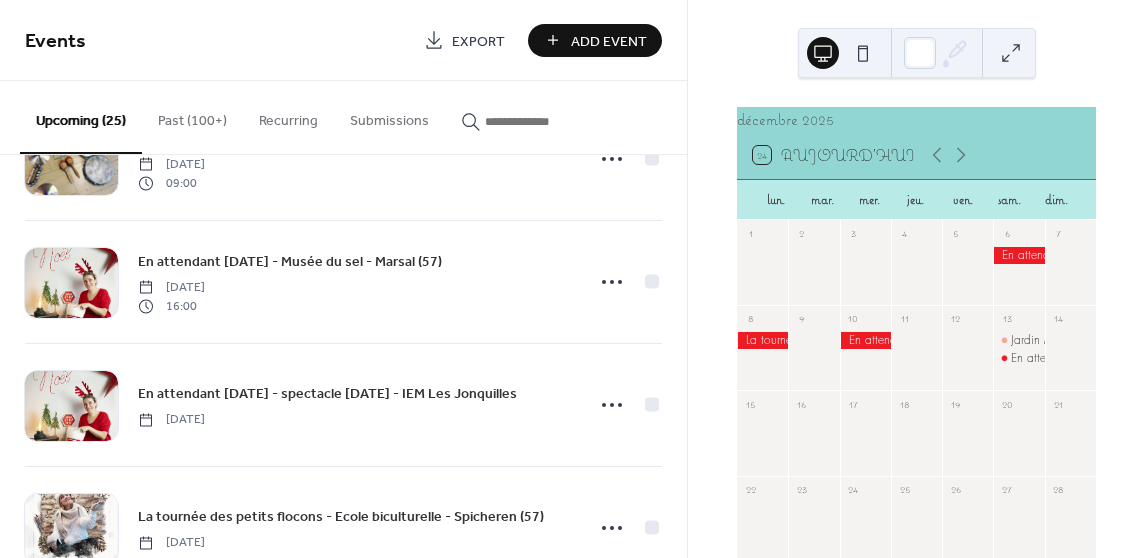 scroll, scrollTop: 2722, scrollLeft: 0, axis: vertical 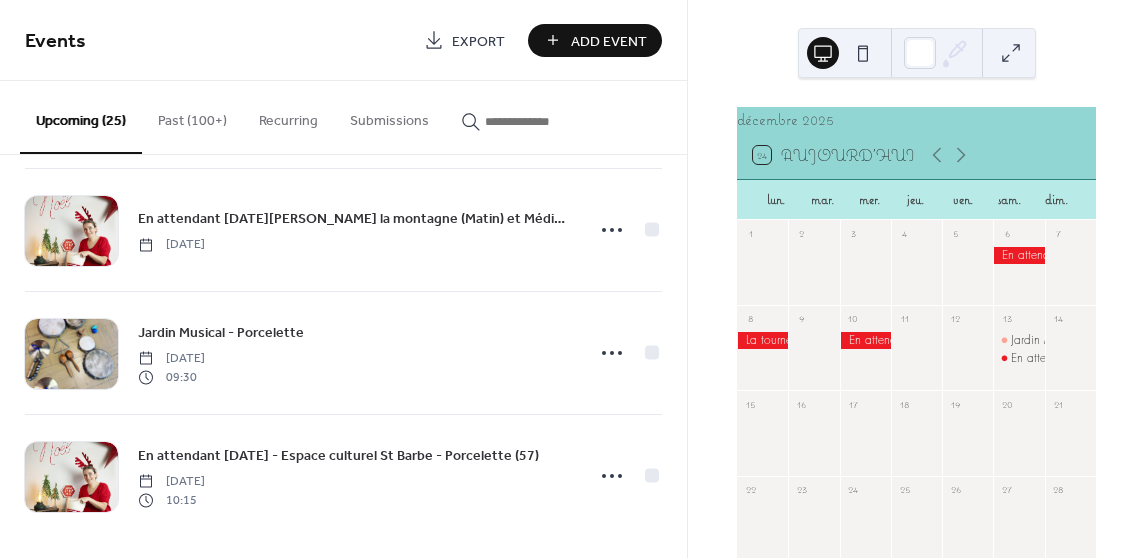click at bounding box center [545, 121] 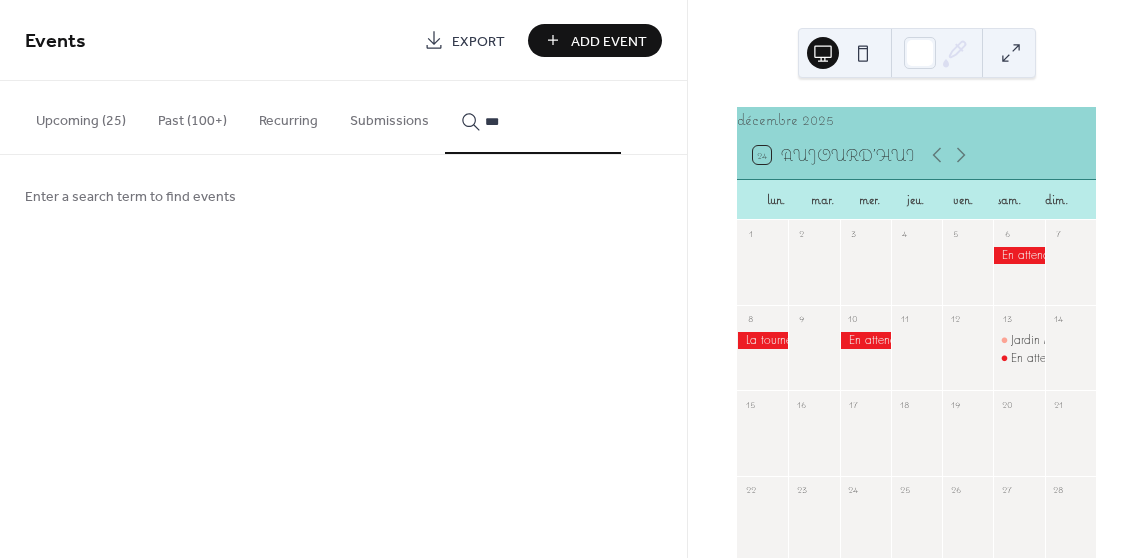 click on "**" at bounding box center (533, 117) 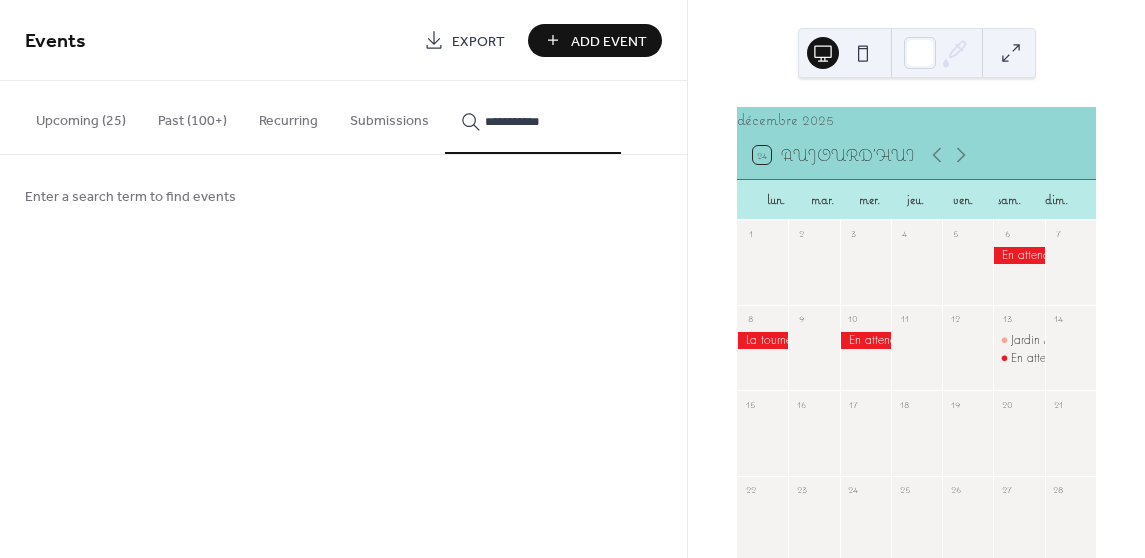 click on "**********" at bounding box center [533, 117] 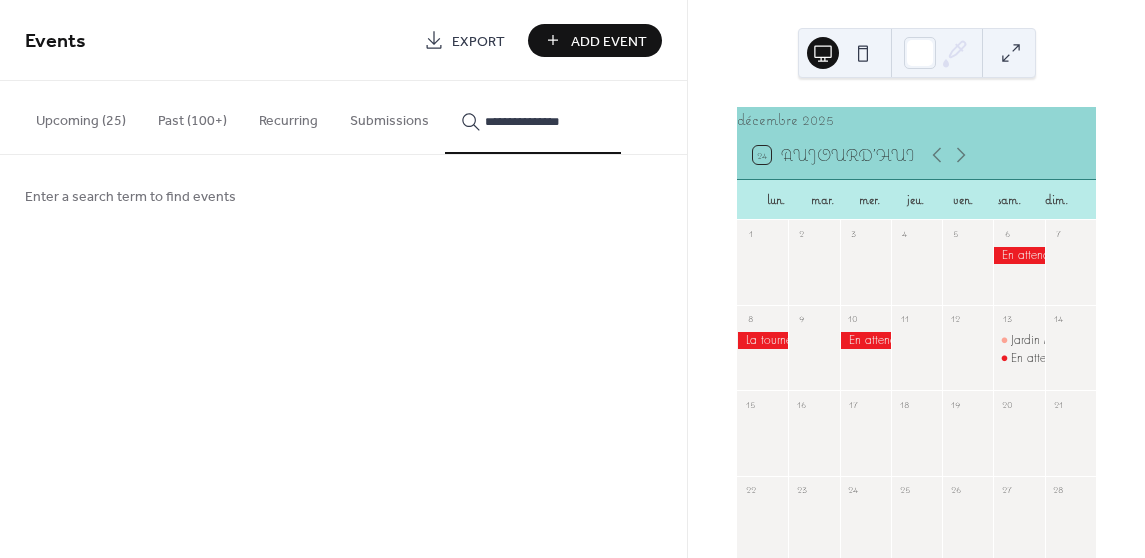 click on "**********" at bounding box center (533, 117) 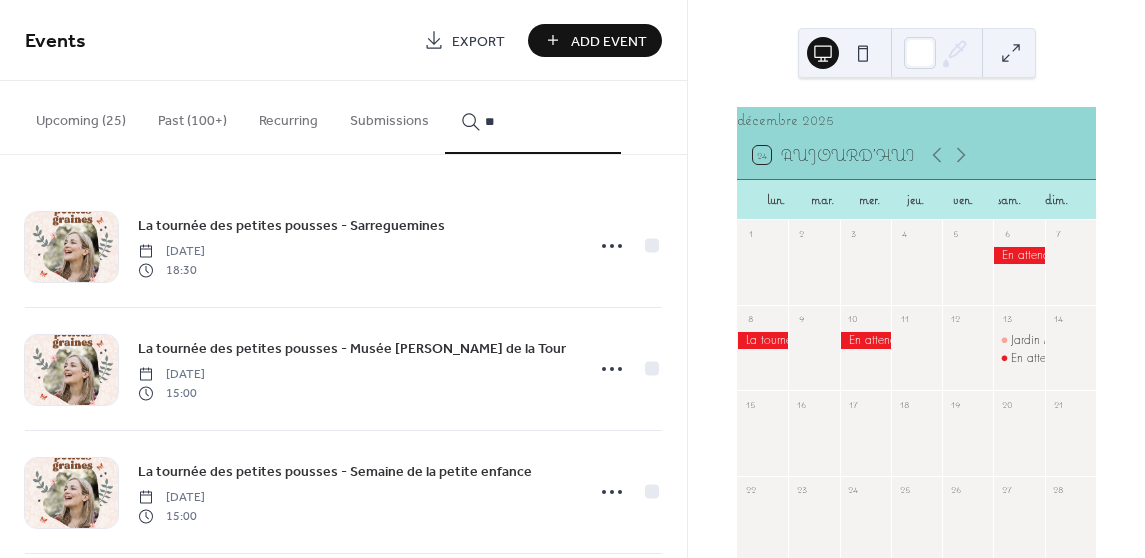 type on "*" 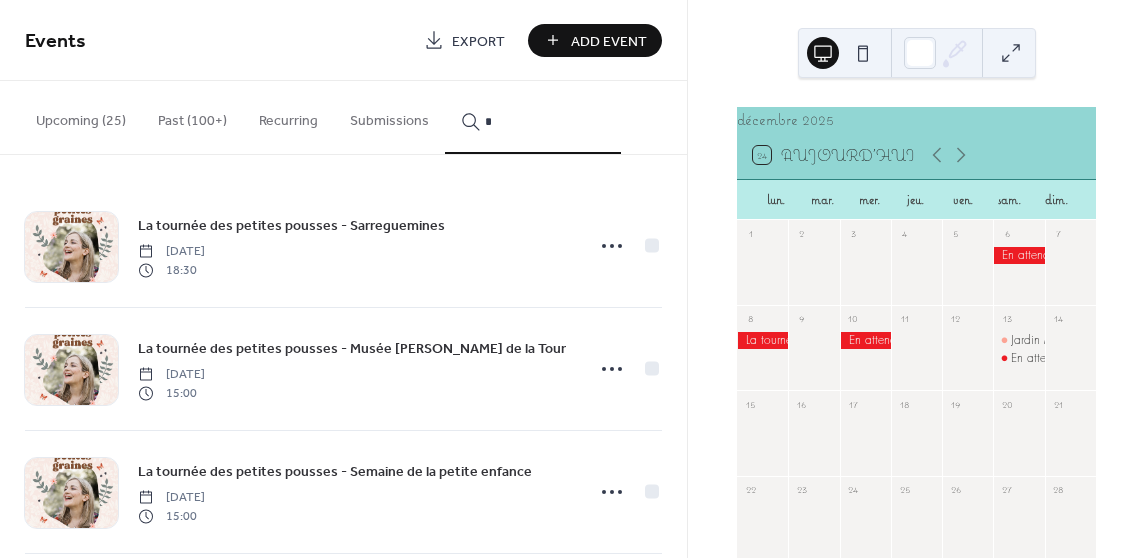 type 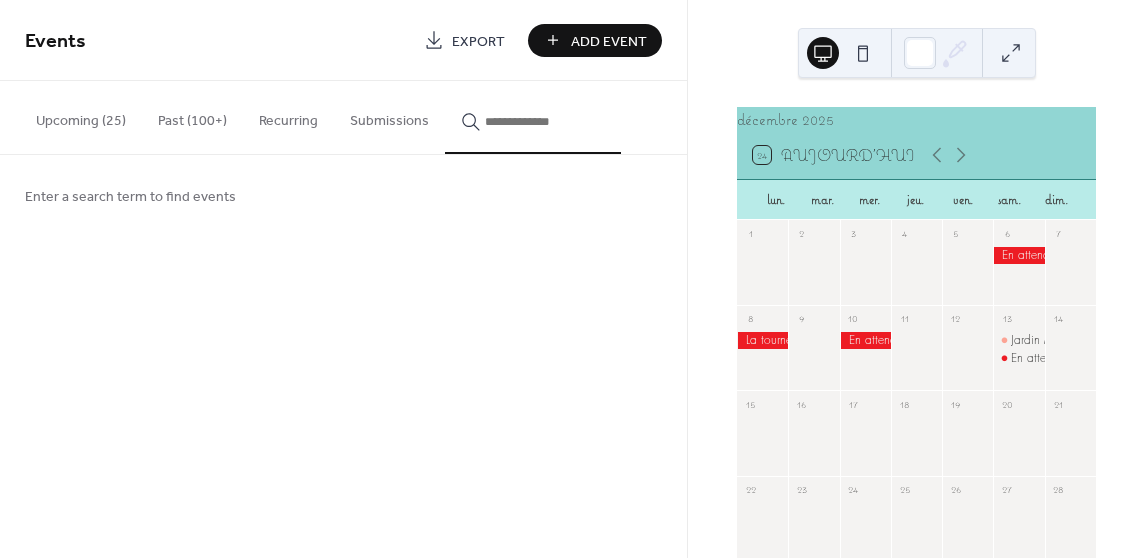 click on "Upcoming (25)" at bounding box center [81, 116] 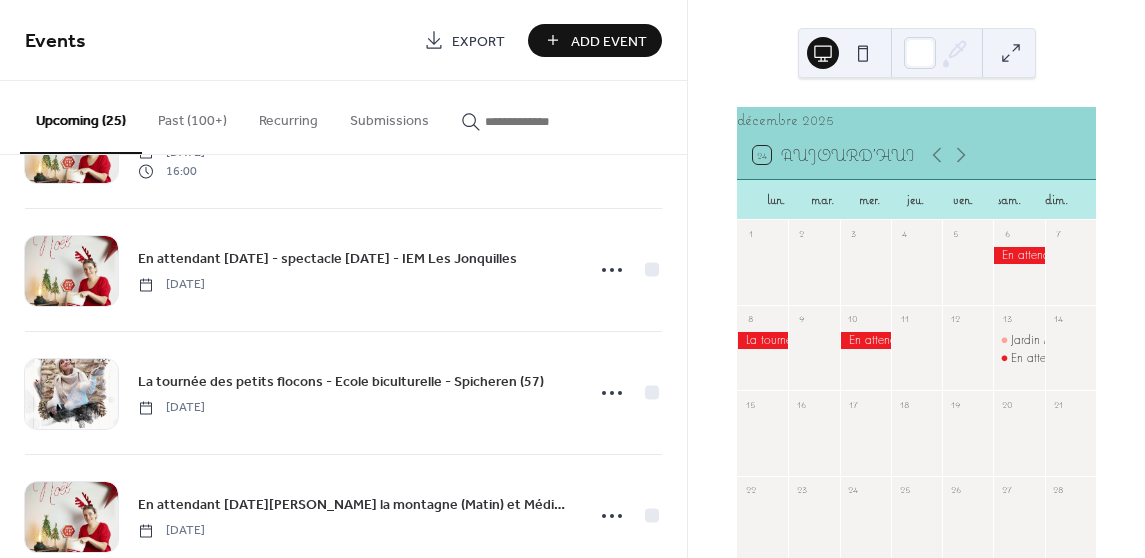 scroll, scrollTop: 2435, scrollLeft: 0, axis: vertical 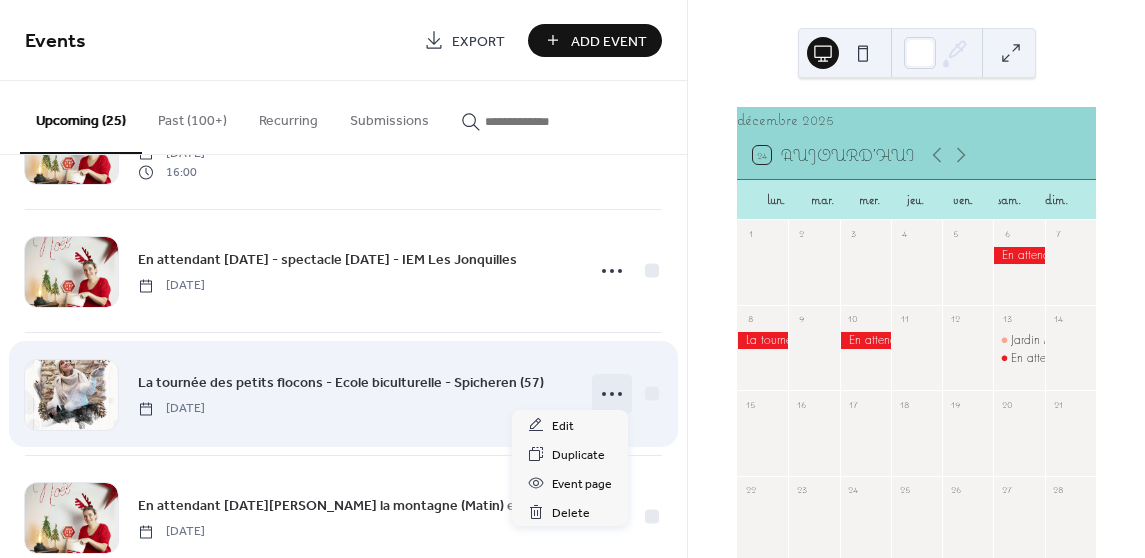 click 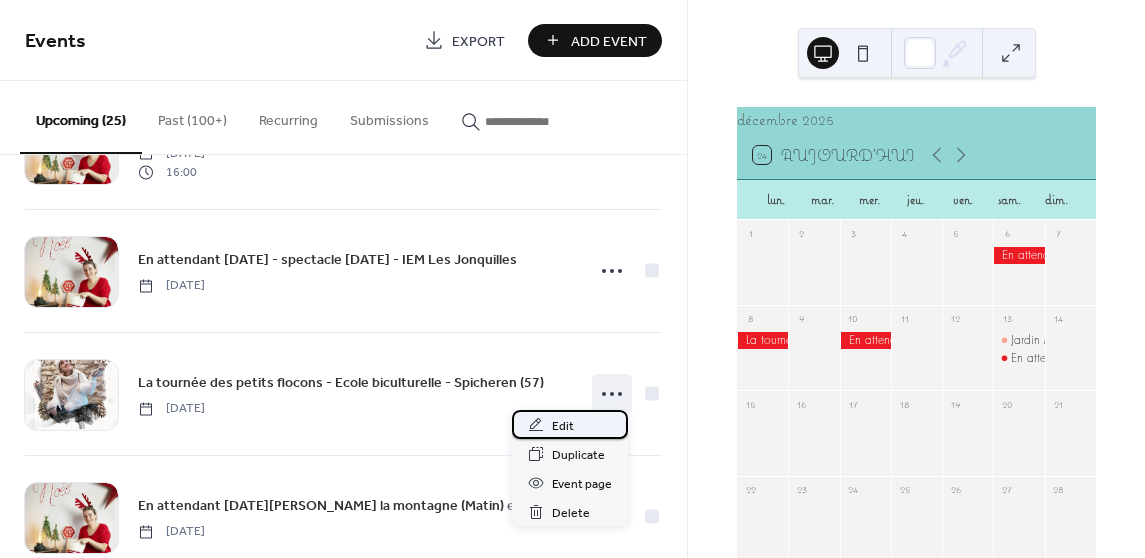 click on "Edit" at bounding box center [563, 426] 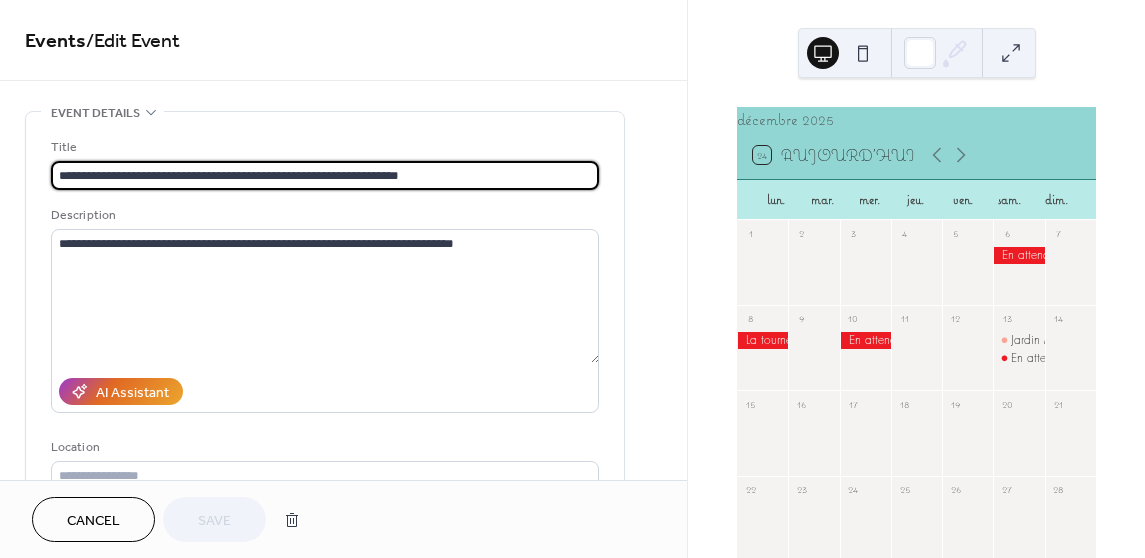 click on "Cancel" at bounding box center [93, 521] 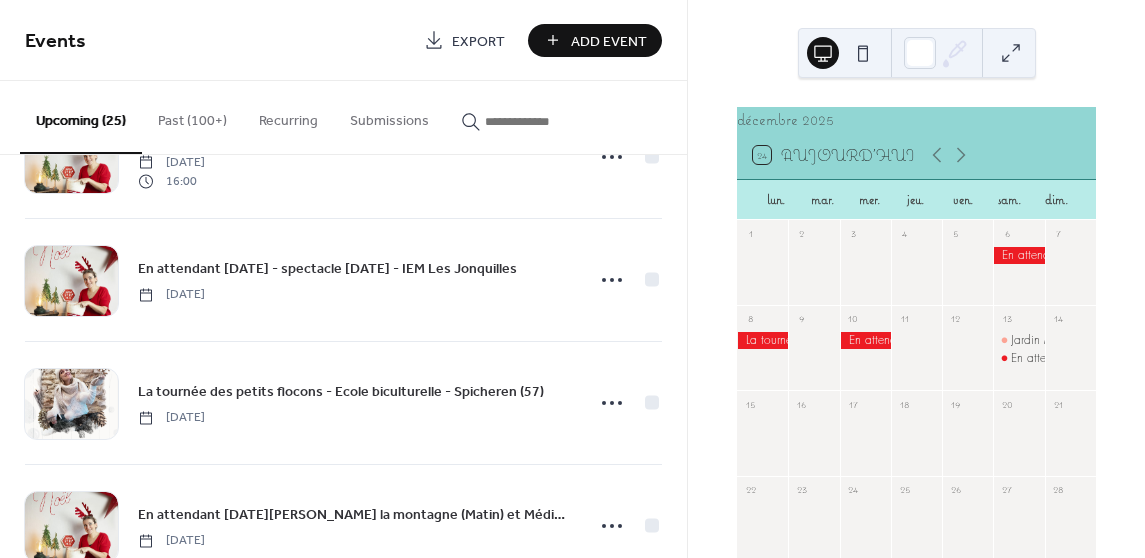scroll, scrollTop: 2416, scrollLeft: 0, axis: vertical 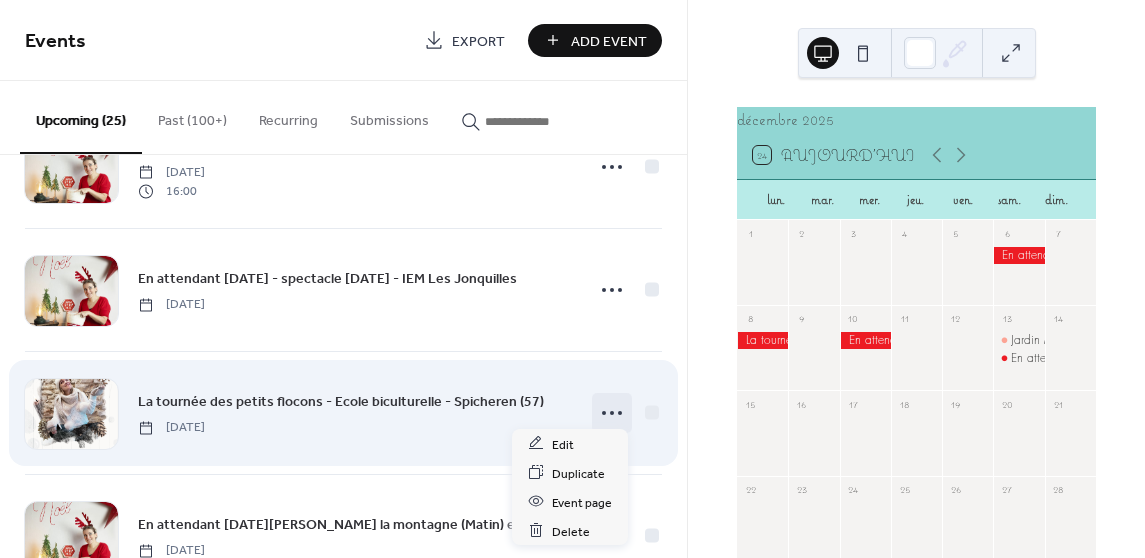 click 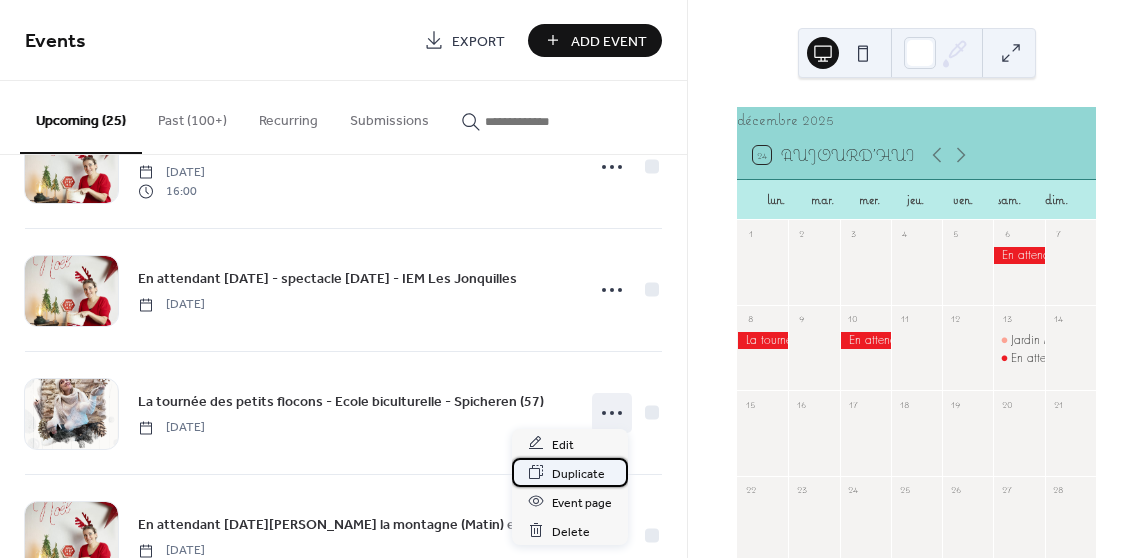 click on "Duplicate" at bounding box center [578, 473] 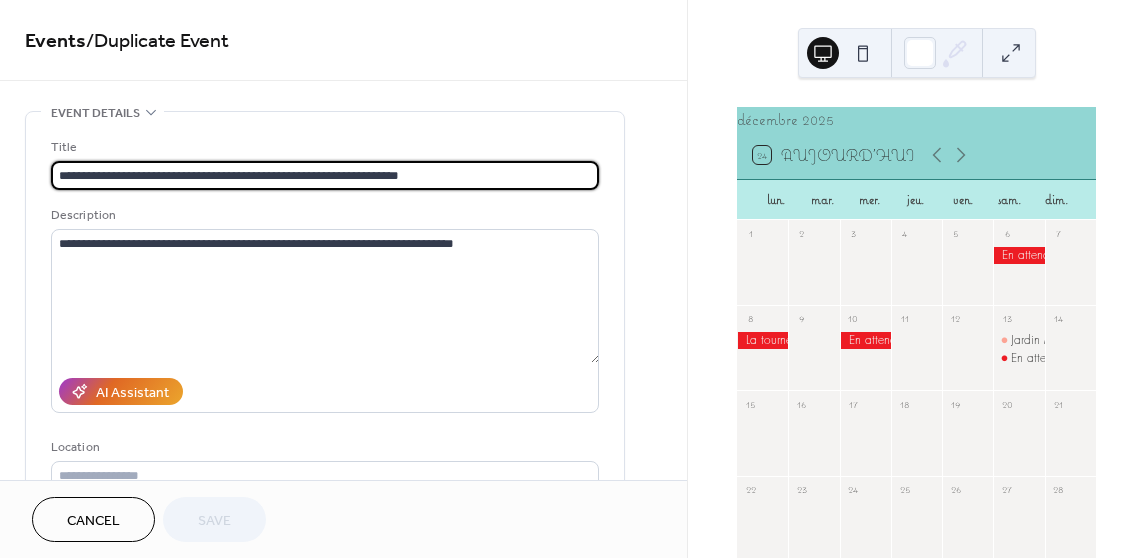 scroll, scrollTop: 0, scrollLeft: 0, axis: both 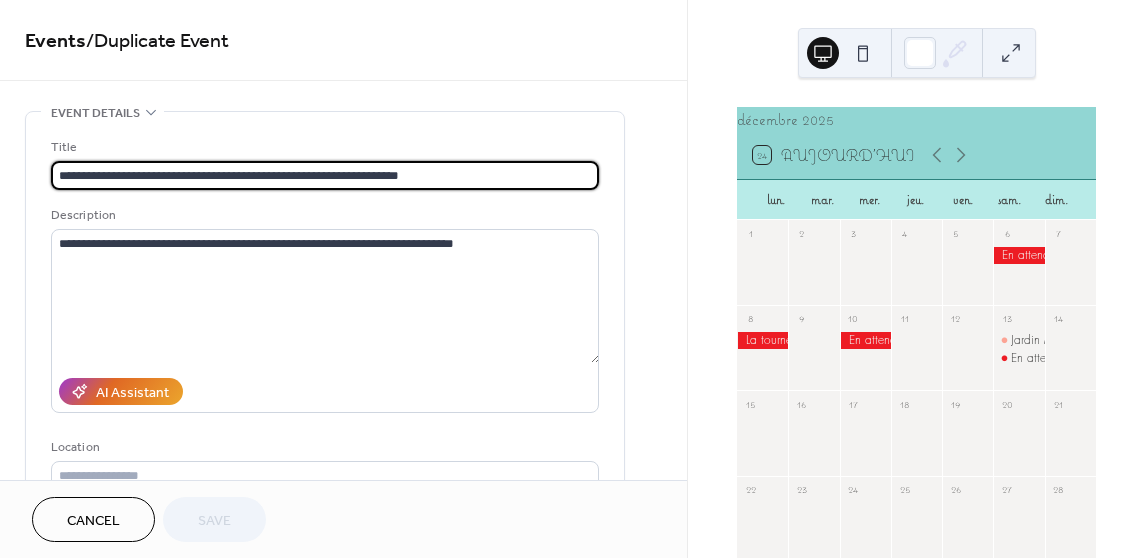drag, startPoint x: 403, startPoint y: 175, endPoint x: 220, endPoint y: 180, distance: 183.0683 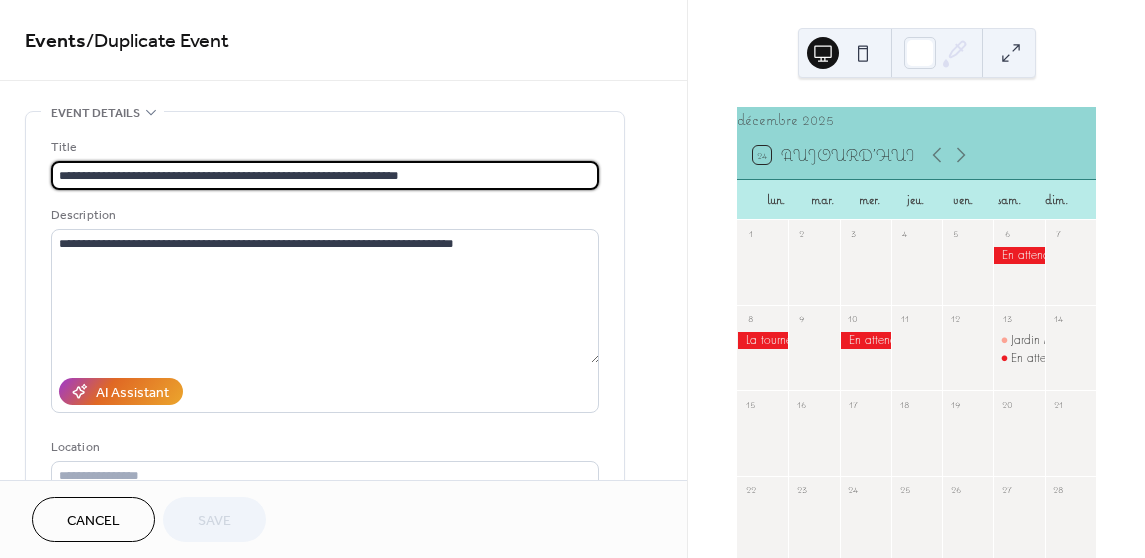 click on "**********" at bounding box center (325, 175) 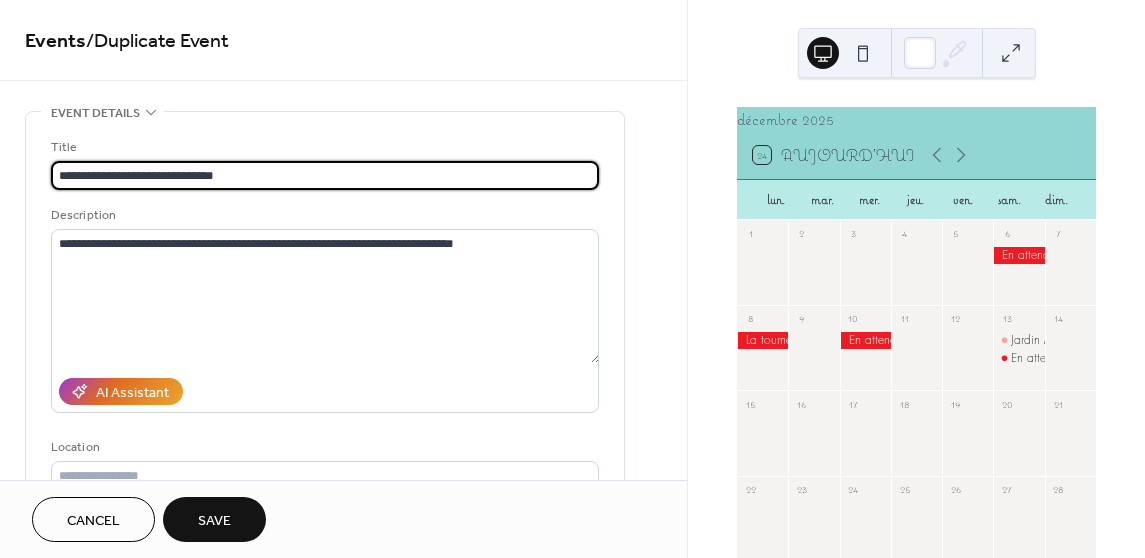 paste on "**********" 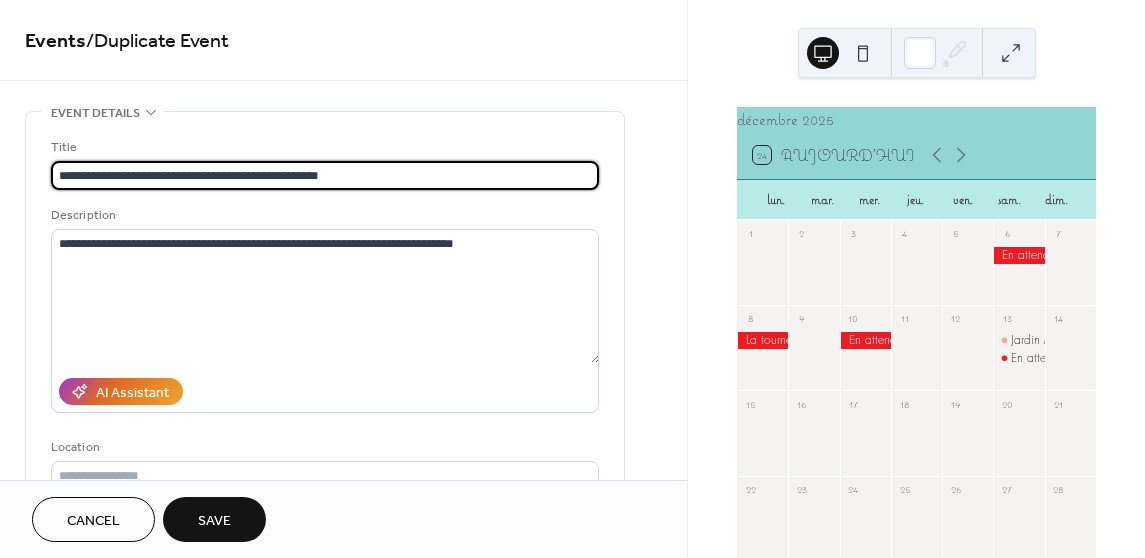 click on "**********" at bounding box center [325, 175] 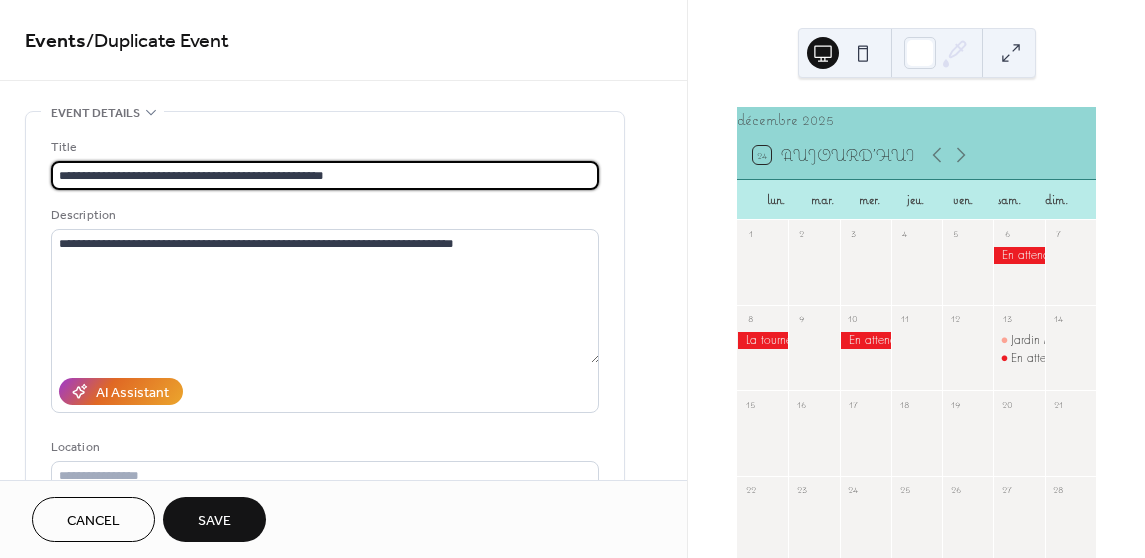 click on "**********" at bounding box center (325, 175) 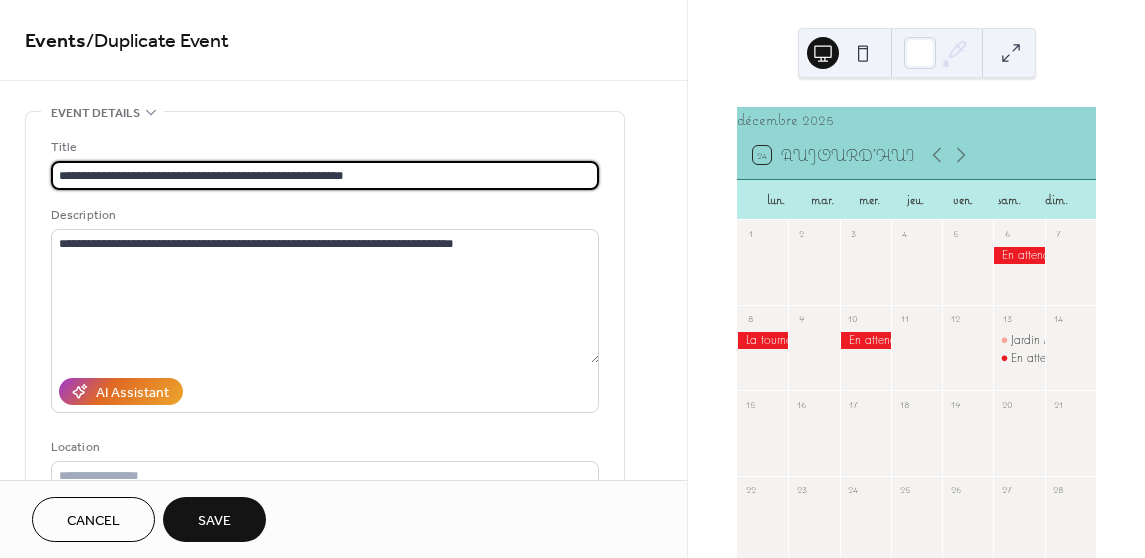 type on "**********" 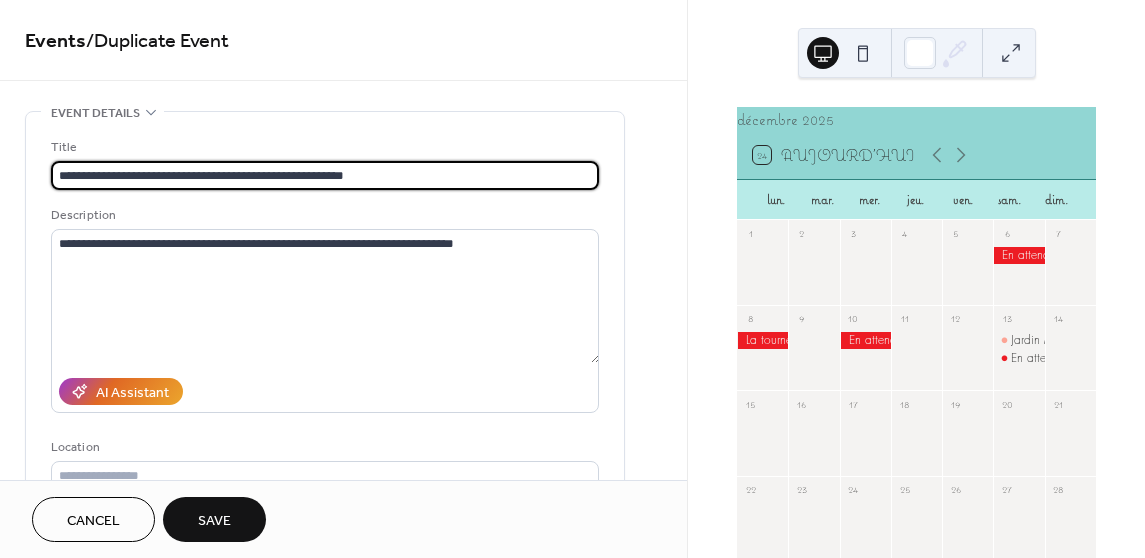 scroll, scrollTop: 0, scrollLeft: 0, axis: both 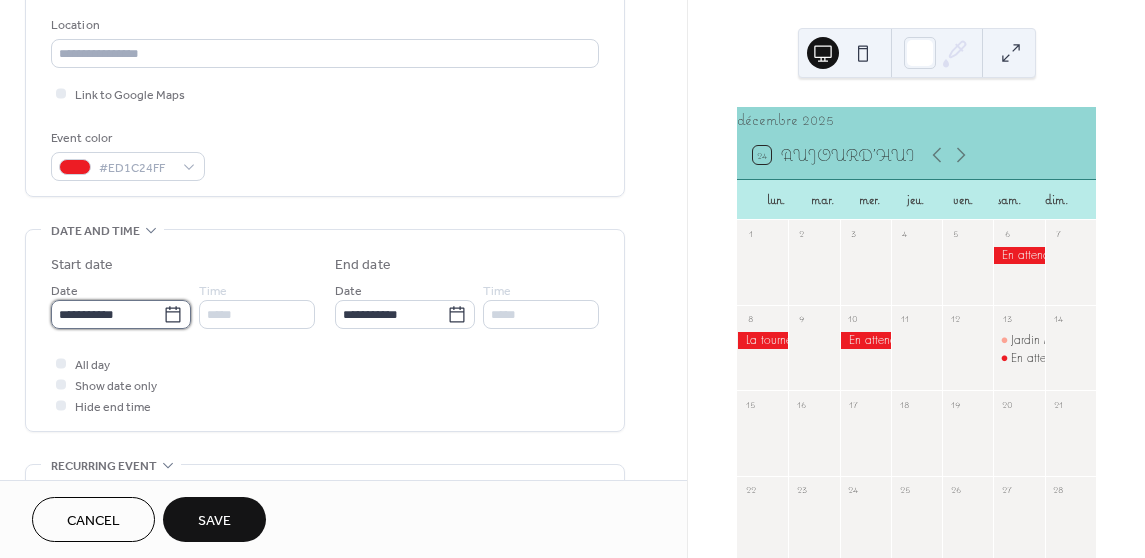 click on "**********" at bounding box center [107, 314] 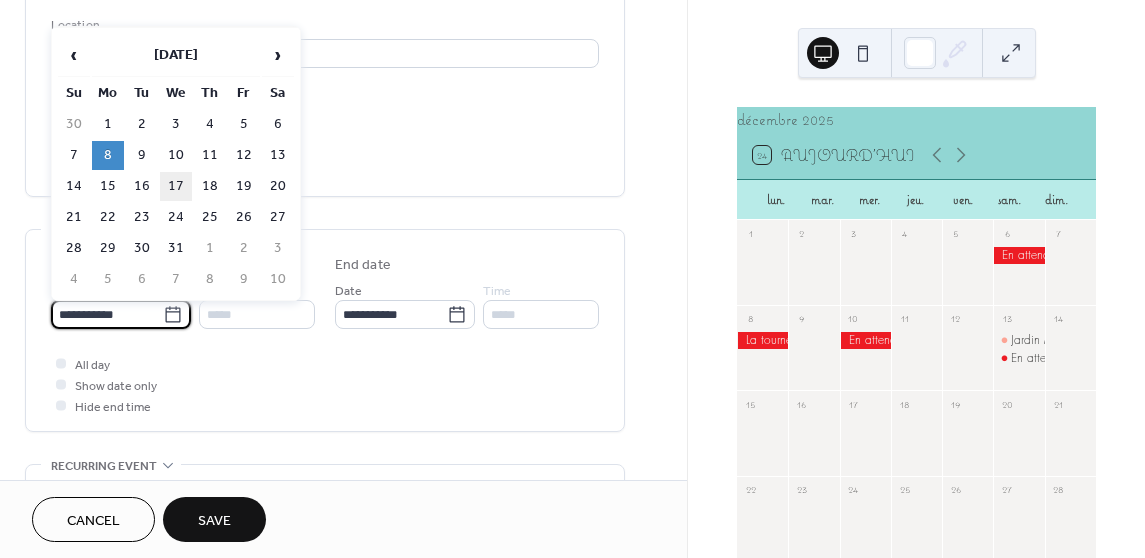 click on "17" at bounding box center (176, 186) 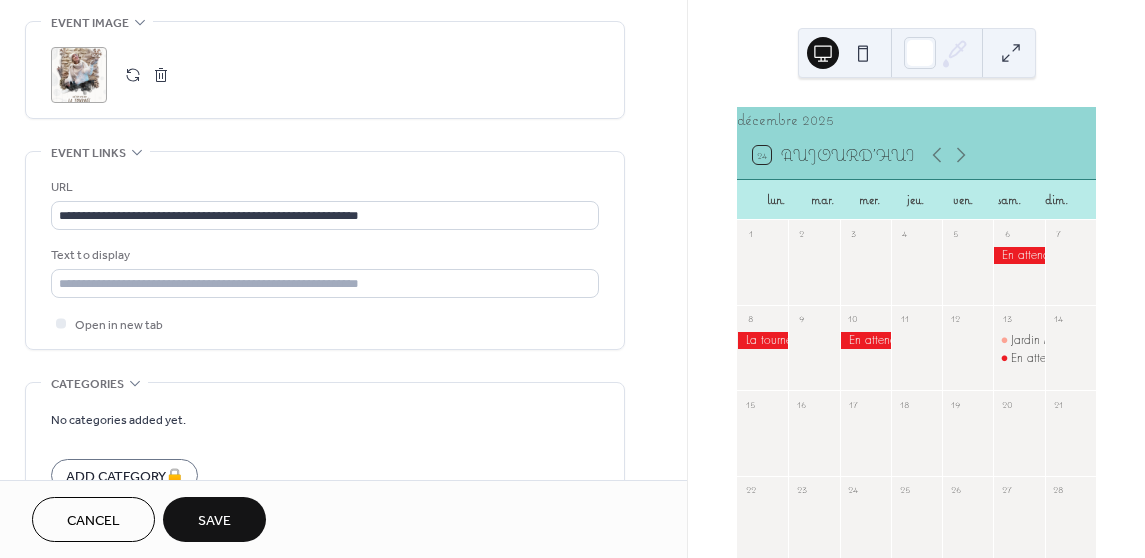 scroll, scrollTop: 1150, scrollLeft: 0, axis: vertical 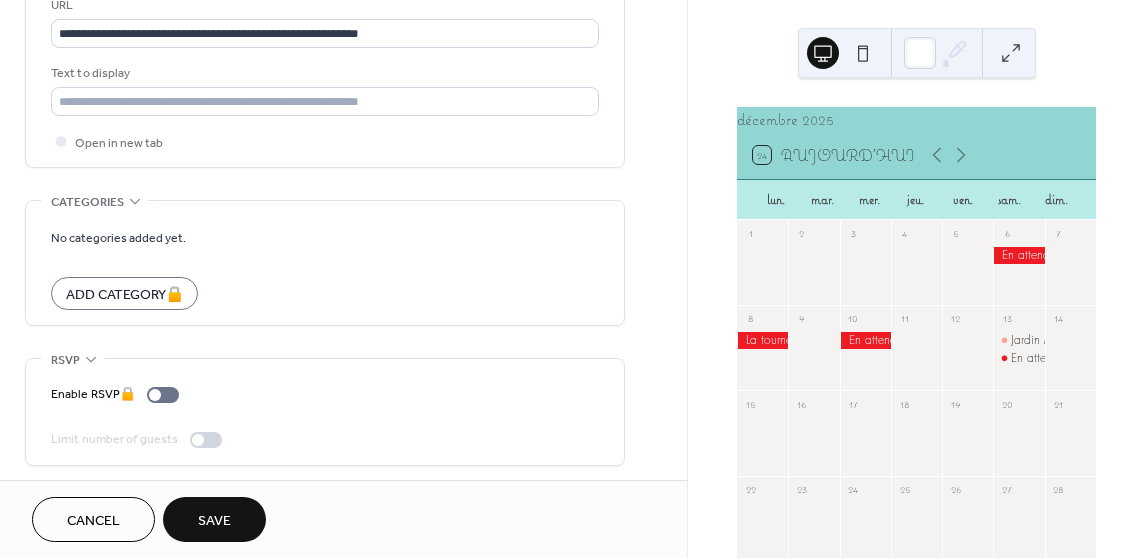 click on "Save" at bounding box center [214, 521] 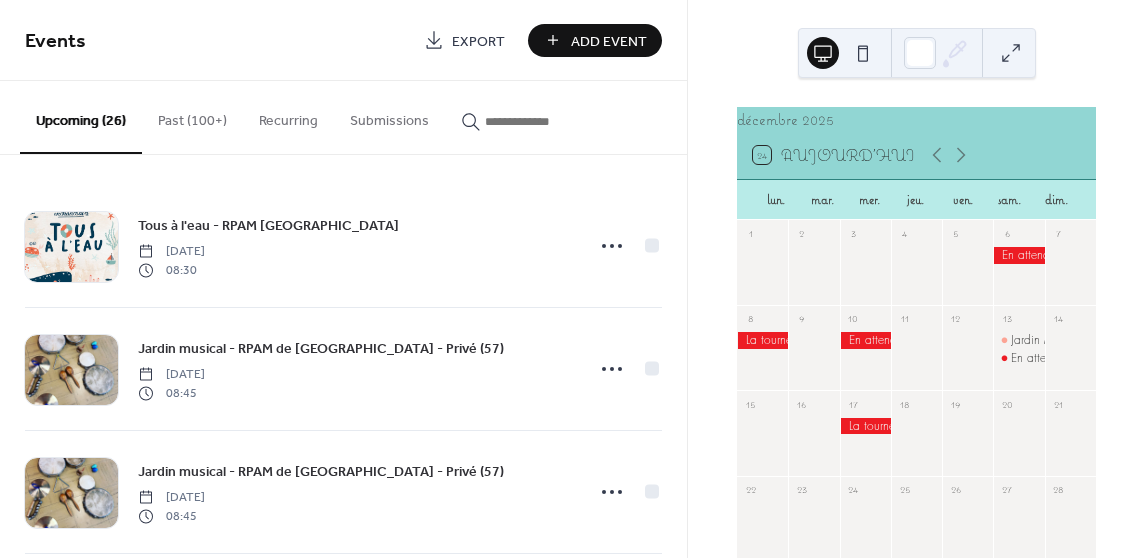 click at bounding box center (865, 426) 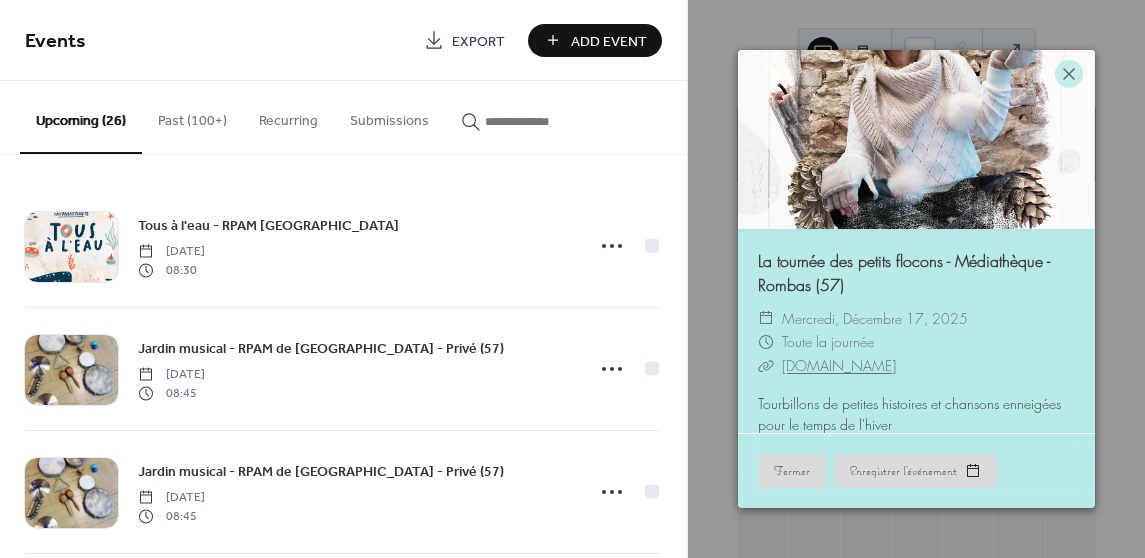 click on "La tournée des petits flocons - Médiathèque - Rombas (57) ​ mercredi, décembre 17, 2025 ​ Toute la journée ​ [DOMAIN_NAME] Tourbillons de petites histoires et chansons enneigées pour le temps de l'hiver Fermer Enregistrer l'événement" at bounding box center [916, 279] 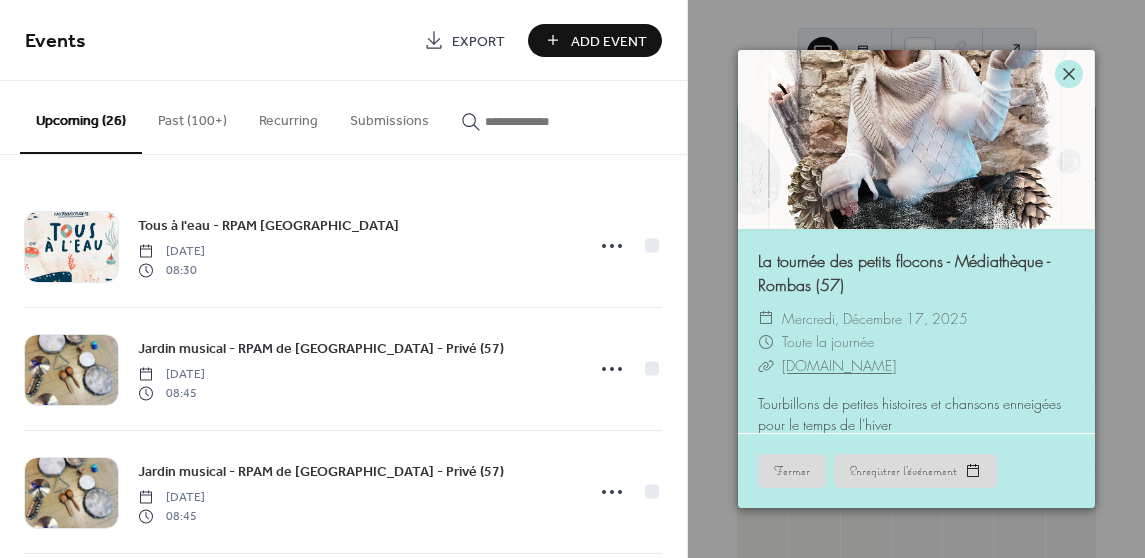 click 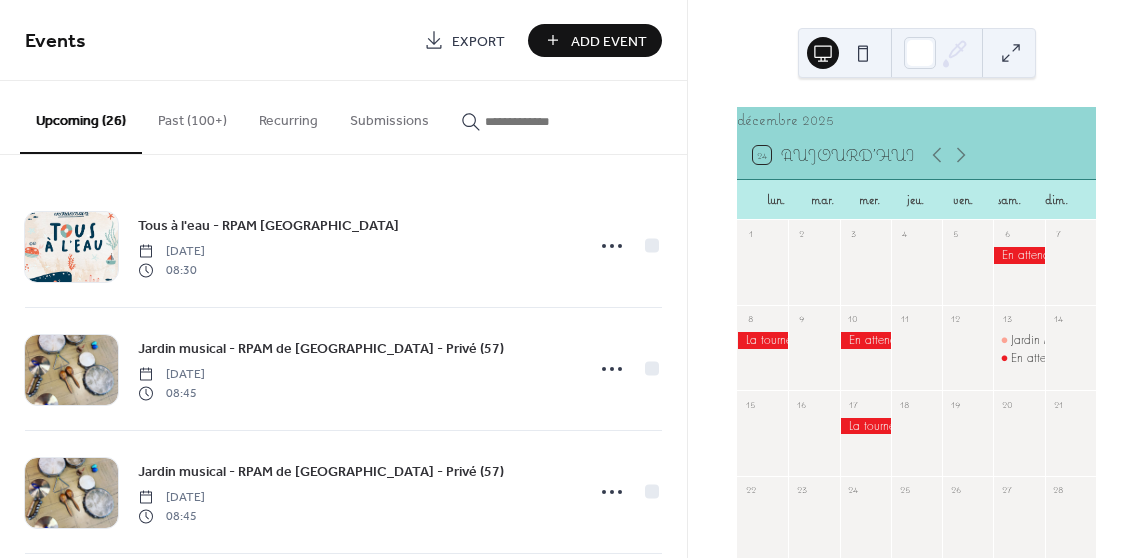 click at bounding box center [1018, 272] 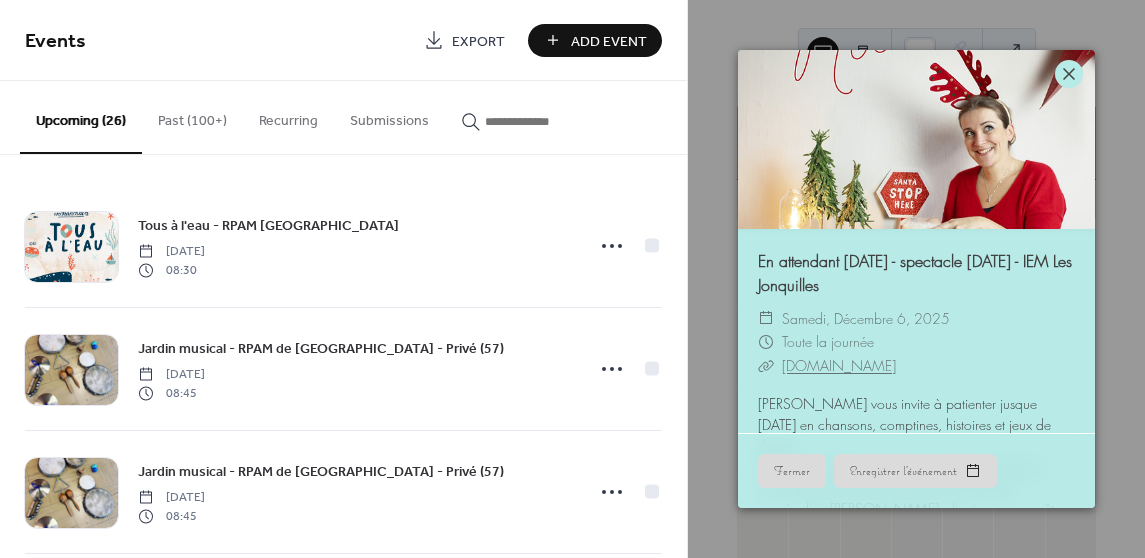 click 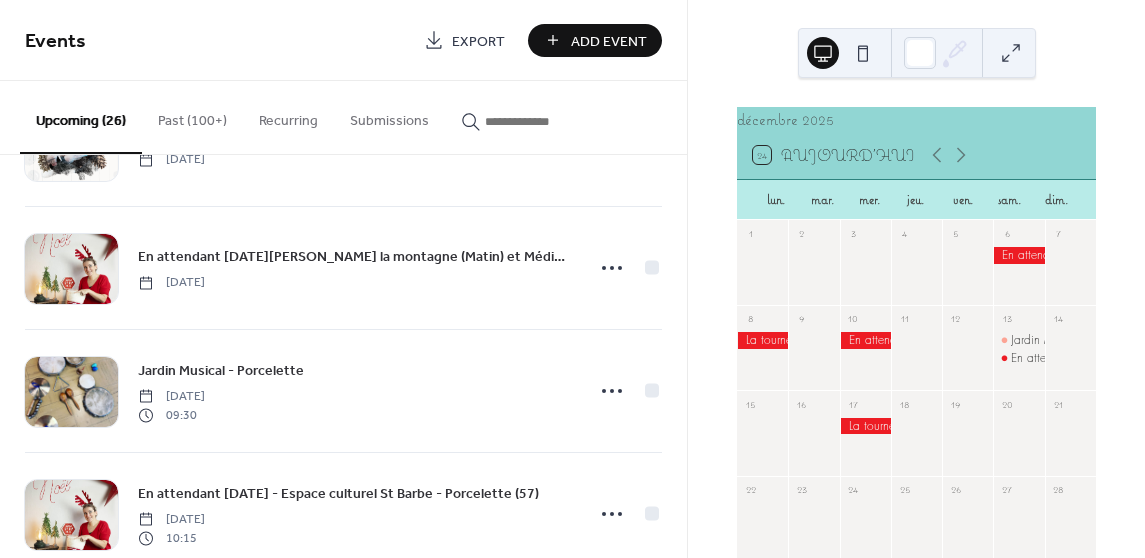 scroll, scrollTop: 2844, scrollLeft: 0, axis: vertical 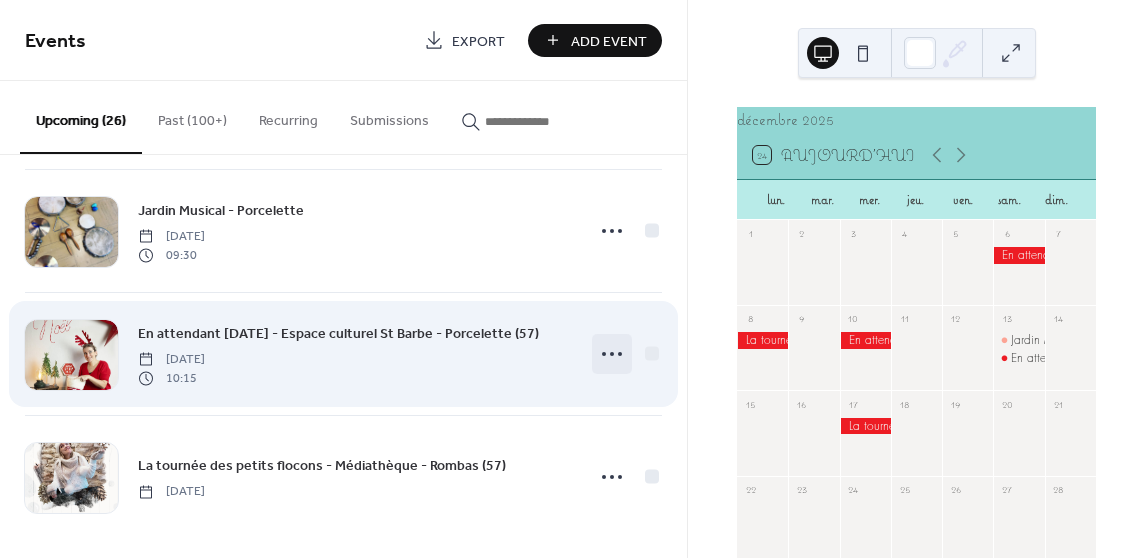 click 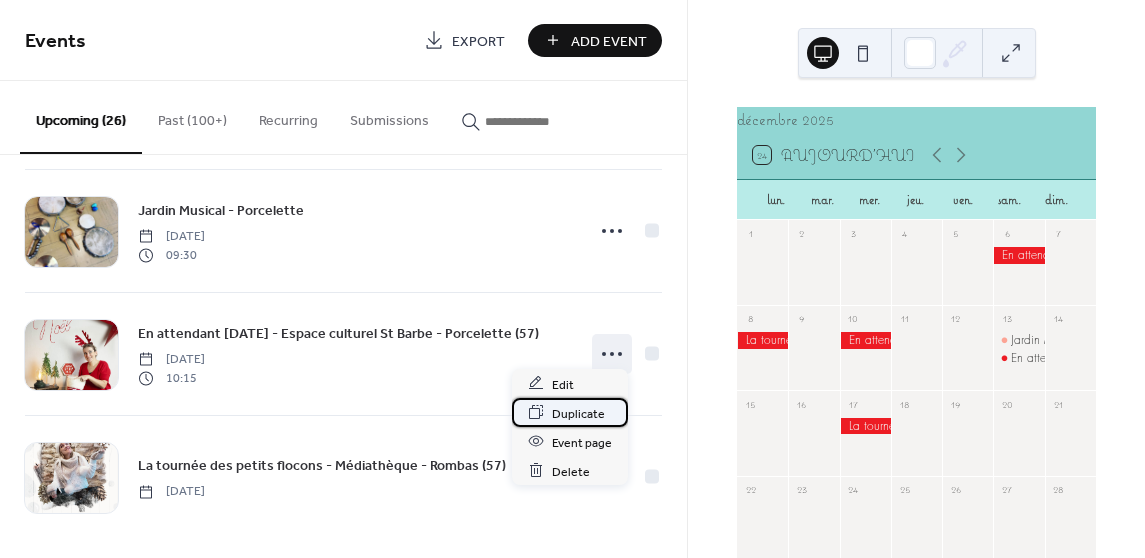 click on "Duplicate" at bounding box center (578, 413) 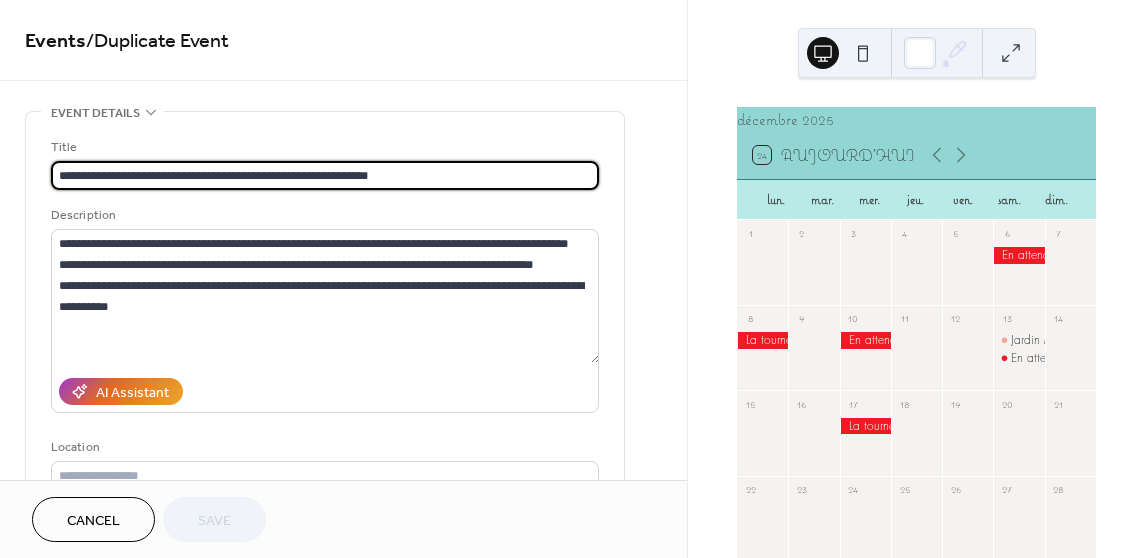 scroll, scrollTop: 0, scrollLeft: 0, axis: both 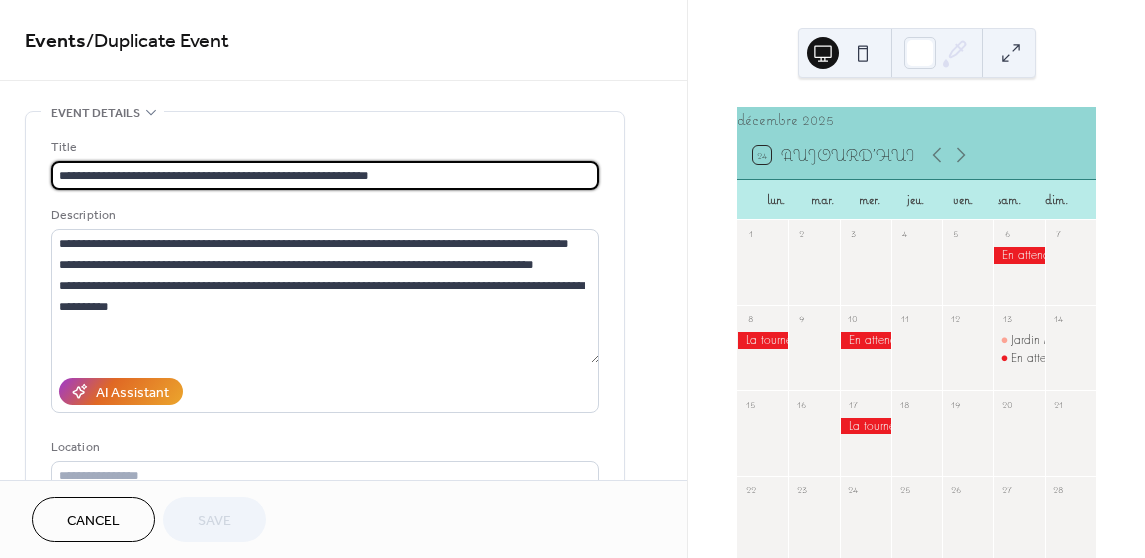 drag, startPoint x: 391, startPoint y: 175, endPoint x: 161, endPoint y: 178, distance: 230.01956 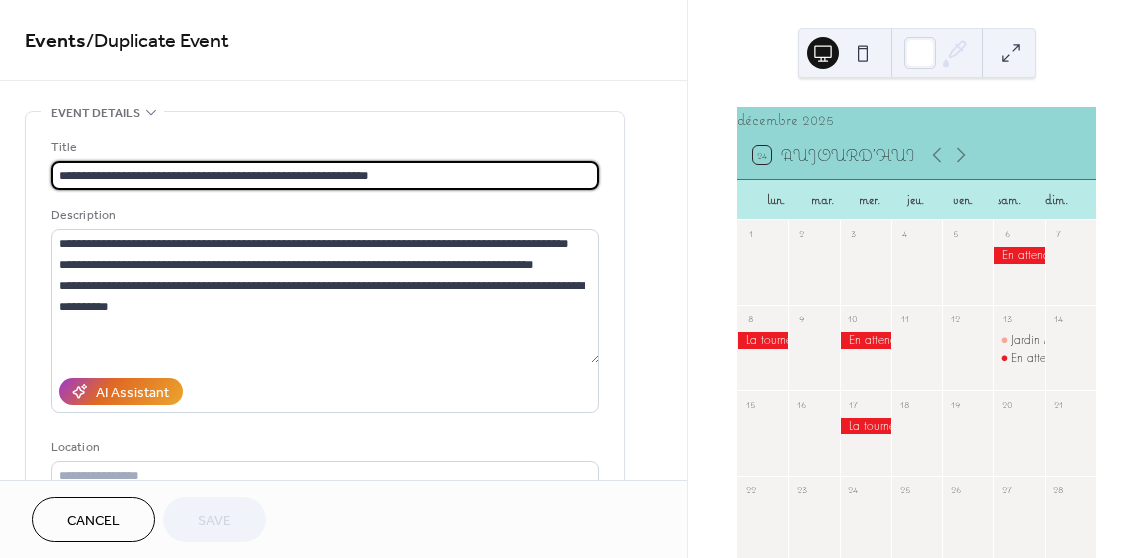click on "**********" at bounding box center (325, 175) 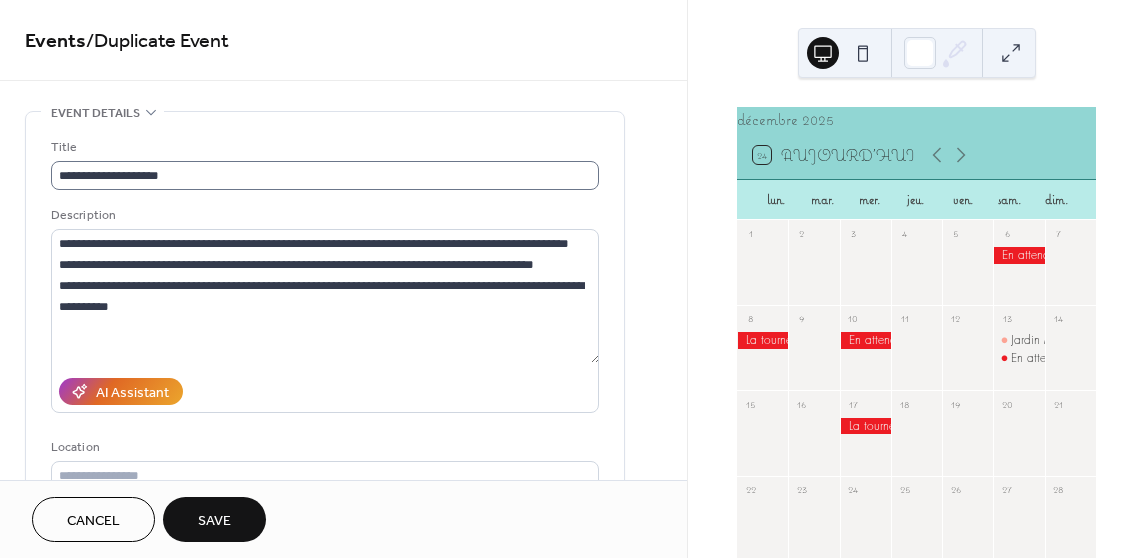 scroll, scrollTop: 0, scrollLeft: 0, axis: both 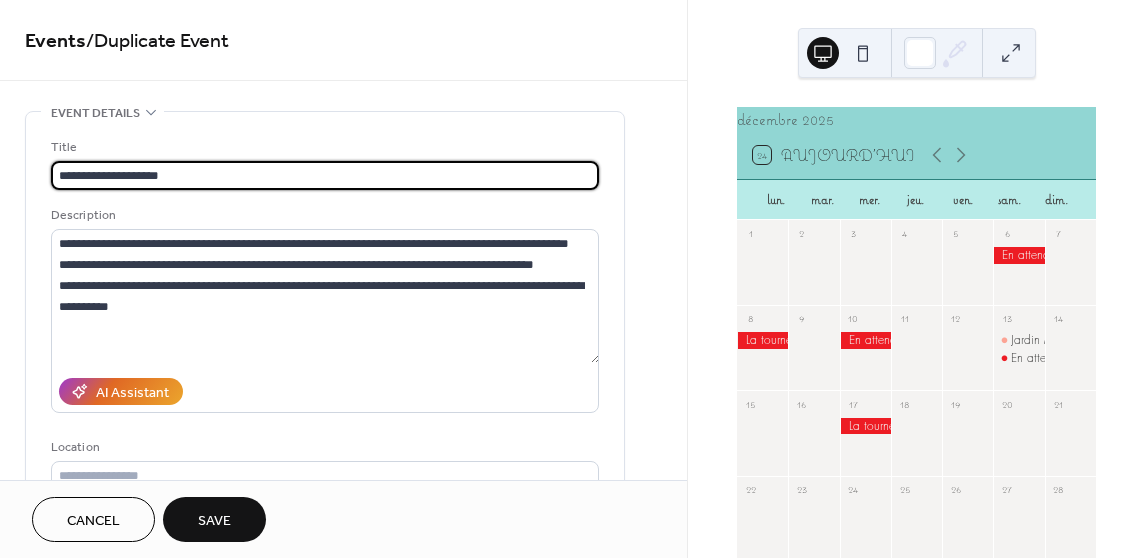 paste on "**********" 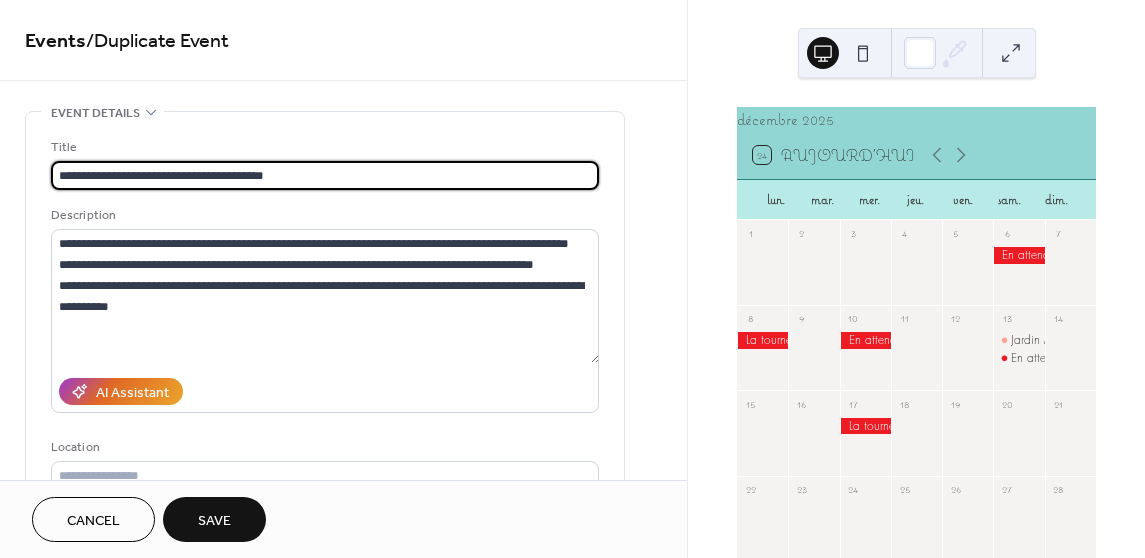 drag, startPoint x: 303, startPoint y: 167, endPoint x: 165, endPoint y: 176, distance: 138.29317 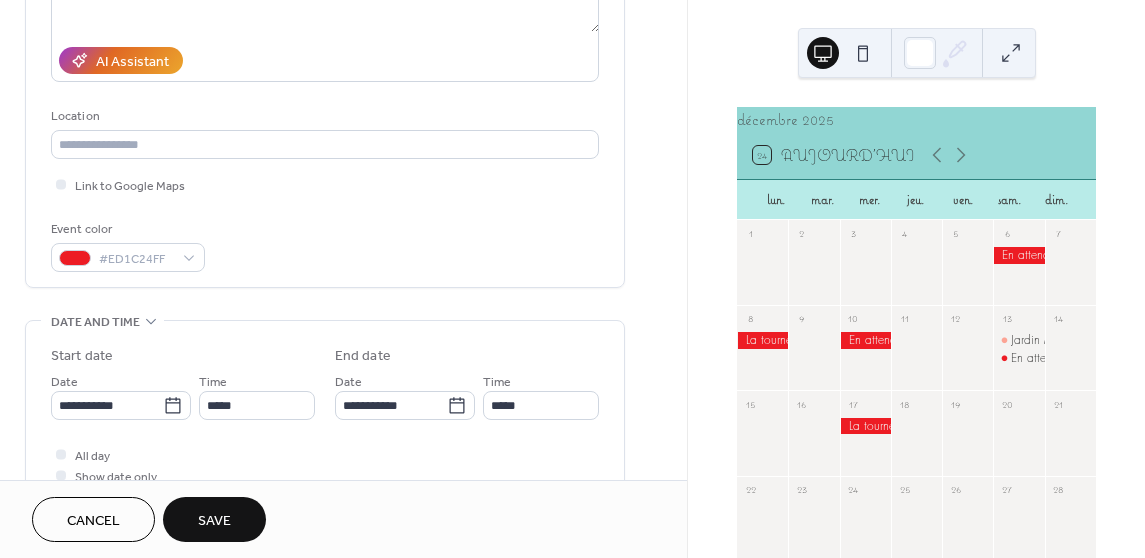 scroll, scrollTop: 332, scrollLeft: 0, axis: vertical 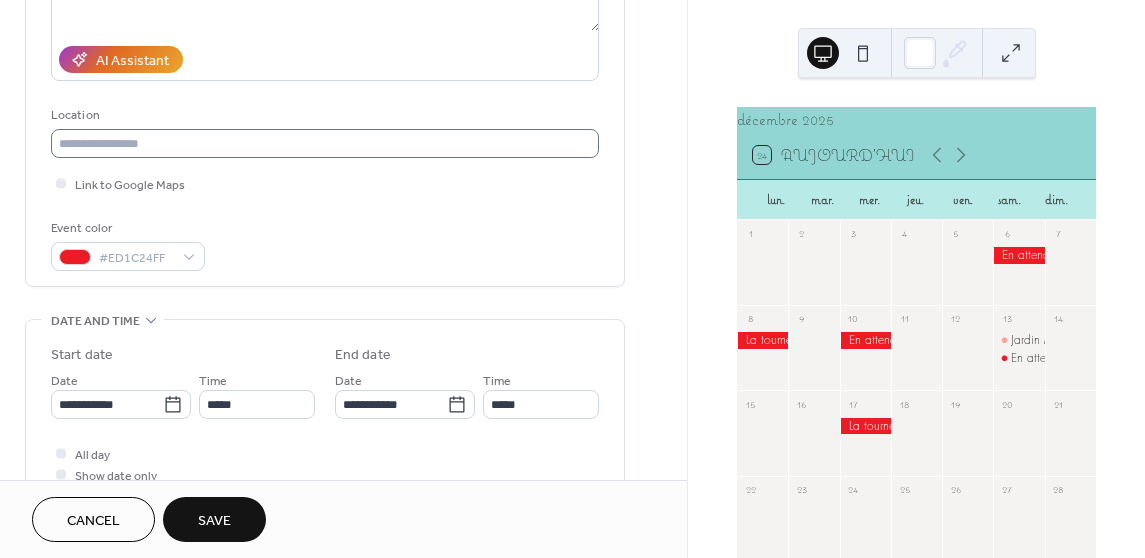 type on "**********" 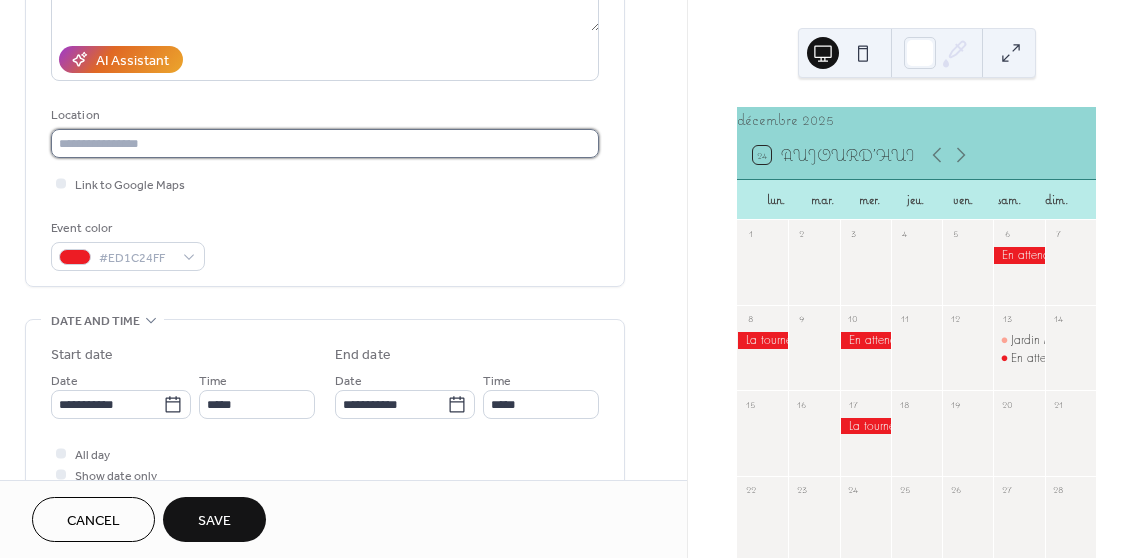 click at bounding box center [325, 143] 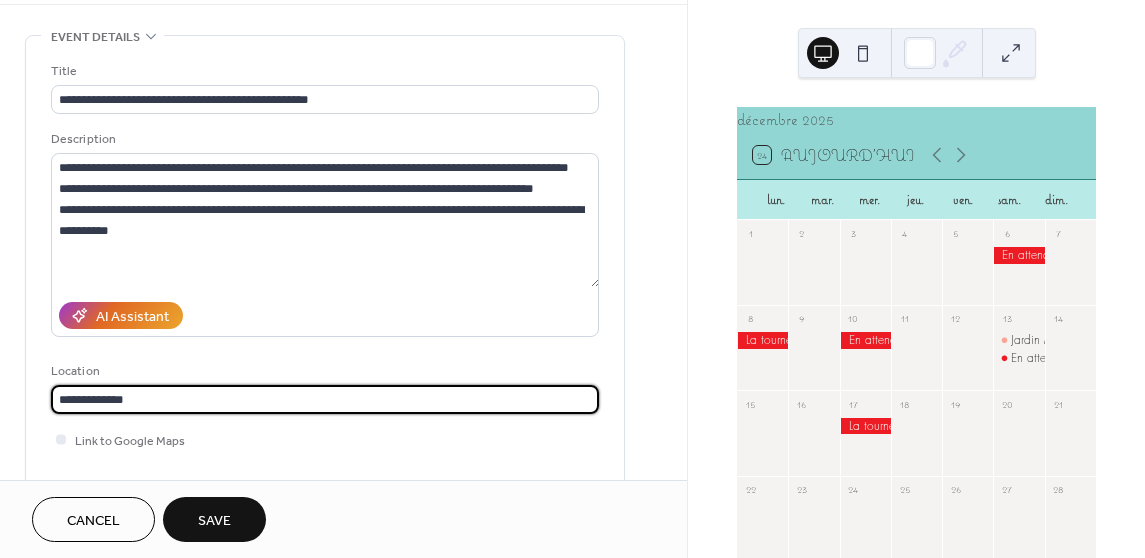 scroll, scrollTop: 61, scrollLeft: 0, axis: vertical 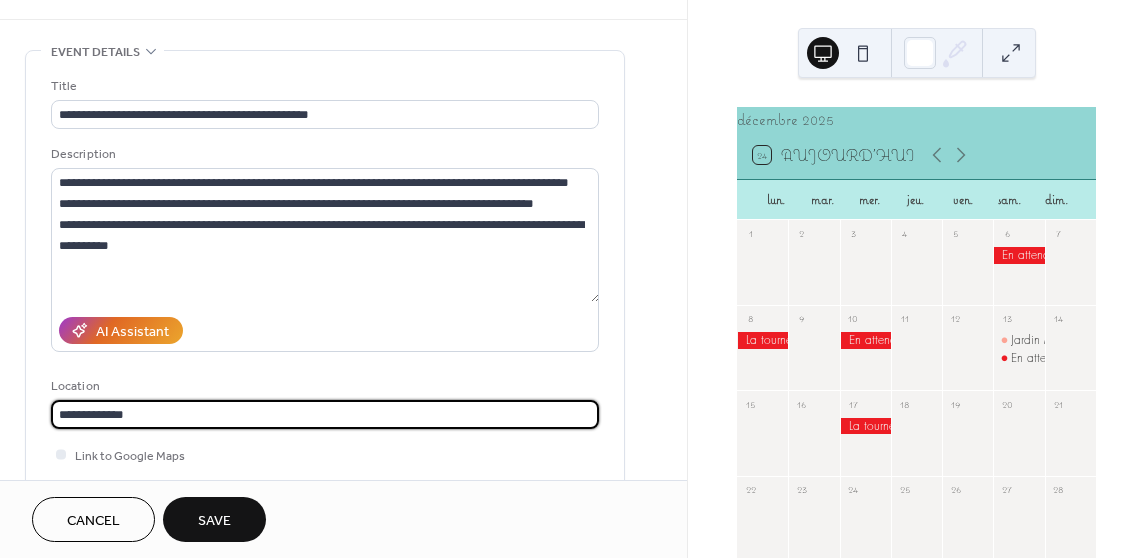 click on "**********" at bounding box center (325, 414) 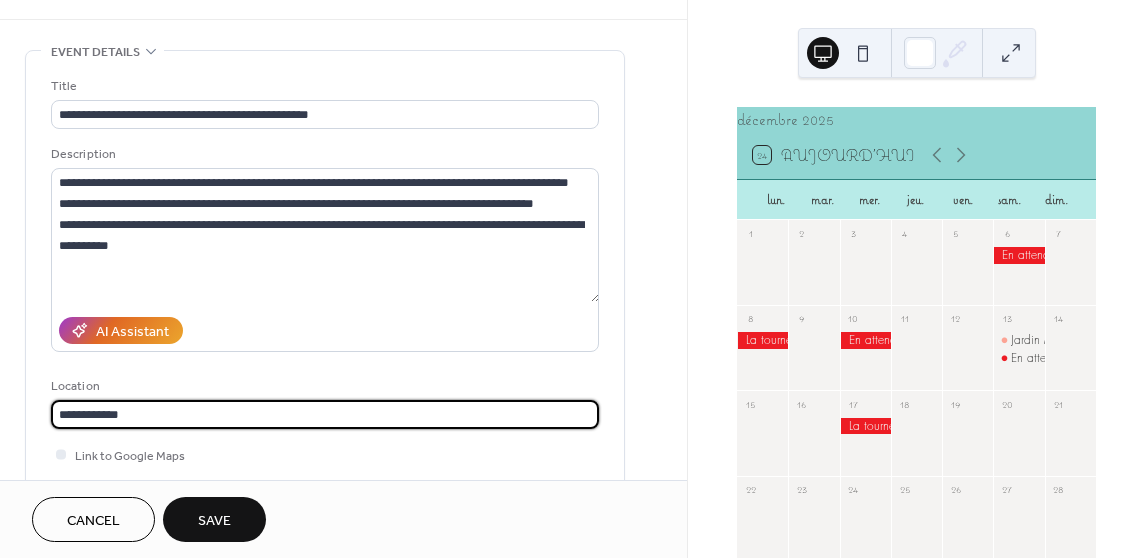 type on "**********" 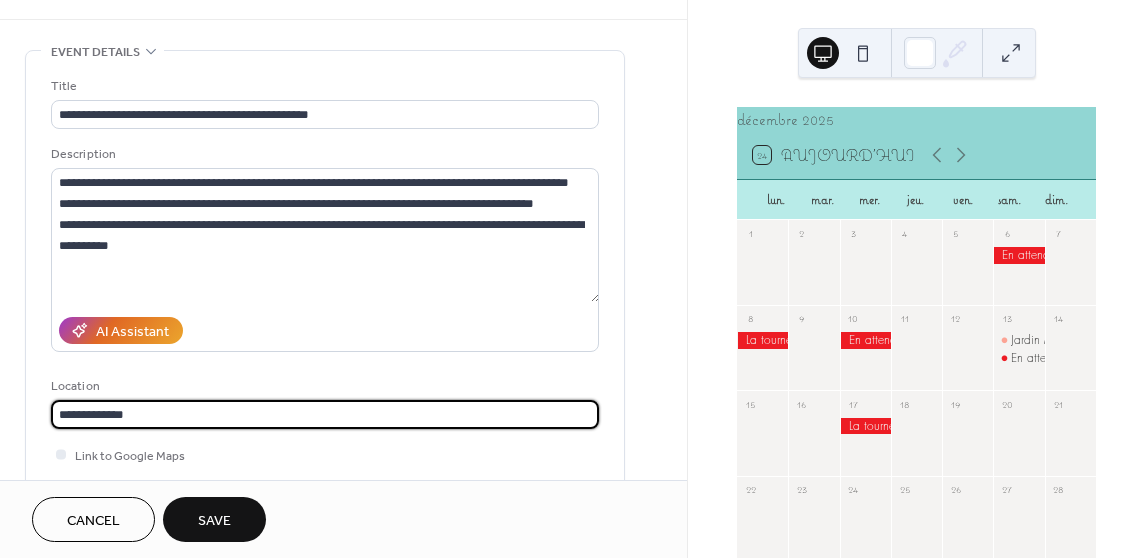 click on "**********" at bounding box center [325, 414] 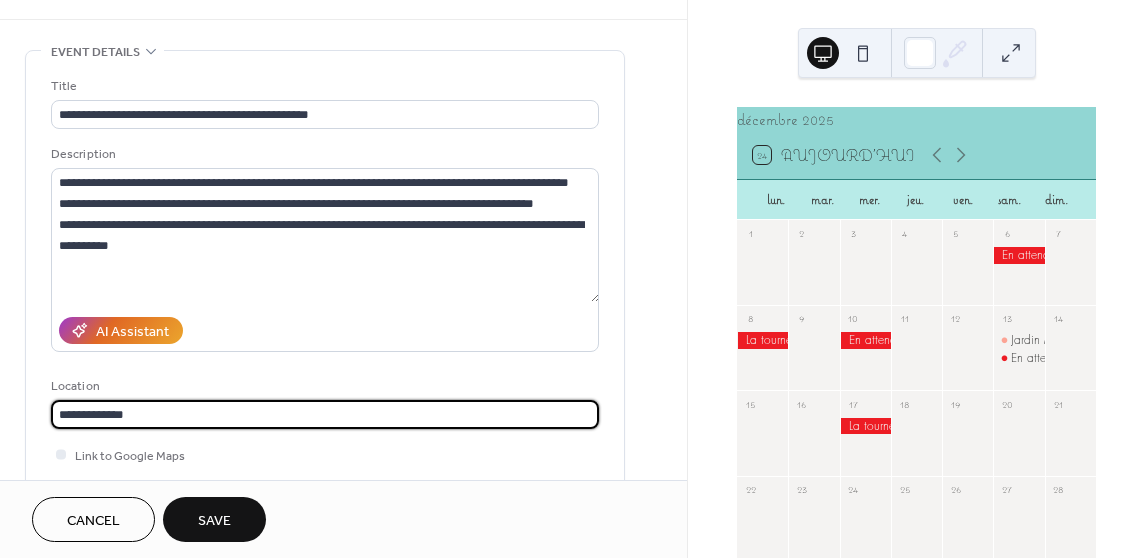 drag, startPoint x: 136, startPoint y: 414, endPoint x: 10, endPoint y: 433, distance: 127.424484 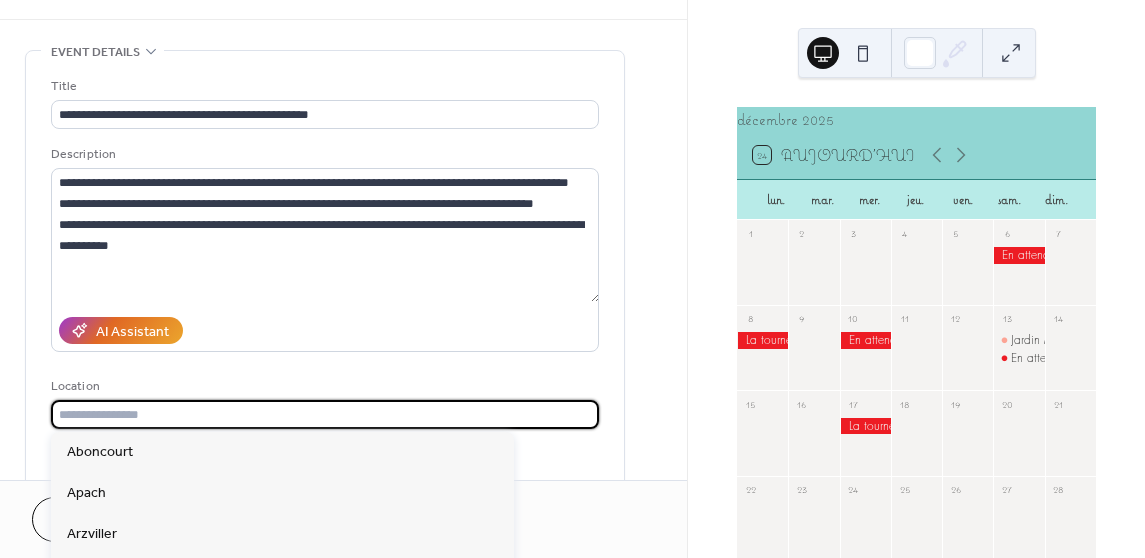 scroll, scrollTop: 0, scrollLeft: 0, axis: both 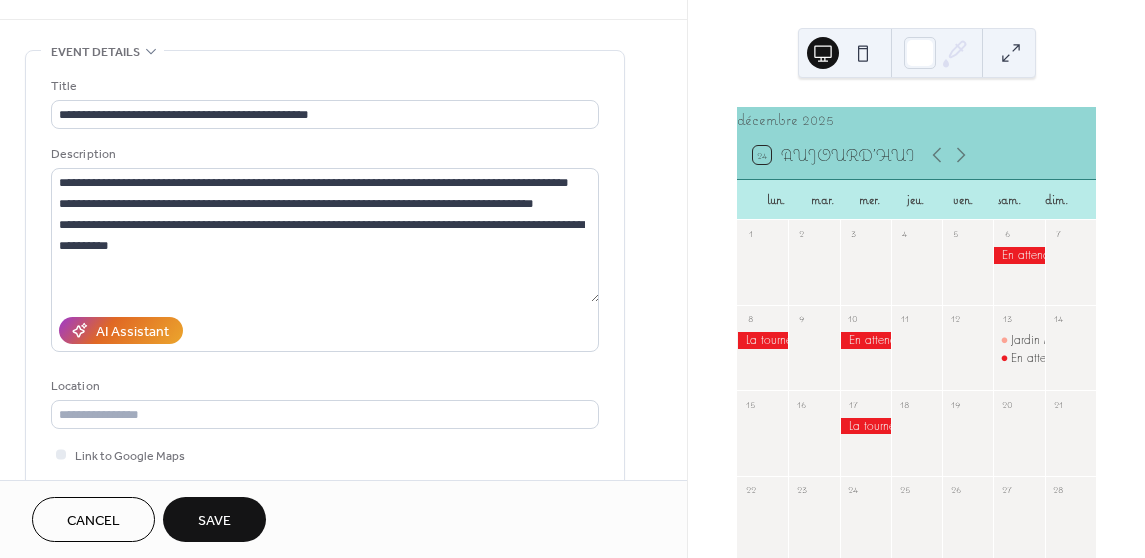 click on "**********" at bounding box center [325, 309] 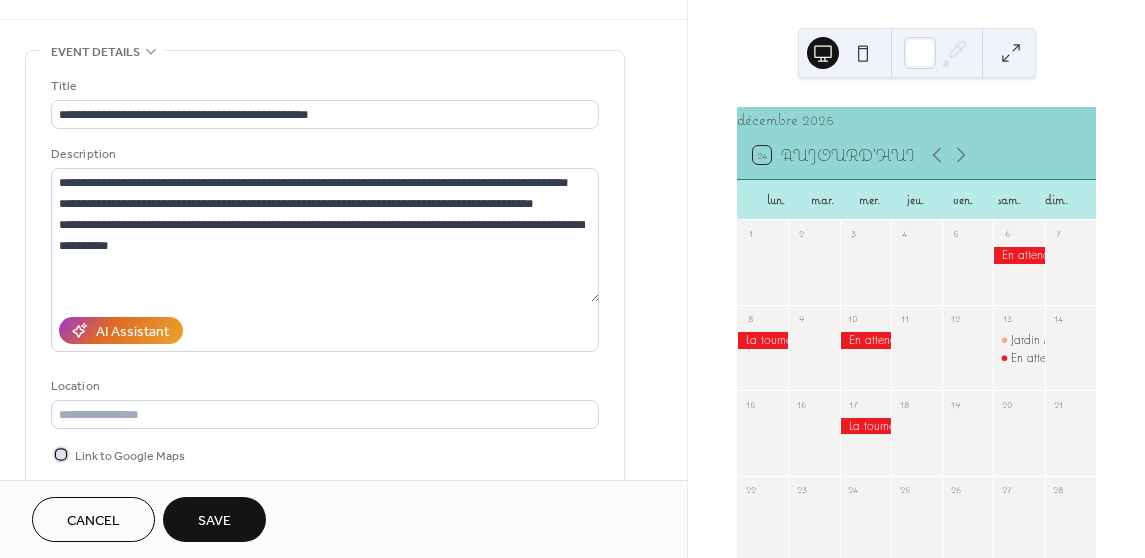 click 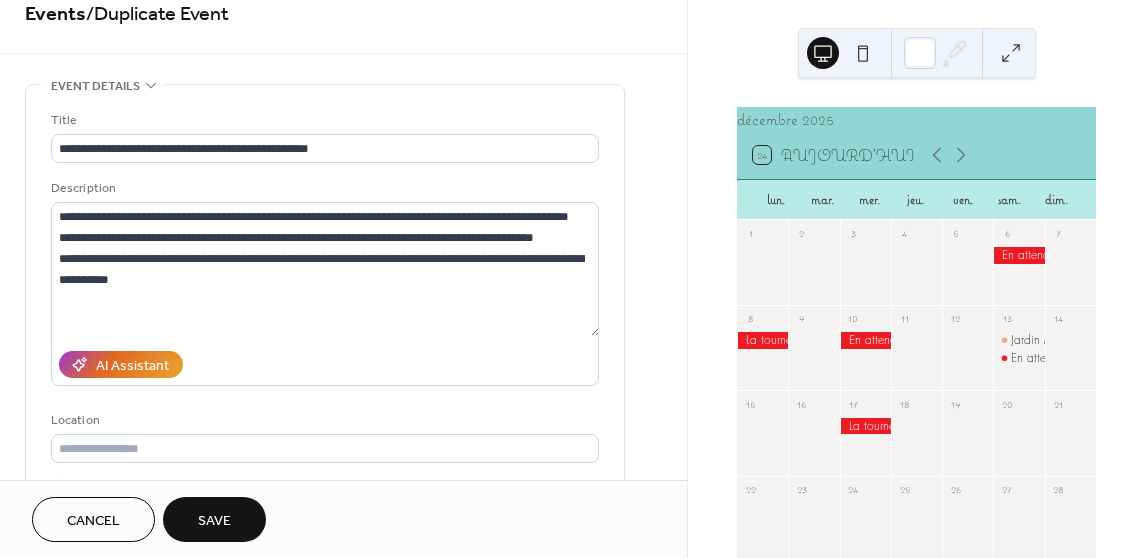scroll, scrollTop: 25, scrollLeft: 0, axis: vertical 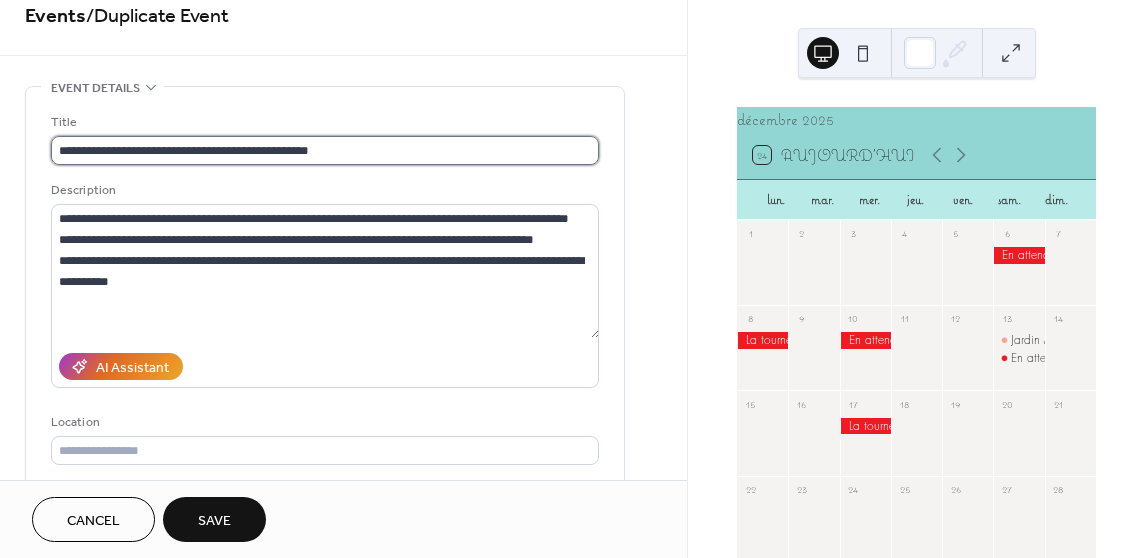 click on "**********" at bounding box center [325, 150] 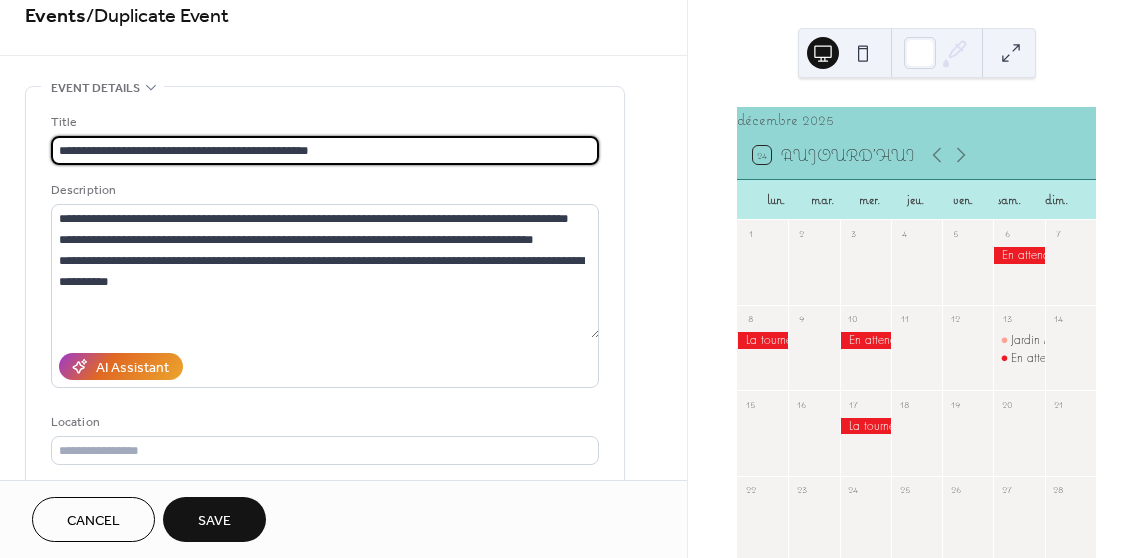 scroll, scrollTop: 0, scrollLeft: 0, axis: both 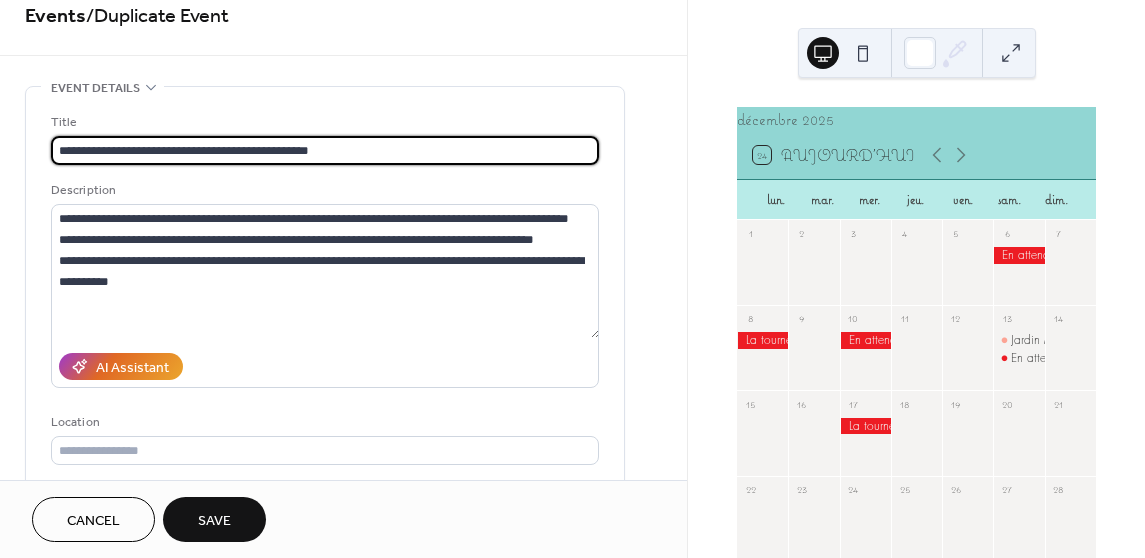 drag, startPoint x: 165, startPoint y: 149, endPoint x: 314, endPoint y: 151, distance: 149.01343 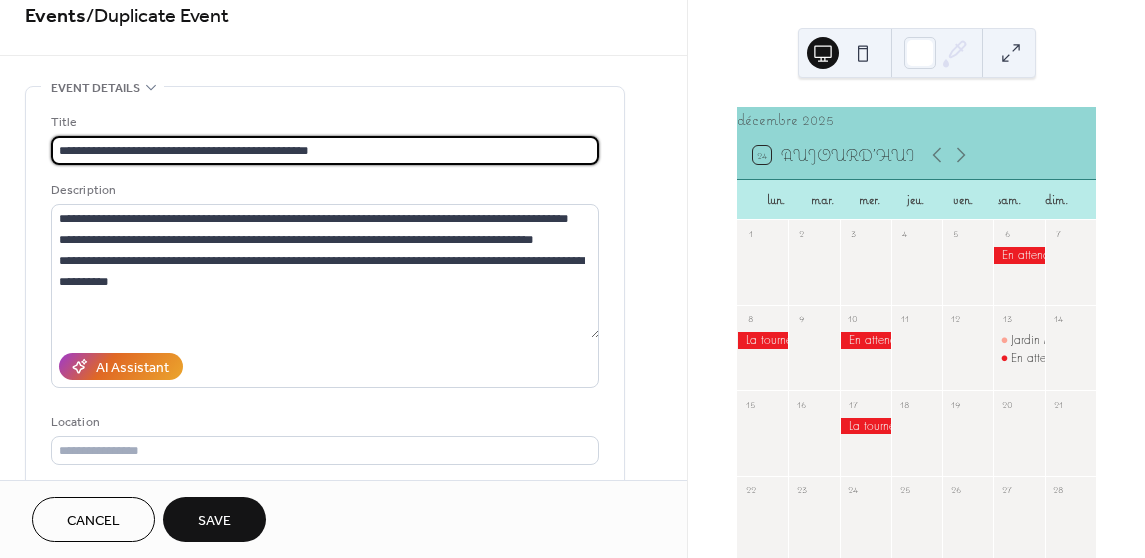 click on "**********" at bounding box center (325, 150) 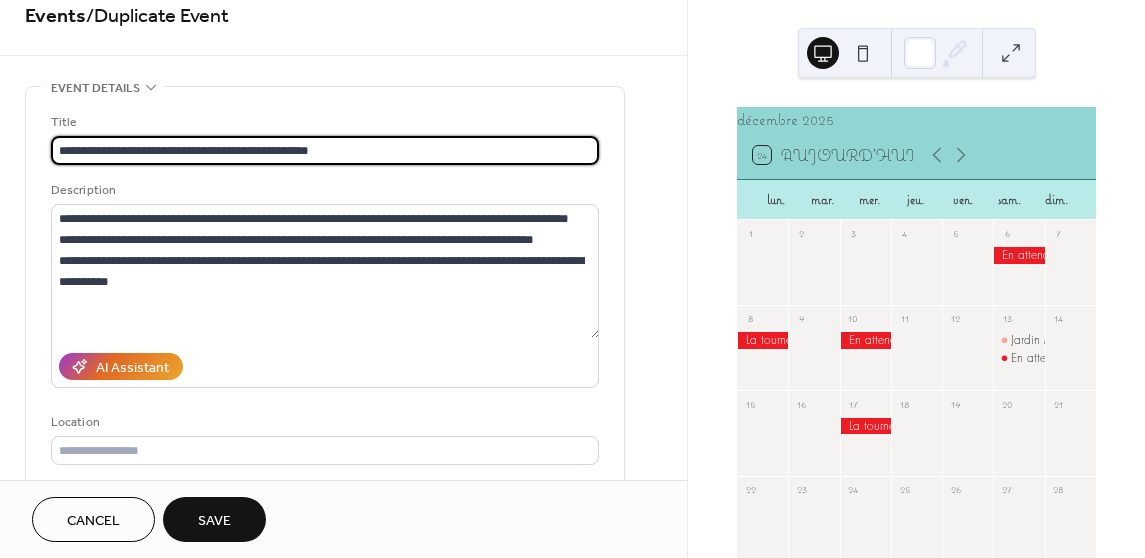 click on "**********" at bounding box center [325, 150] 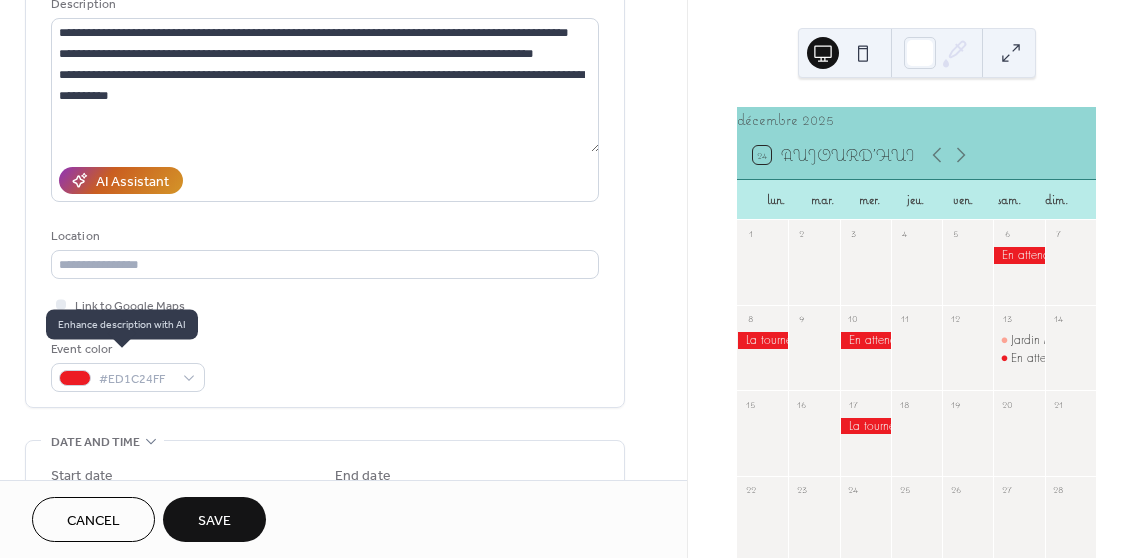 scroll, scrollTop: 213, scrollLeft: 0, axis: vertical 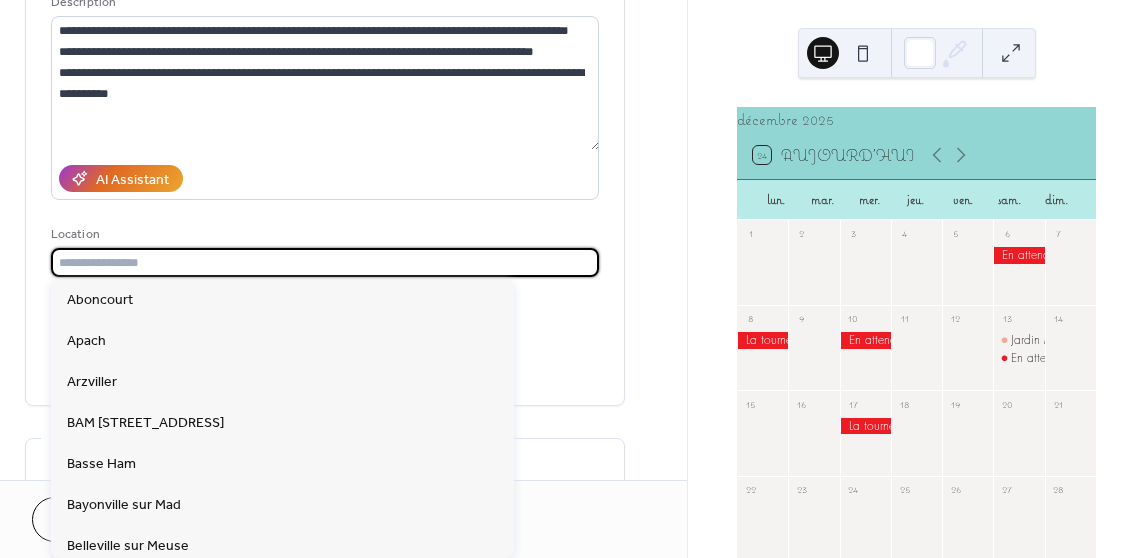 click at bounding box center [325, 262] 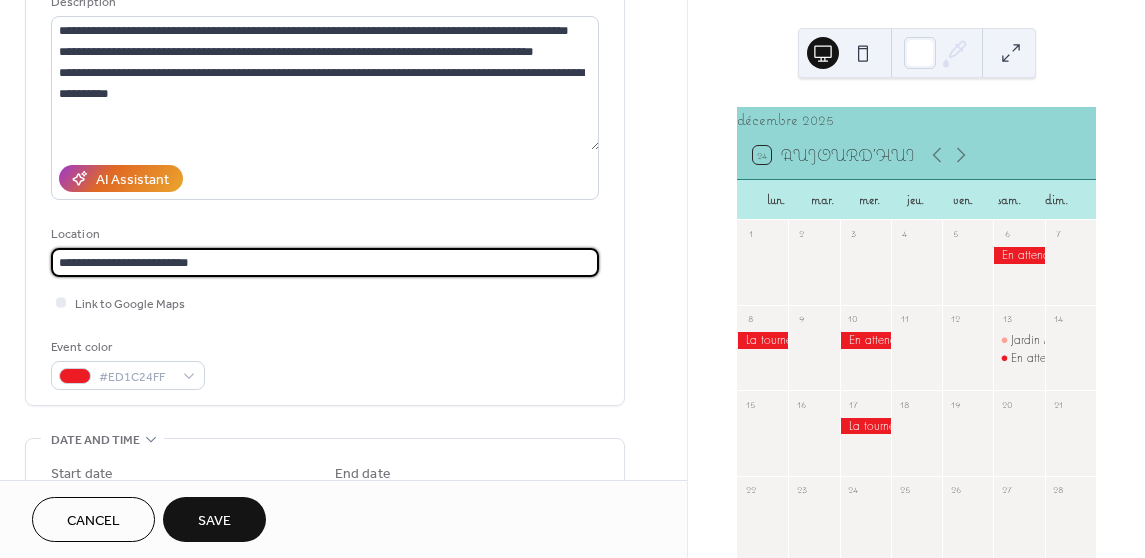 type on "**********" 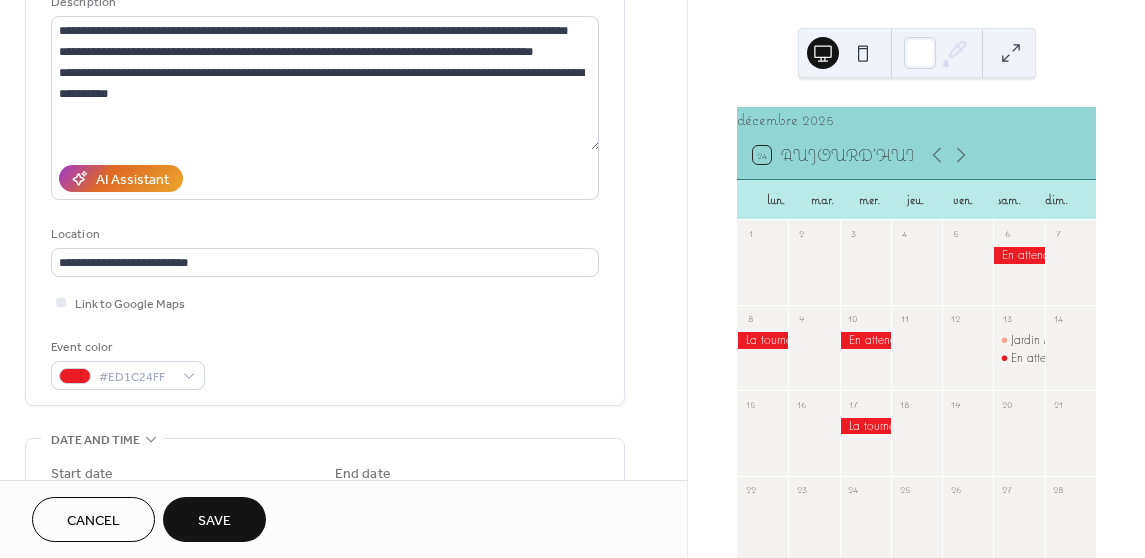 click on "**********" at bounding box center [325, 157] 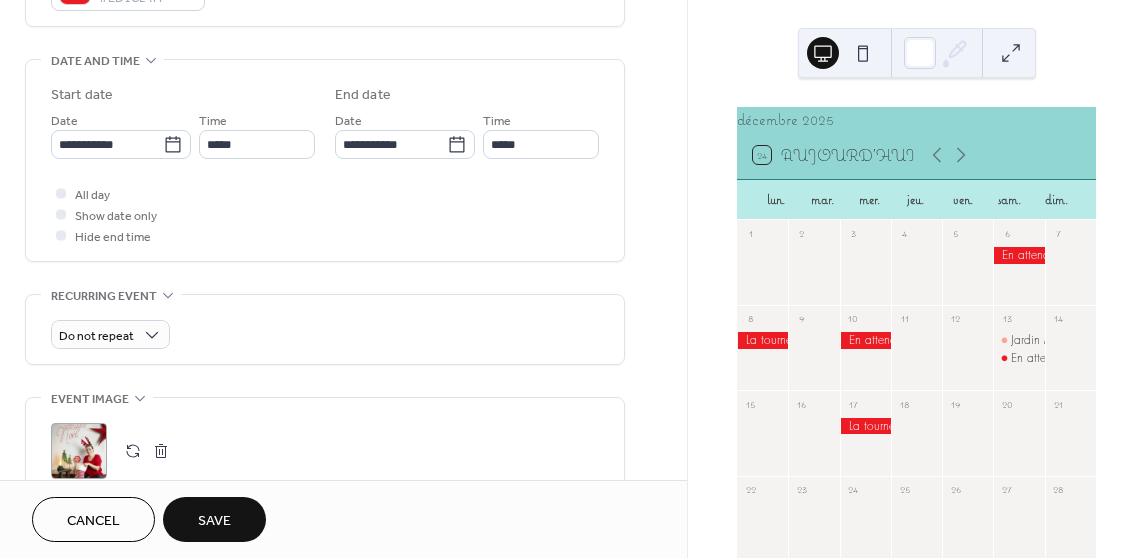 scroll, scrollTop: 593, scrollLeft: 0, axis: vertical 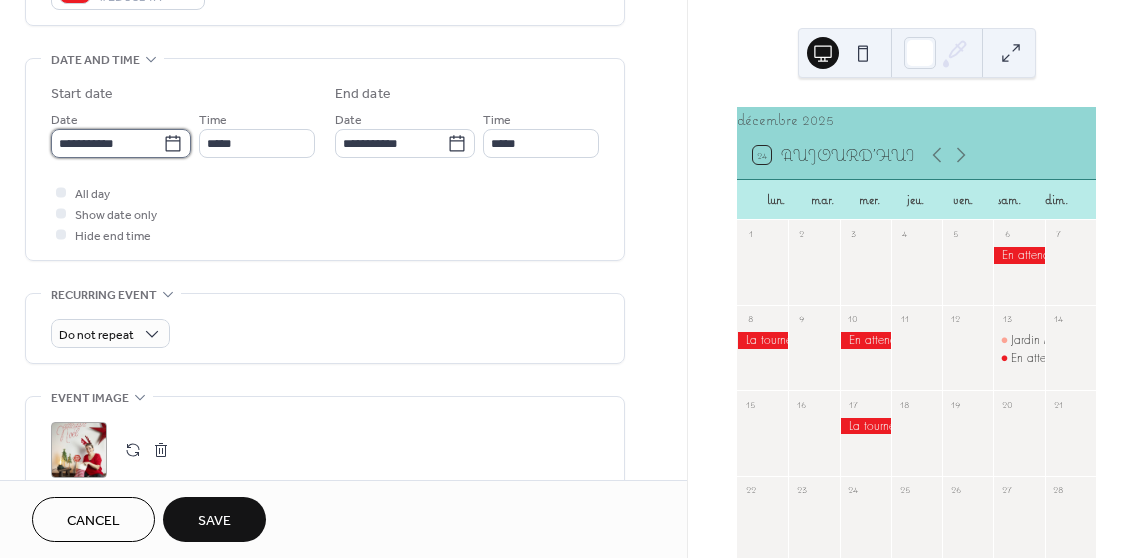 click on "**********" at bounding box center (107, 143) 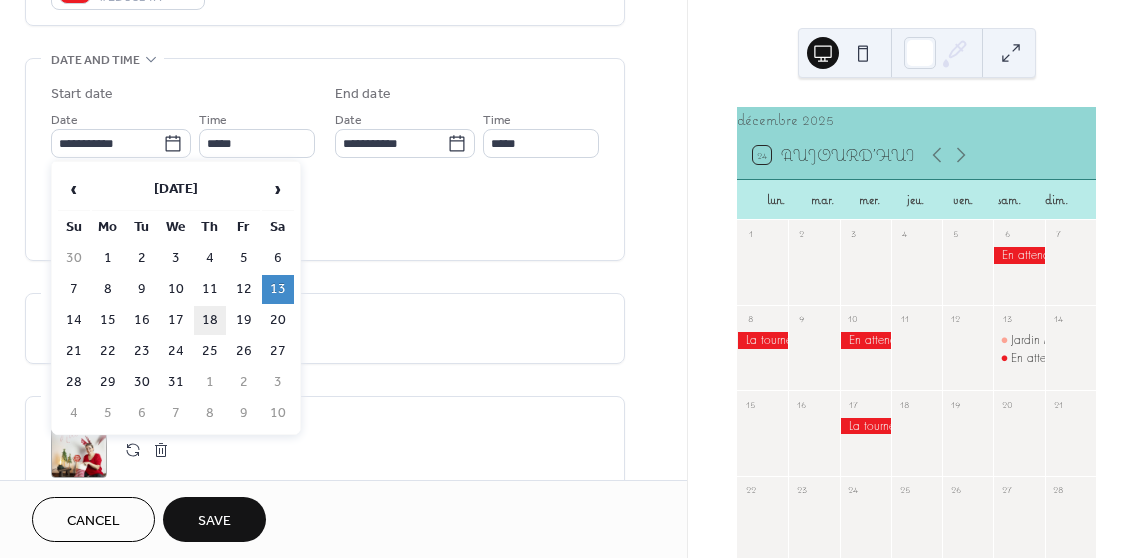click on "18" at bounding box center (210, 320) 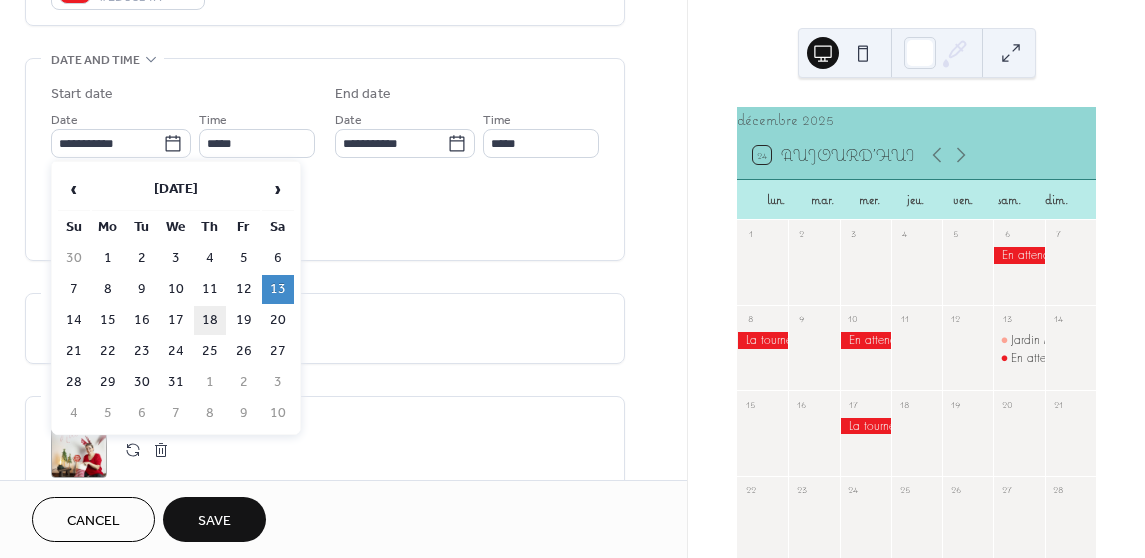 type on "**********" 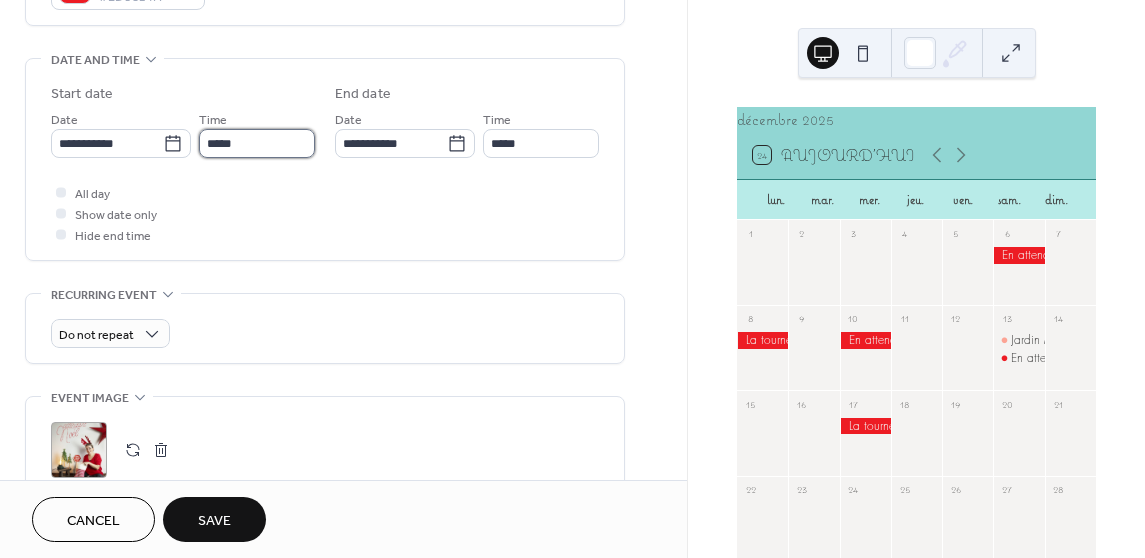 click on "*****" at bounding box center [257, 143] 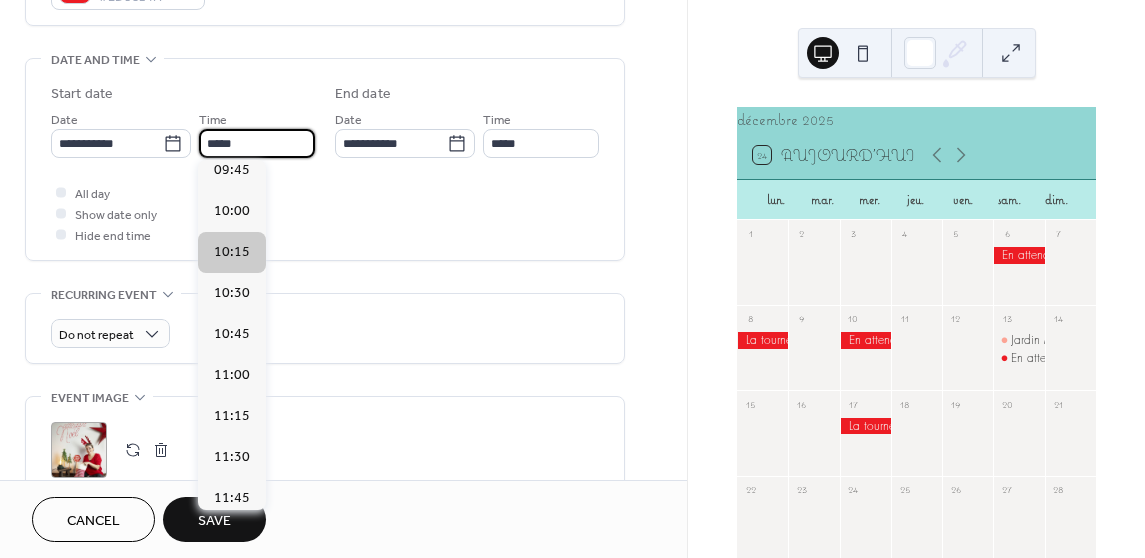 scroll, scrollTop: 1579, scrollLeft: 0, axis: vertical 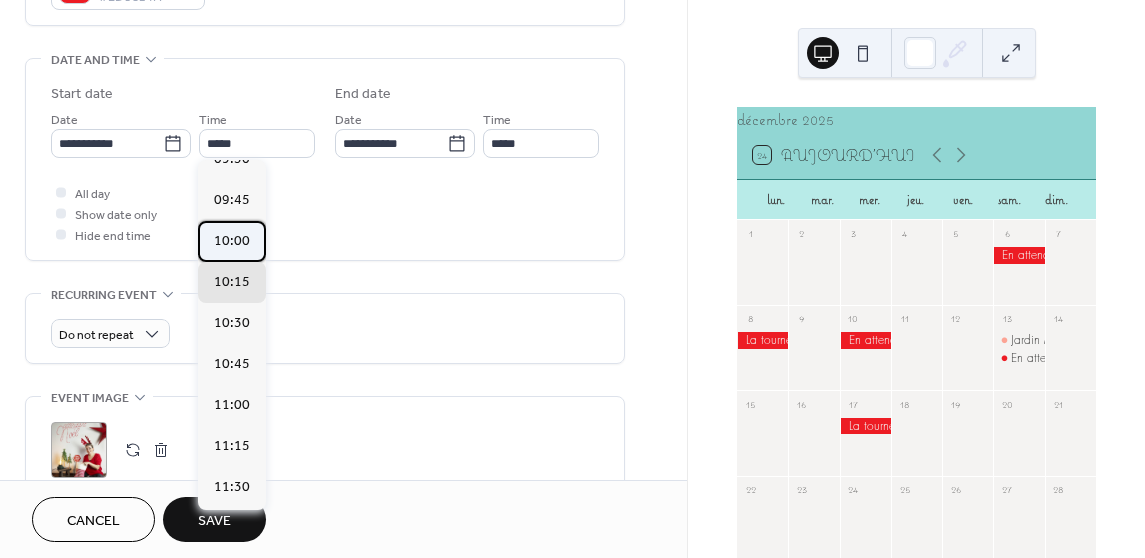 click on "10:00" at bounding box center (232, 241) 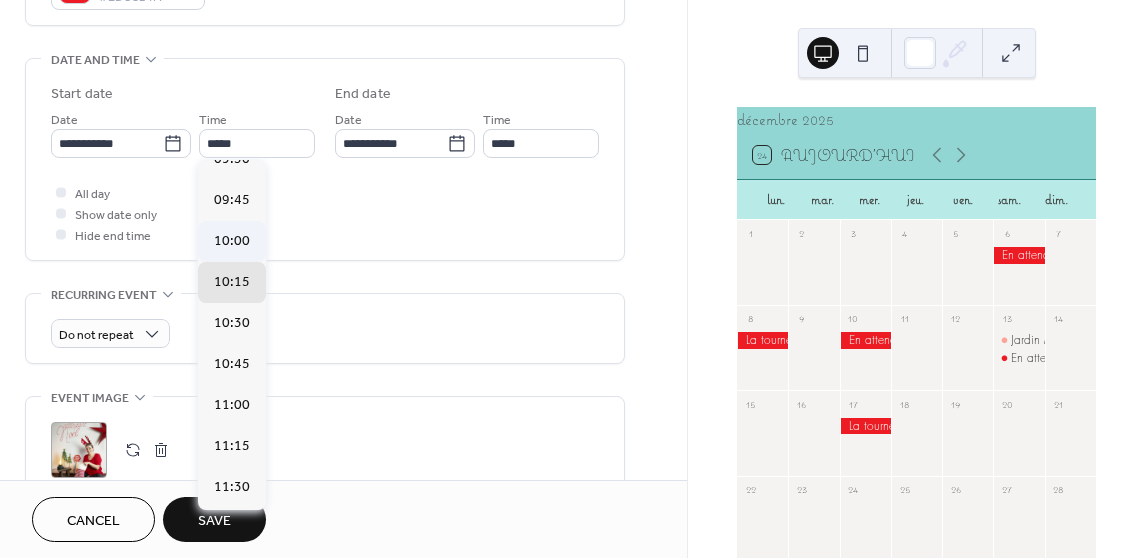 type on "*****" 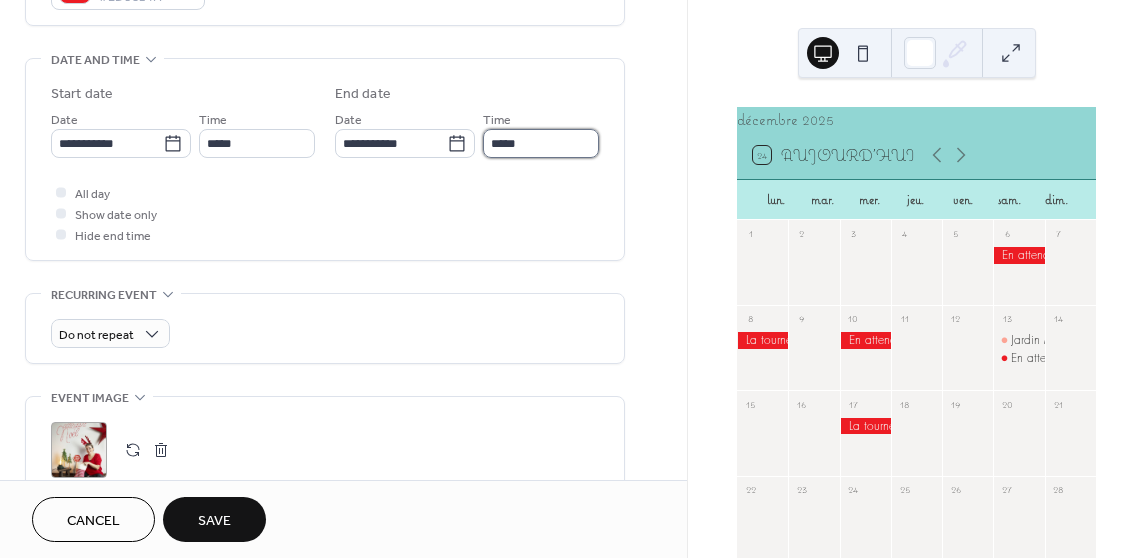 click on "*****" at bounding box center [541, 143] 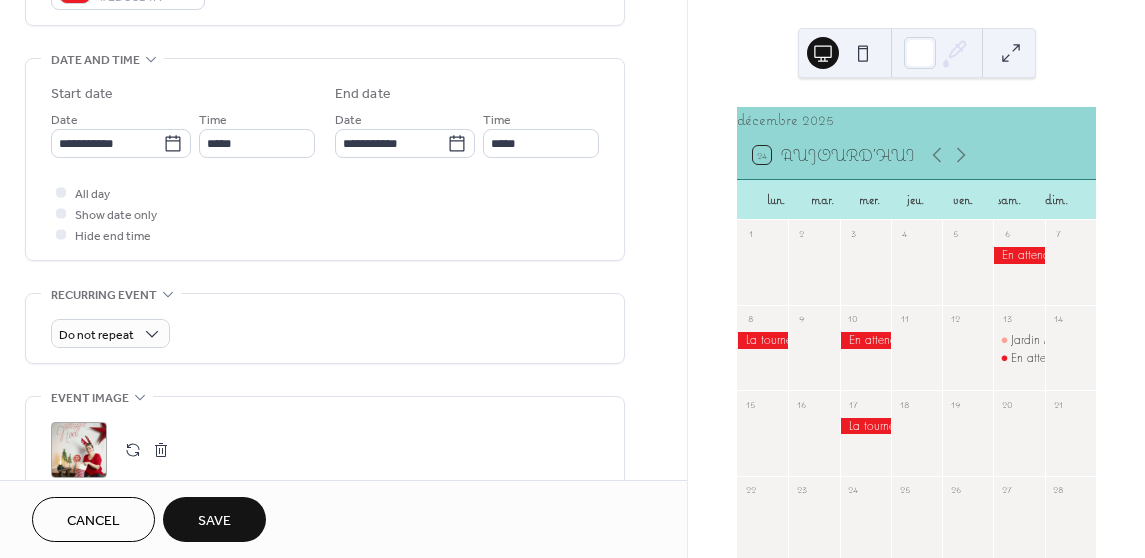 click on "**********" at bounding box center (325, 159) 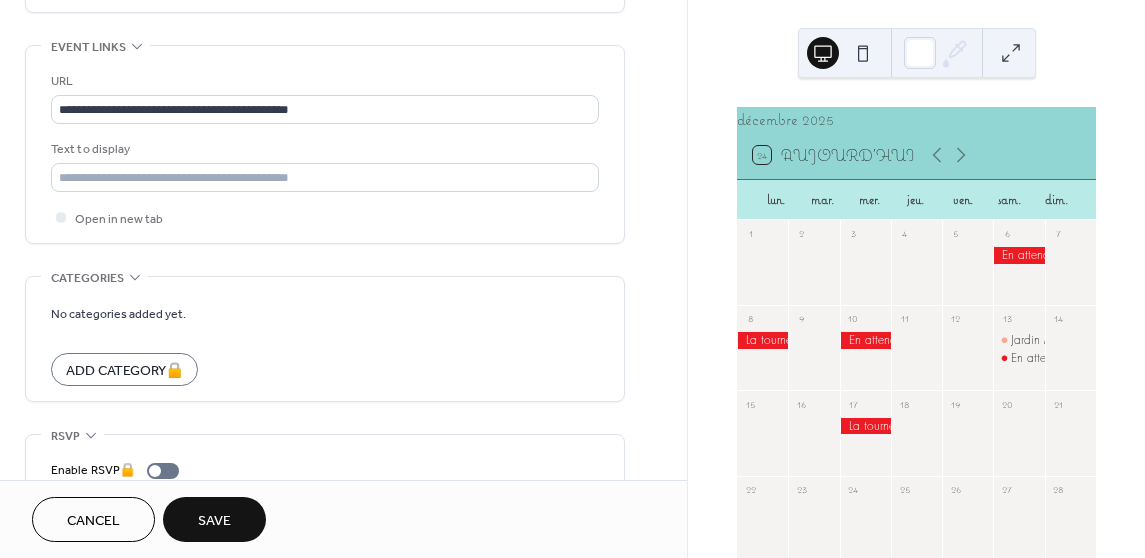 scroll, scrollTop: 1150, scrollLeft: 0, axis: vertical 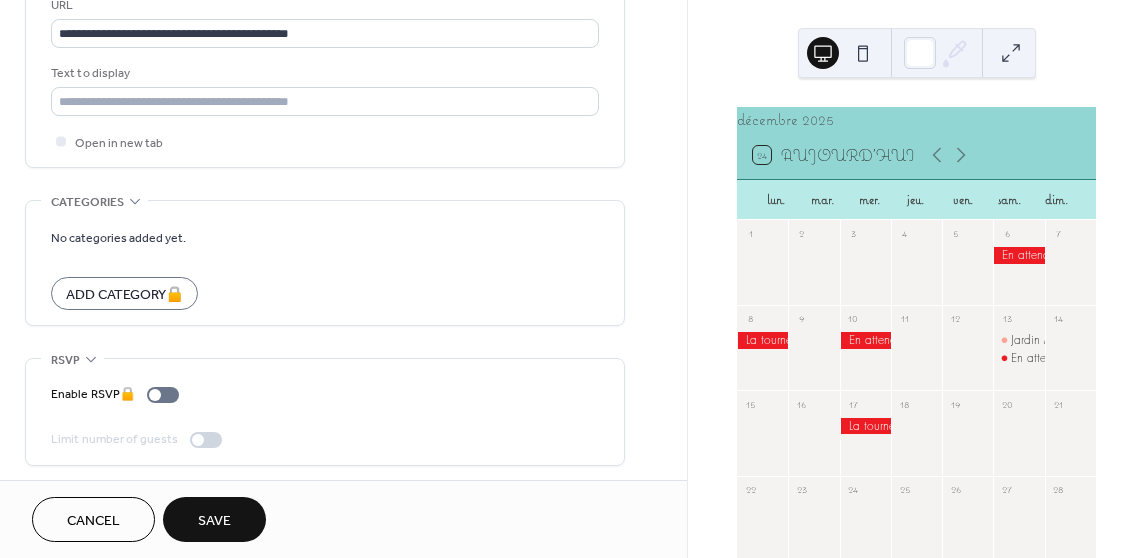 click on "Save" at bounding box center (214, 521) 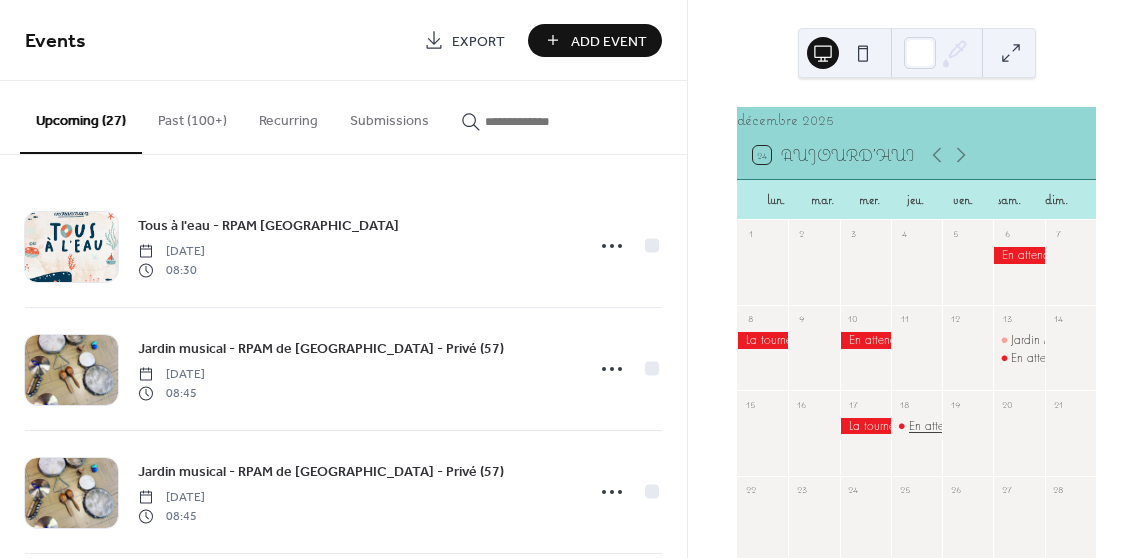 click on "En attendant [DATE][PERSON_NAME]-devant-[PERSON_NAME] (54)" at bounding box center [1085, 426] 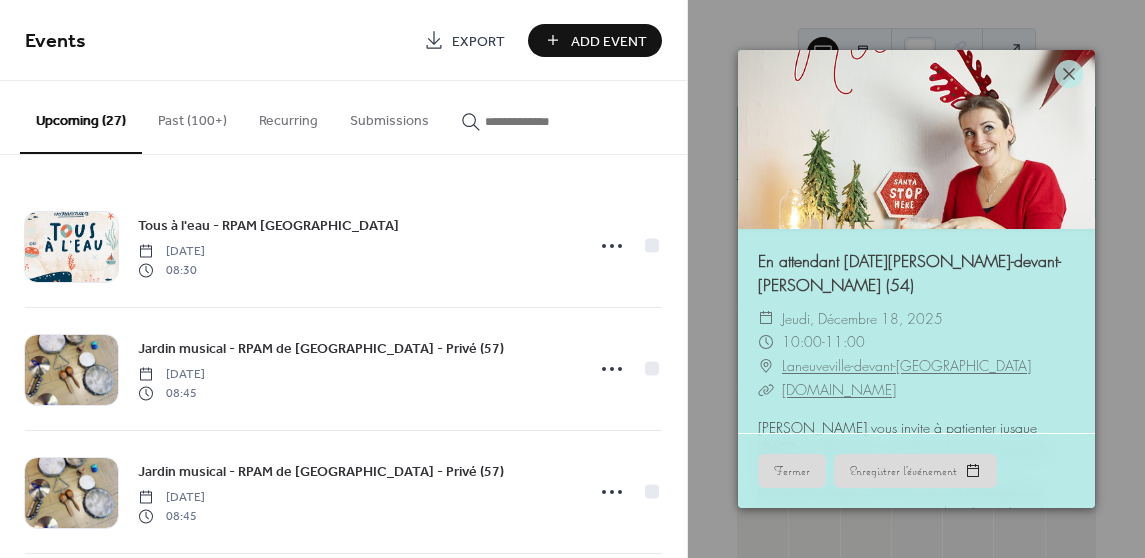 click on "Laneuveville-devant-[GEOGRAPHIC_DATA]" at bounding box center (906, 366) 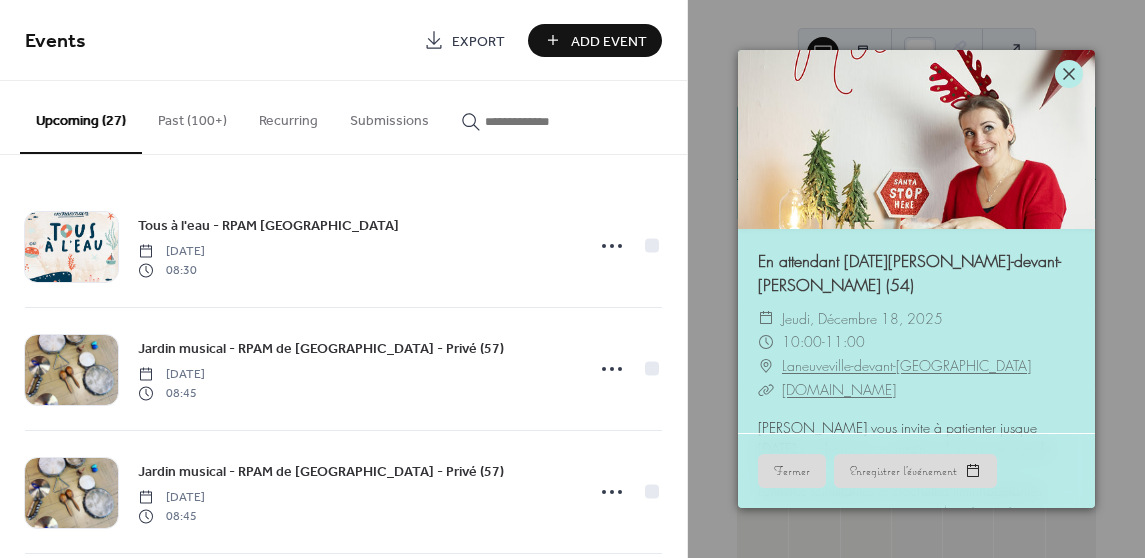 click 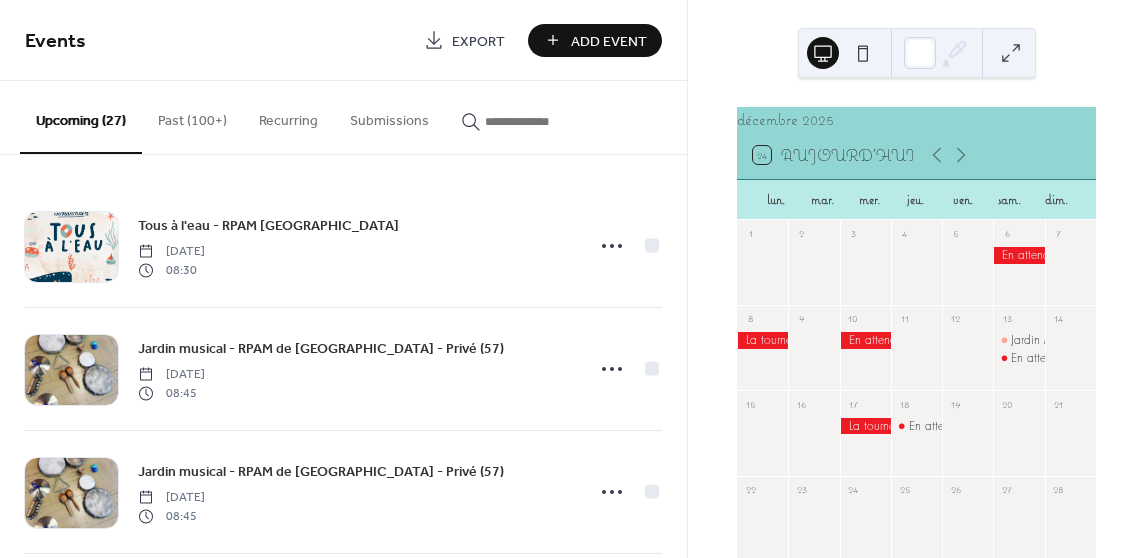 click at bounding box center (865, 426) 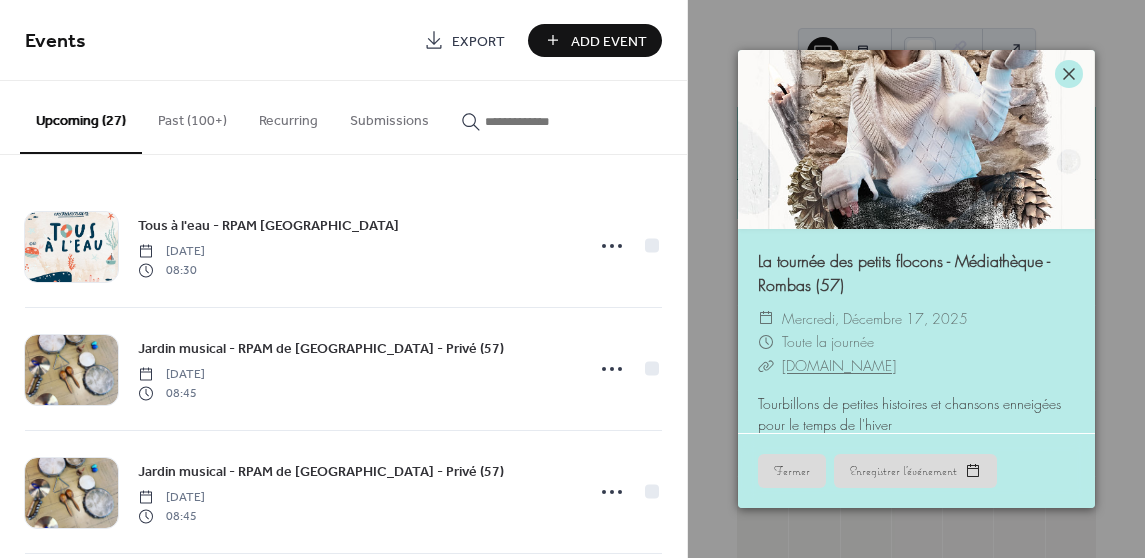 click 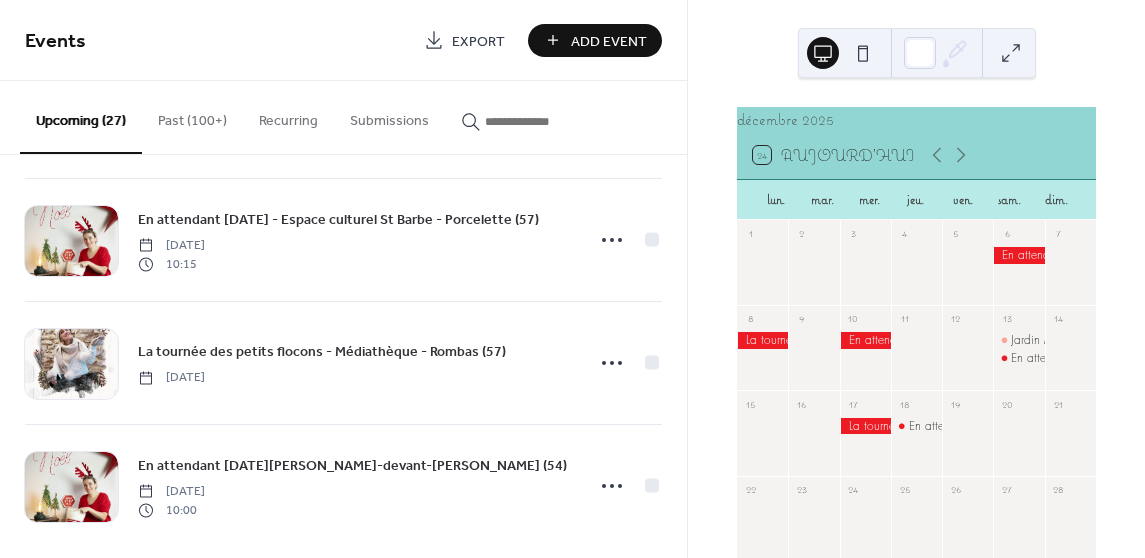 scroll, scrollTop: 2954, scrollLeft: 0, axis: vertical 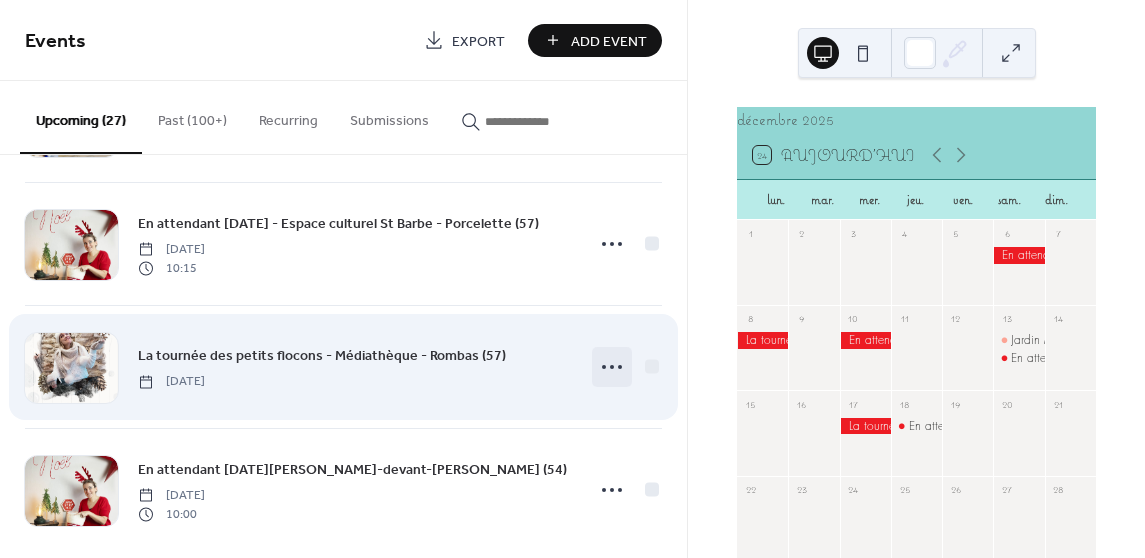click 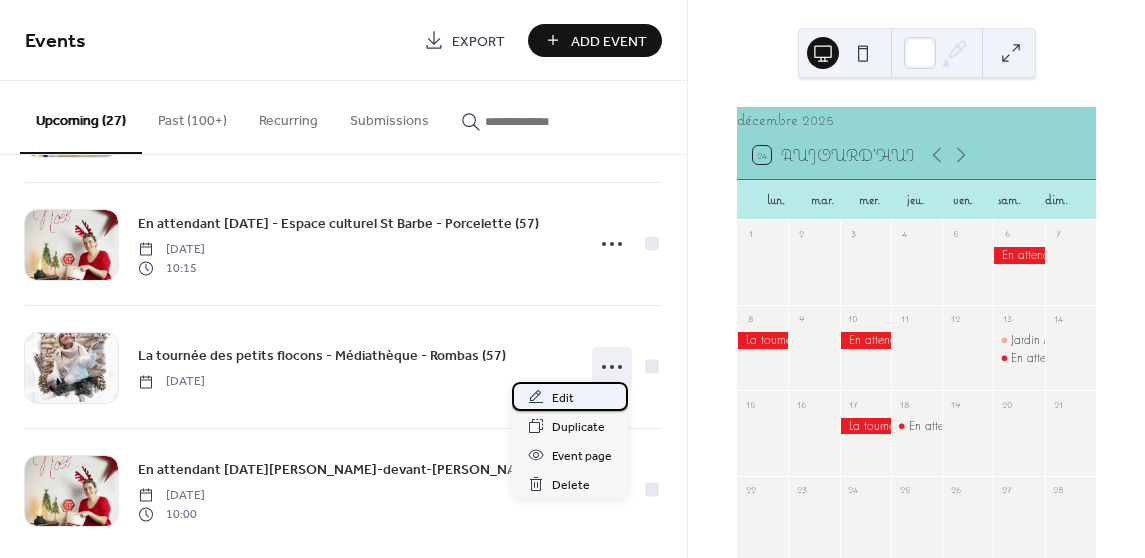 click on "Edit" at bounding box center [563, 398] 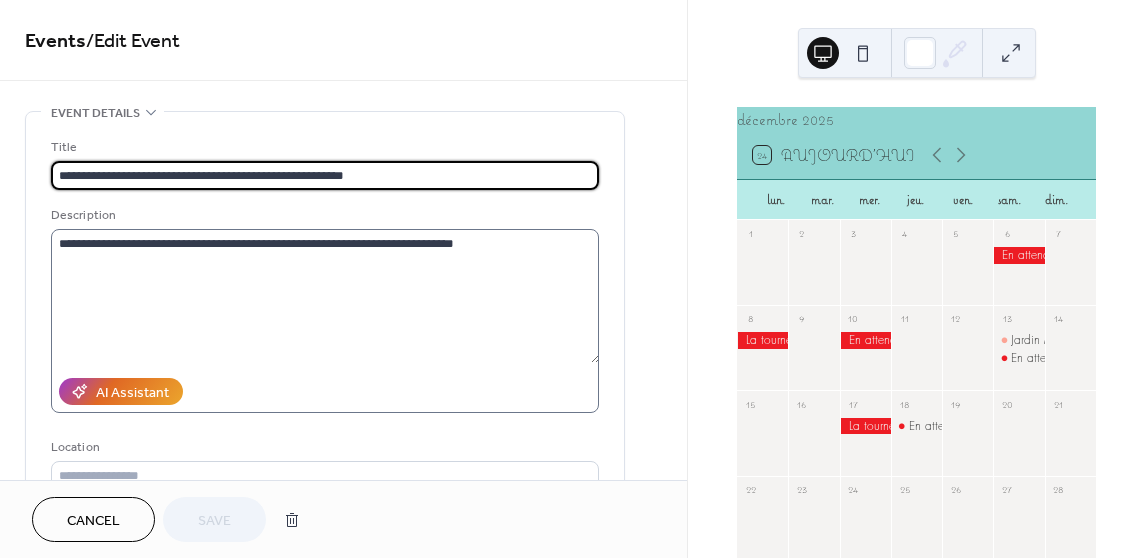 scroll, scrollTop: 258, scrollLeft: 0, axis: vertical 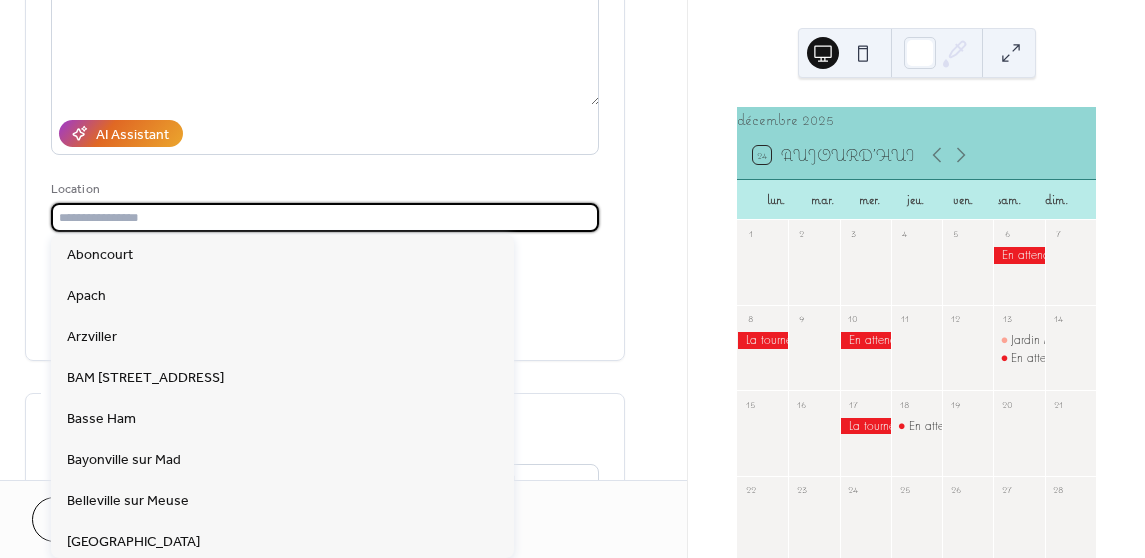 click at bounding box center (325, 217) 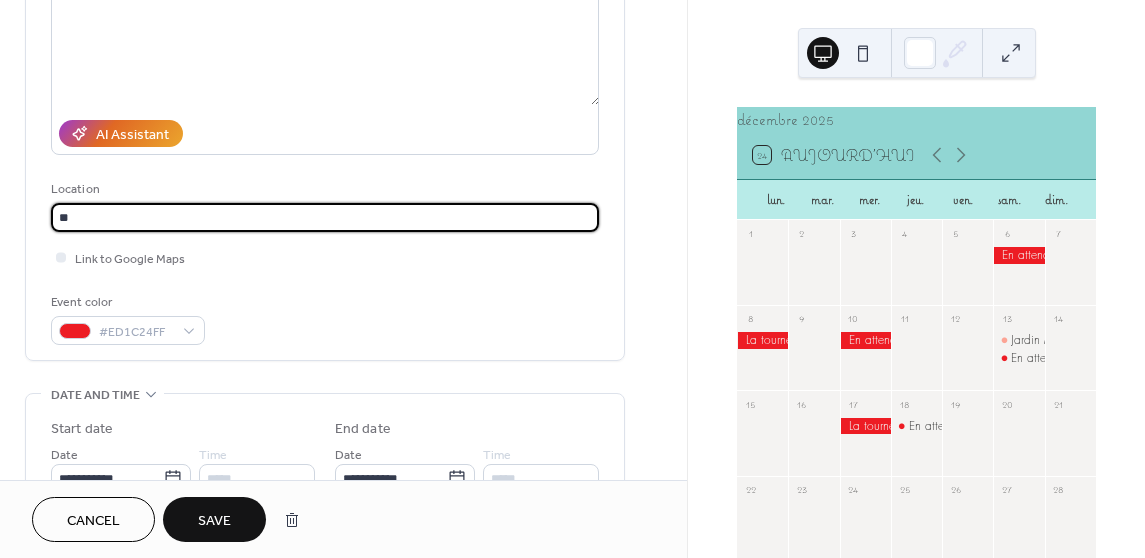 type on "*" 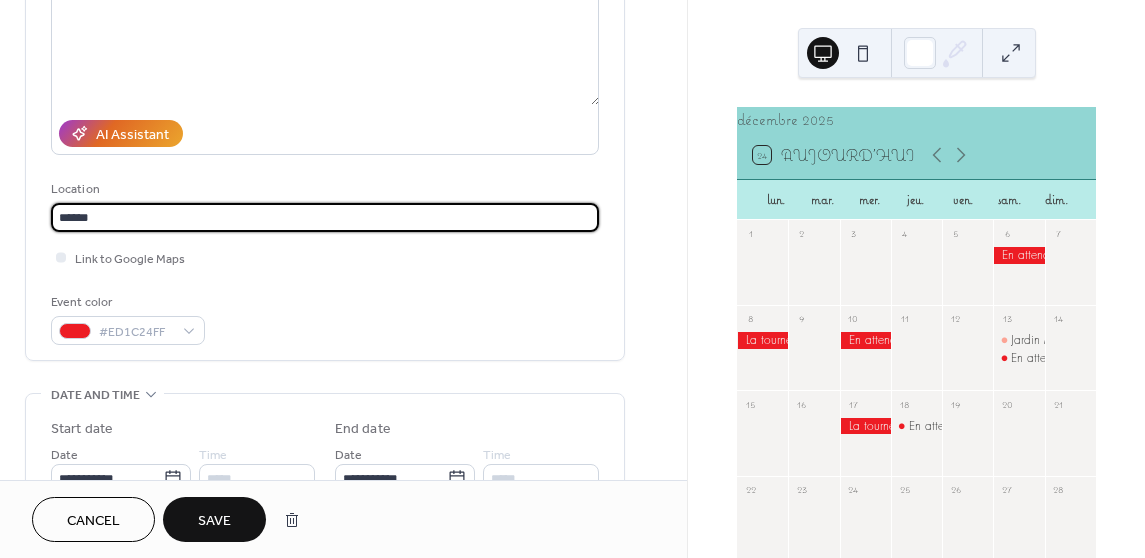 type on "******" 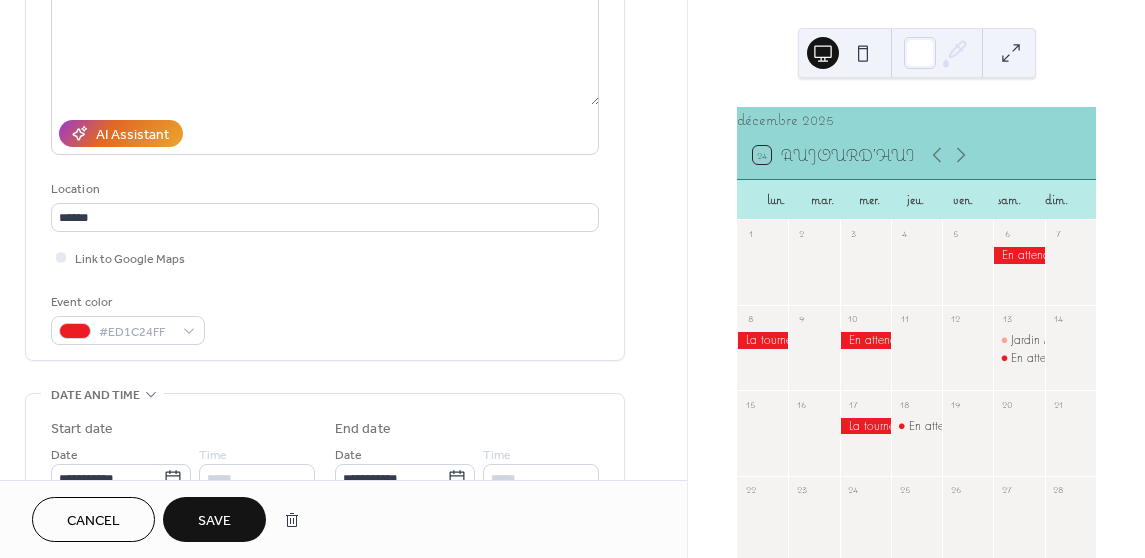 click on "Save" at bounding box center (214, 519) 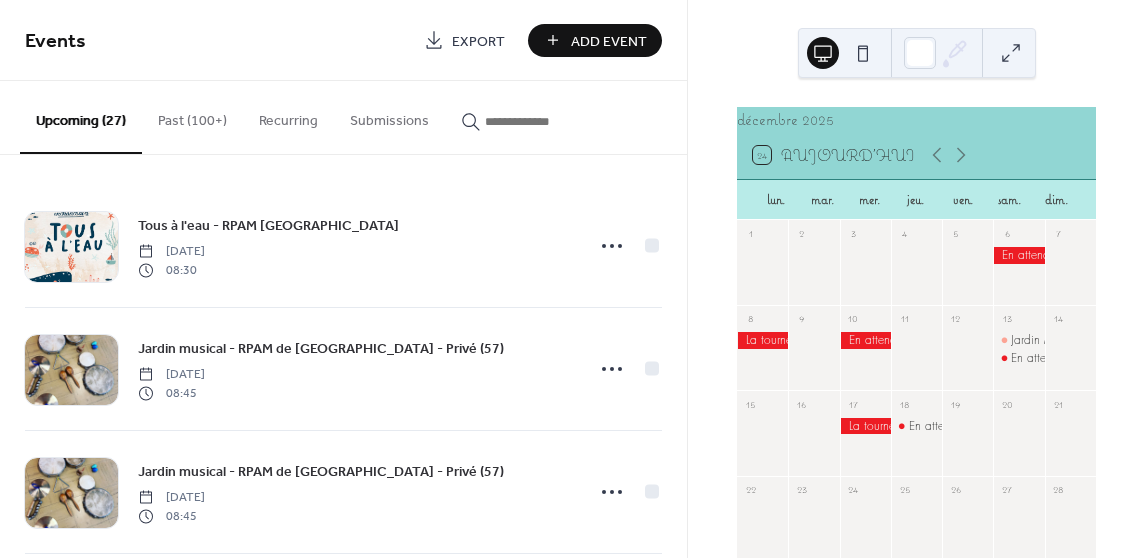 click at bounding box center (865, 426) 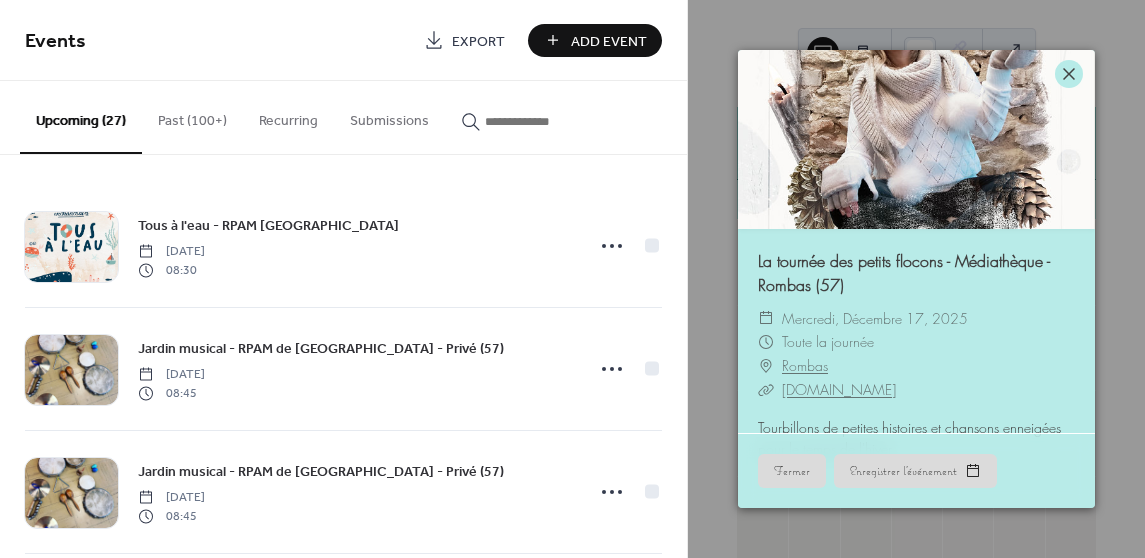 click 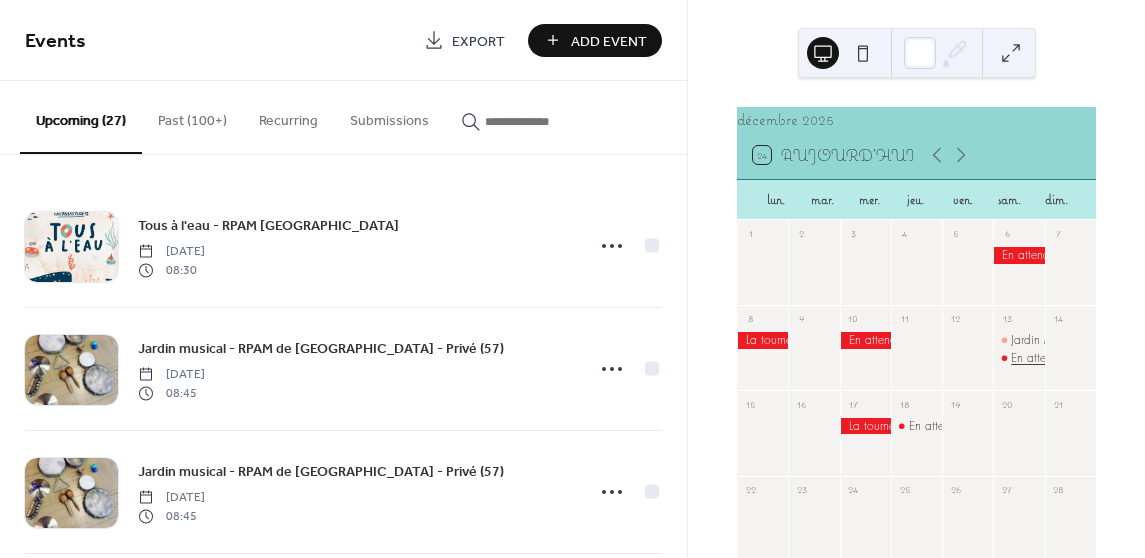 click on "En attendant [DATE] - Espace culturel St Barbe - Porcelette (57)" at bounding box center (1169, 358) 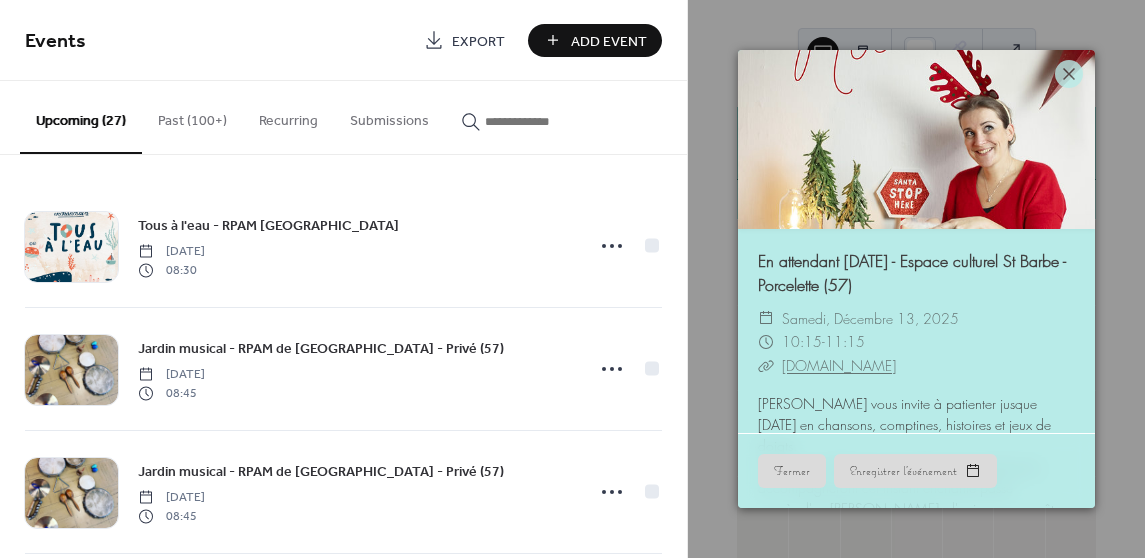 click at bounding box center [916, 139] 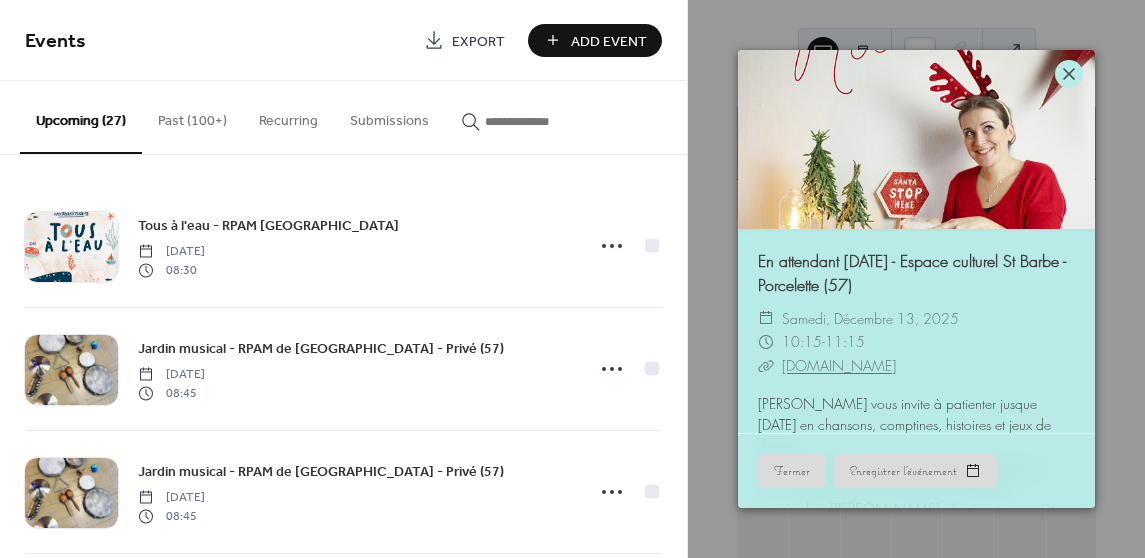 click 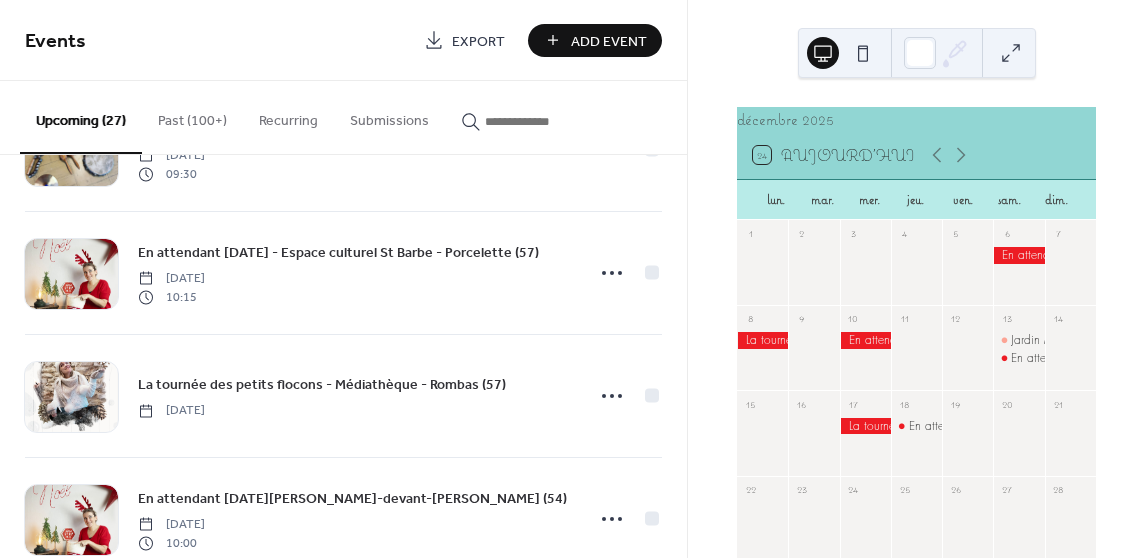 scroll, scrollTop: 2920, scrollLeft: 0, axis: vertical 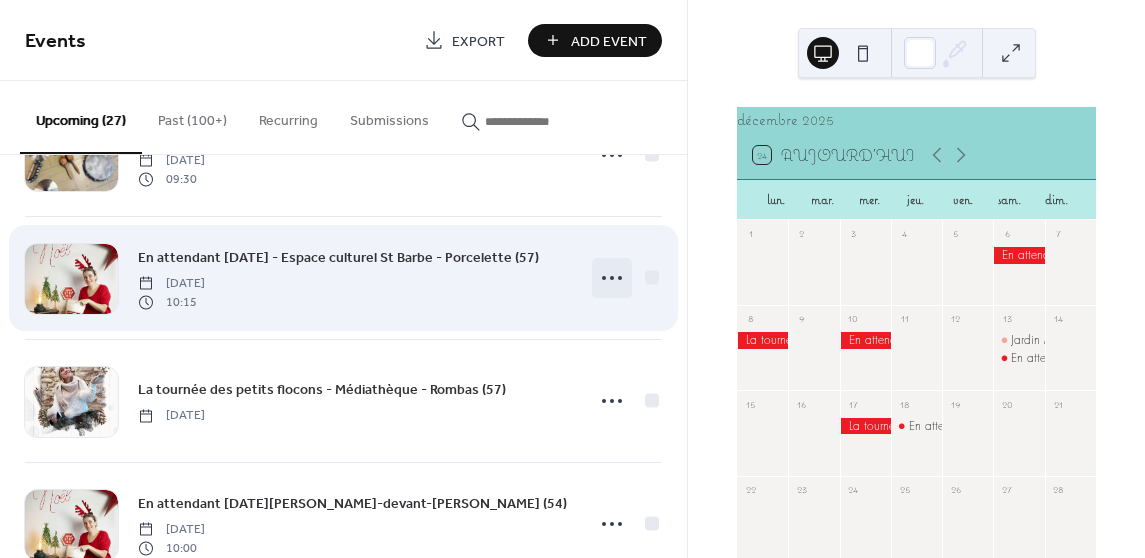 click 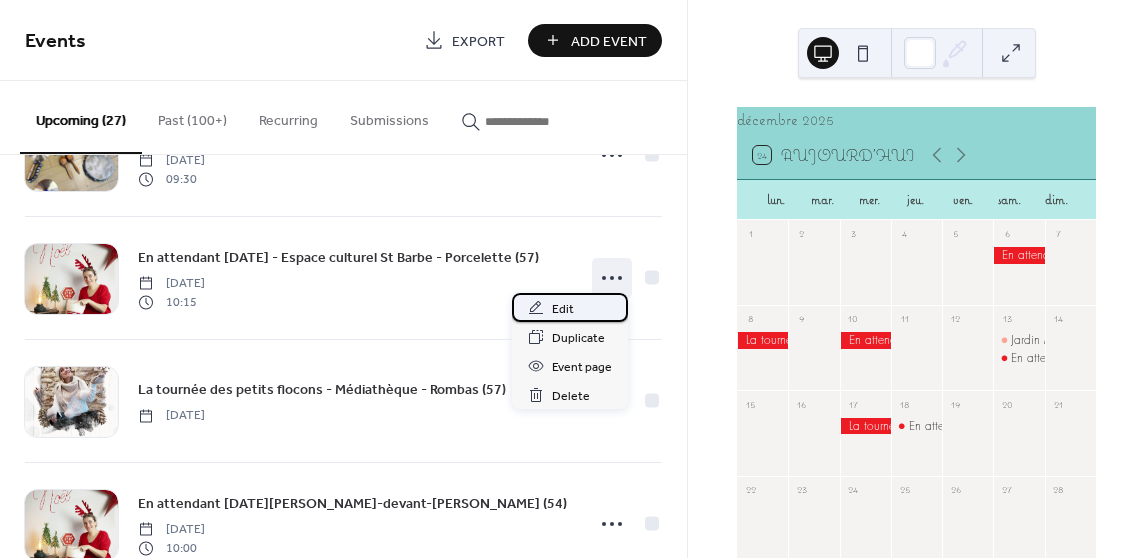 click on "Edit" at bounding box center (563, 309) 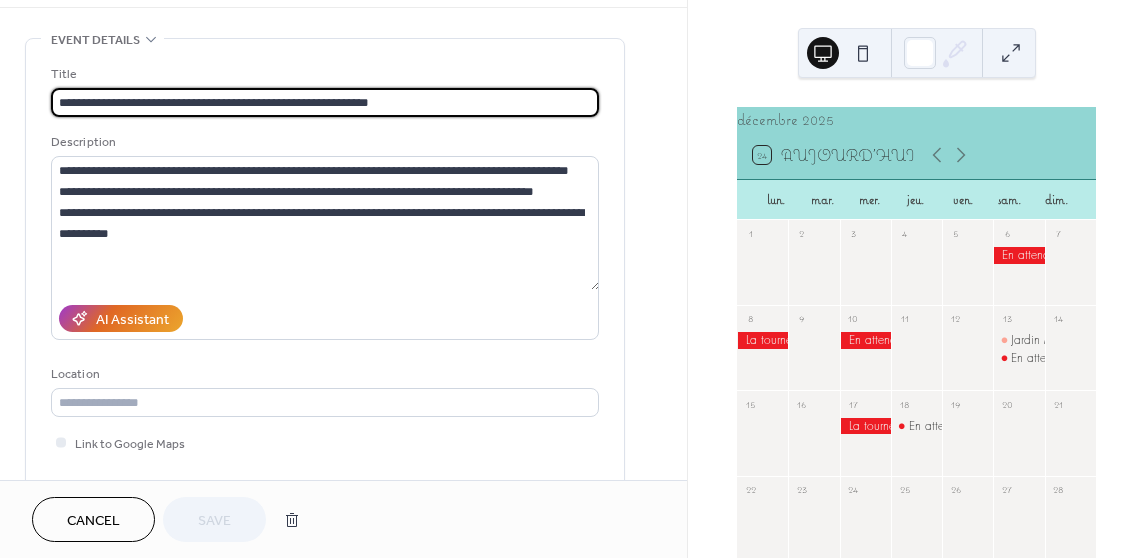 scroll, scrollTop: 74, scrollLeft: 0, axis: vertical 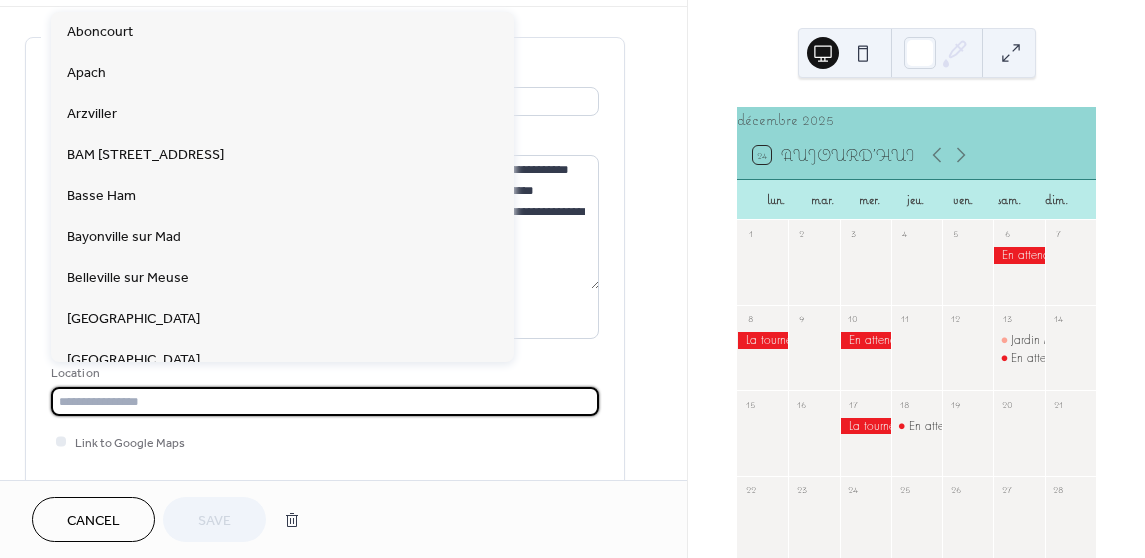 click at bounding box center (325, 401) 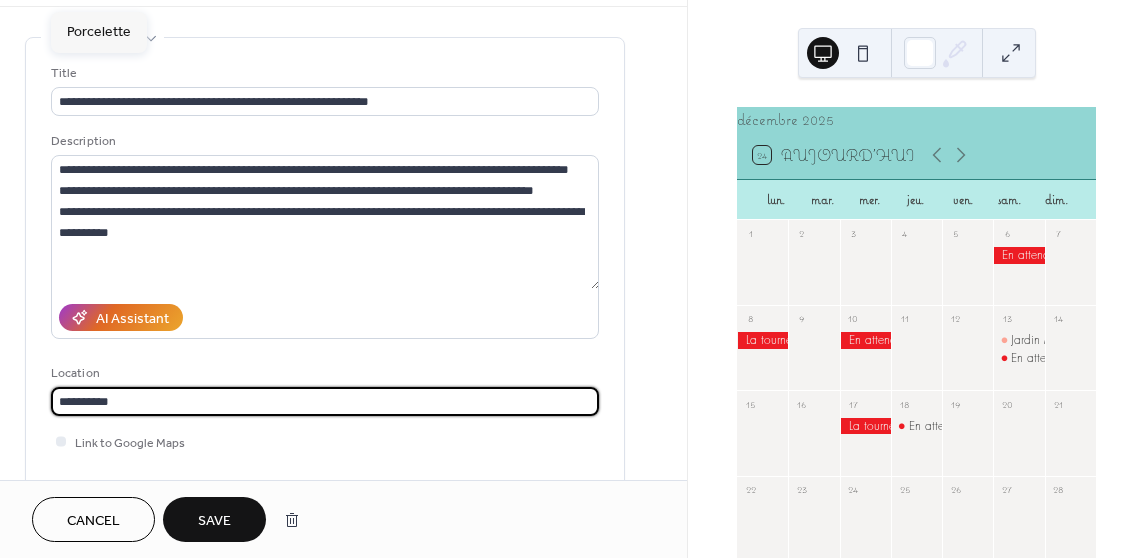 type on "**********" 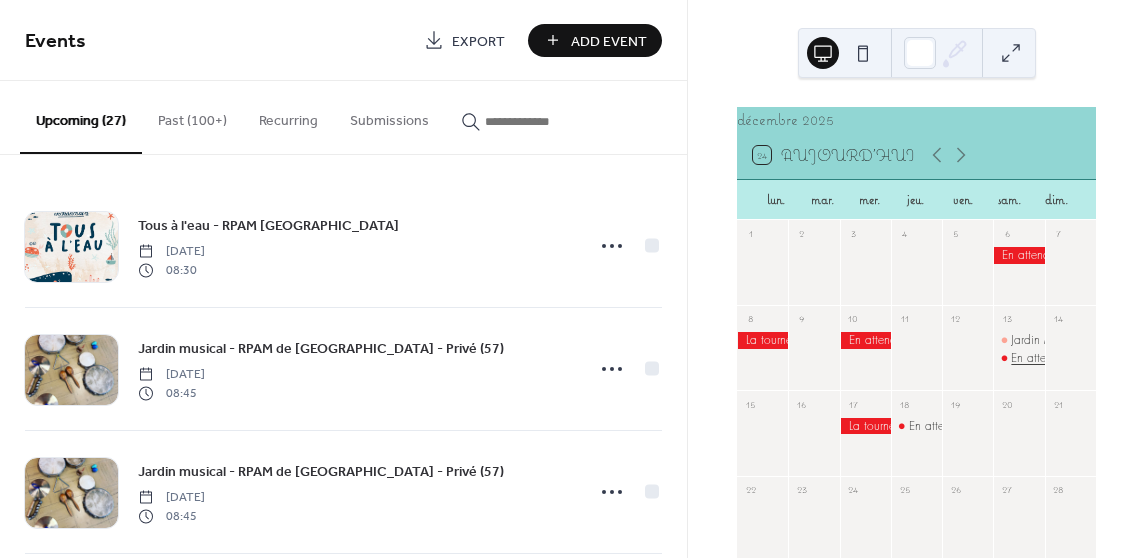 click on "En attendant [DATE] - Espace culturel St Barbe - Porcelette (57)" at bounding box center (1169, 358) 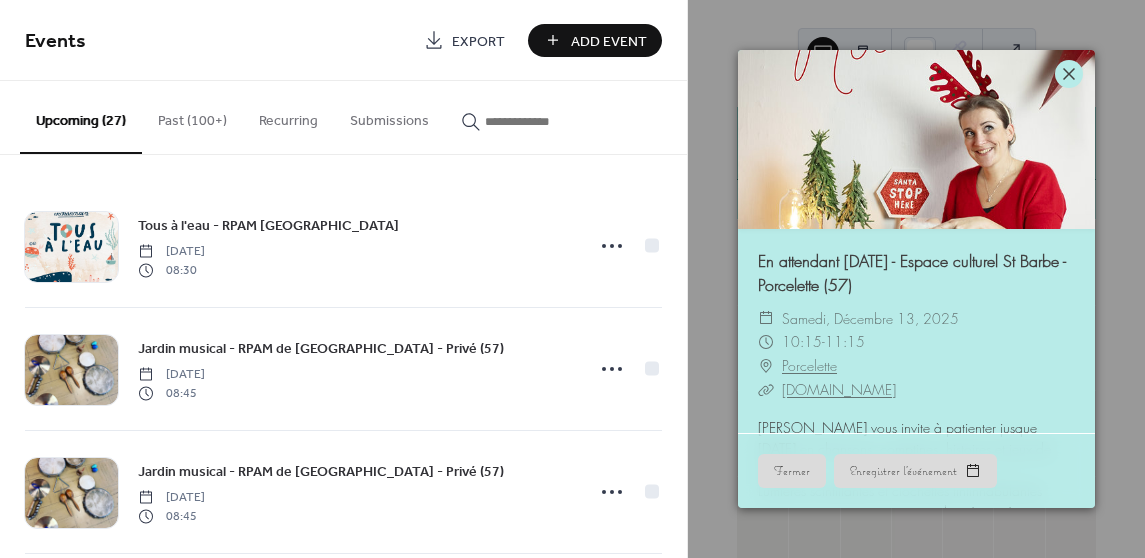 click 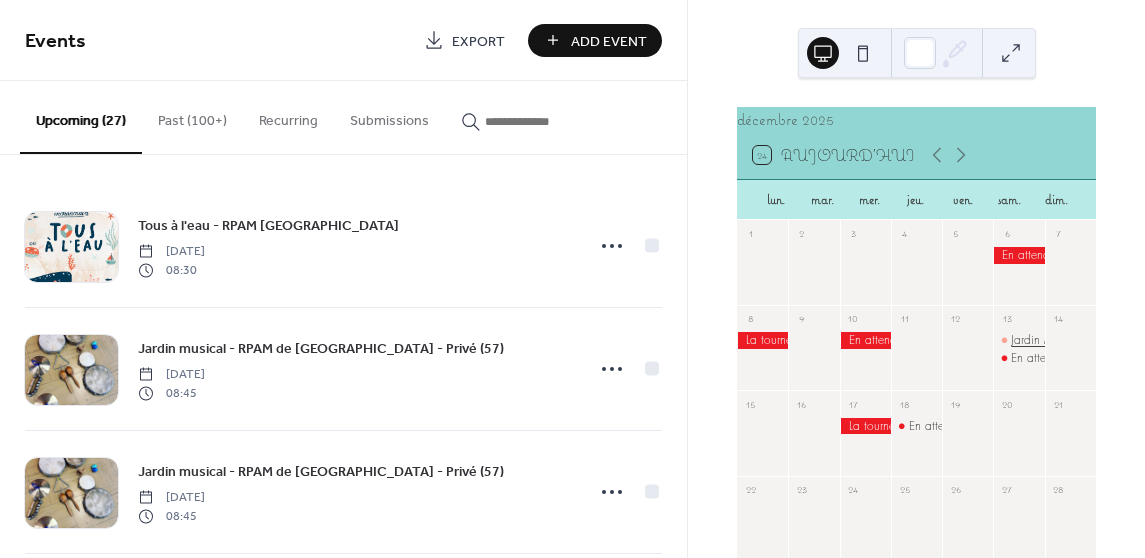 click on "Jardin Musical - Porcelette" at bounding box center (1076, 340) 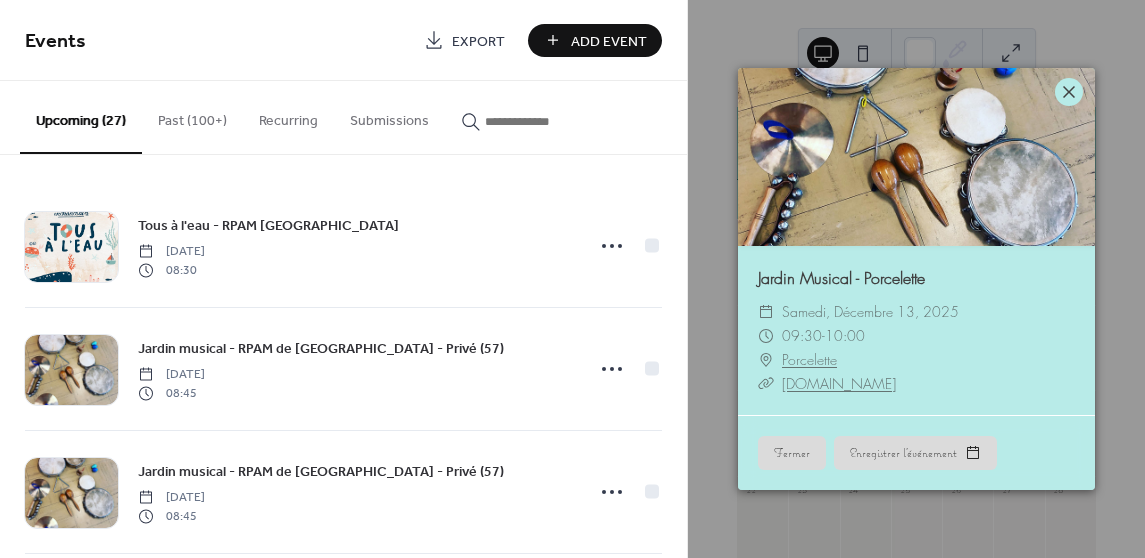 click 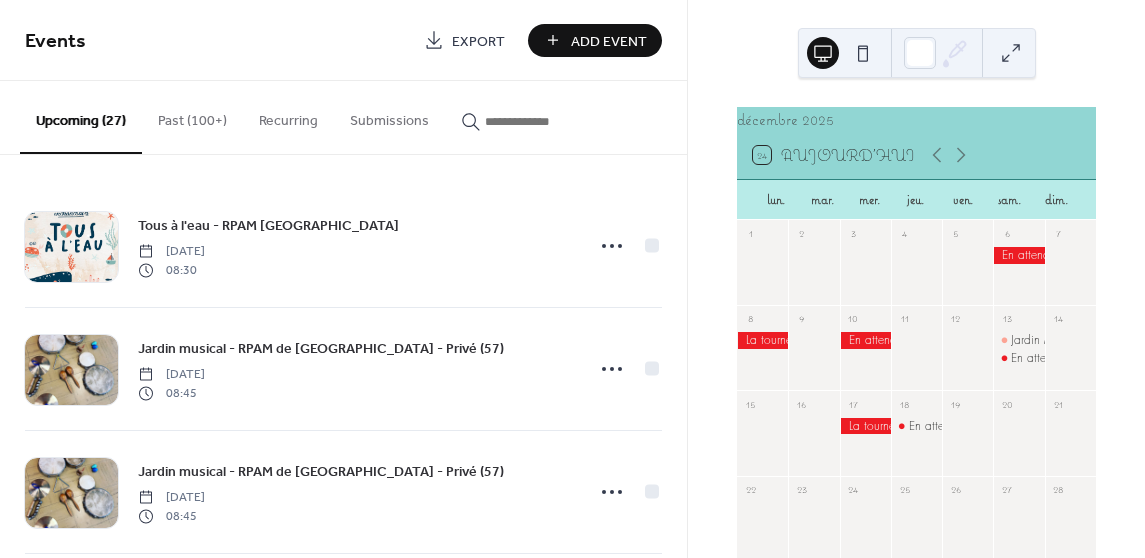 click at bounding box center [865, 340] 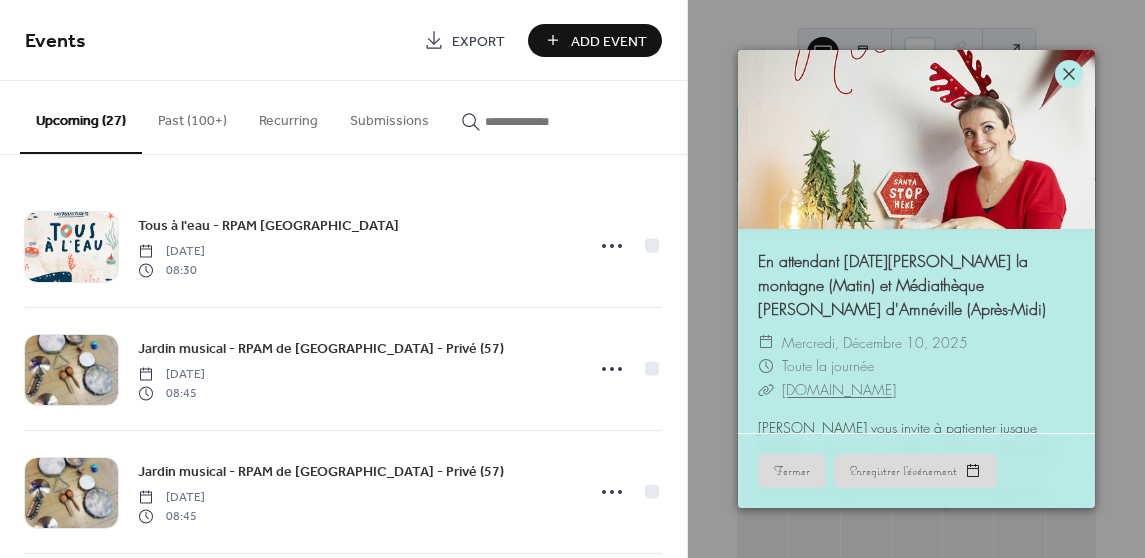 click 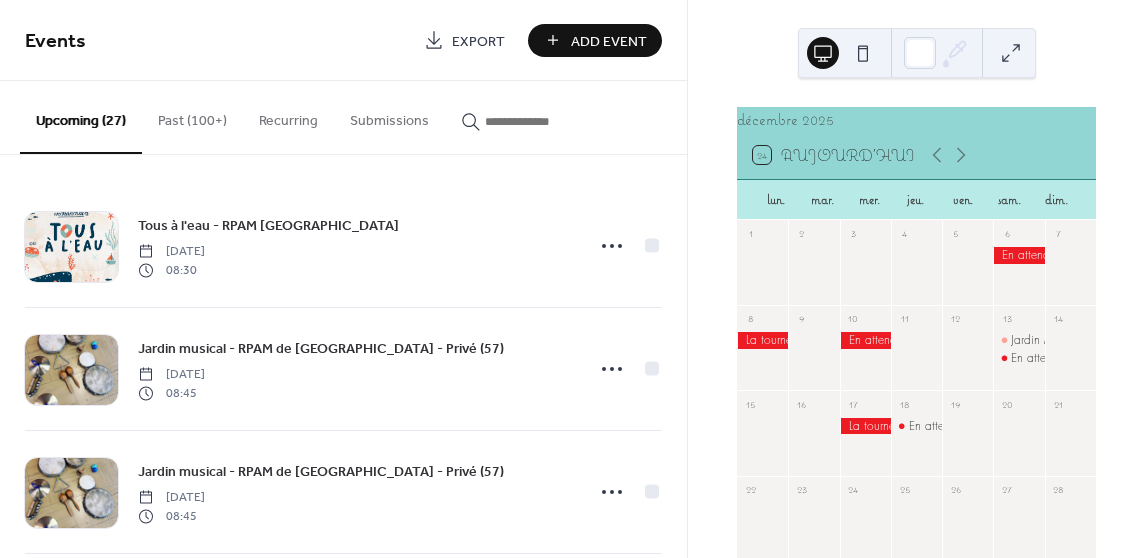 click at bounding box center (762, 357) 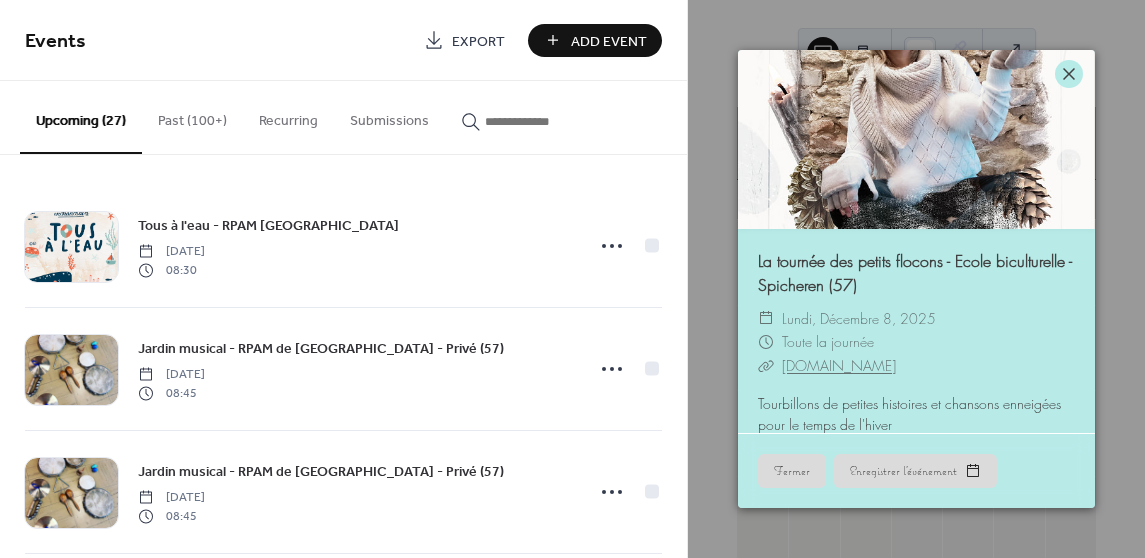 click 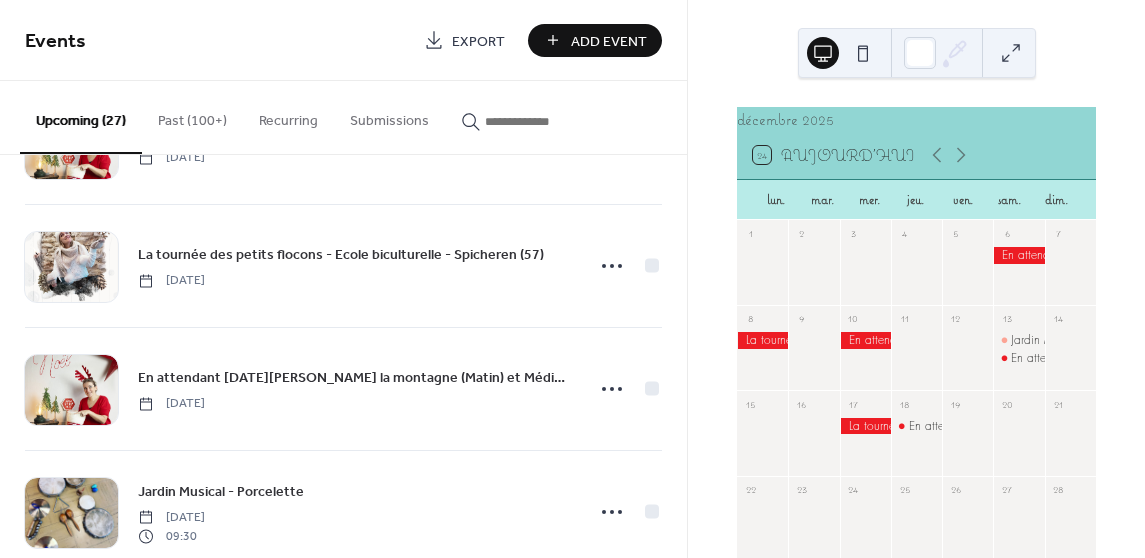 scroll, scrollTop: 2562, scrollLeft: 0, axis: vertical 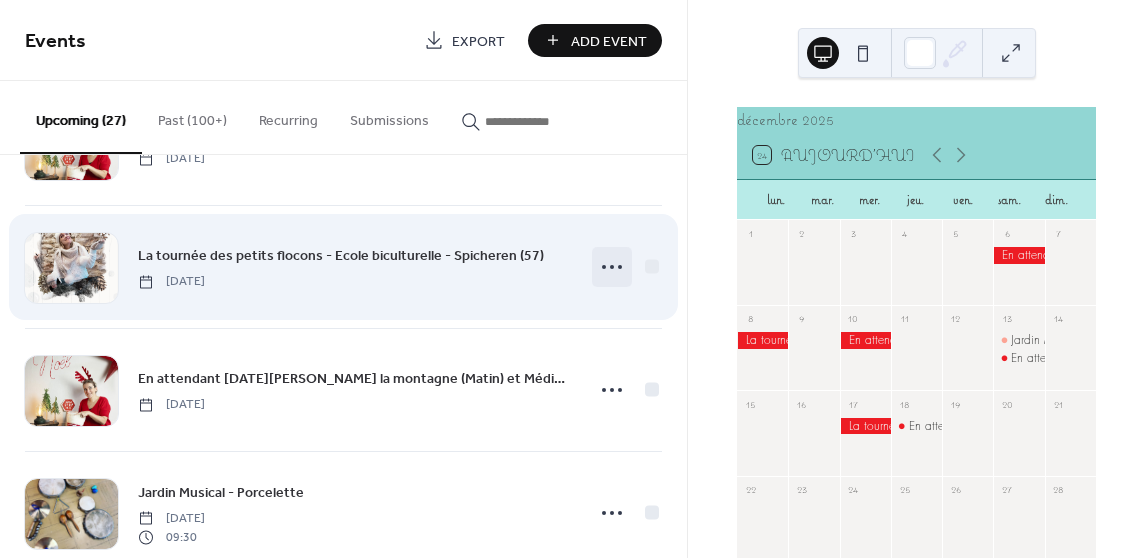 click 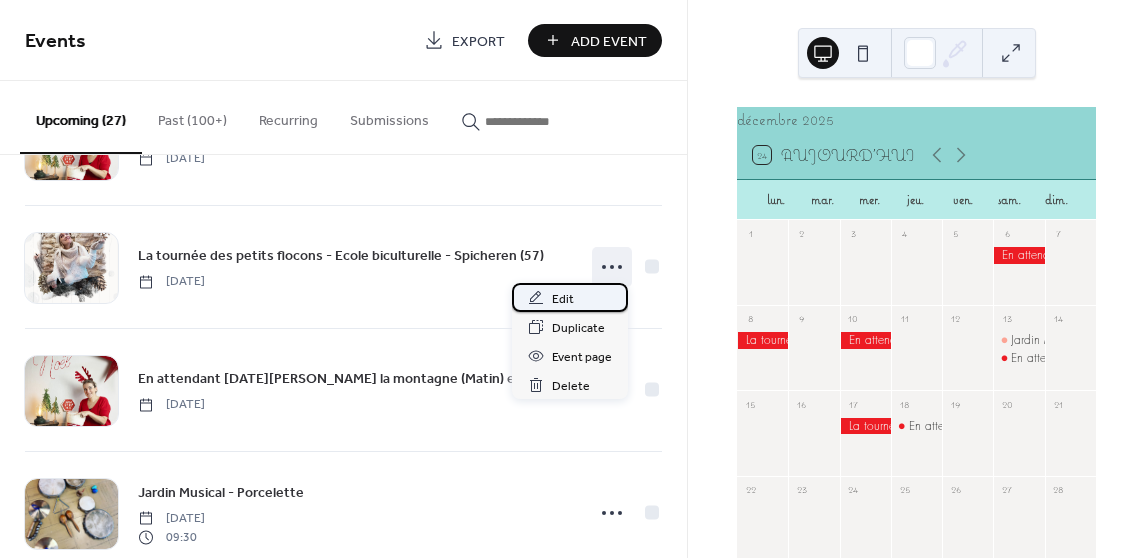 click on "Edit" at bounding box center (570, 297) 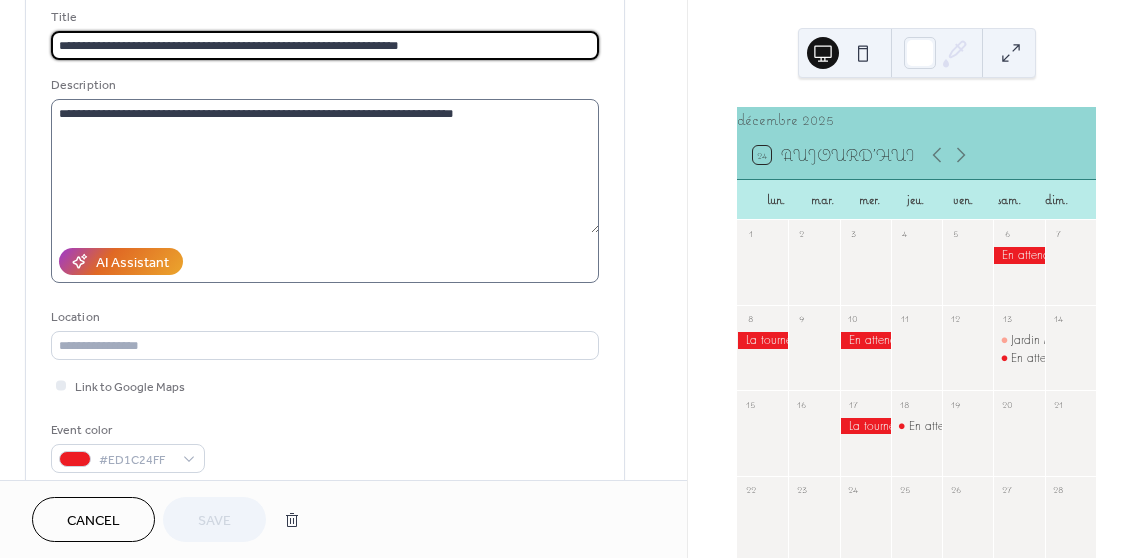 scroll, scrollTop: 134, scrollLeft: 0, axis: vertical 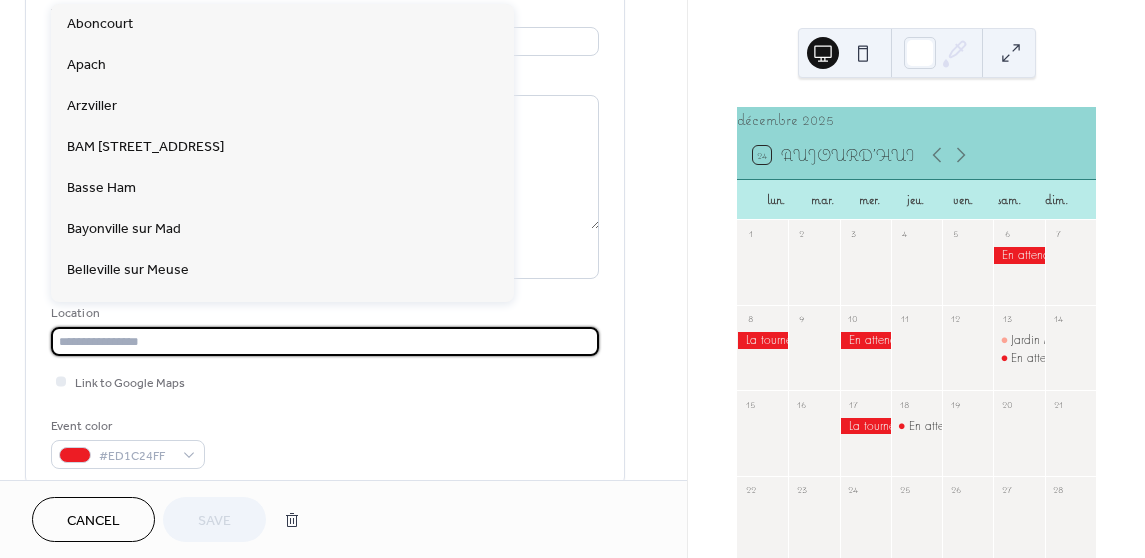 click at bounding box center [325, 341] 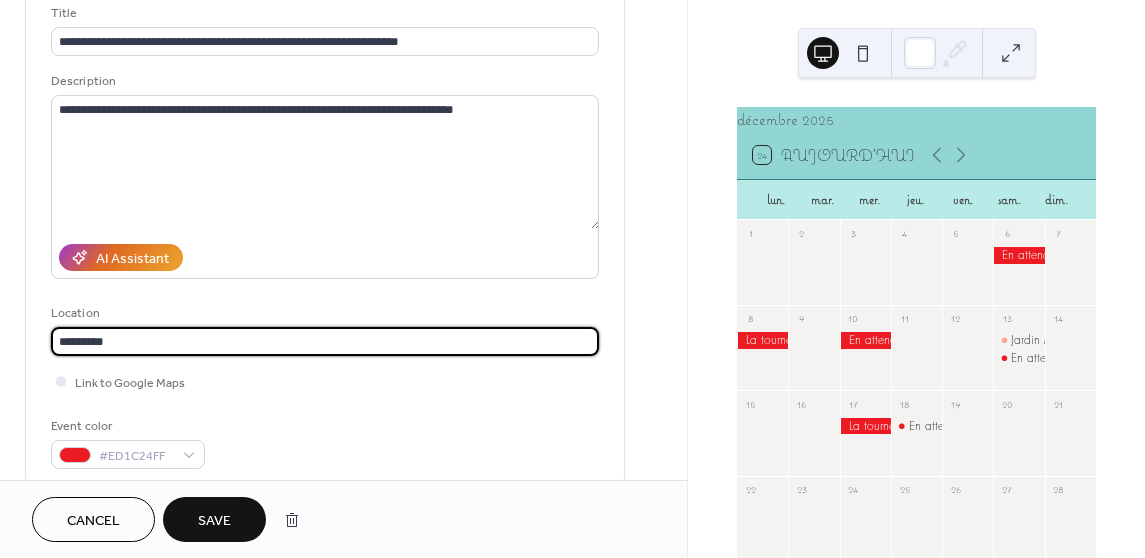 type on "*********" 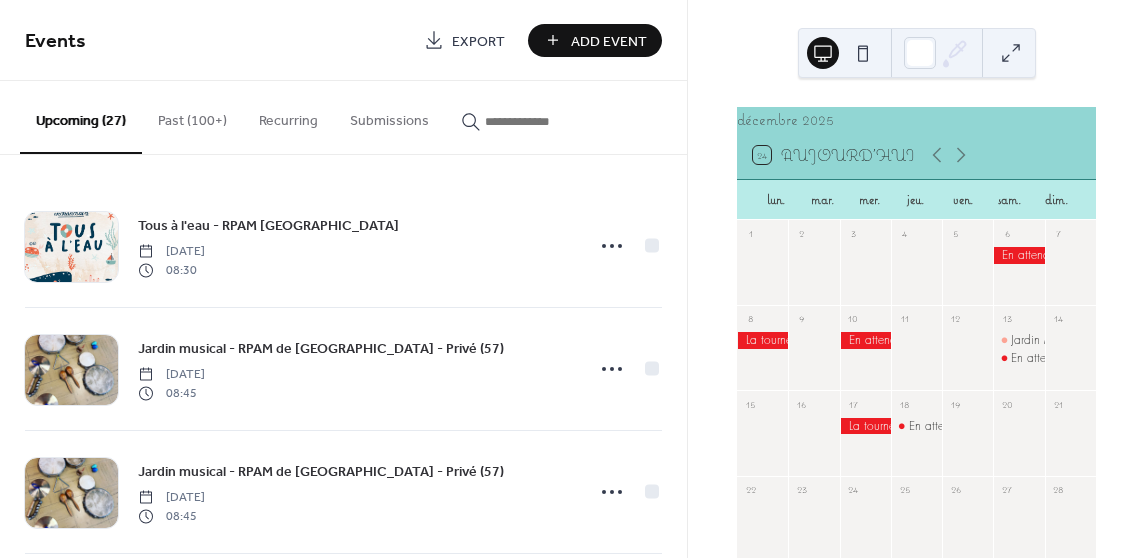 click at bounding box center (1018, 255) 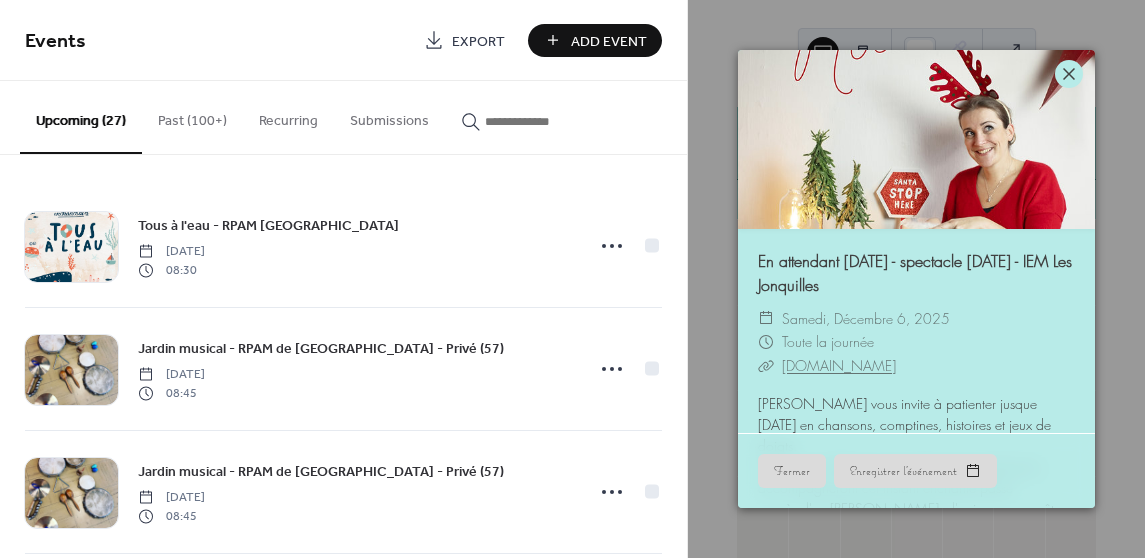 click 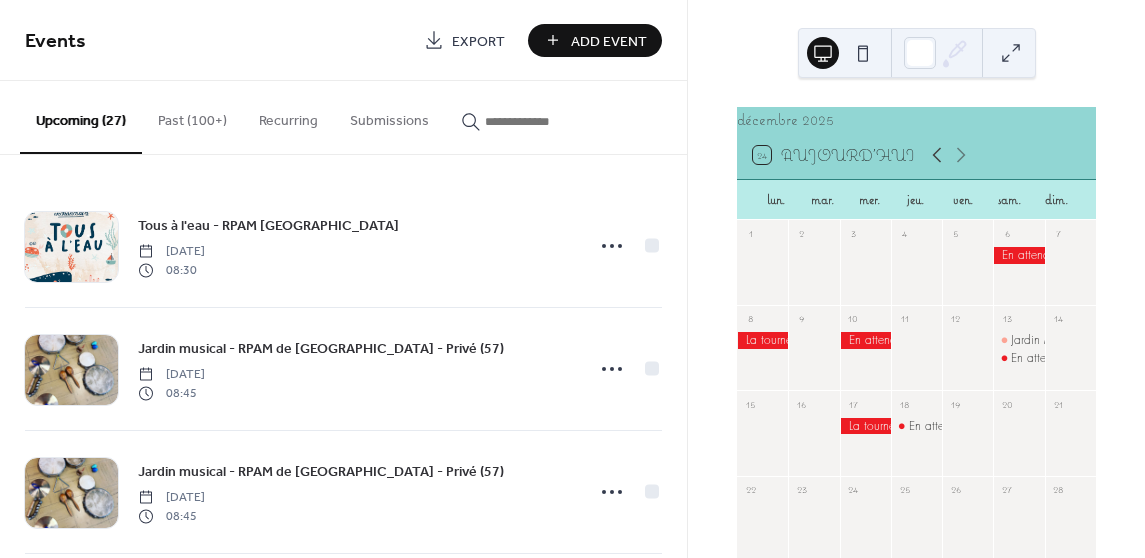 click 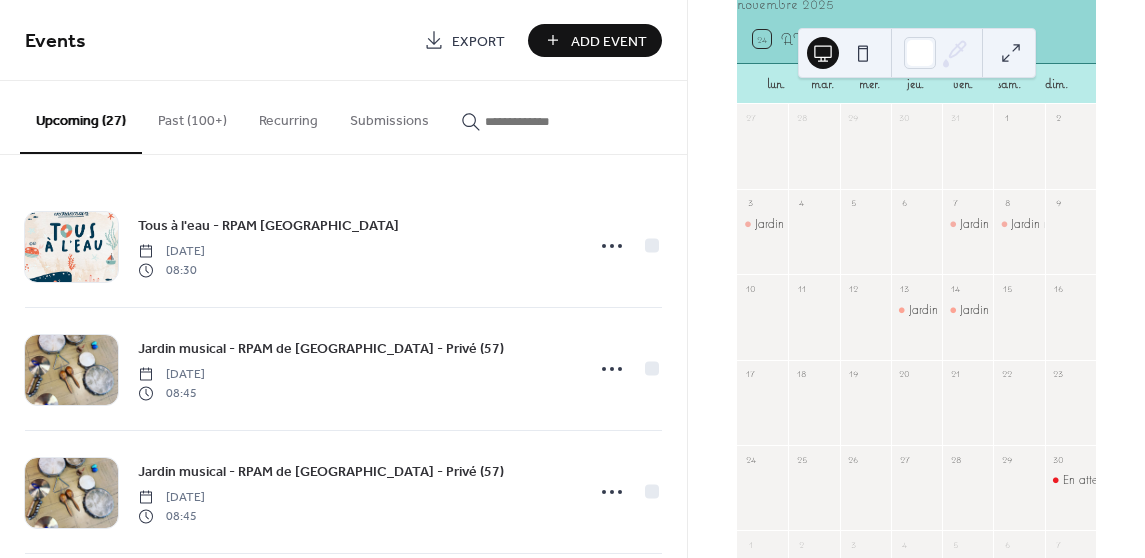 scroll, scrollTop: 232, scrollLeft: 0, axis: vertical 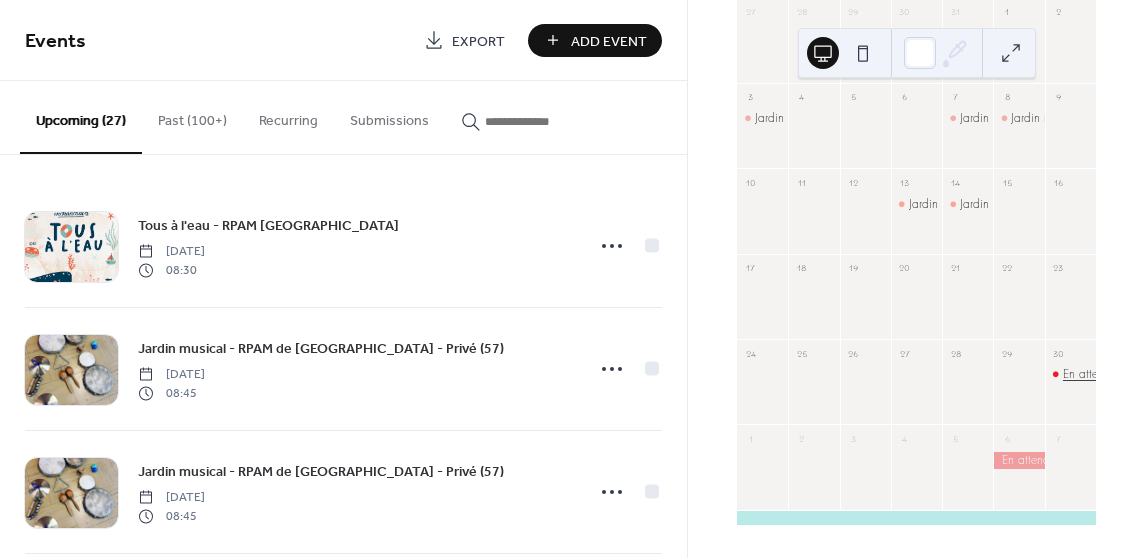 click on "En attendant [DATE] - Musée du sel - Marsal (57)" at bounding box center [1187, 374] 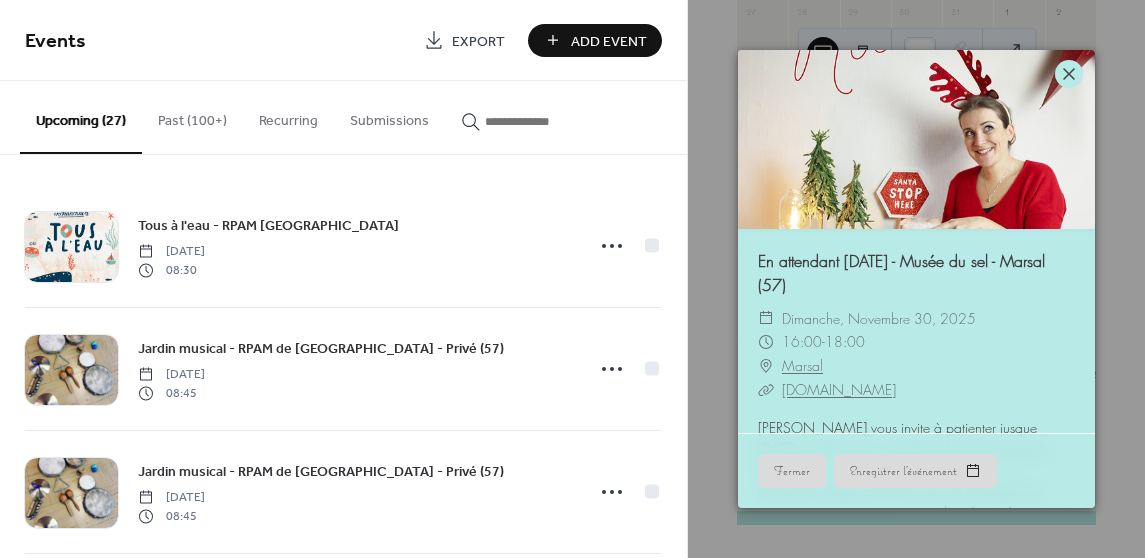 click 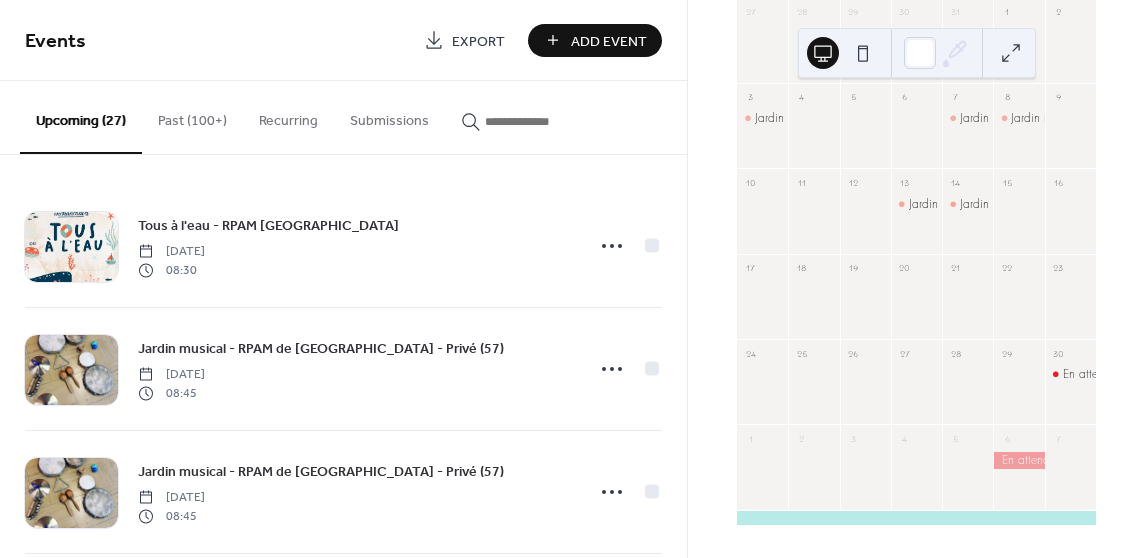 click on "Jardin musical - Richemont - Privé" at bounding box center (967, 204) 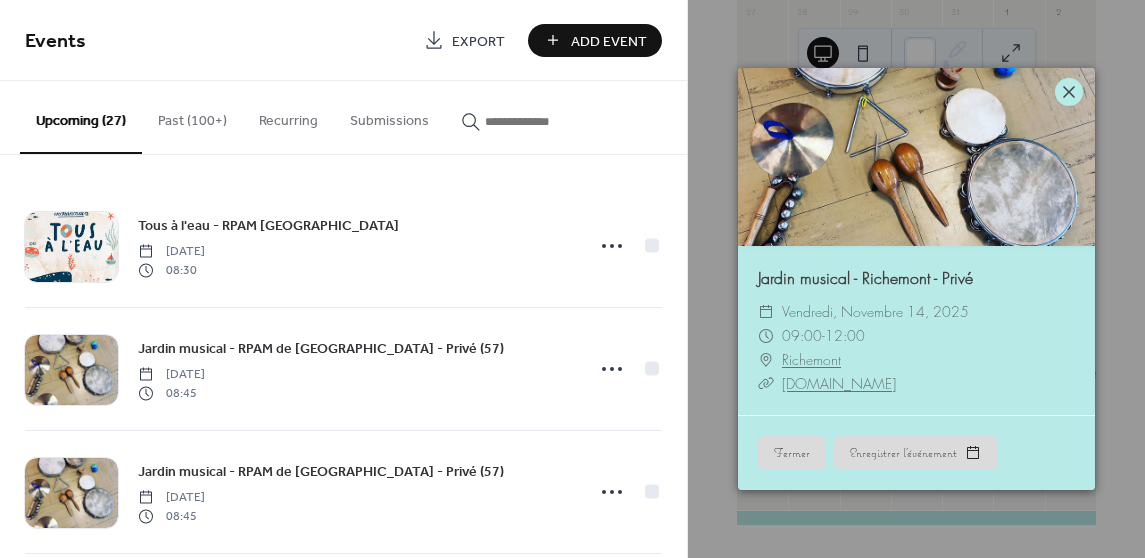 click 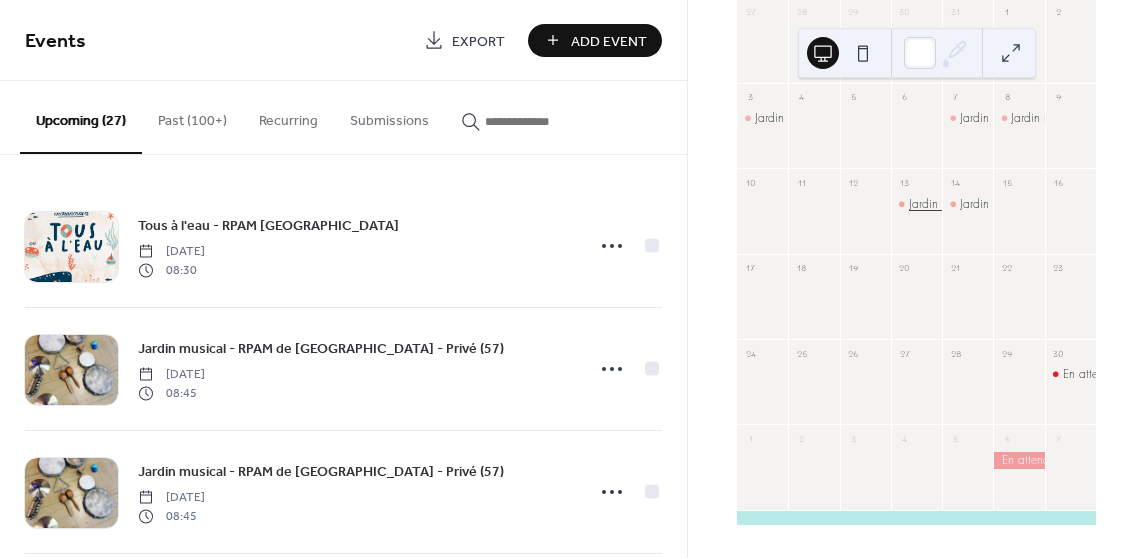 click on "Jardin musical - CCB3F - Privé" at bounding box center (984, 204) 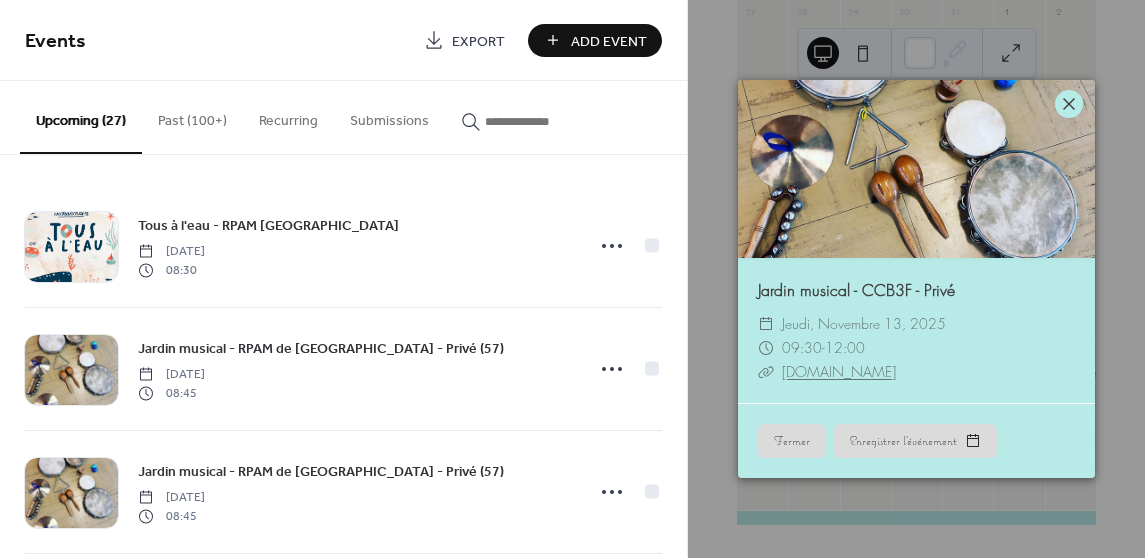 click 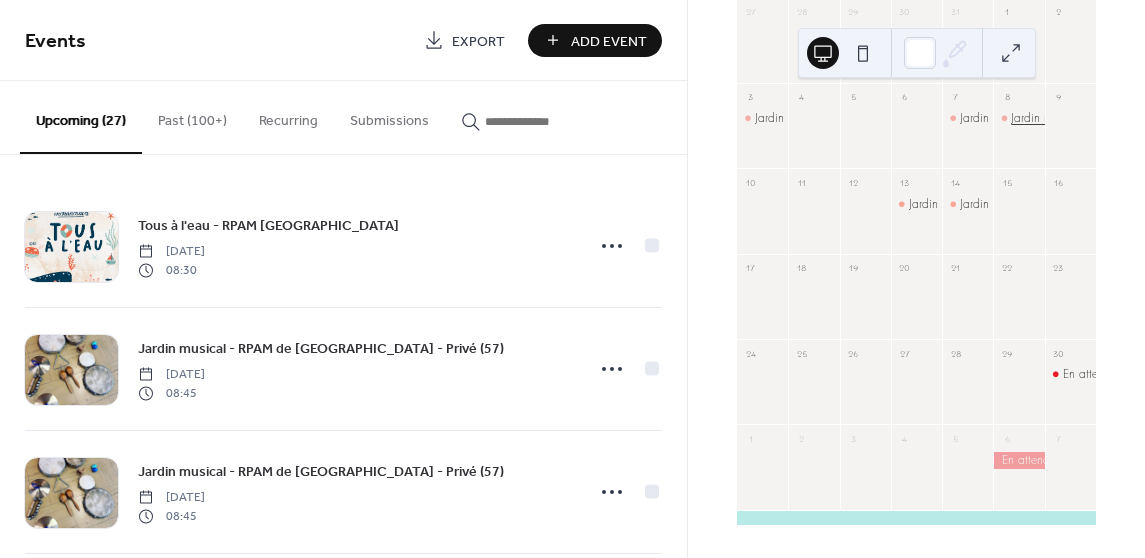 click on "Jardin musical - Porcelette - Privé" at bounding box center (1091, 118) 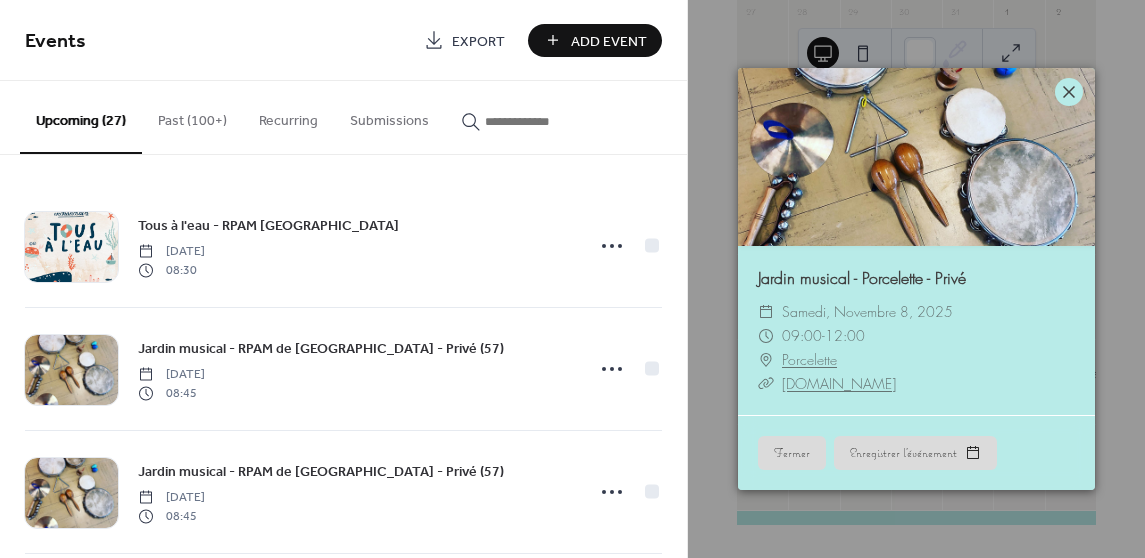 click 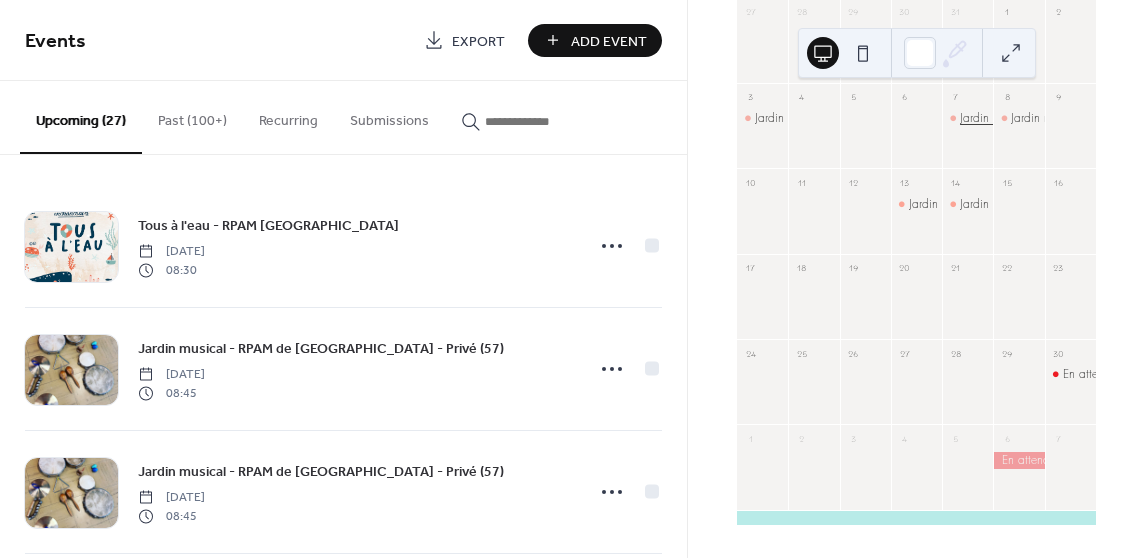 click on "Jardin musical - RPAM de [GEOGRAPHIC_DATA] - Privé (57)" at bounding box center [1113, 118] 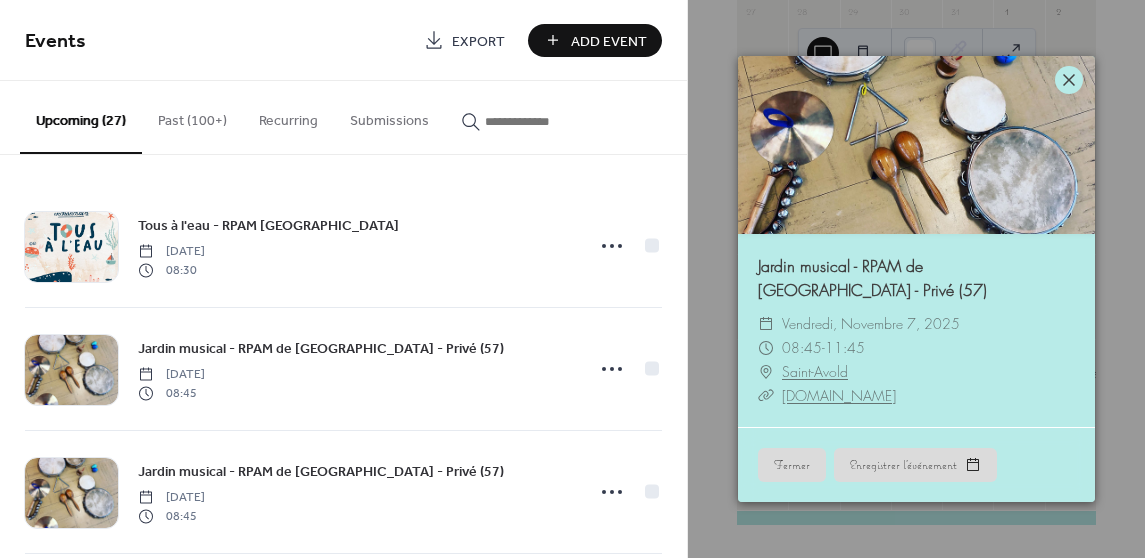 click 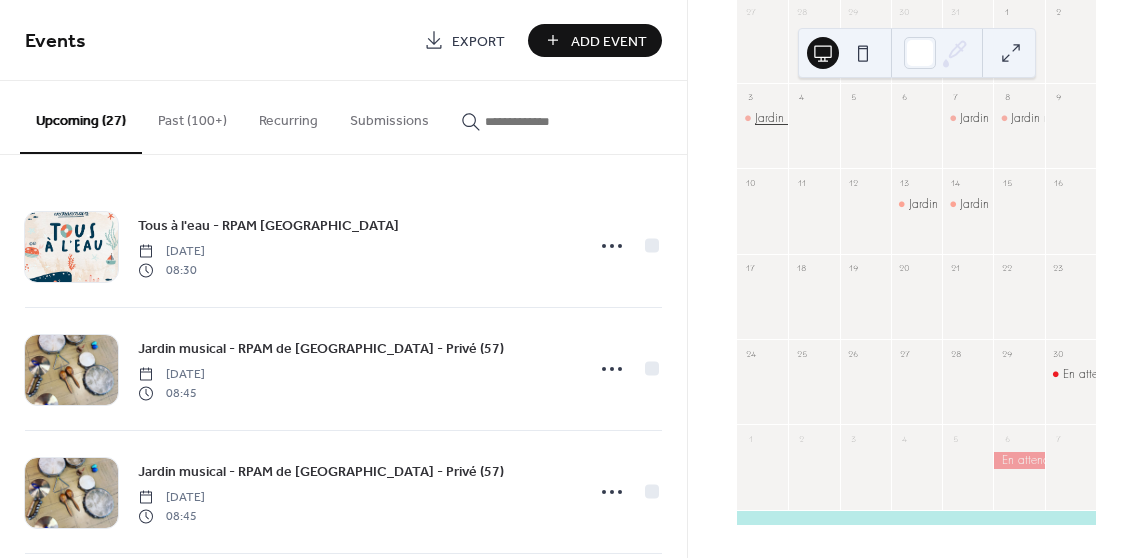 click on "Jardin musical - RPAM de [GEOGRAPHIC_DATA] - Privé (57)" at bounding box center [908, 118] 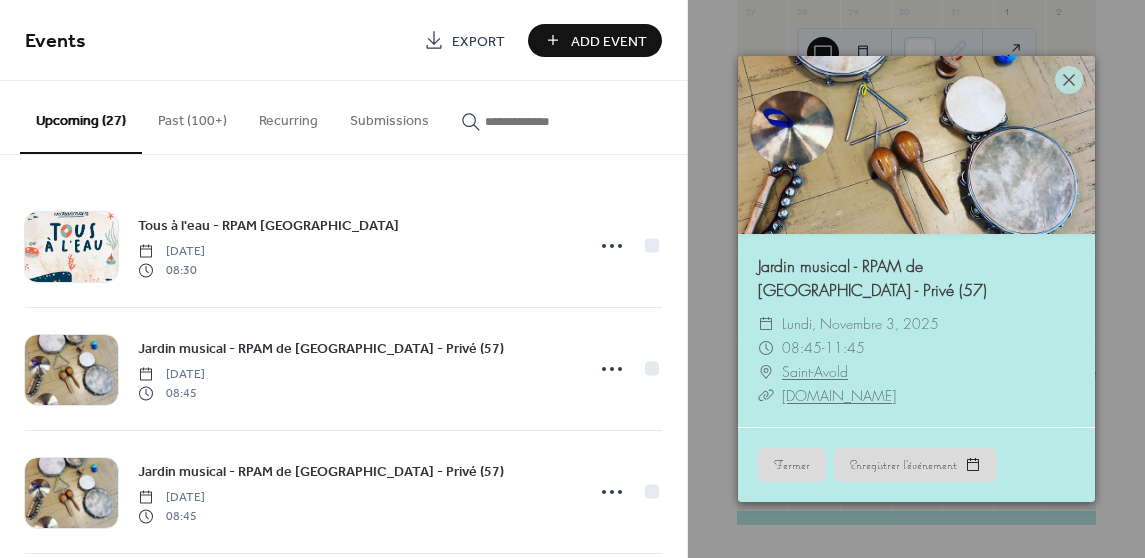 click at bounding box center (916, 145) 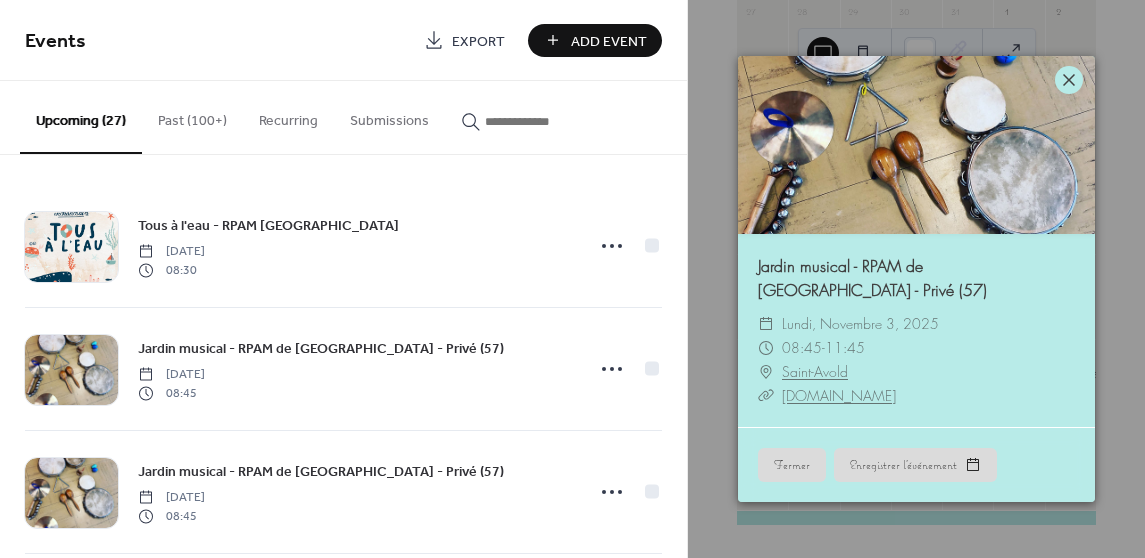 click 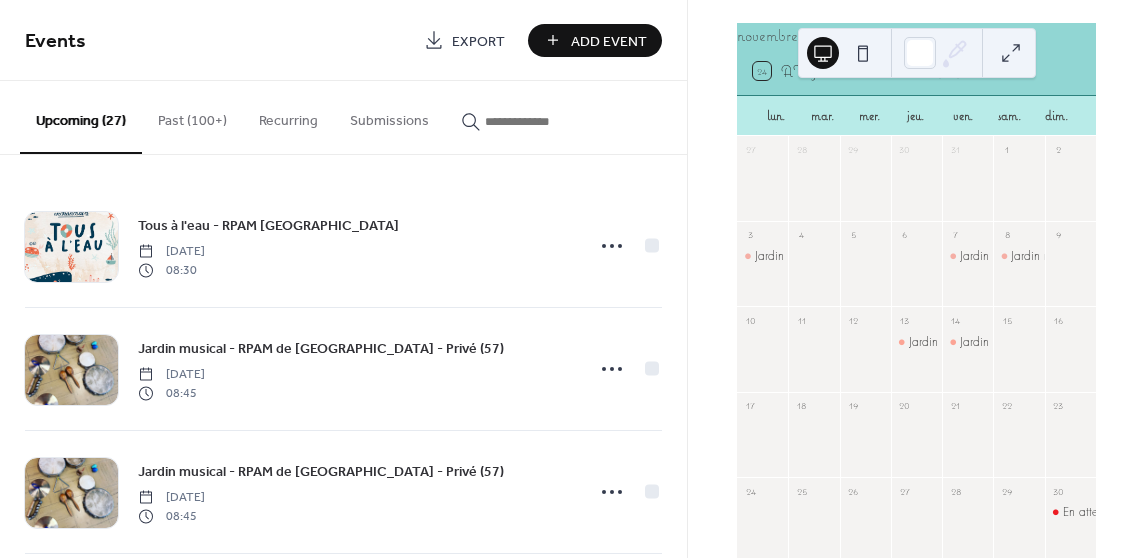 scroll, scrollTop: 0, scrollLeft: 0, axis: both 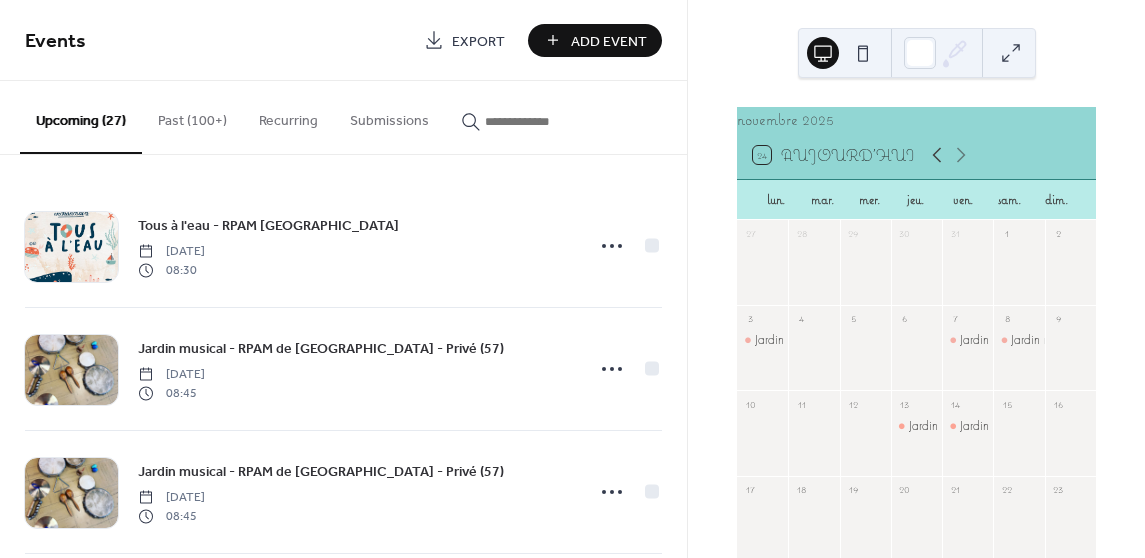 click 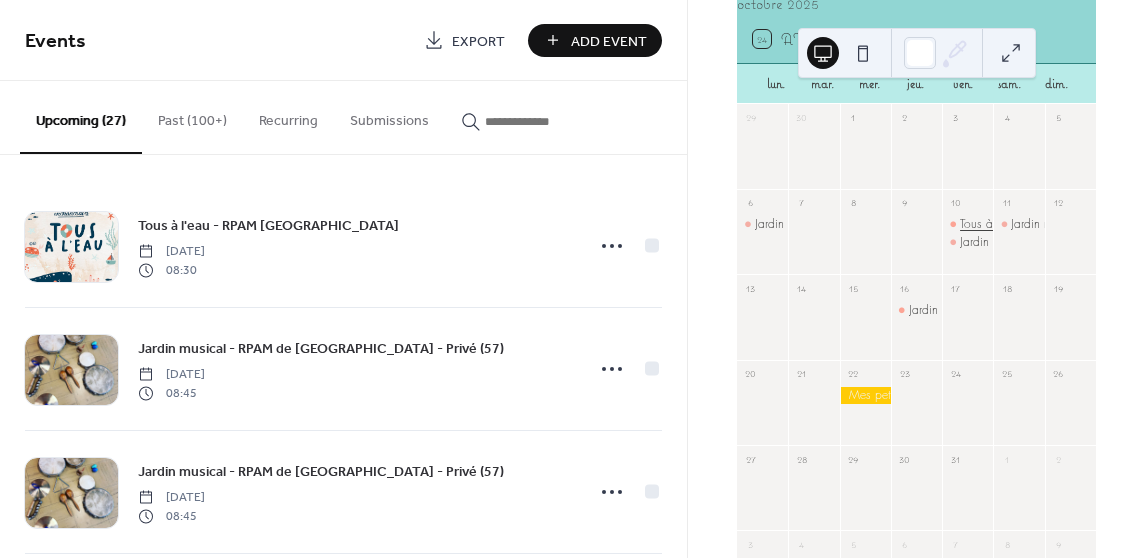 scroll, scrollTop: 117, scrollLeft: 0, axis: vertical 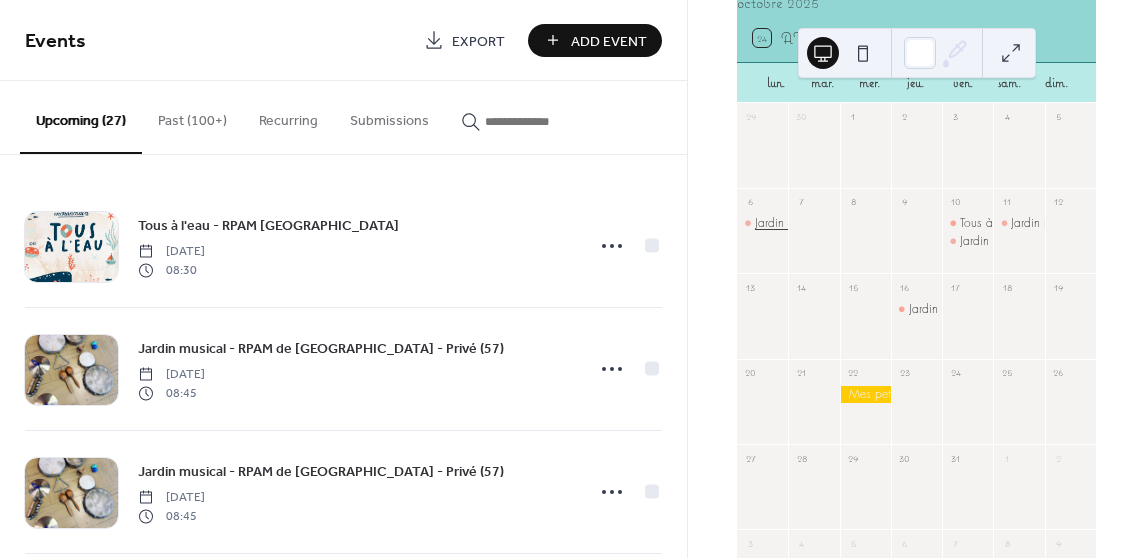 click on "Jardin musical - RPAM de [GEOGRAPHIC_DATA] - Privé (57)" at bounding box center (908, 223) 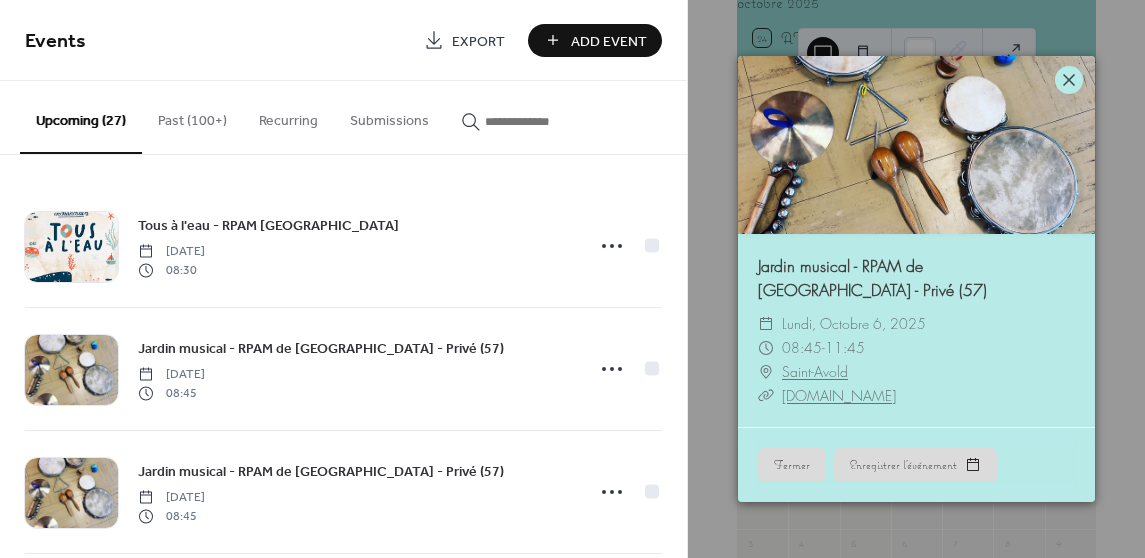 click 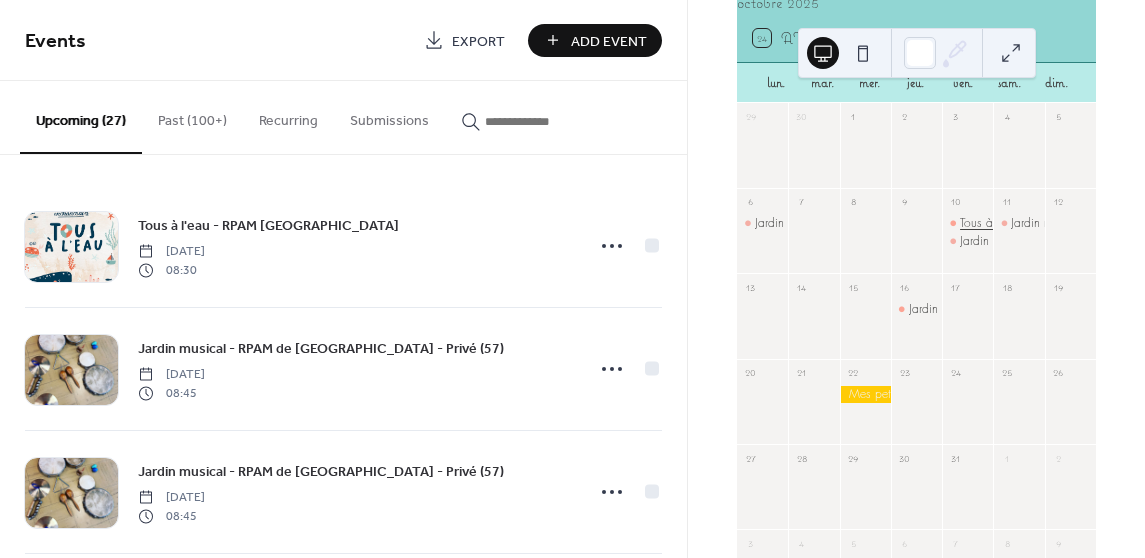 click on "Tous à l'eau - [GEOGRAPHIC_DATA]" at bounding box center (1054, 223) 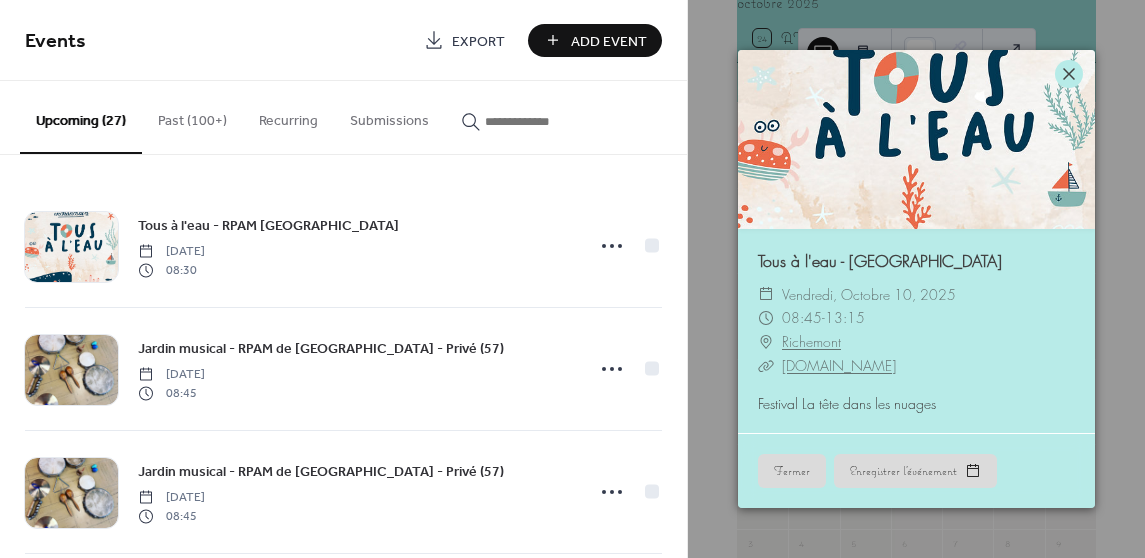 click 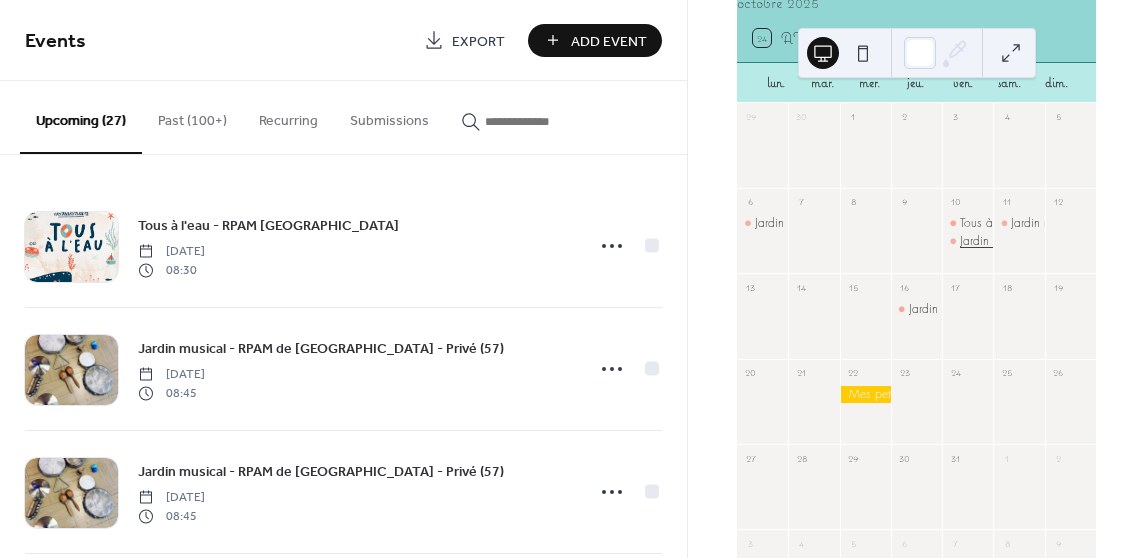 click on "Jardin musical - Richemont - Privé" at bounding box center (1043, 241) 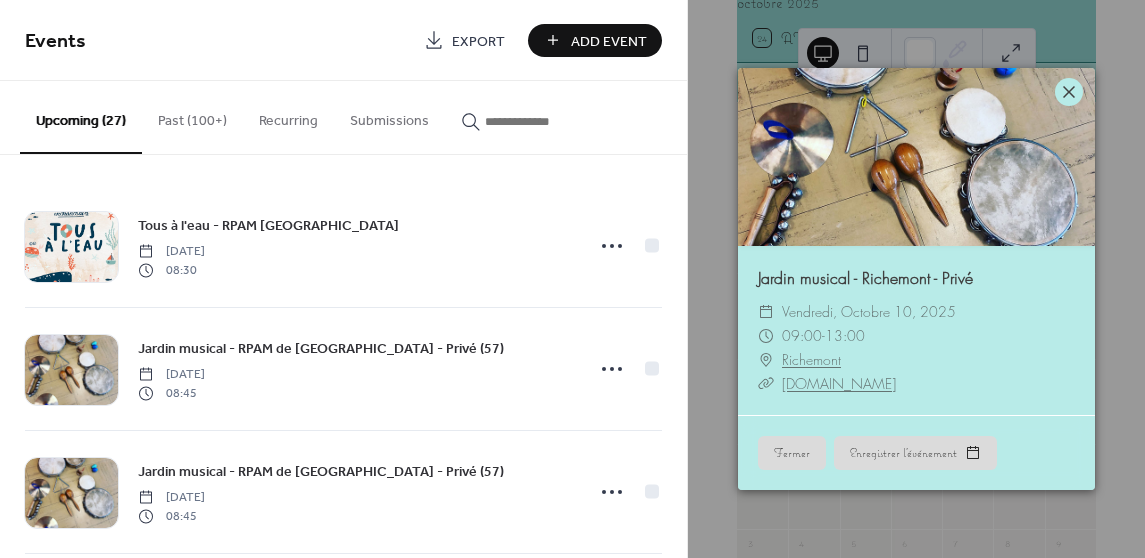 click 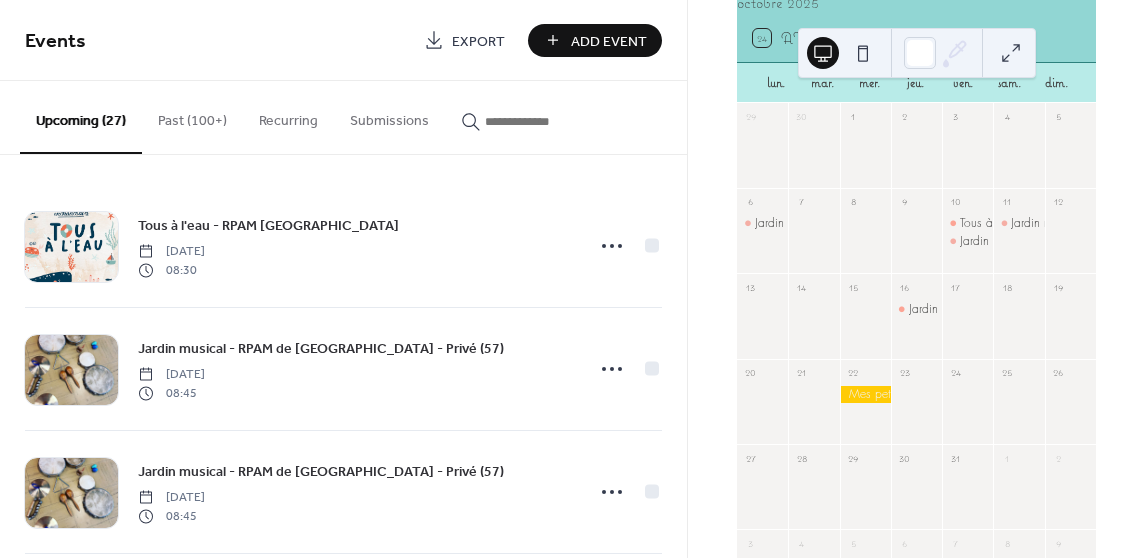 click on "Jardin musical - Porcelette - Privé" at bounding box center (1091, 223) 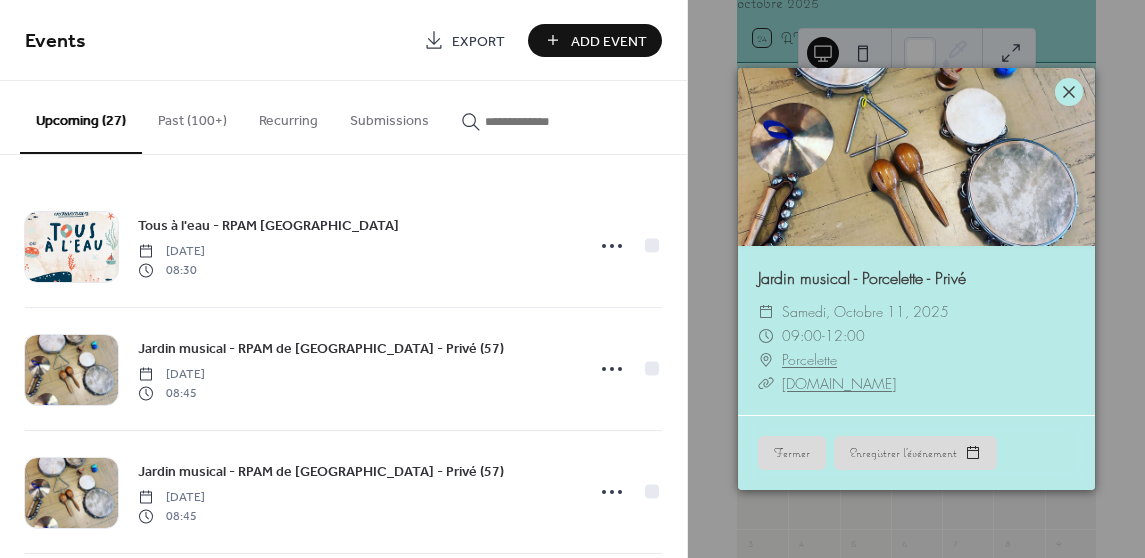 click 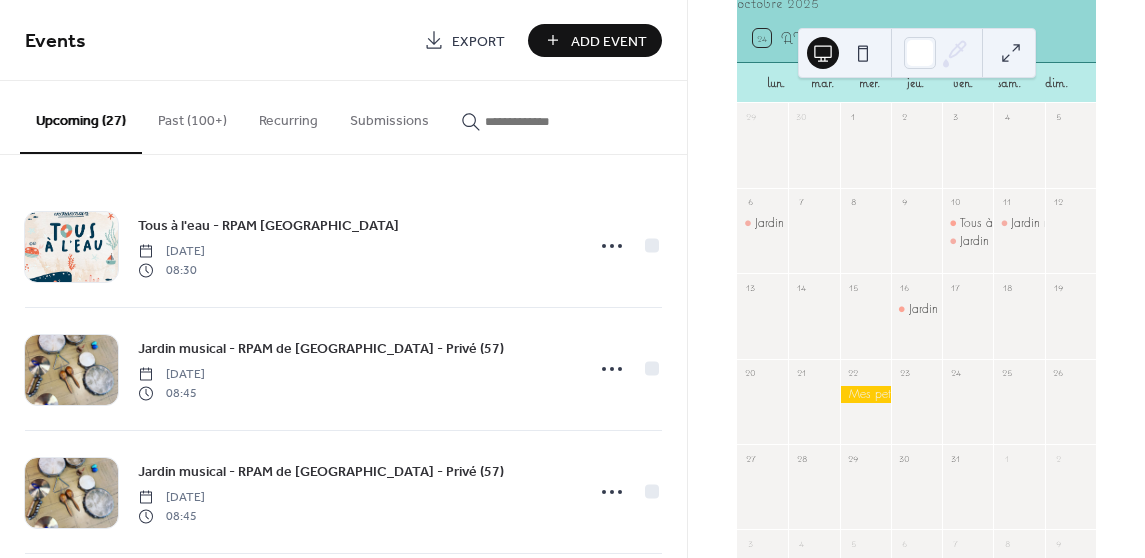 click on "Jardin musical - CCB3F - Privé" at bounding box center [916, 309] 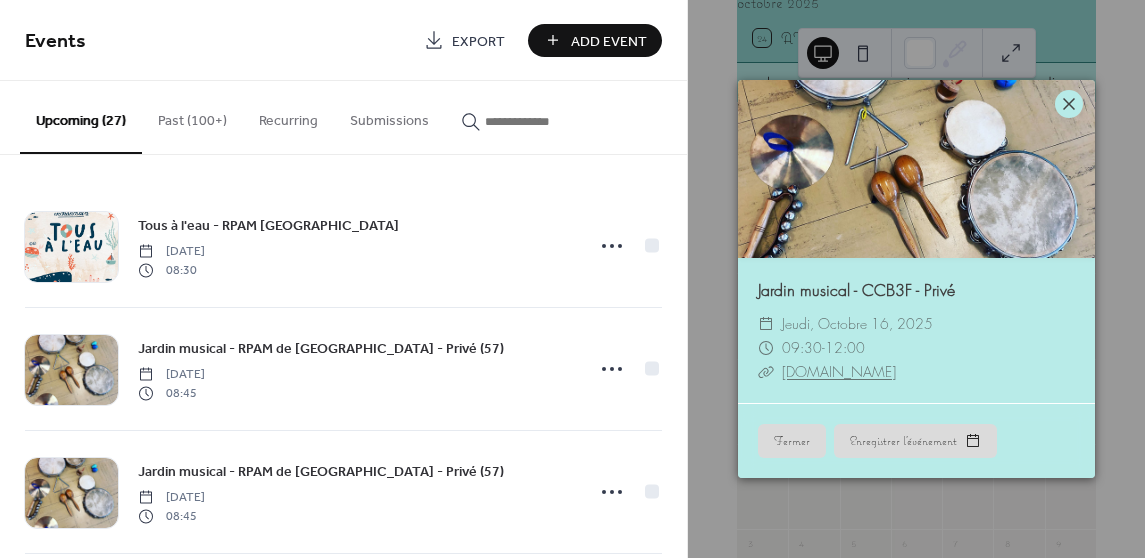 click 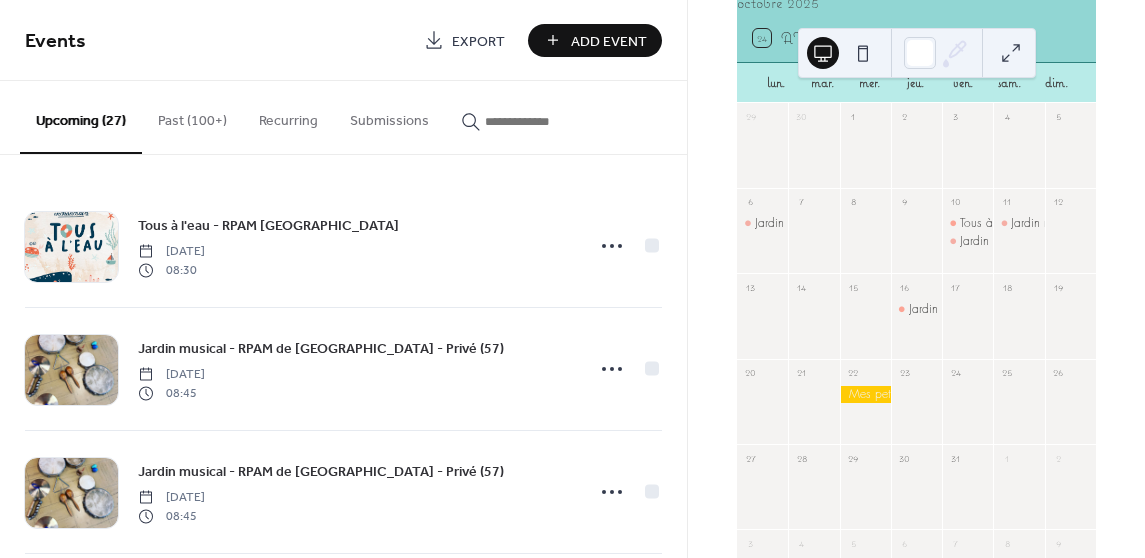 click at bounding box center (865, 394) 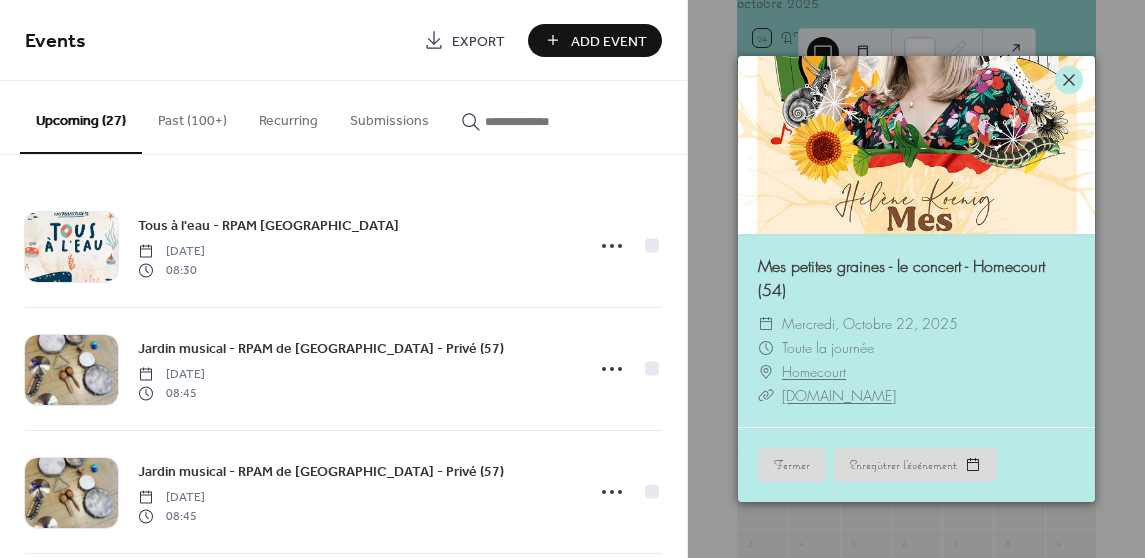 click 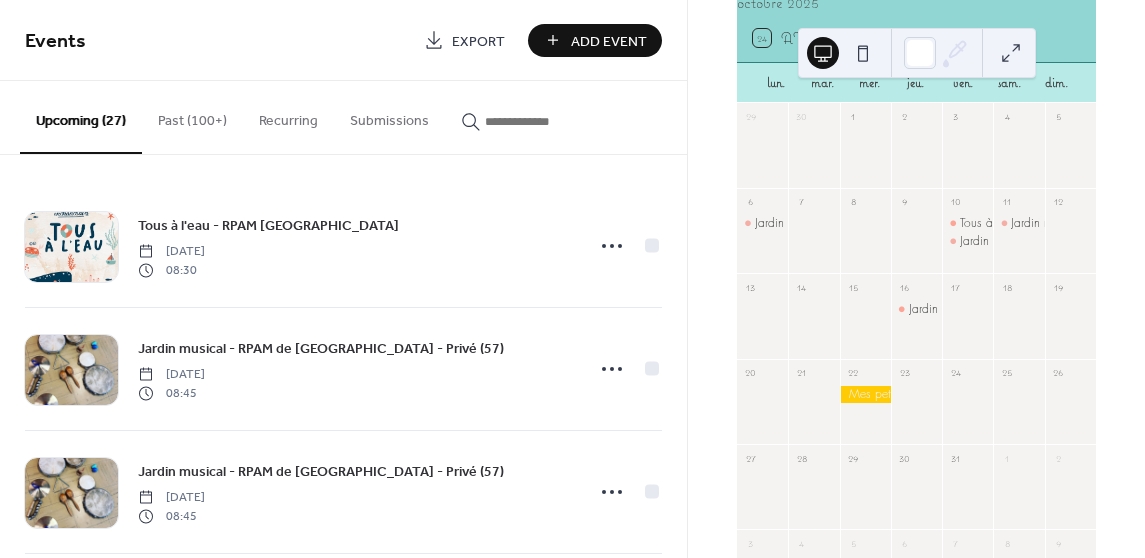 scroll, scrollTop: 0, scrollLeft: 0, axis: both 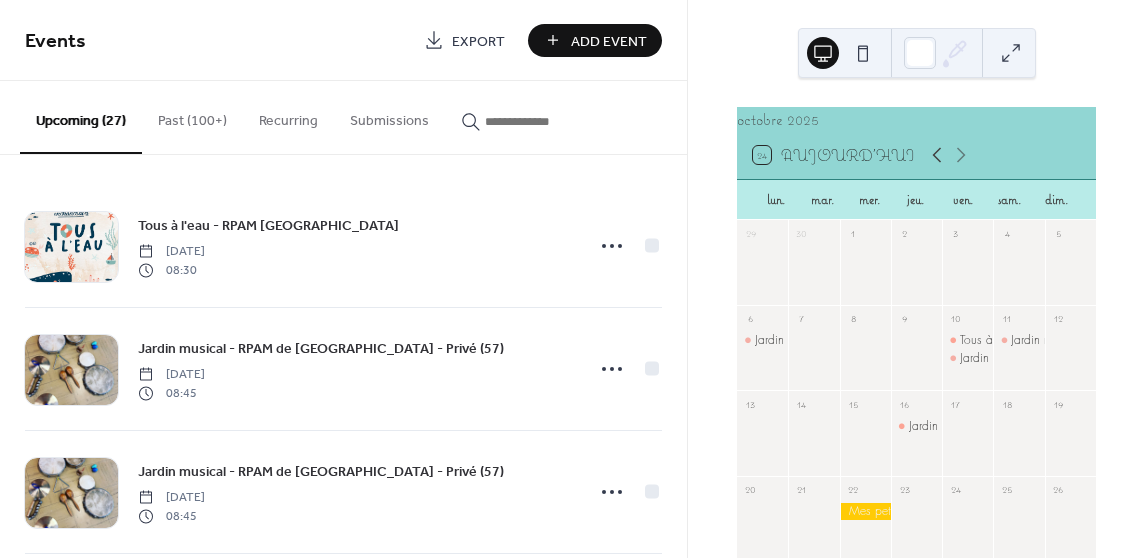 click 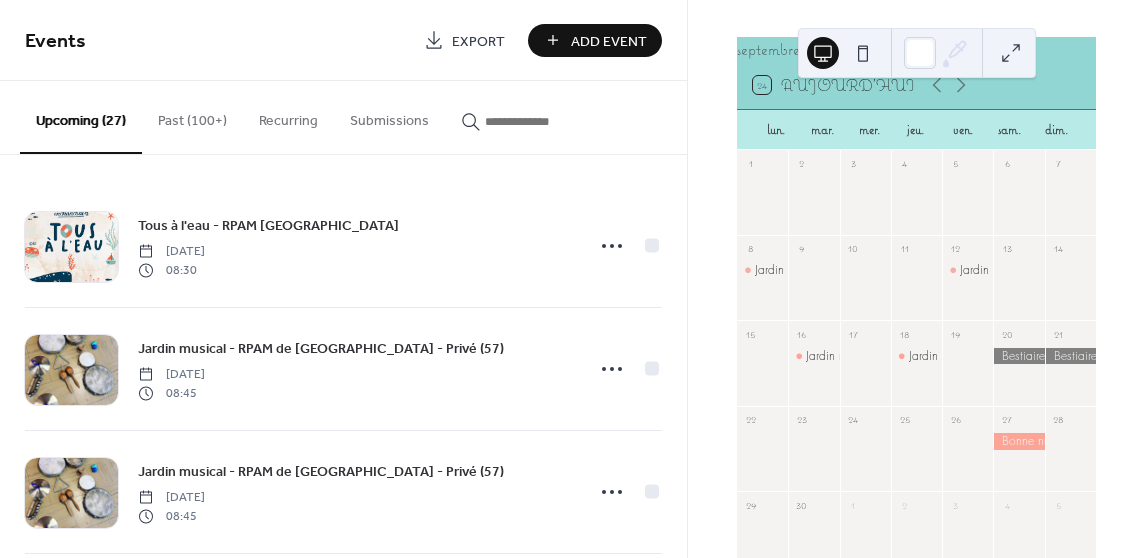 scroll, scrollTop: 74, scrollLeft: 0, axis: vertical 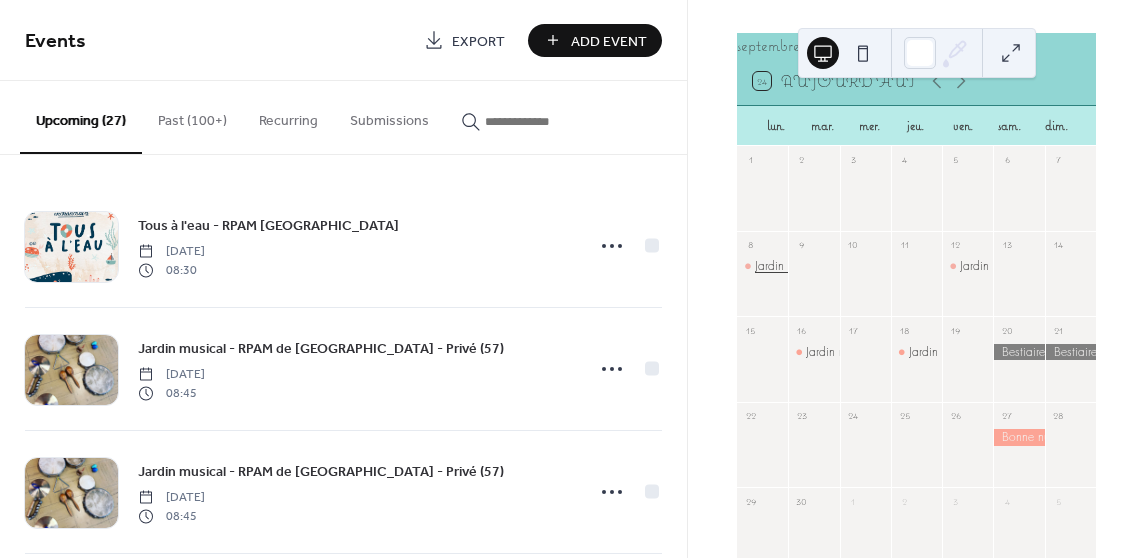 click on "Jardin musical - RPAM de [GEOGRAPHIC_DATA] - Privé (57)" at bounding box center (908, 266) 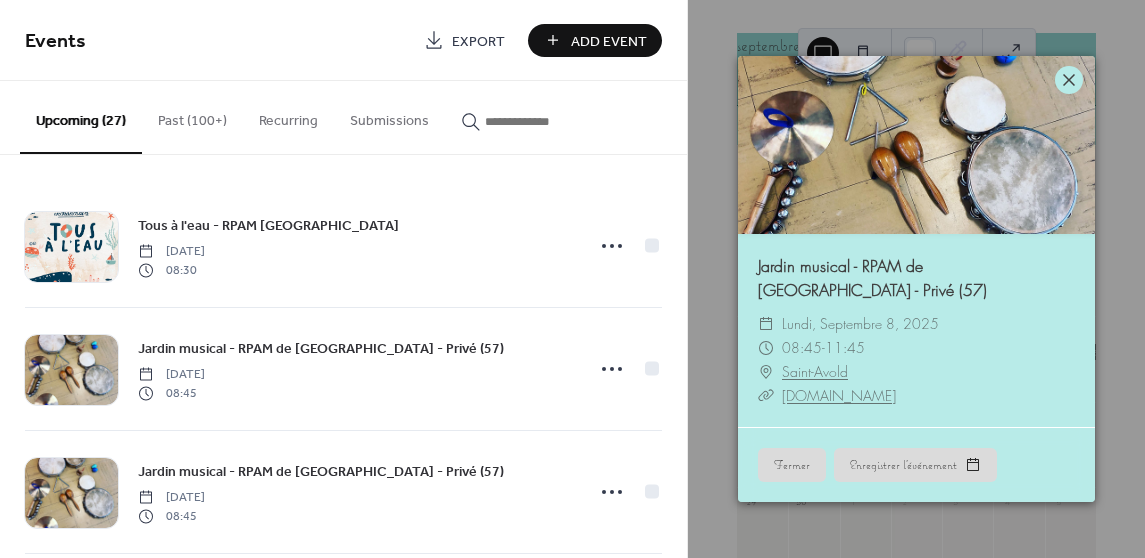 click 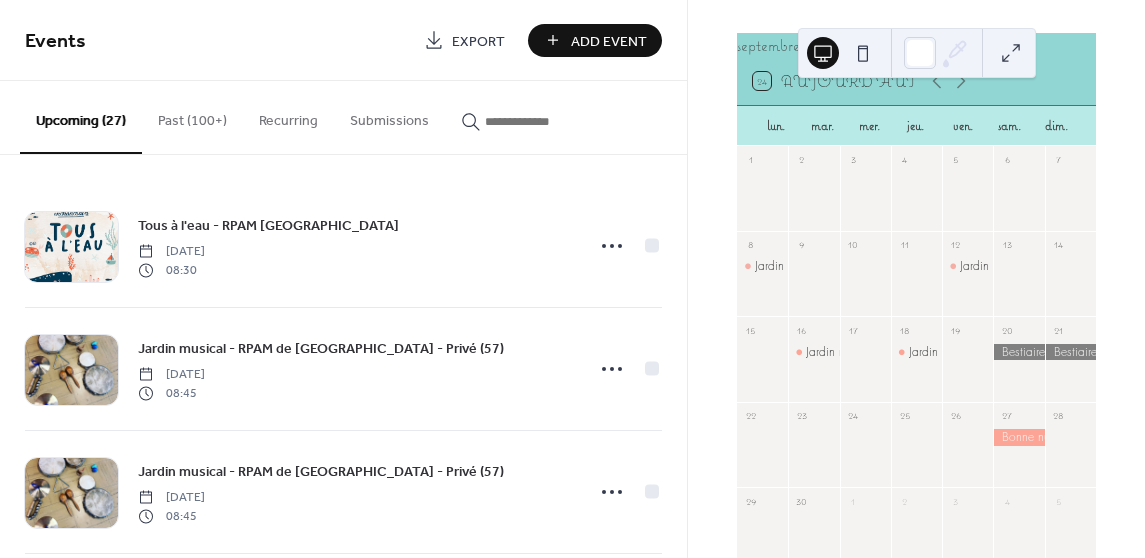 click on "Jardin musical - RPAM de [GEOGRAPHIC_DATA] - Privé (57)" at bounding box center (967, 283) 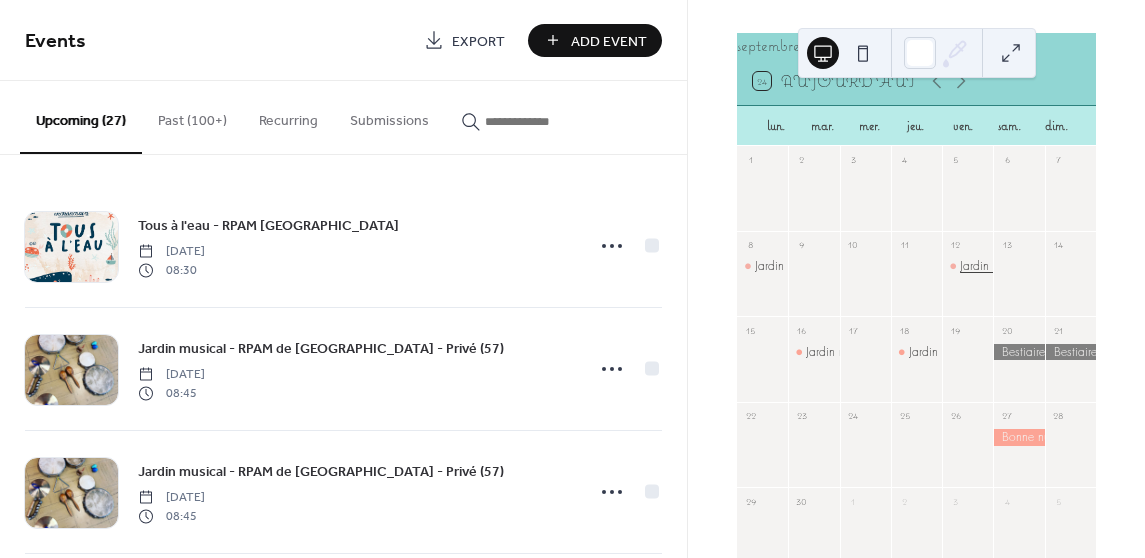 click on "Jardin musical - RPAM de [GEOGRAPHIC_DATA] - Privé (57)" at bounding box center (1113, 266) 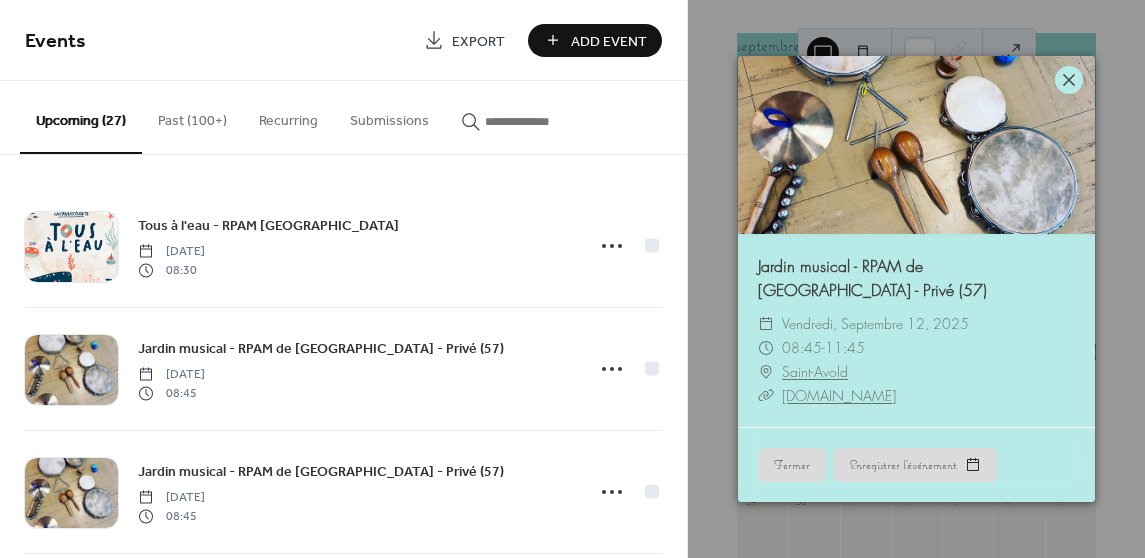 click 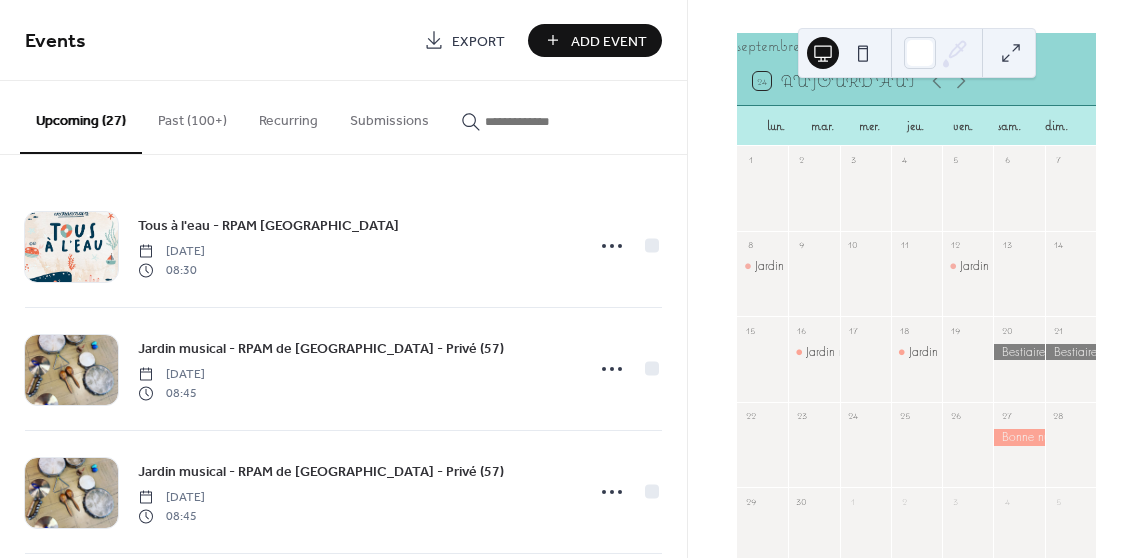 click on "Jardin musical - Richemont - Privé" at bounding box center [813, 352] 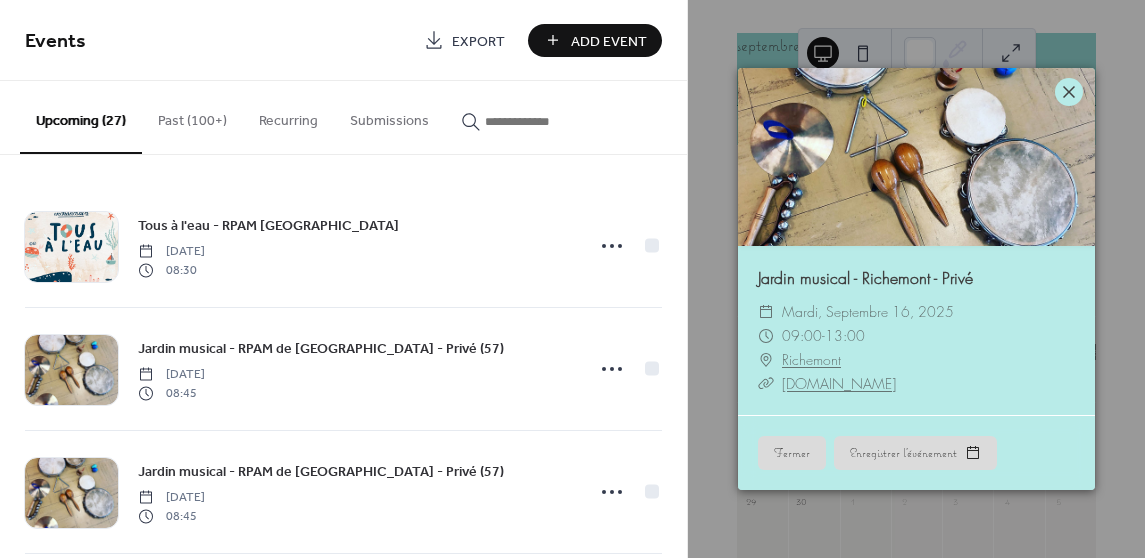 click 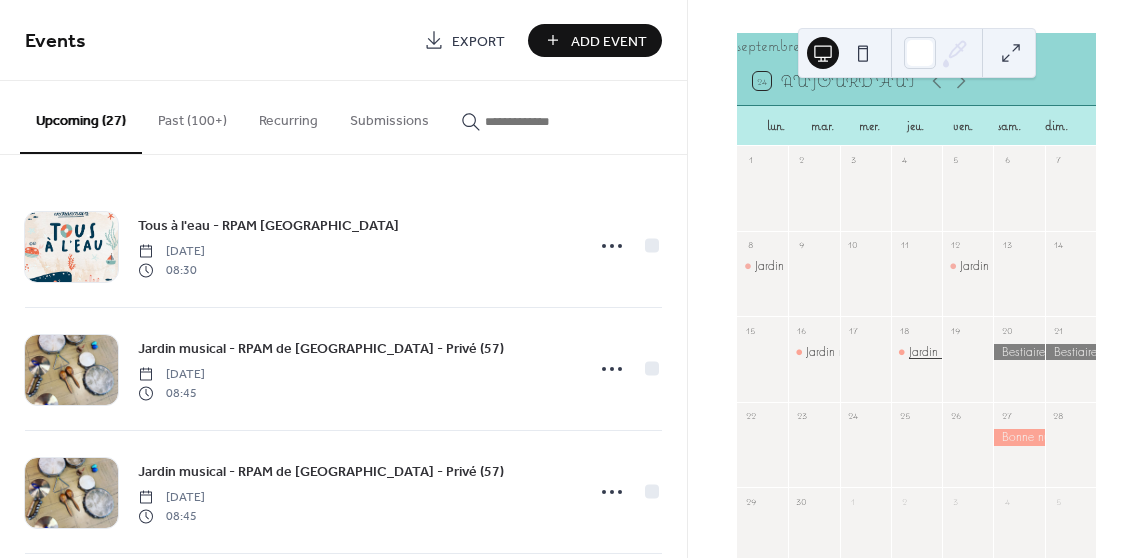 click on "Jardin musical - CCB3F - Privé" at bounding box center [984, 352] 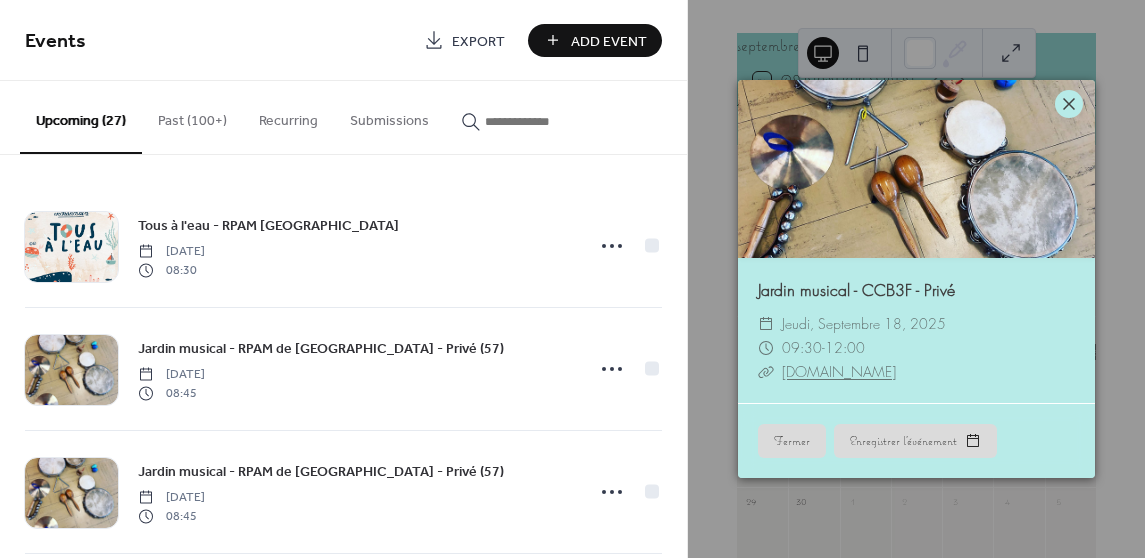 click 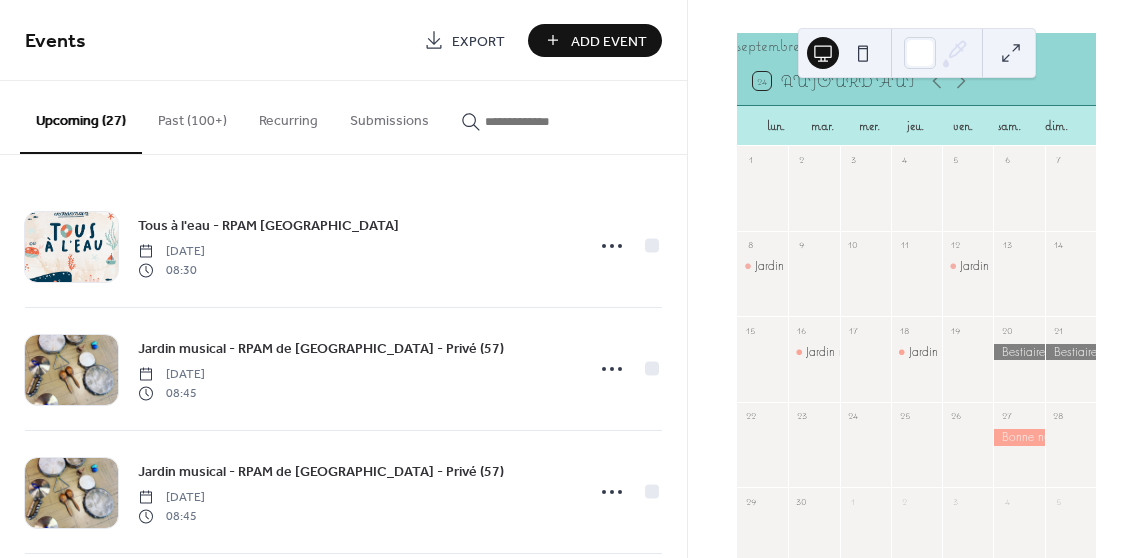 click at bounding box center (1018, 352) 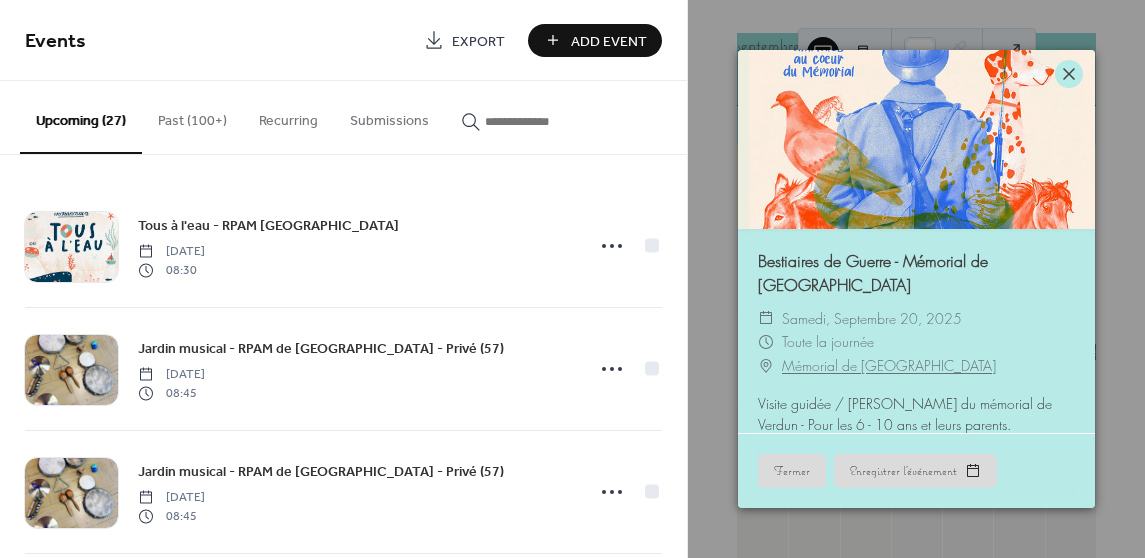 click 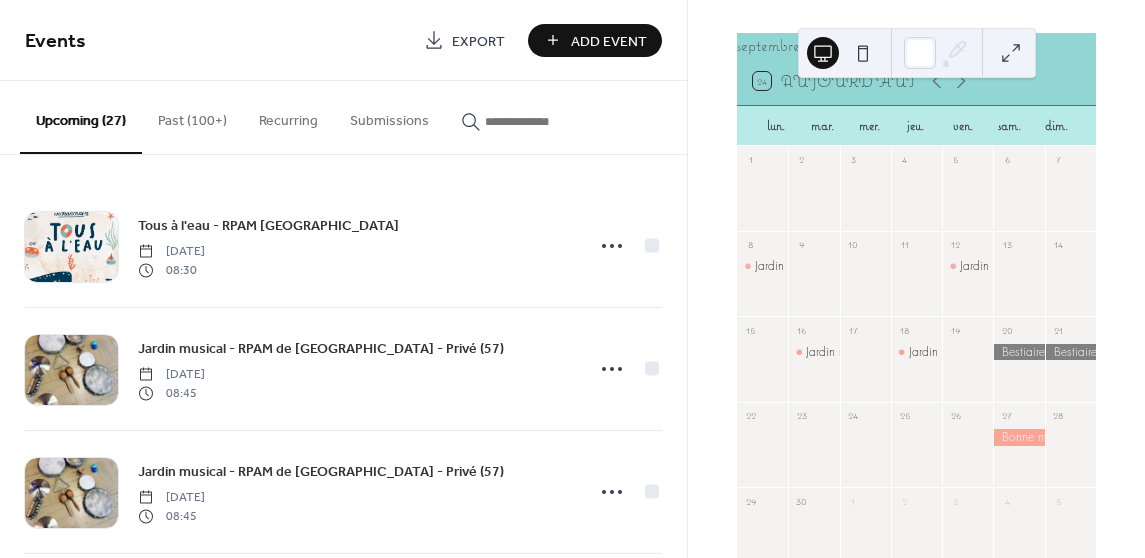 click at bounding box center [1018, 437] 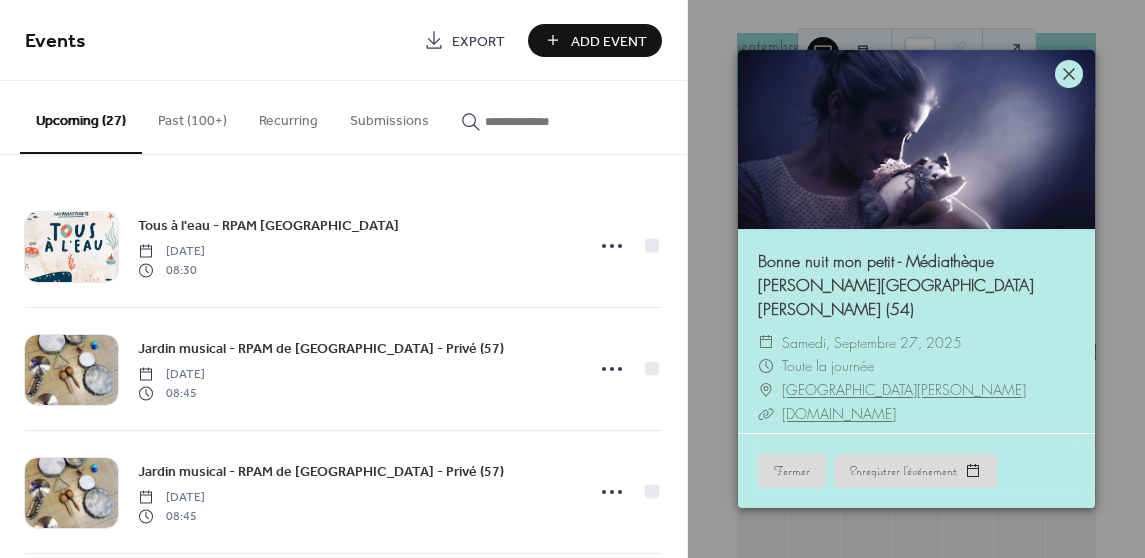 click at bounding box center (1069, 74) 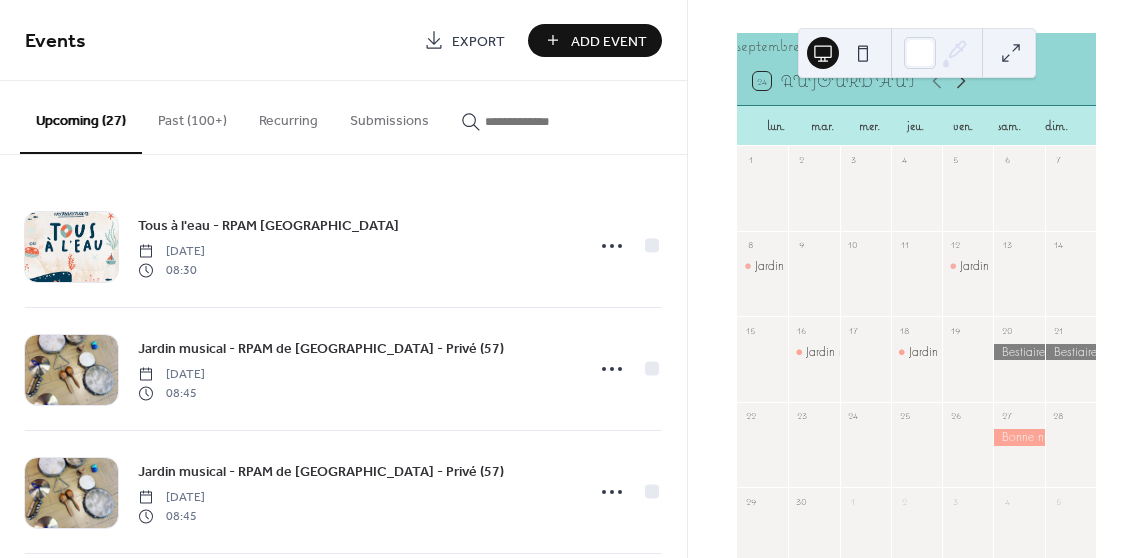 click 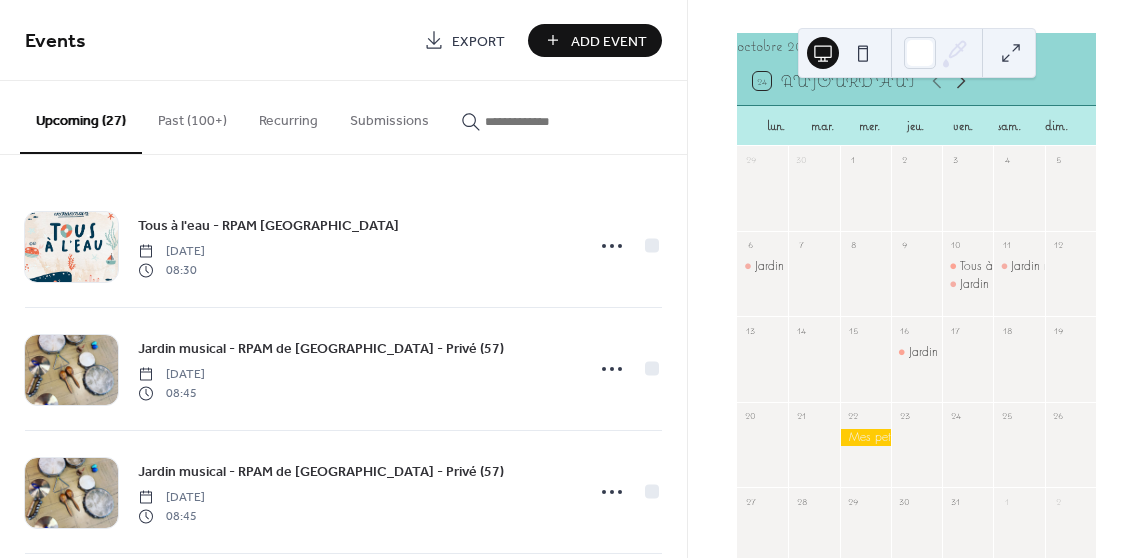 click 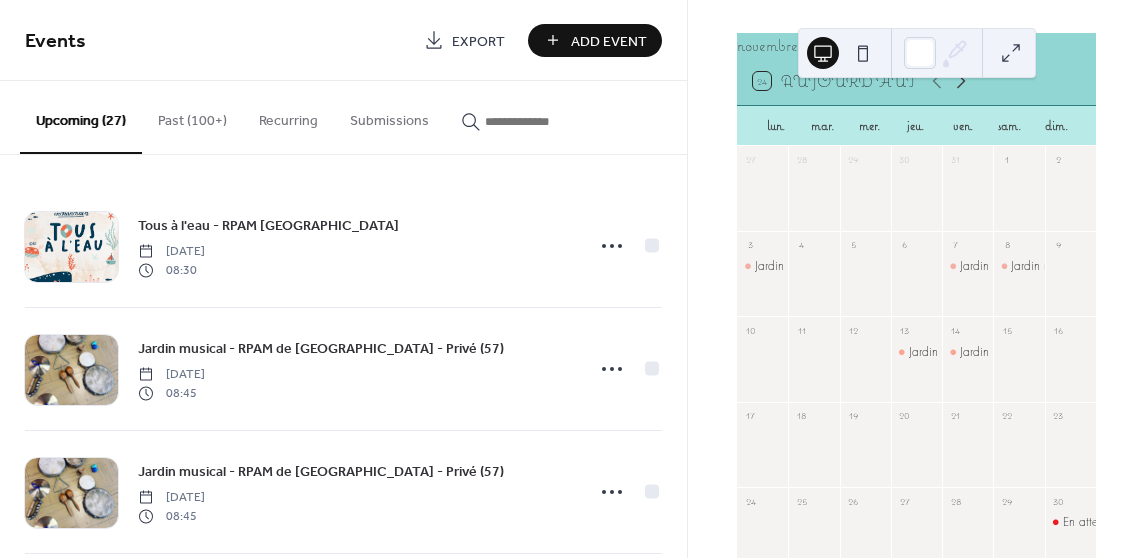click 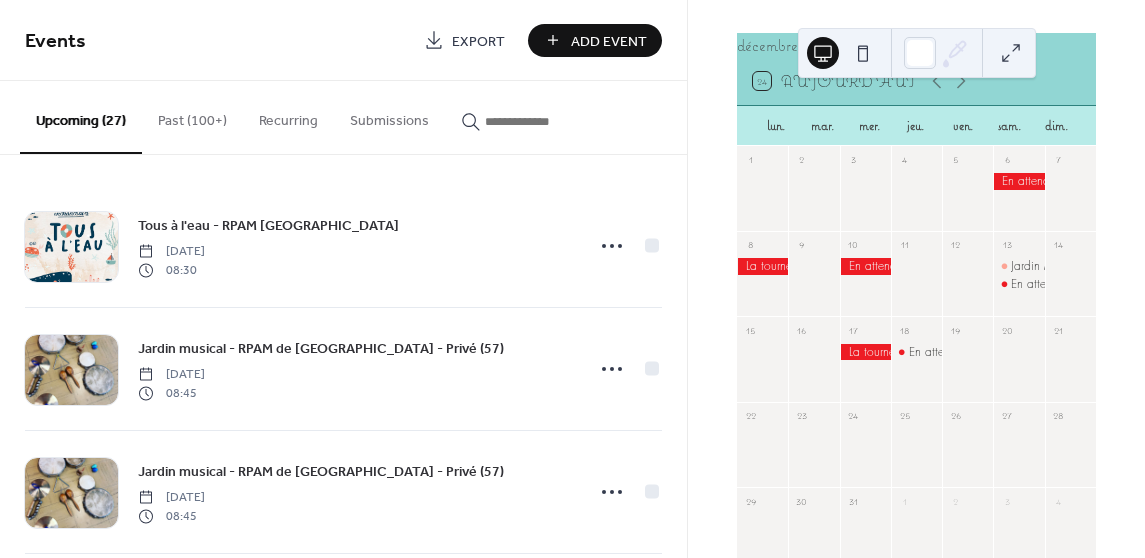 click 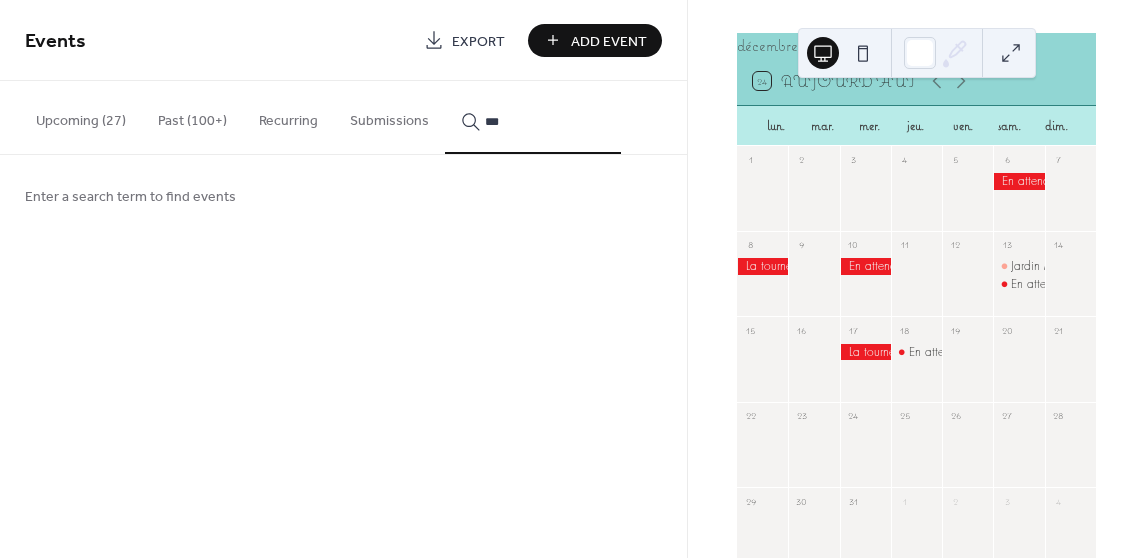 click on "**" at bounding box center (533, 117) 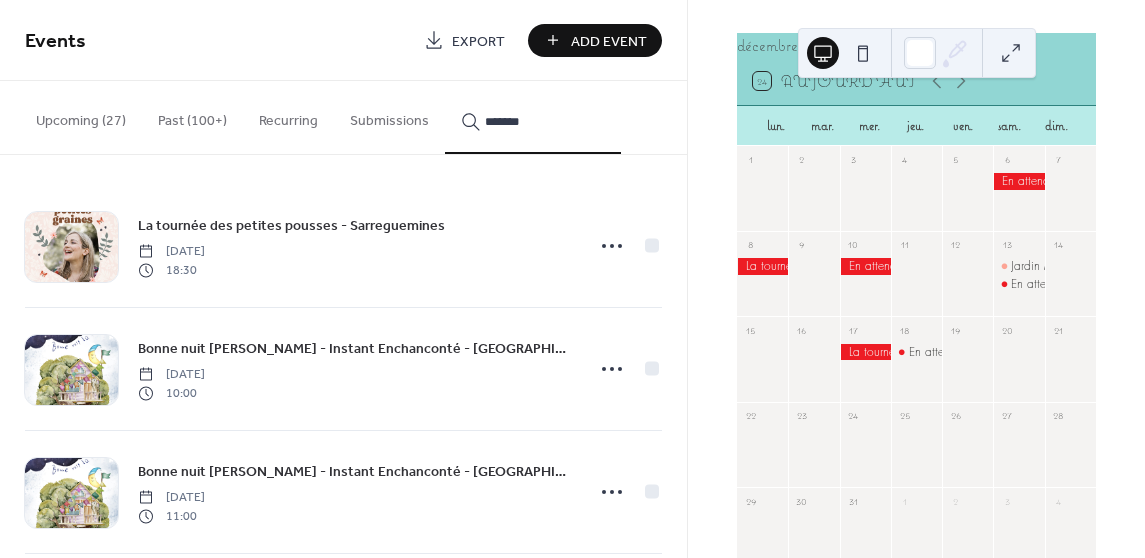type on "*******" 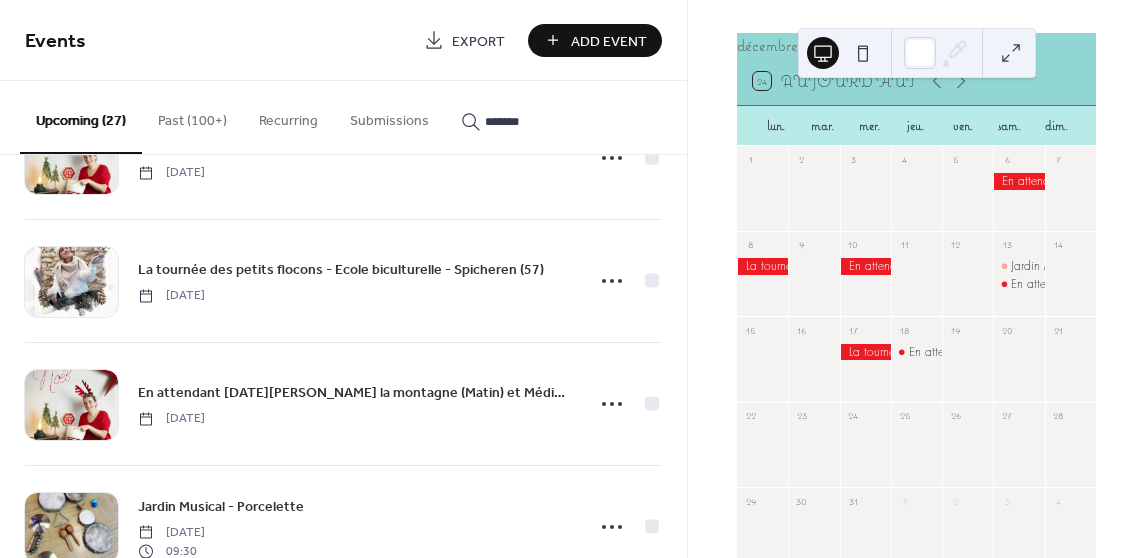 scroll, scrollTop: 2967, scrollLeft: 0, axis: vertical 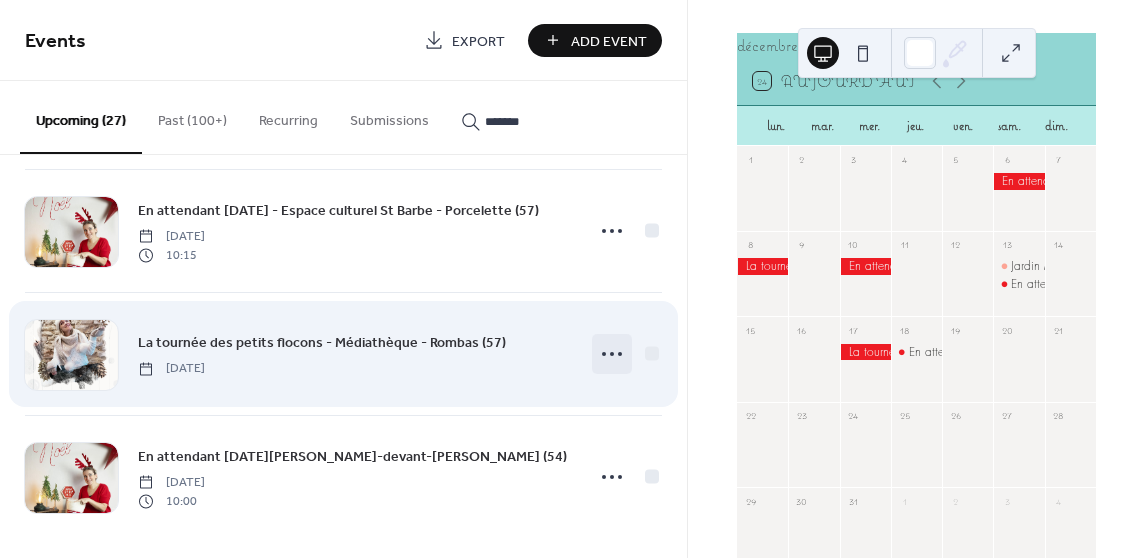 click 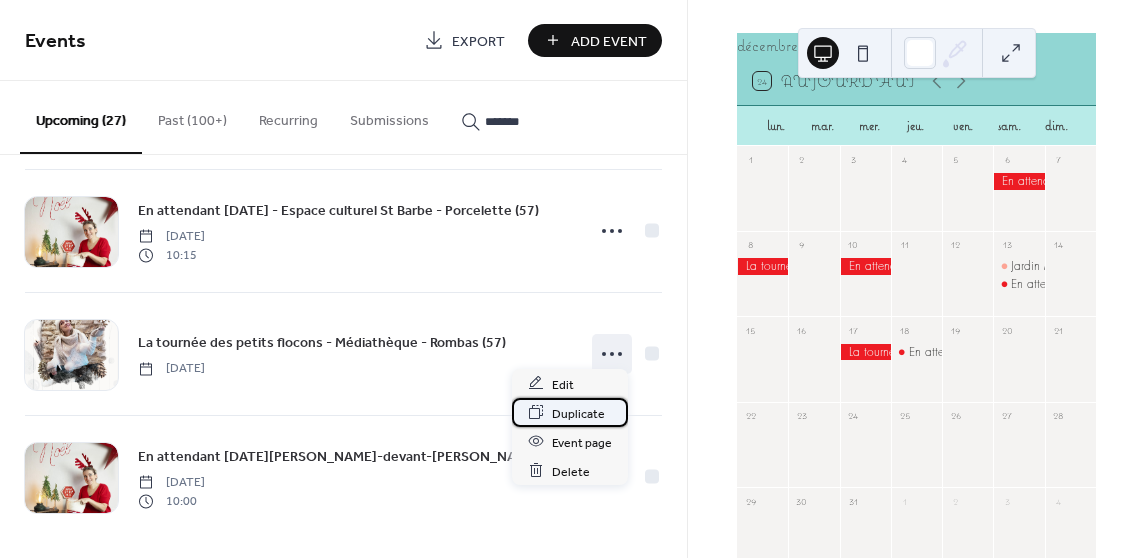 click on "Duplicate" at bounding box center (578, 413) 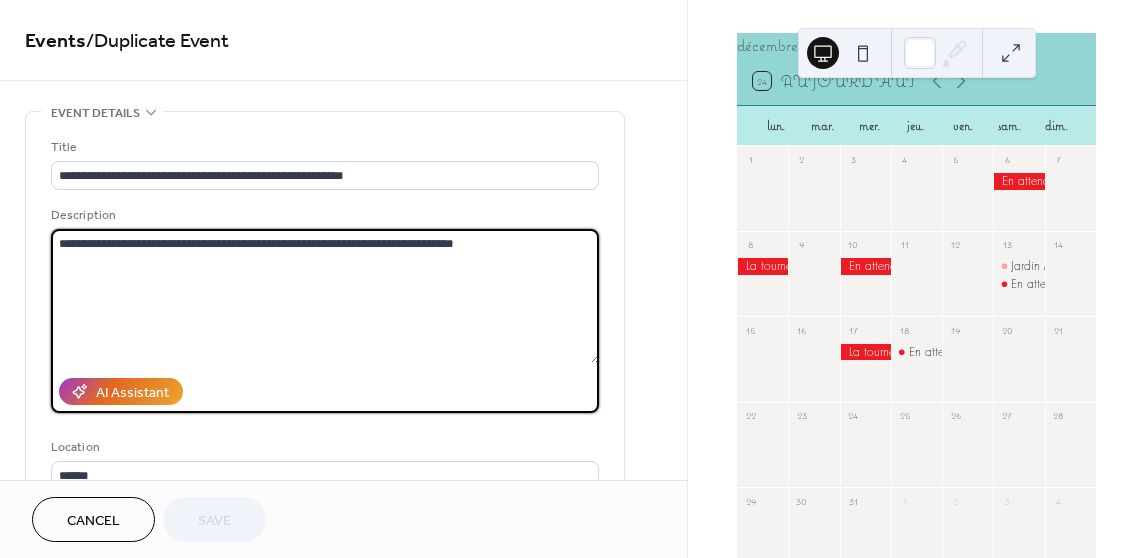drag, startPoint x: 537, startPoint y: 252, endPoint x: 506, endPoint y: 151, distance: 105.65037 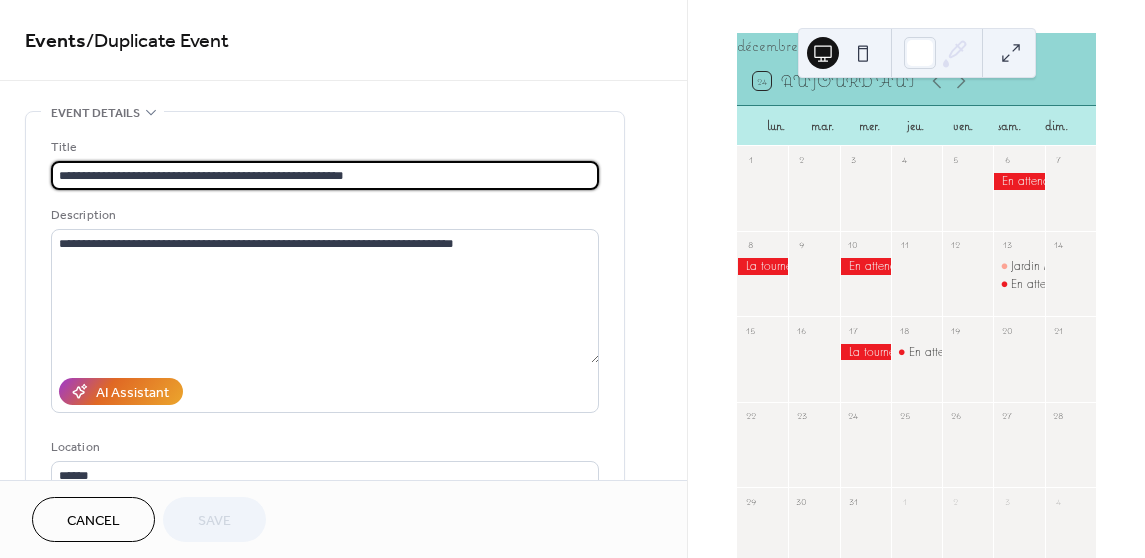 click on "**********" at bounding box center [325, 175] 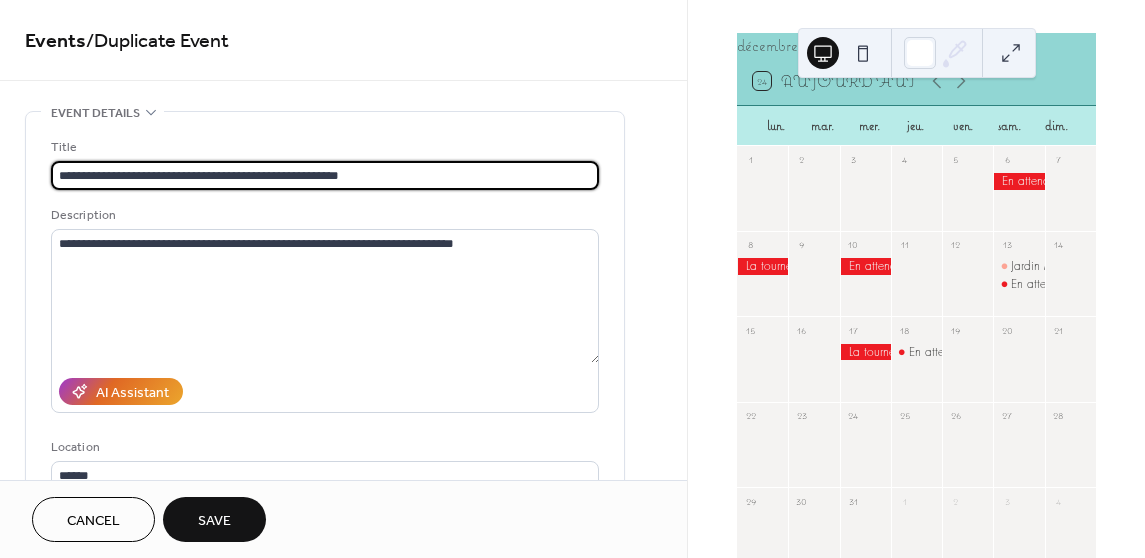 drag, startPoint x: 365, startPoint y: 173, endPoint x: 301, endPoint y: 172, distance: 64.00781 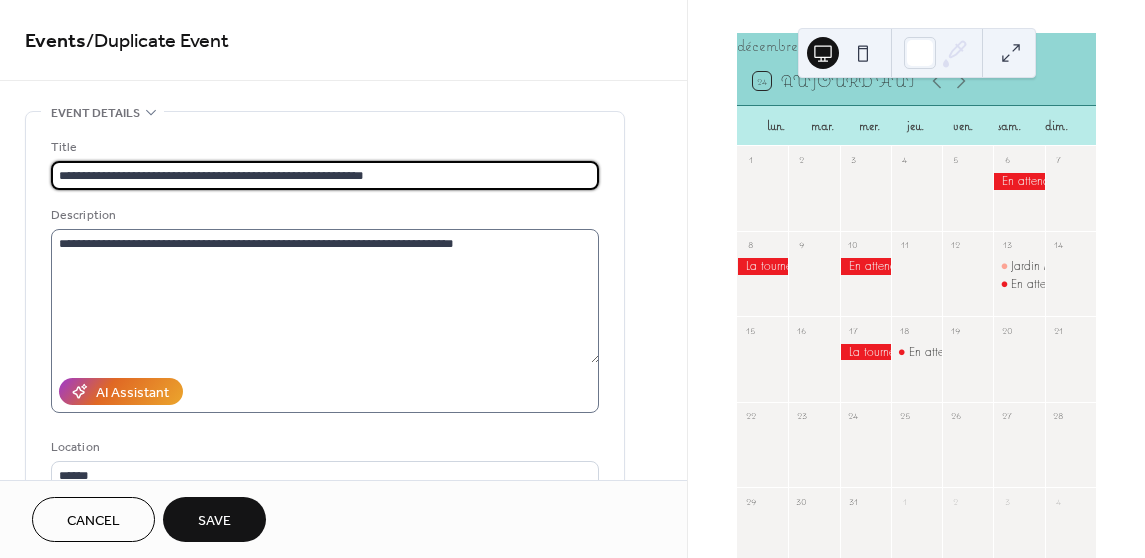 scroll, scrollTop: 138, scrollLeft: 0, axis: vertical 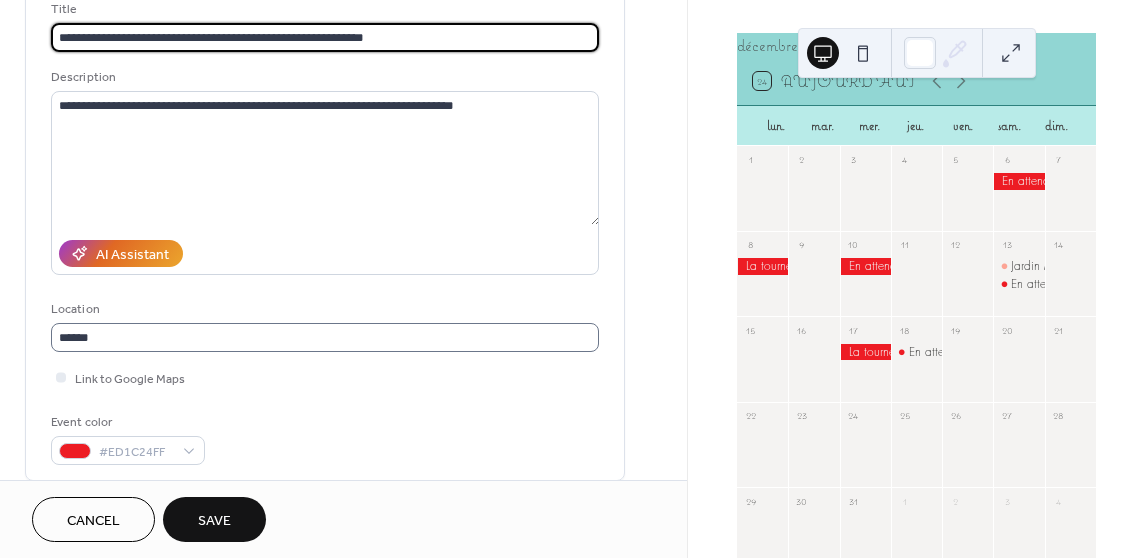 type on "**********" 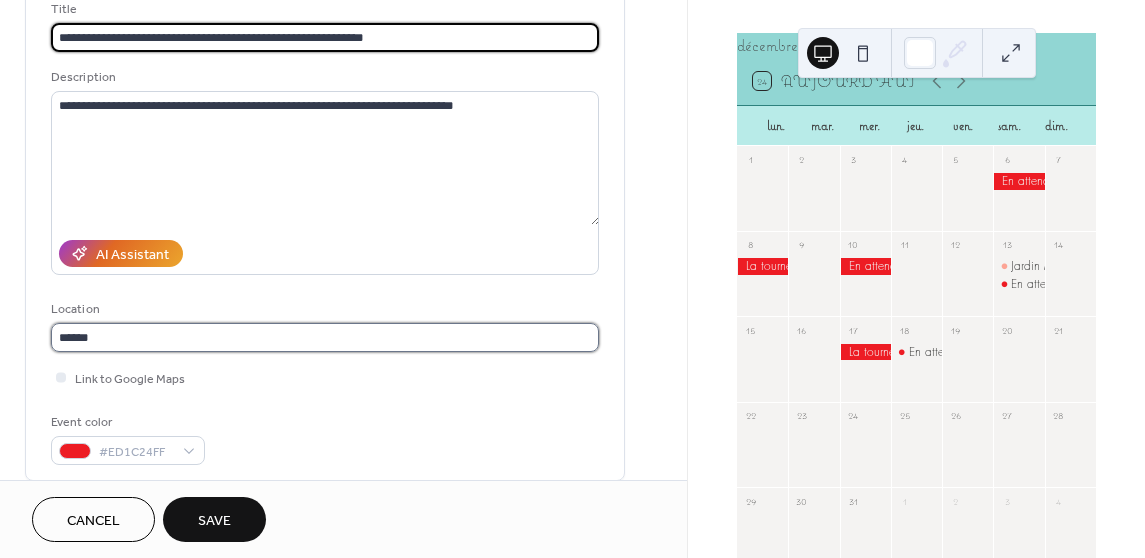 click on "******" at bounding box center (325, 337) 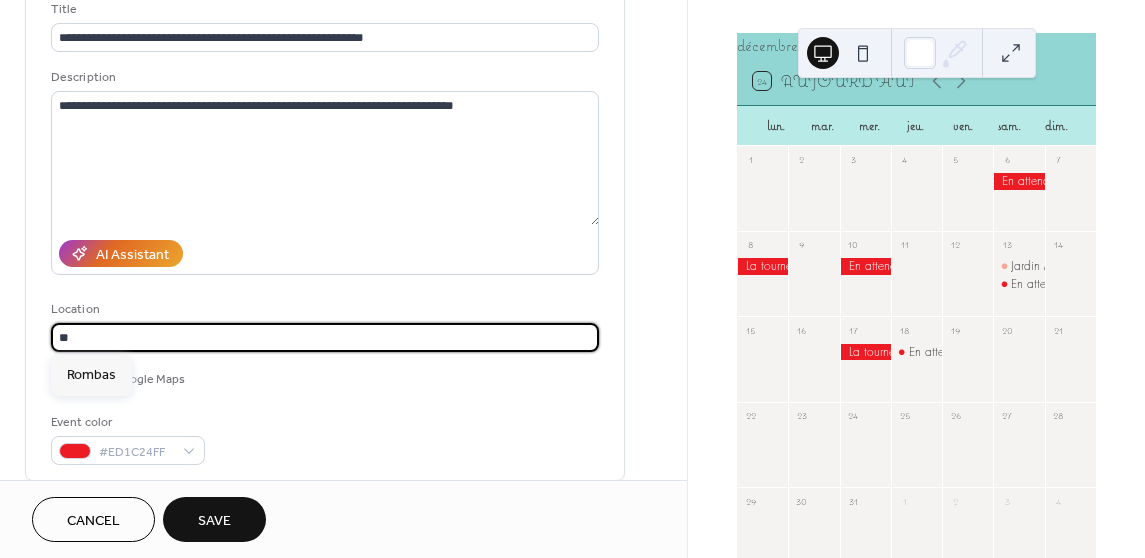 type on "*" 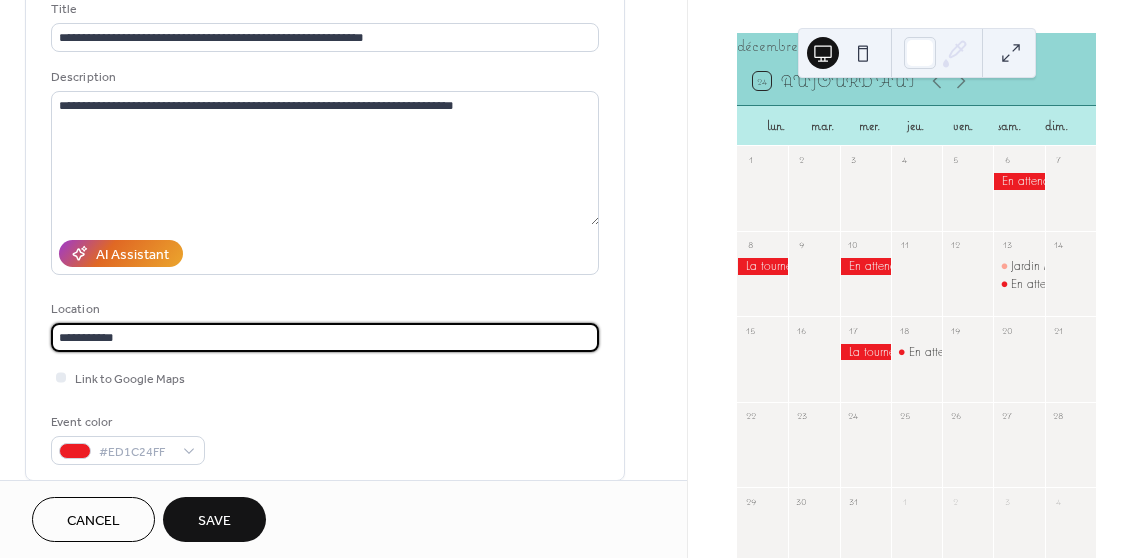 scroll, scrollTop: 0, scrollLeft: 0, axis: both 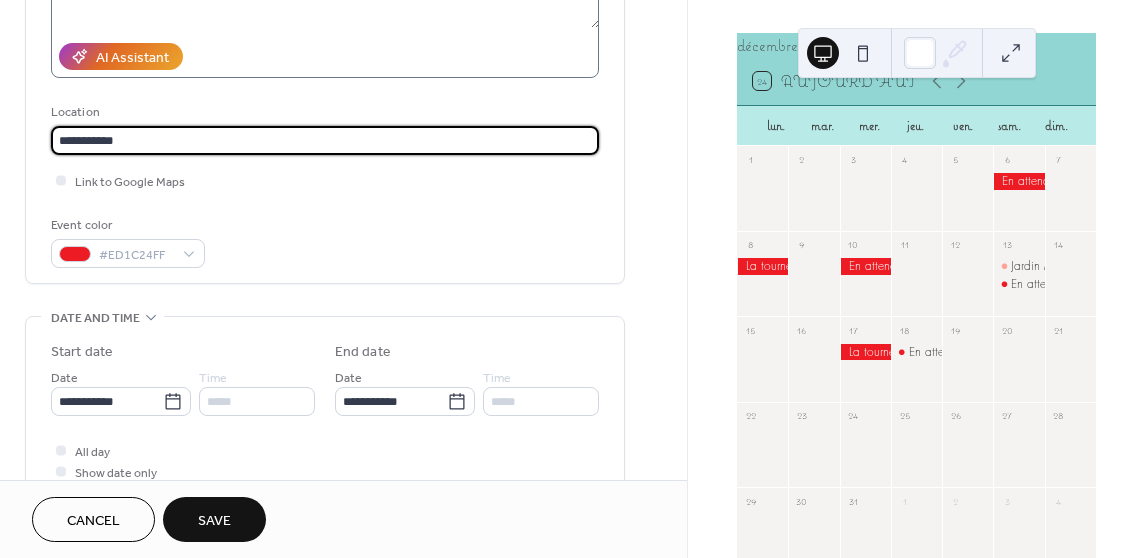 type on "**********" 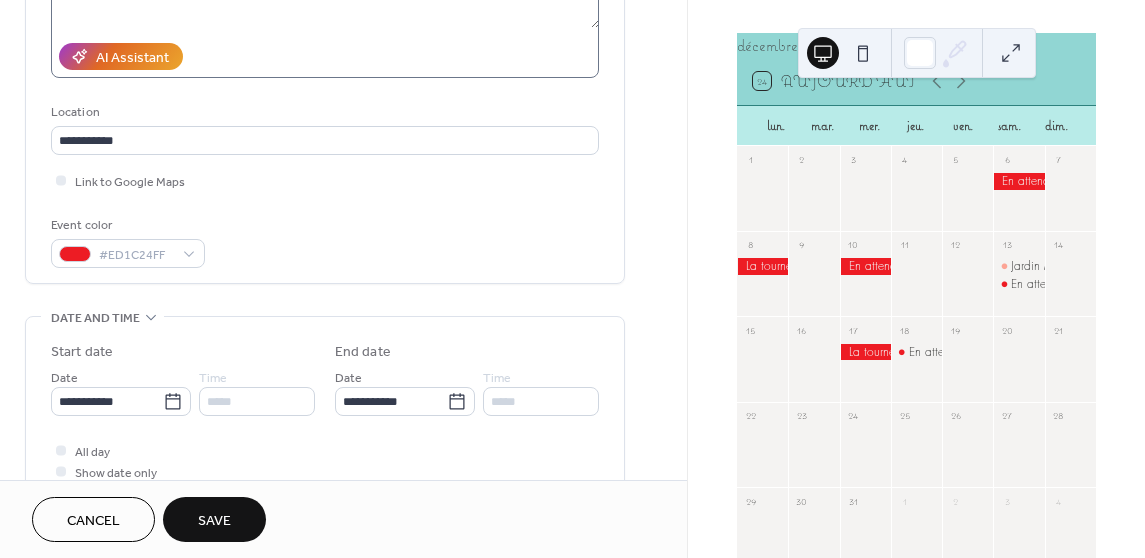 scroll, scrollTop: 0, scrollLeft: 0, axis: both 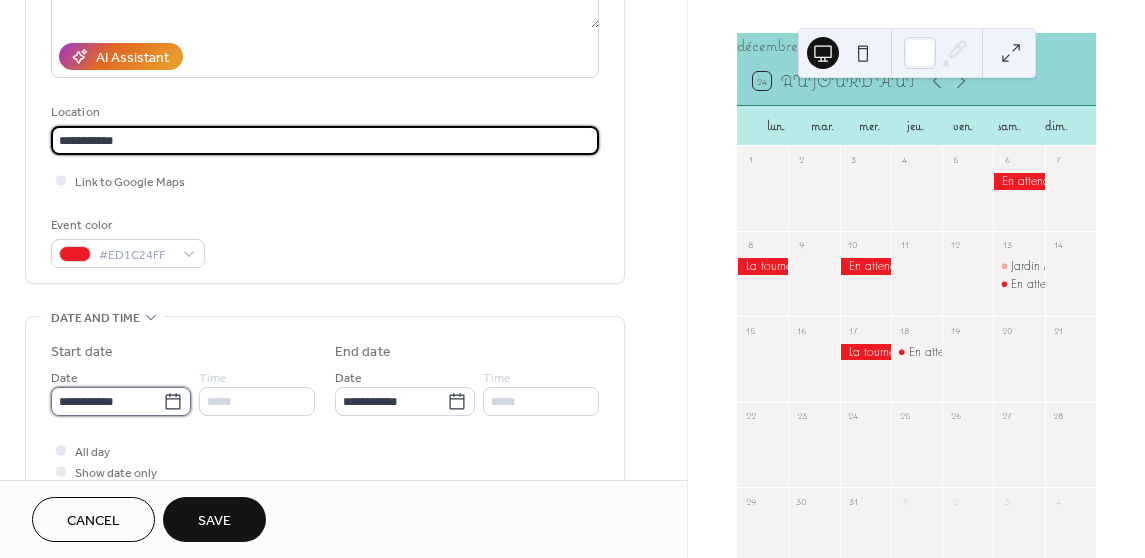 click on "**********" at bounding box center (107, 401) 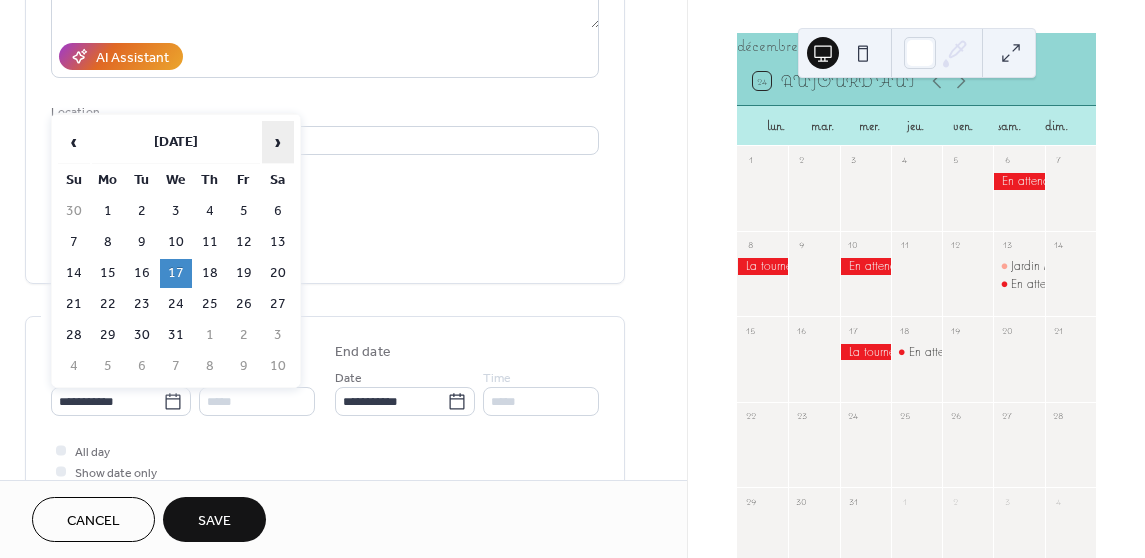 click on "›" at bounding box center [278, 142] 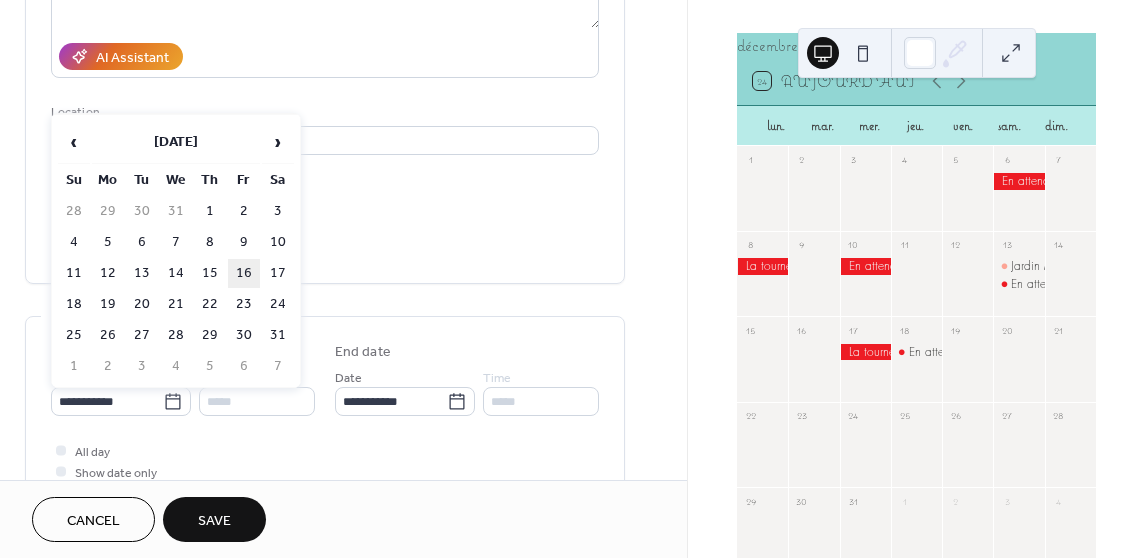 click on "16" at bounding box center [244, 273] 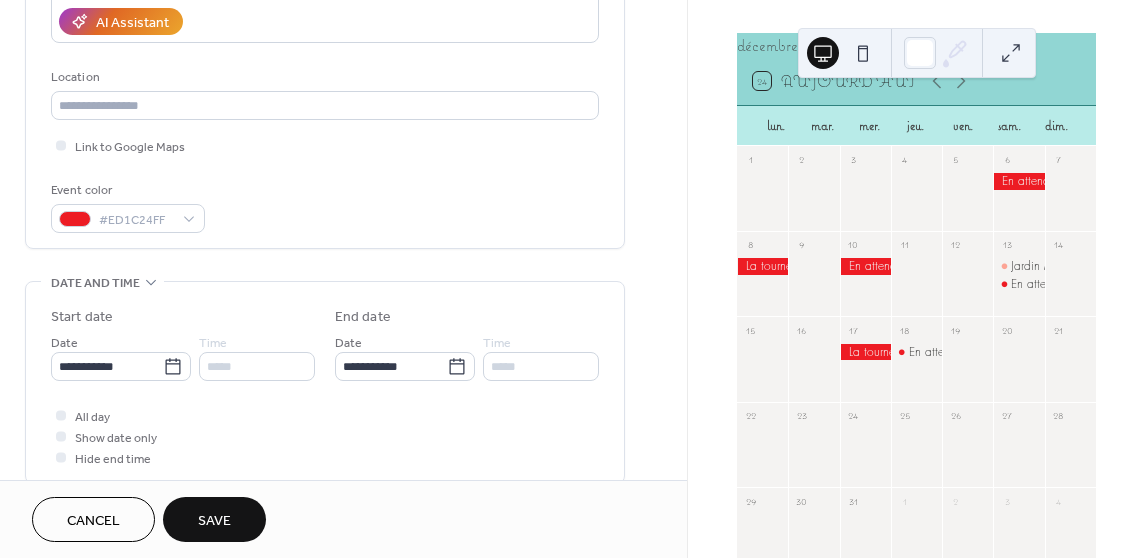 scroll, scrollTop: 368, scrollLeft: 0, axis: vertical 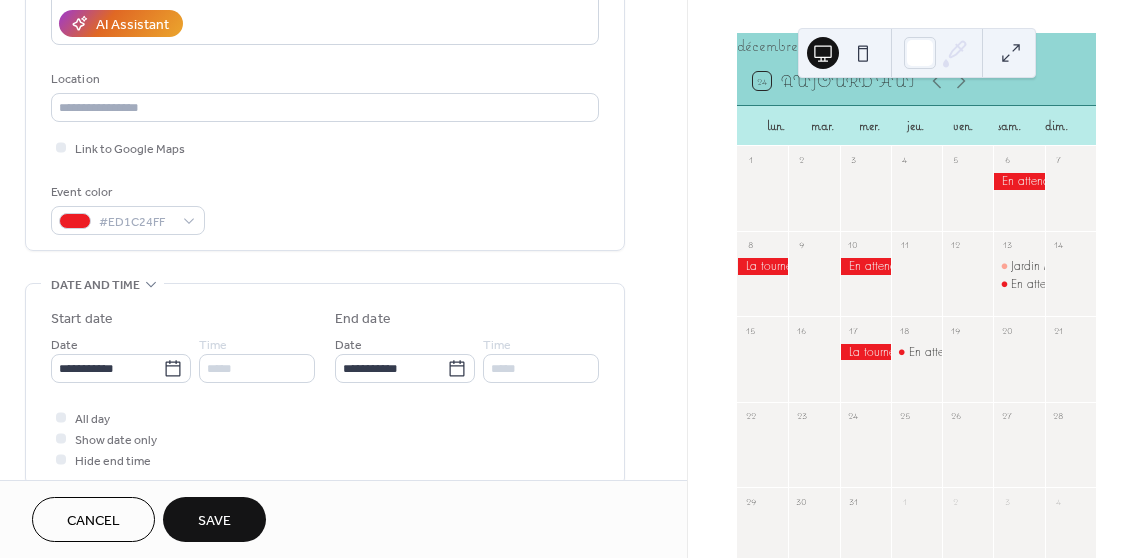 click on "Save" at bounding box center [214, 521] 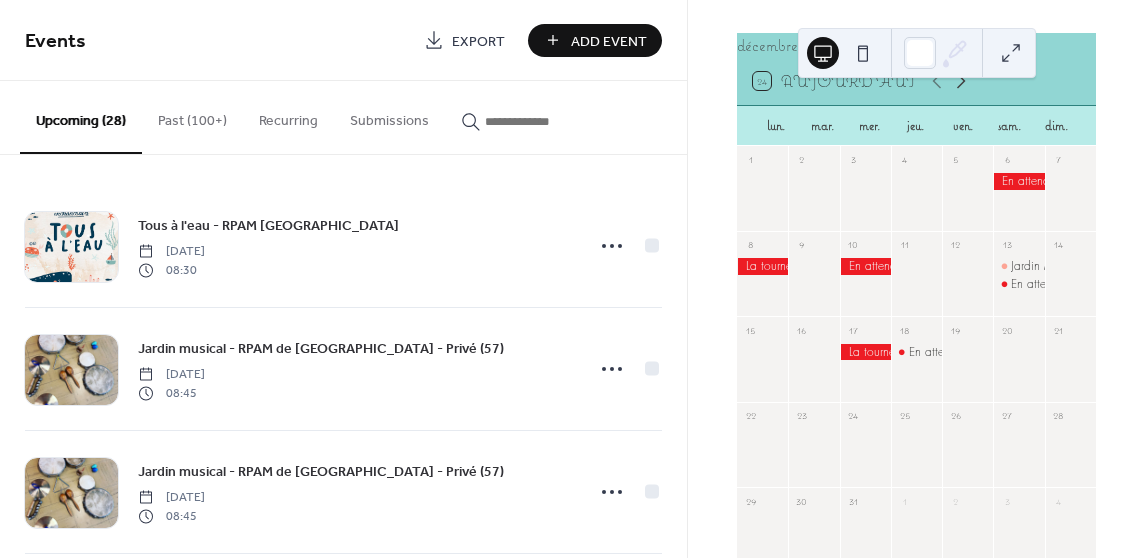 click 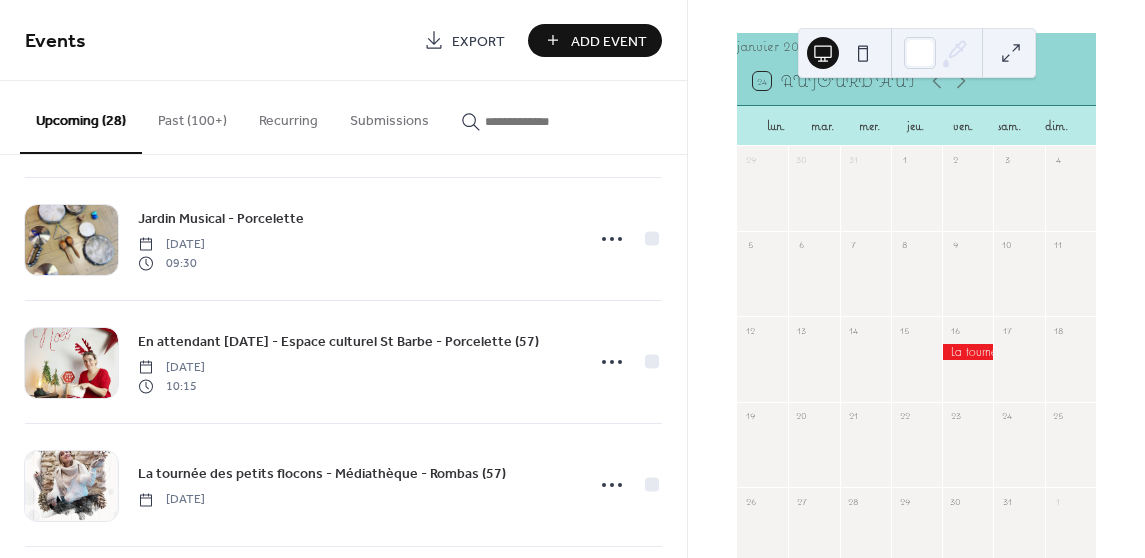 scroll, scrollTop: 3090, scrollLeft: 0, axis: vertical 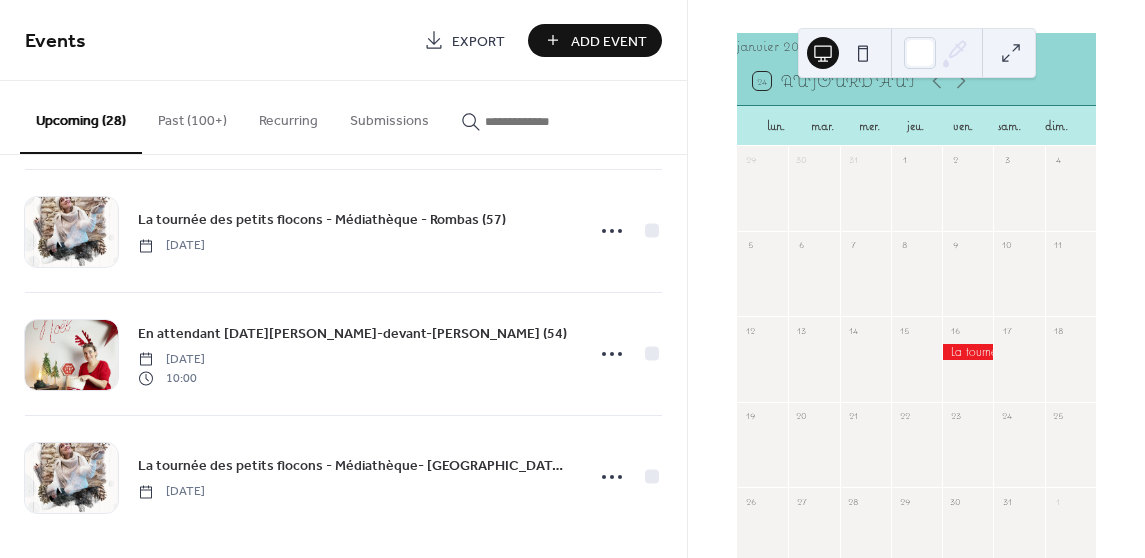 click at bounding box center (545, 121) 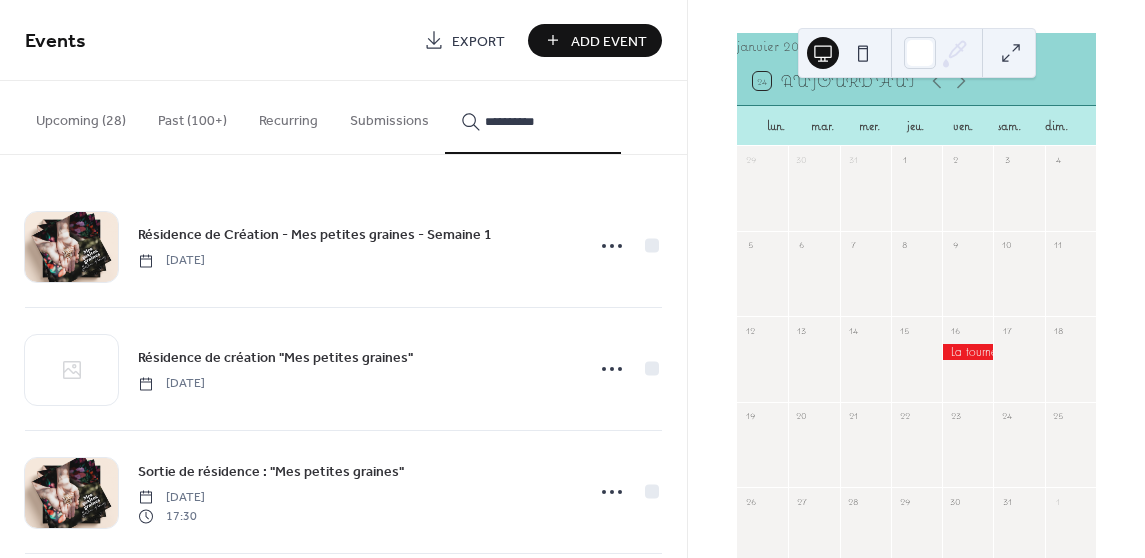 click on "*********" at bounding box center (533, 117) 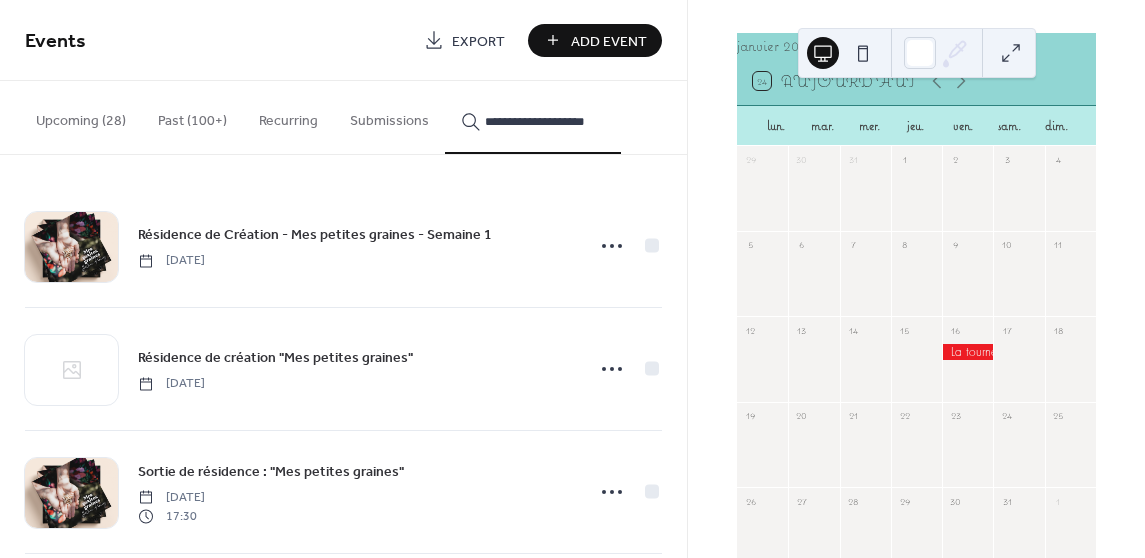 click on "**********" at bounding box center (533, 117) 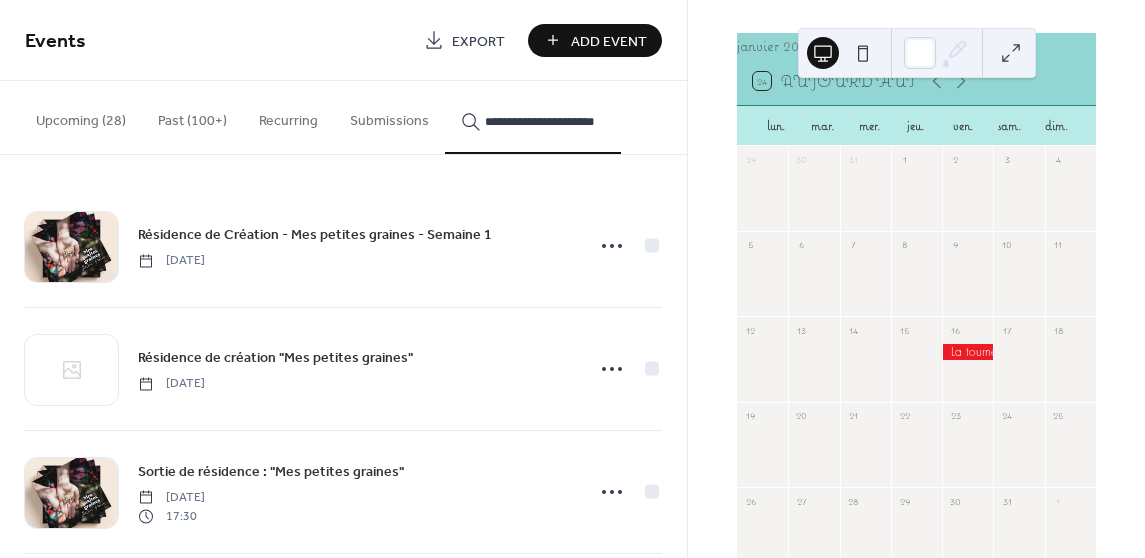 scroll, scrollTop: 0, scrollLeft: 0, axis: both 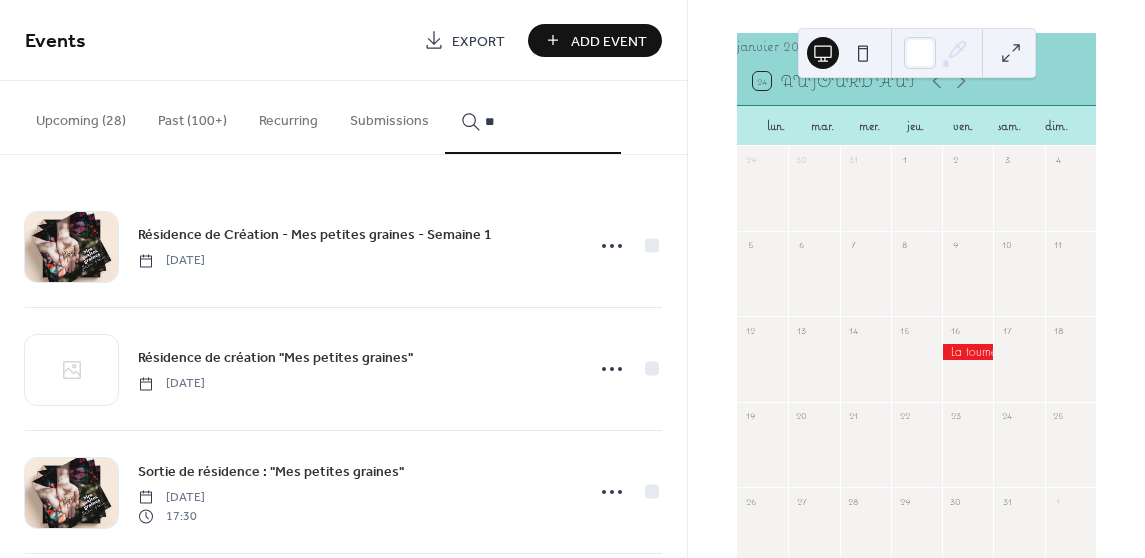 type on "*" 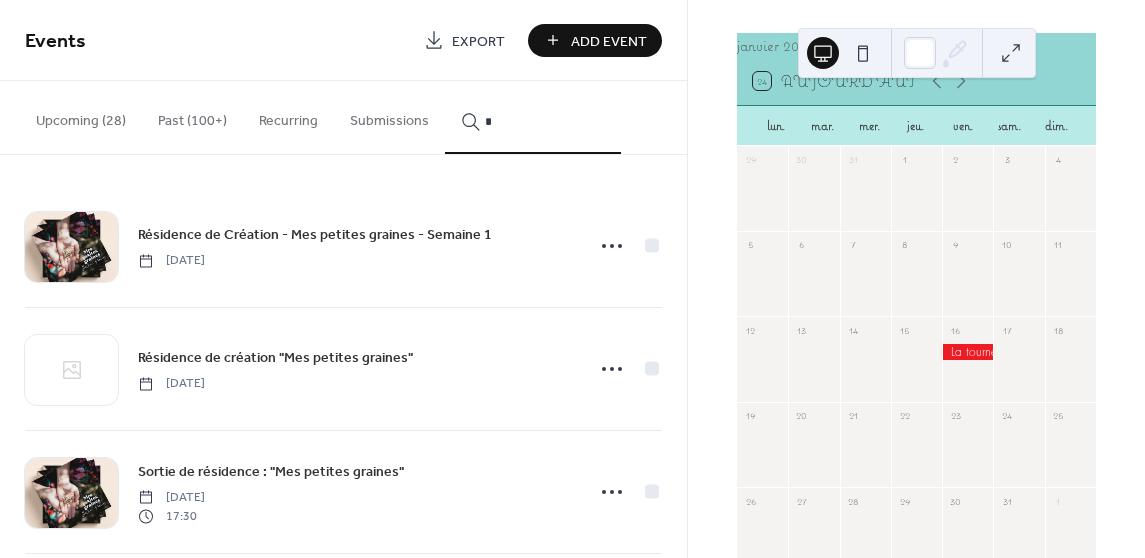 type 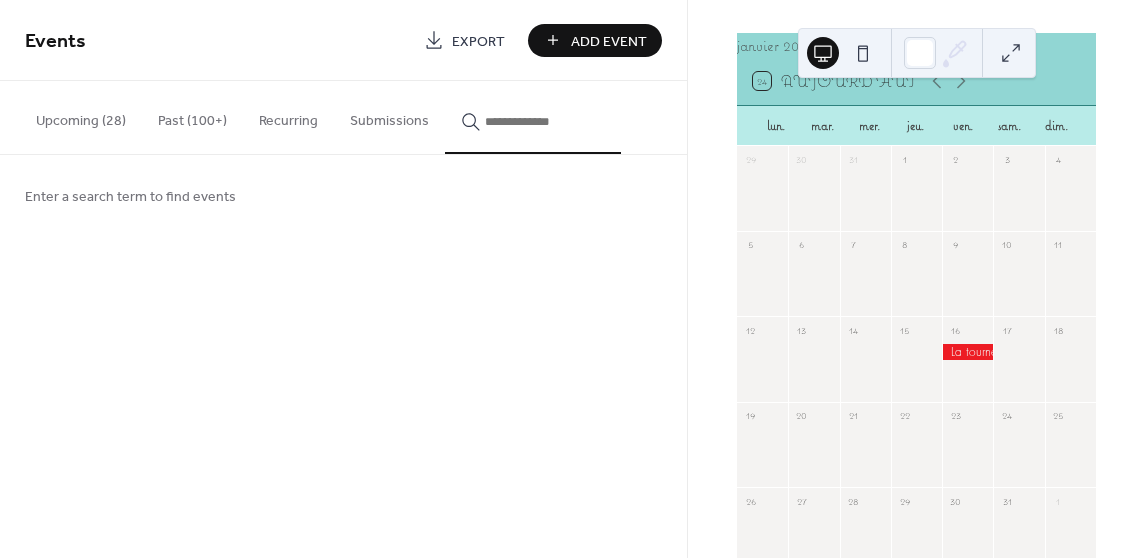 click on "Upcoming (28)" at bounding box center (81, 116) 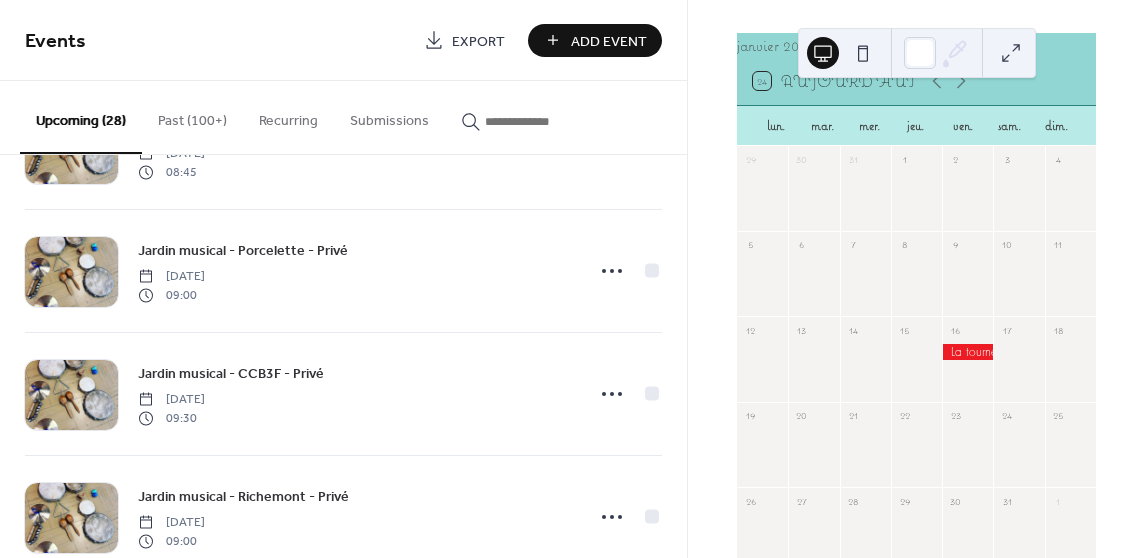 scroll, scrollTop: 1941, scrollLeft: 0, axis: vertical 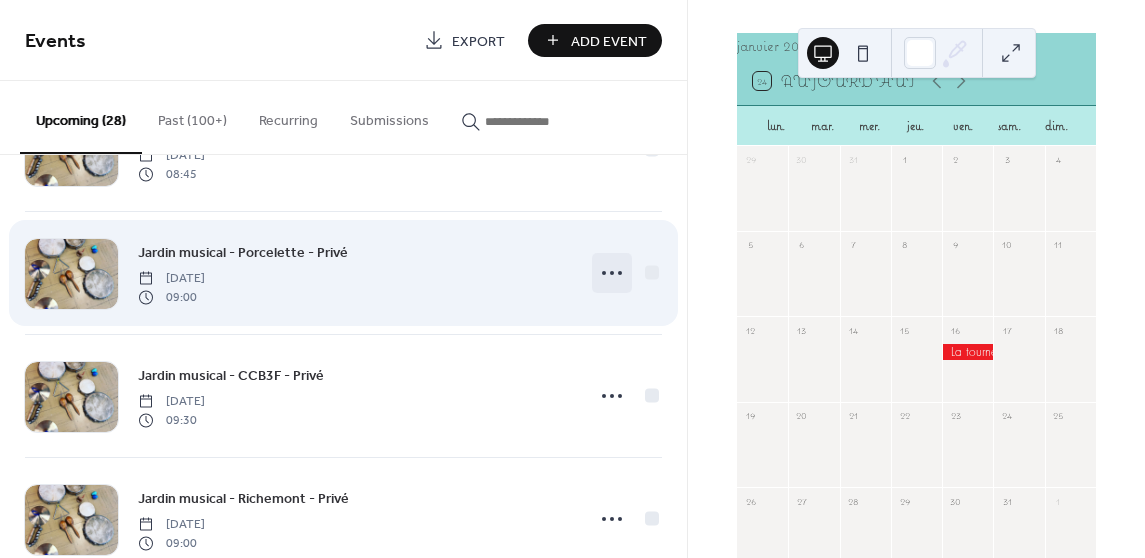 click 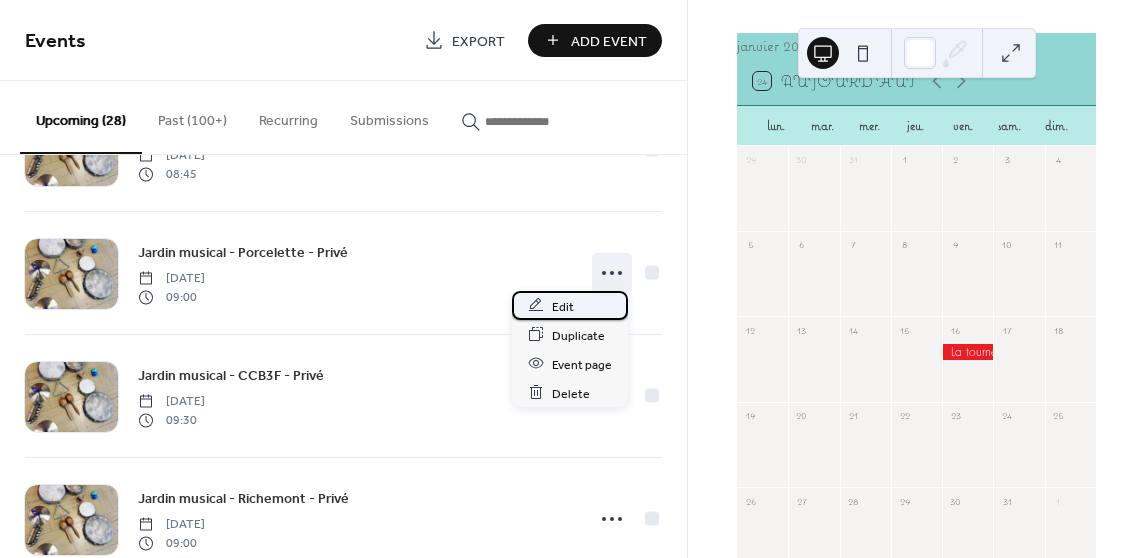 click on "Edit" at bounding box center [563, 306] 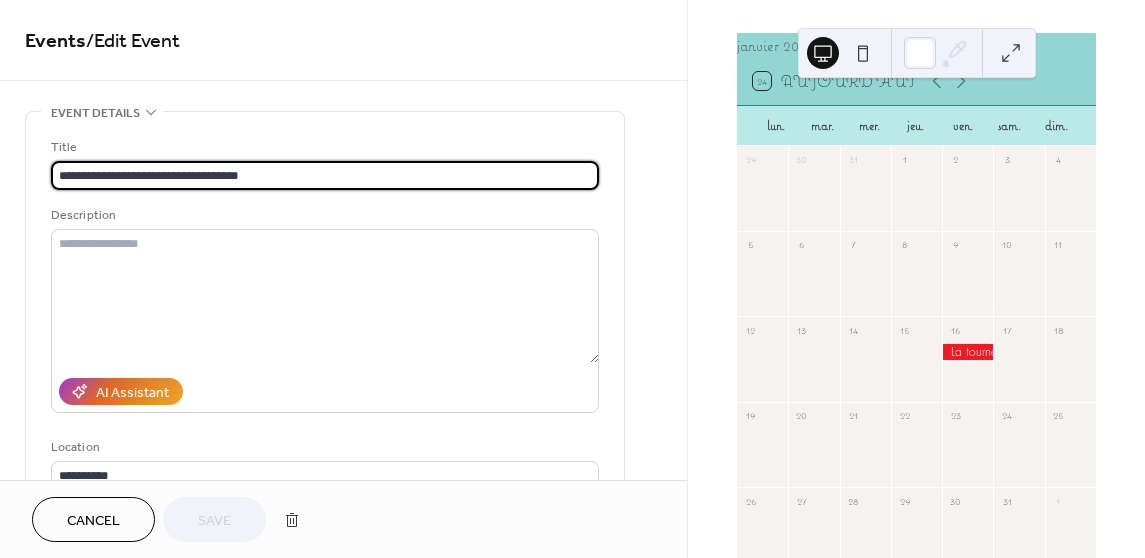 click on "Cancel" at bounding box center [93, 521] 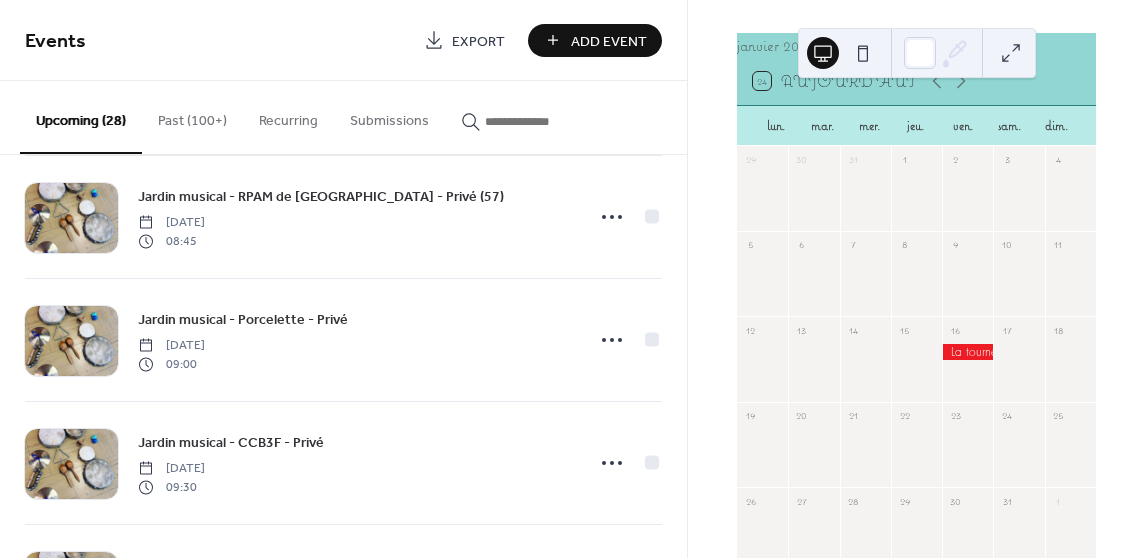 scroll, scrollTop: 1872, scrollLeft: 0, axis: vertical 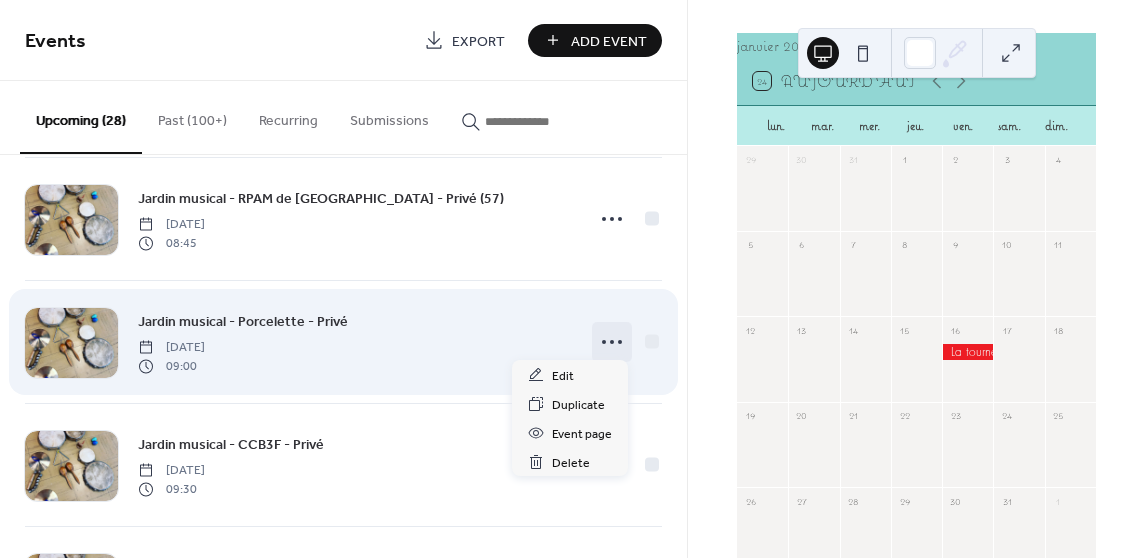 click 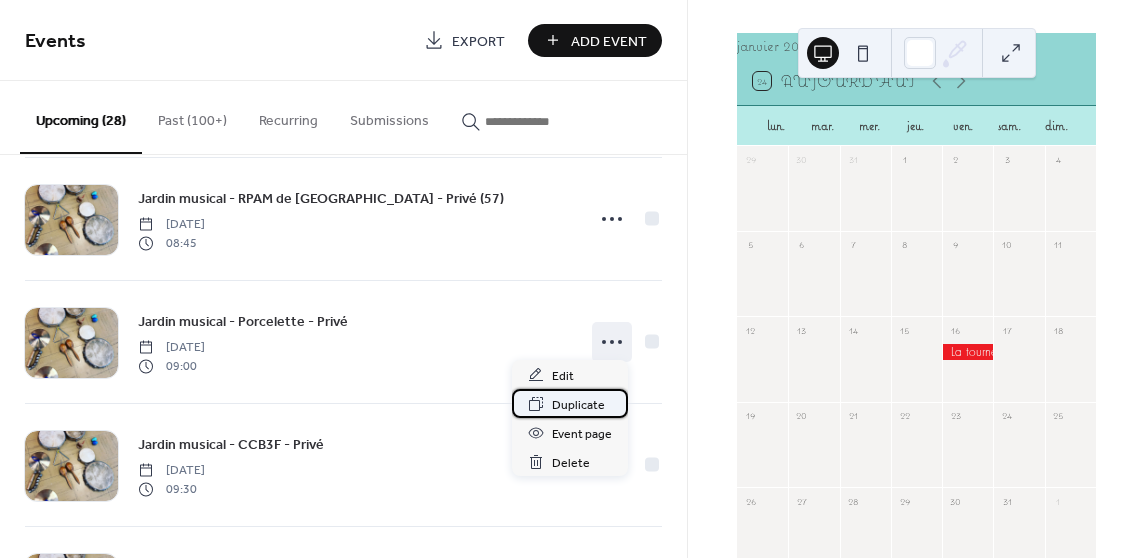 click on "Duplicate" at bounding box center (578, 405) 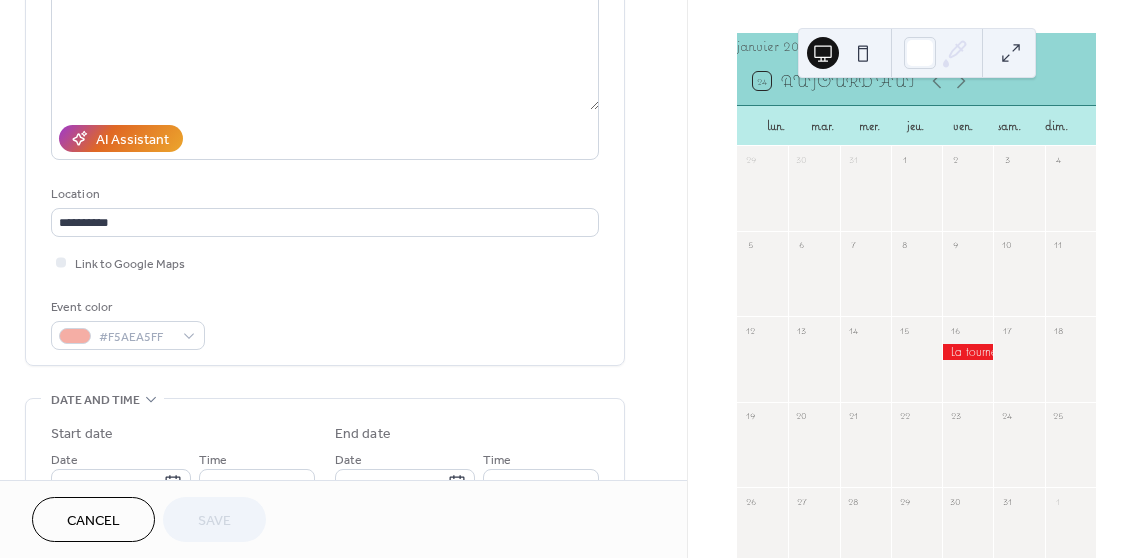 scroll, scrollTop: 411, scrollLeft: 0, axis: vertical 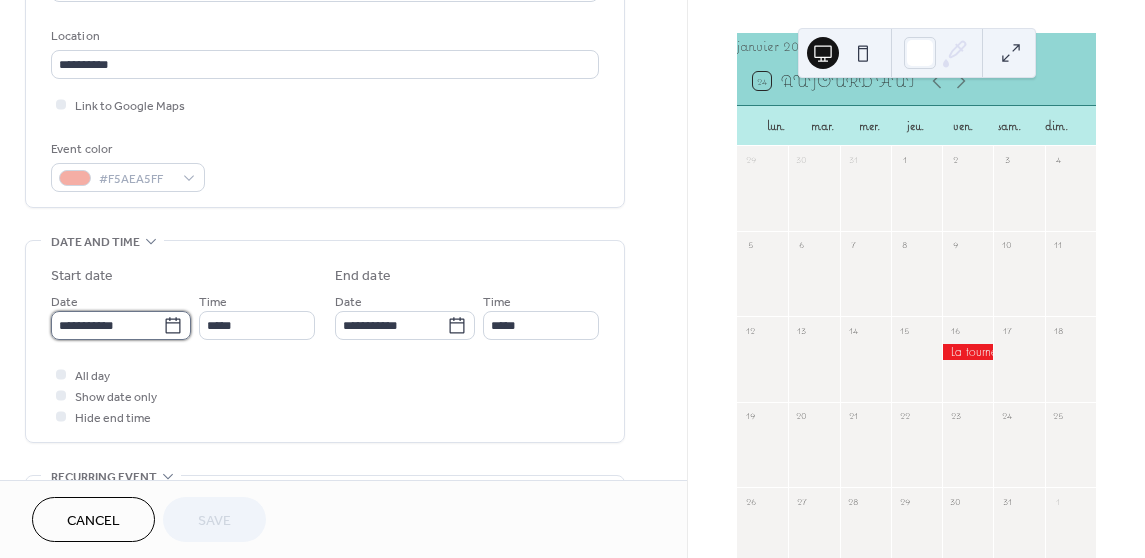 click on "**********" at bounding box center [107, 325] 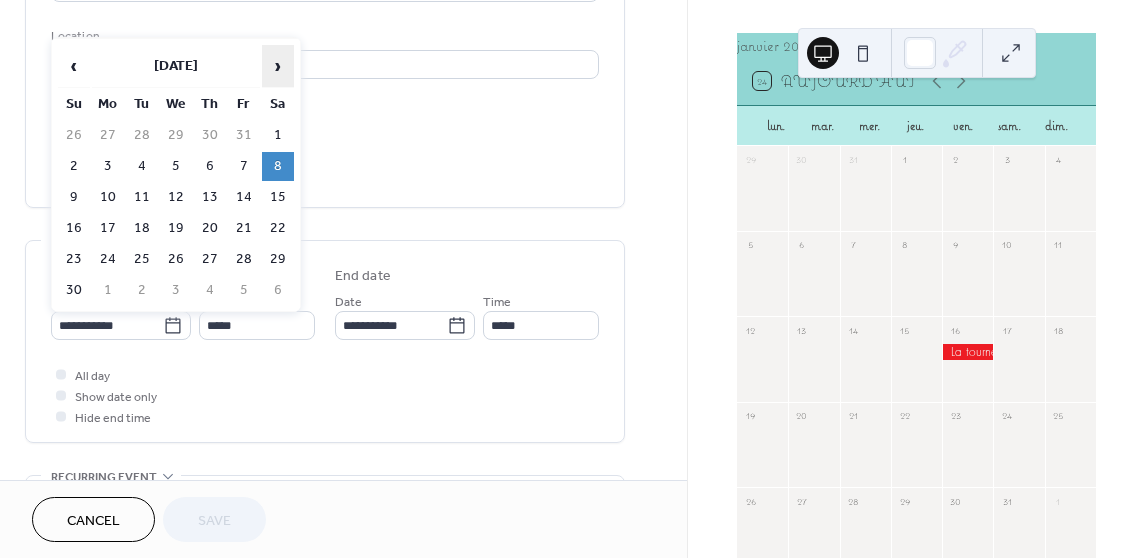 click on "›" at bounding box center (278, 66) 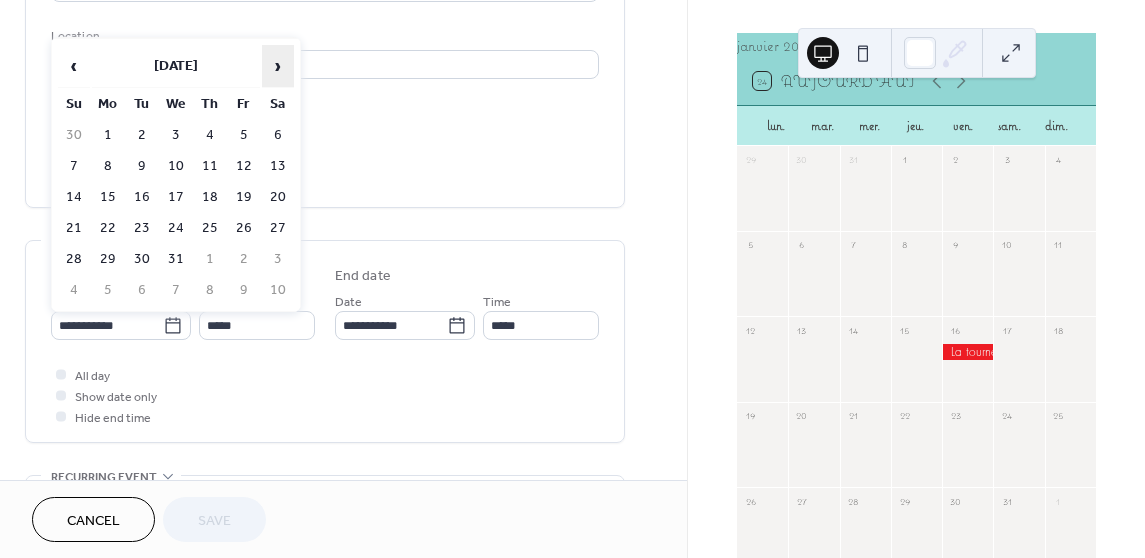 click on "›" at bounding box center [278, 66] 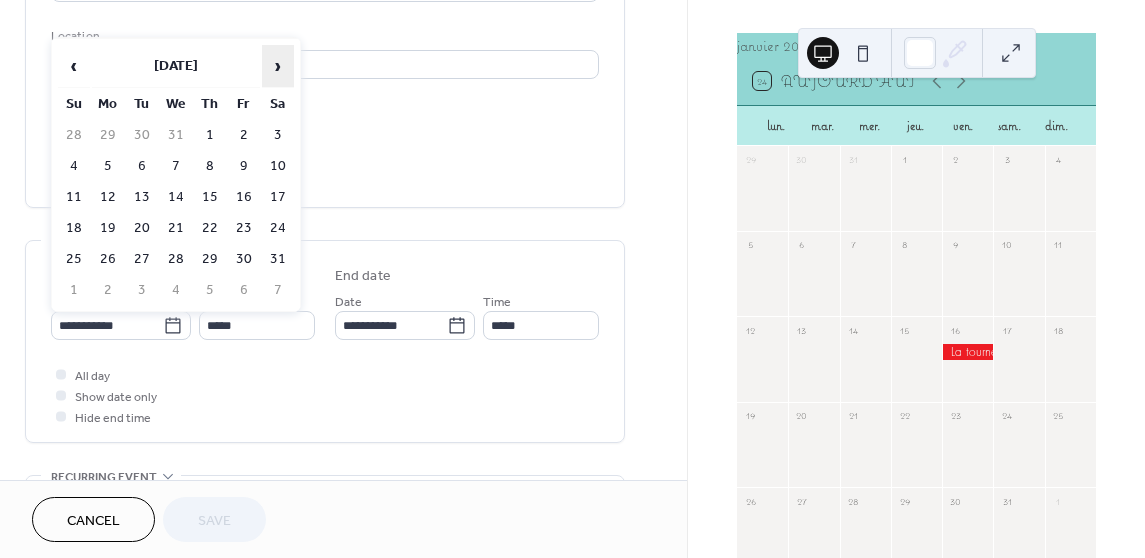 click on "›" at bounding box center (278, 66) 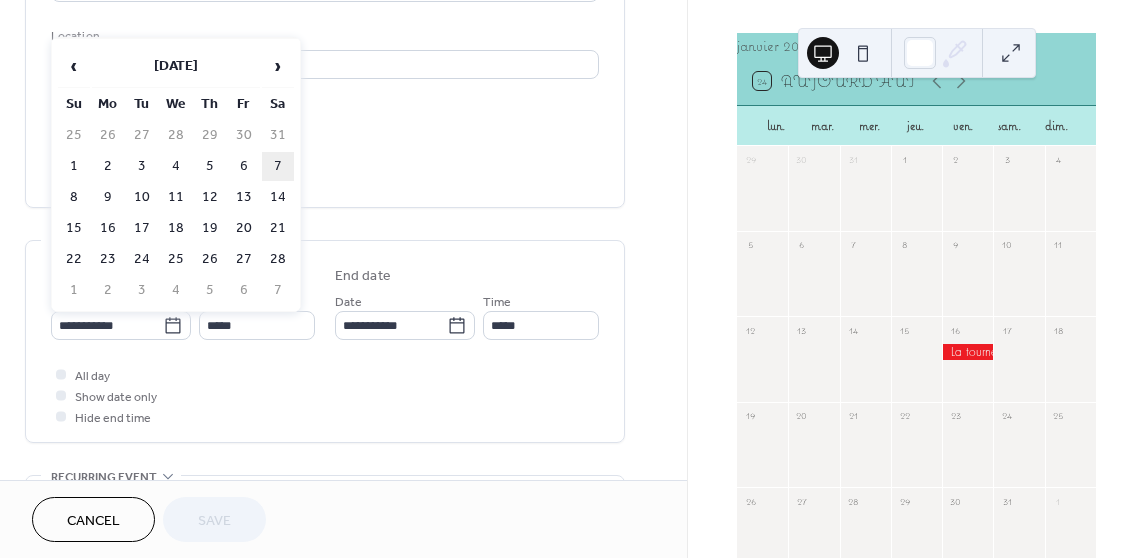 click on "7" at bounding box center (278, 166) 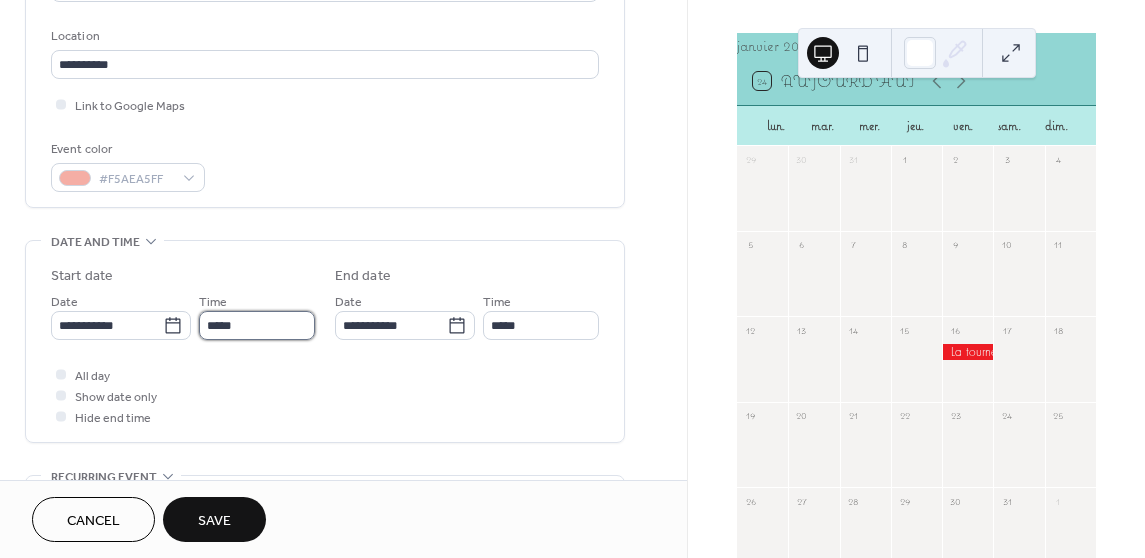 click on "*****" at bounding box center (257, 325) 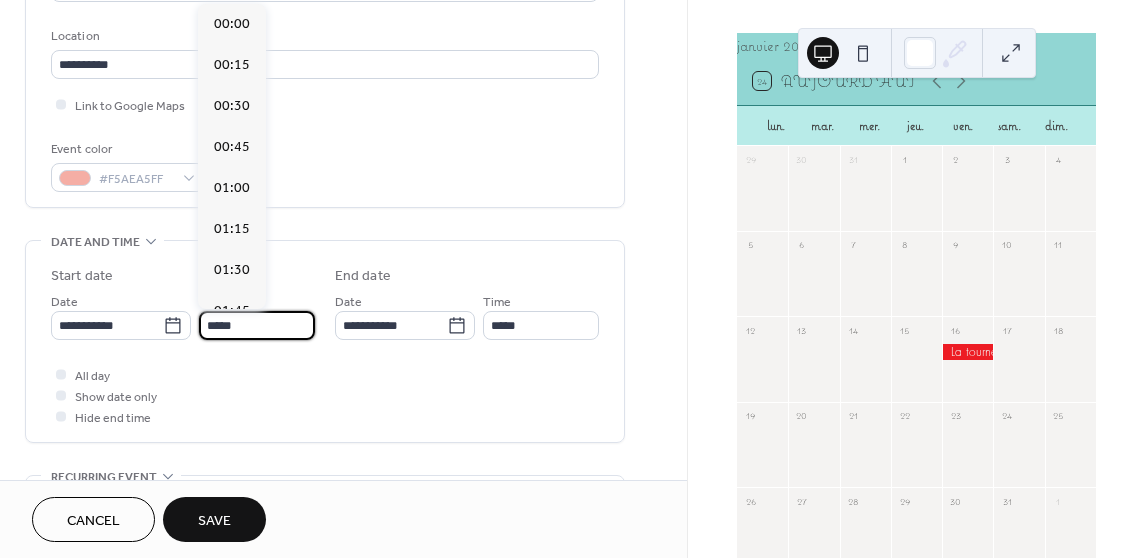 scroll, scrollTop: 1476, scrollLeft: 0, axis: vertical 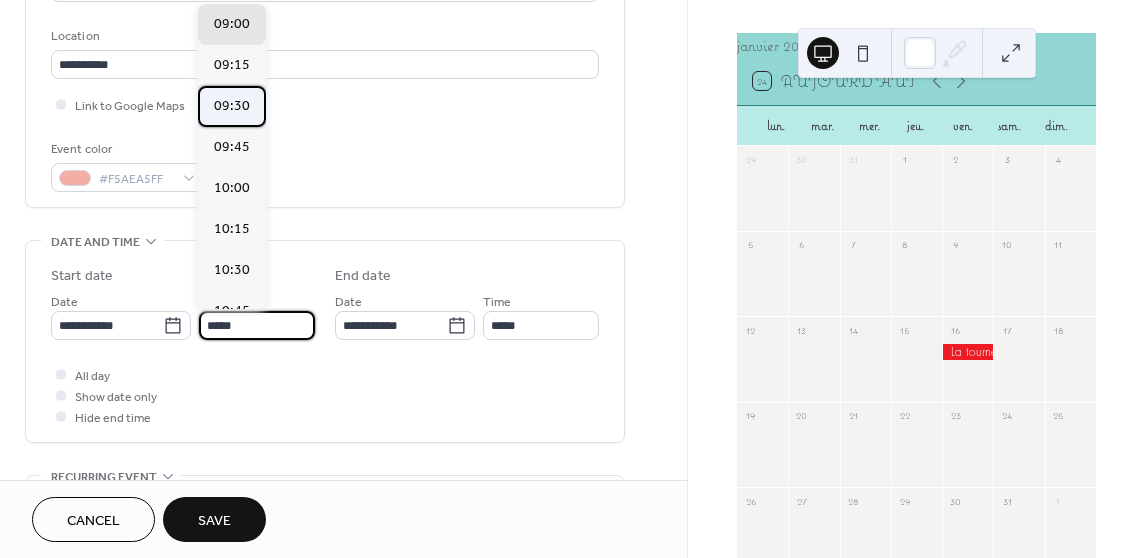 click on "09:30" at bounding box center (232, 106) 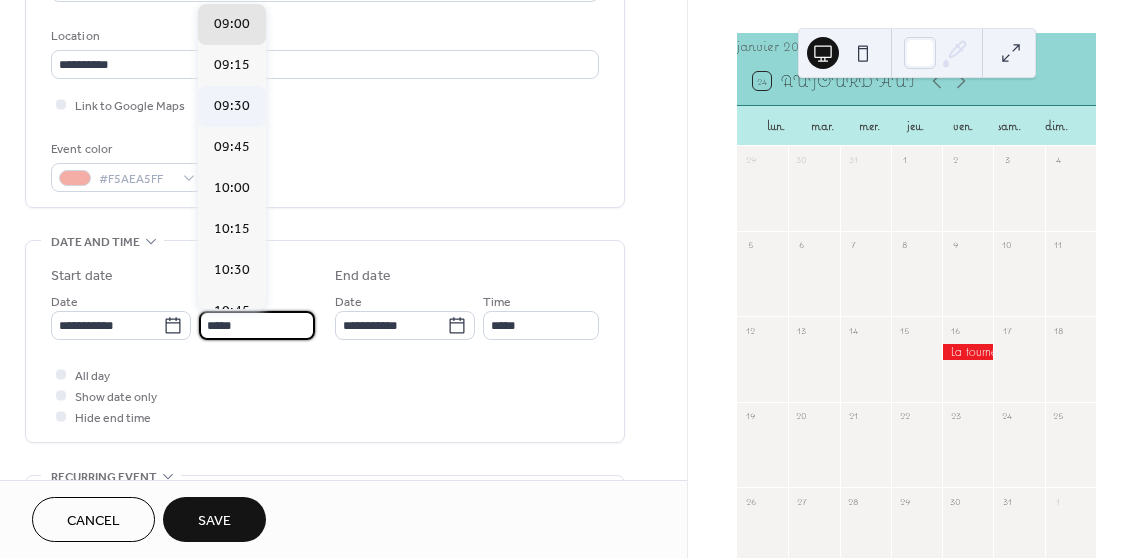 type on "*****" 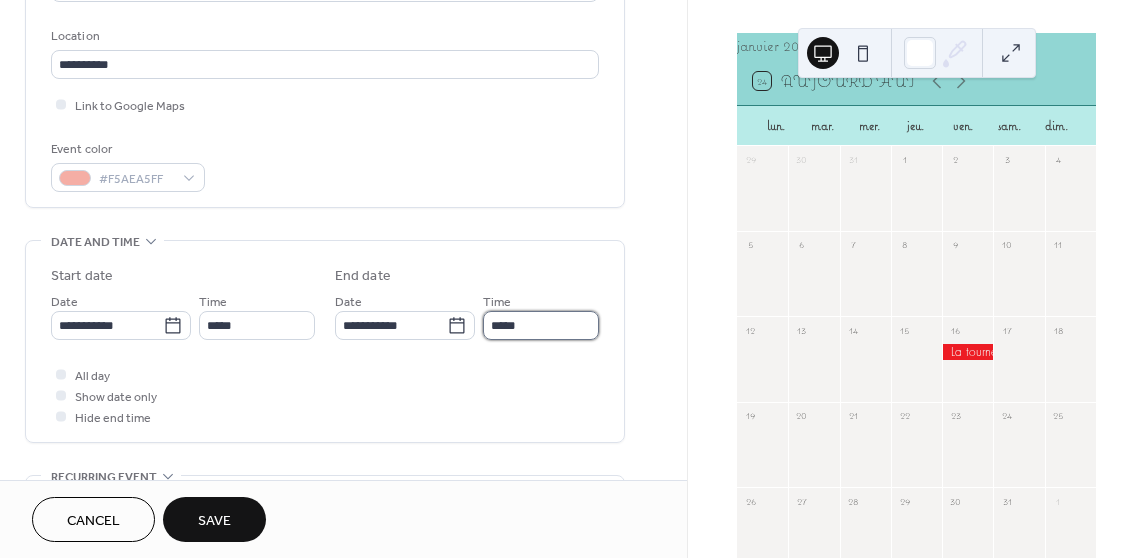 click on "*****" at bounding box center (541, 325) 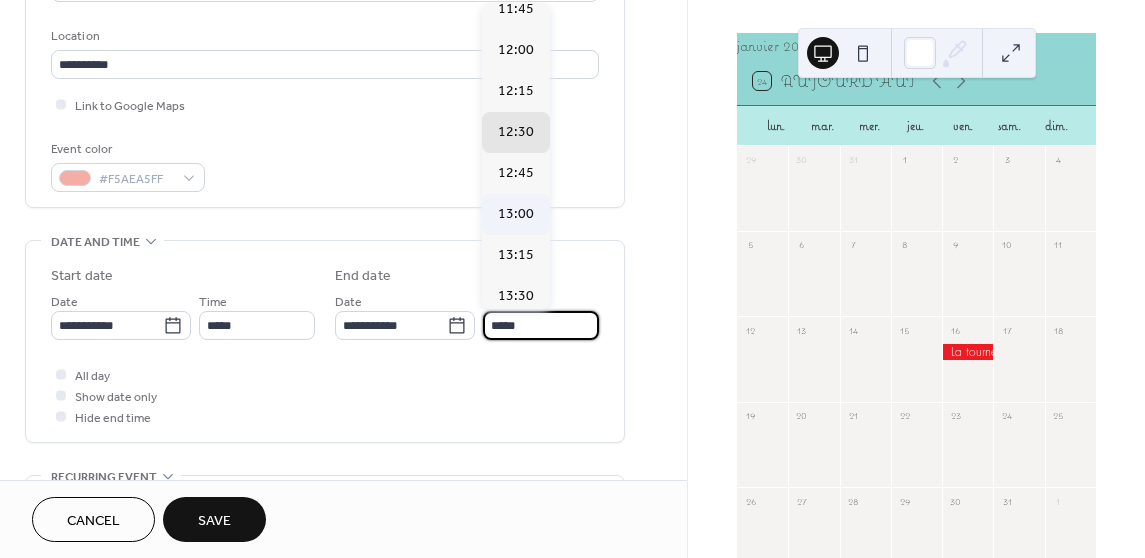scroll, scrollTop: 342, scrollLeft: 0, axis: vertical 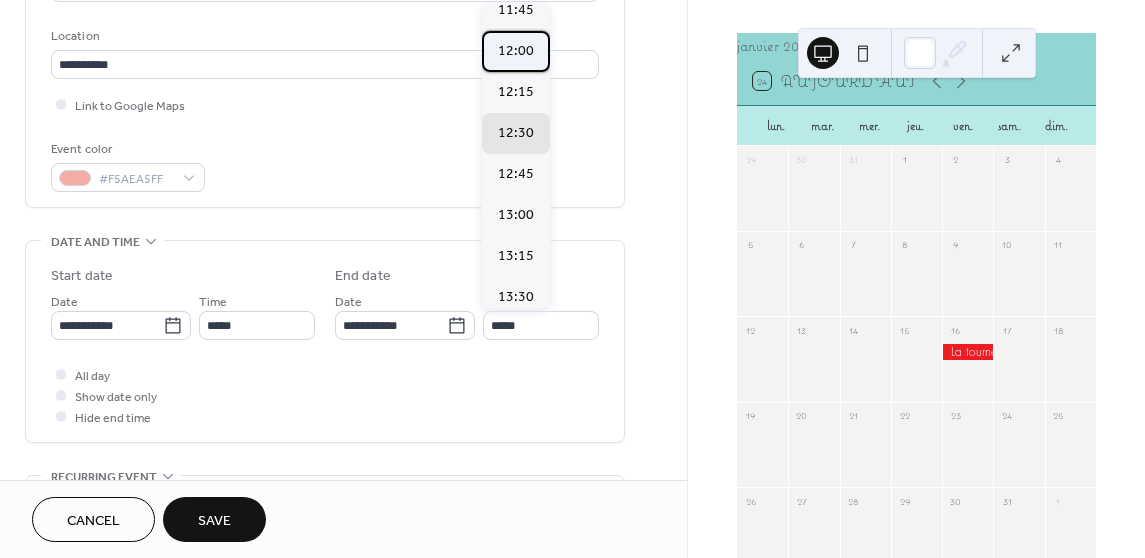 click on "12:00" at bounding box center (516, 51) 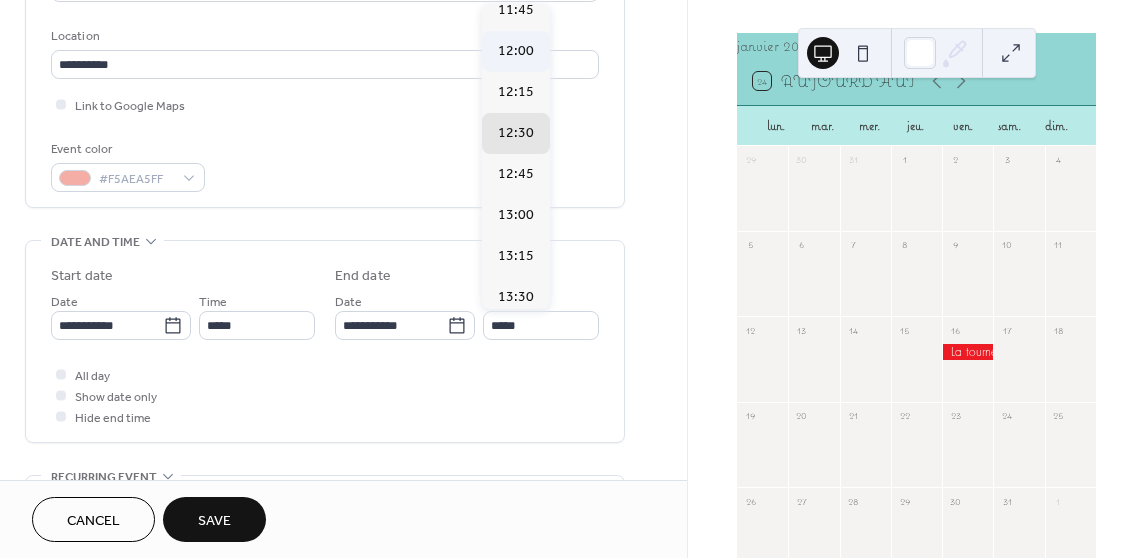 type on "*****" 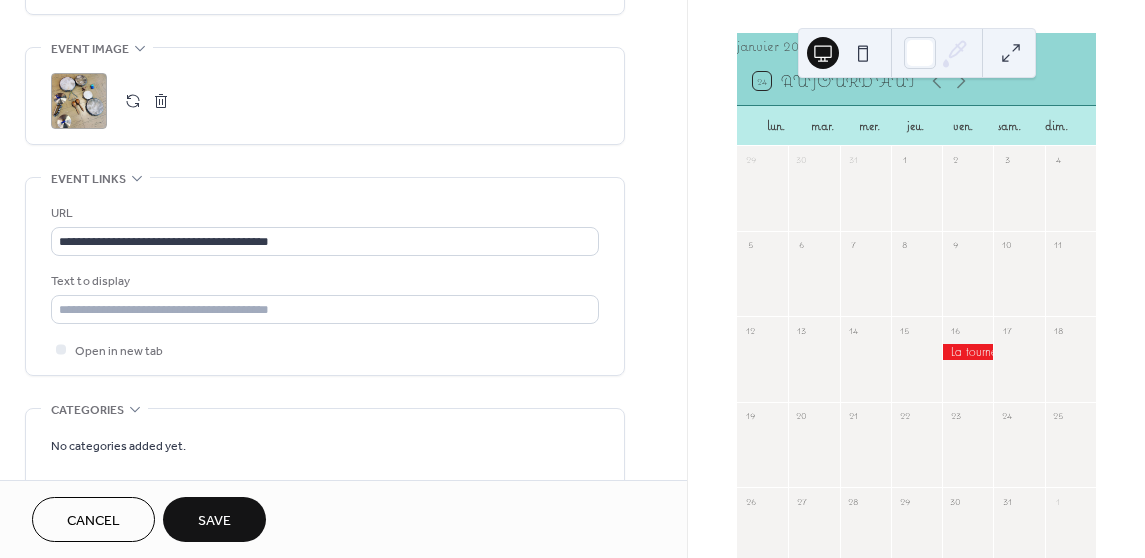 scroll, scrollTop: 1150, scrollLeft: 0, axis: vertical 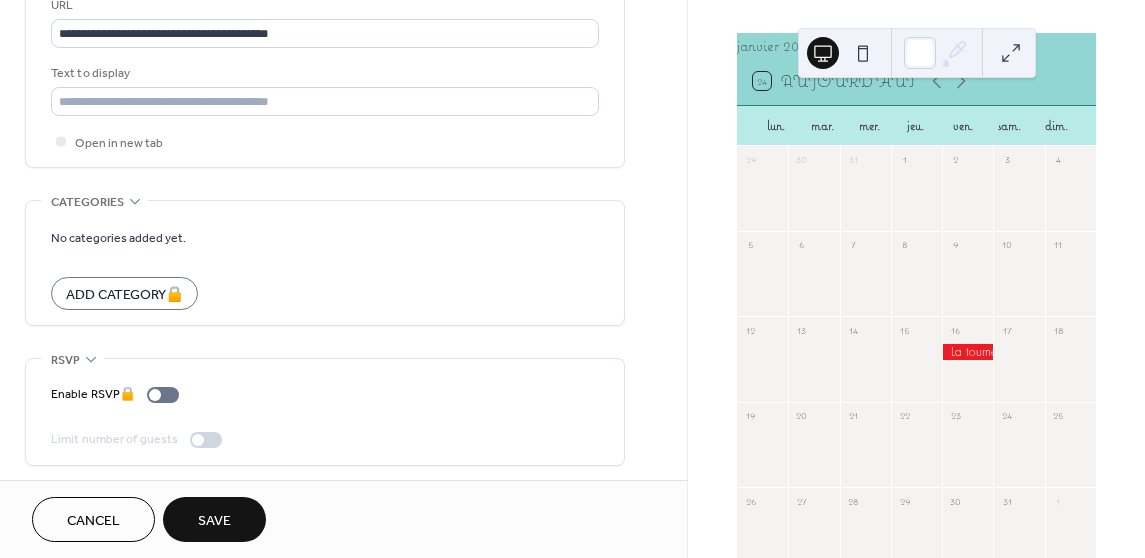 click on "Save" at bounding box center [214, 521] 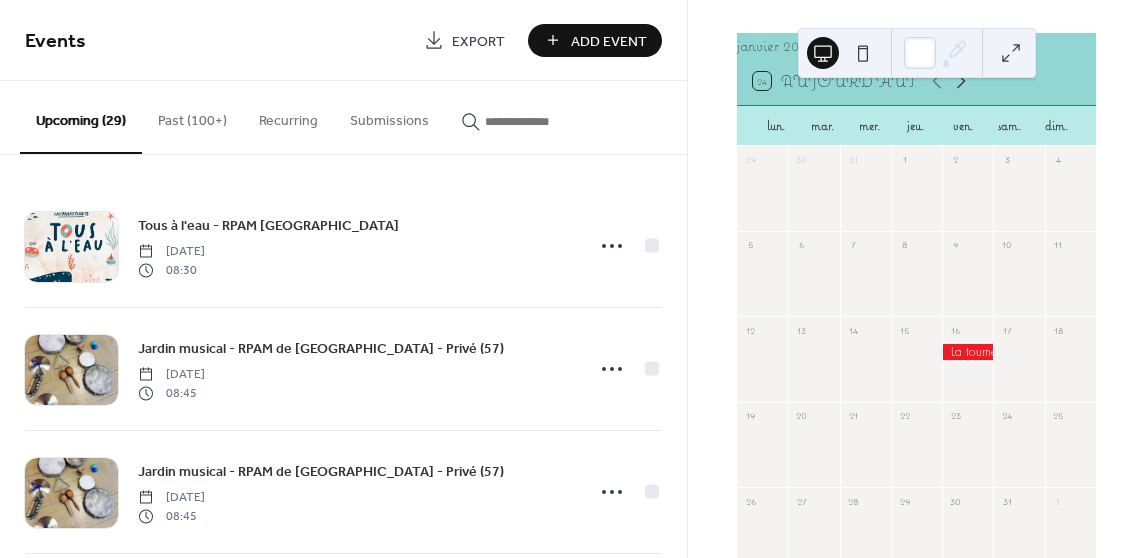 click 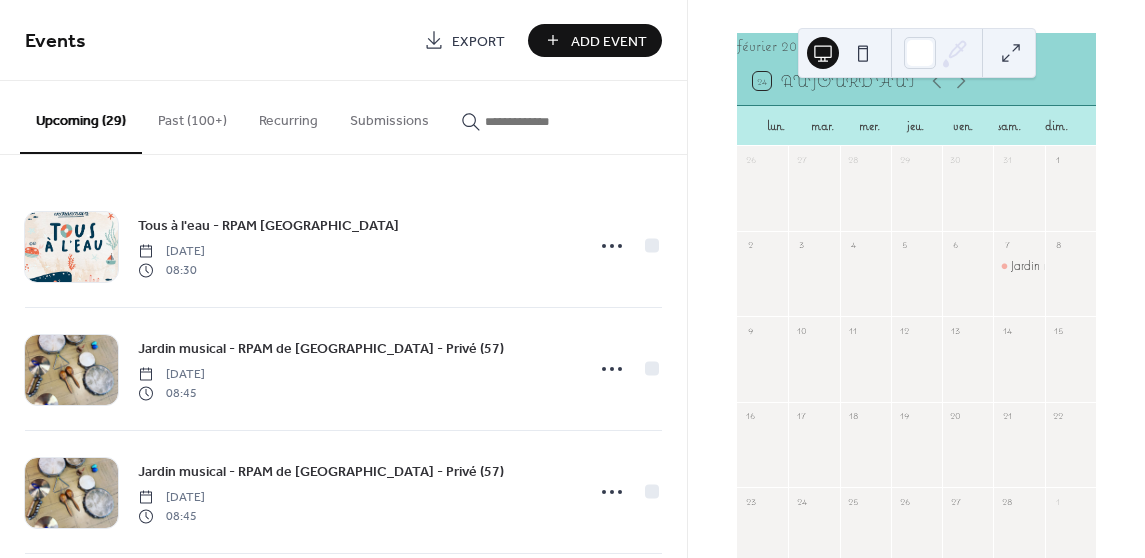 click on "Jardin musical - Porcelette - Privé" at bounding box center (1018, 267) 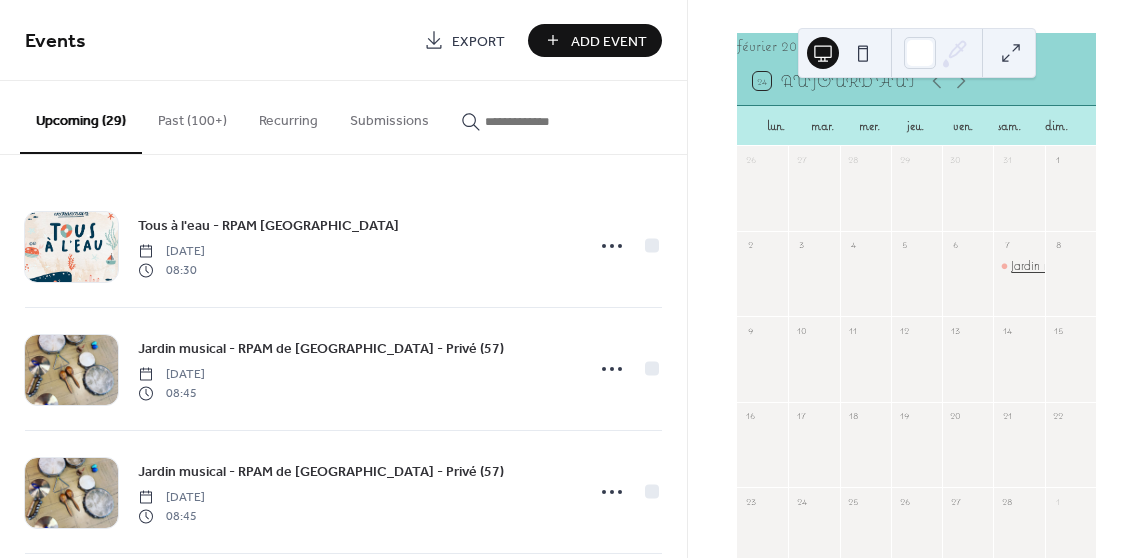 click on "Jardin musical - Porcelette - Privé" at bounding box center [1091, 266] 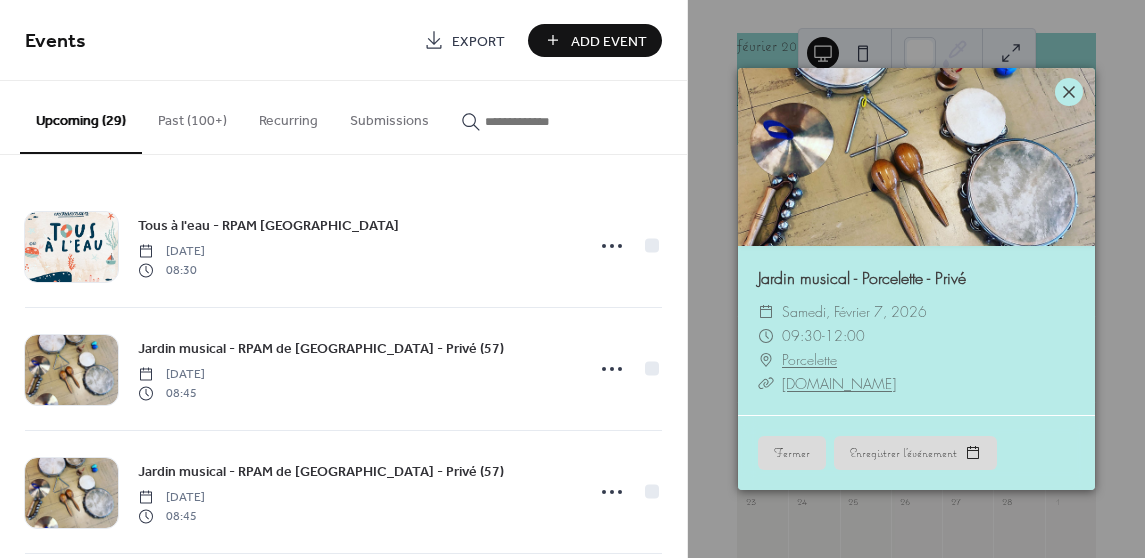 click 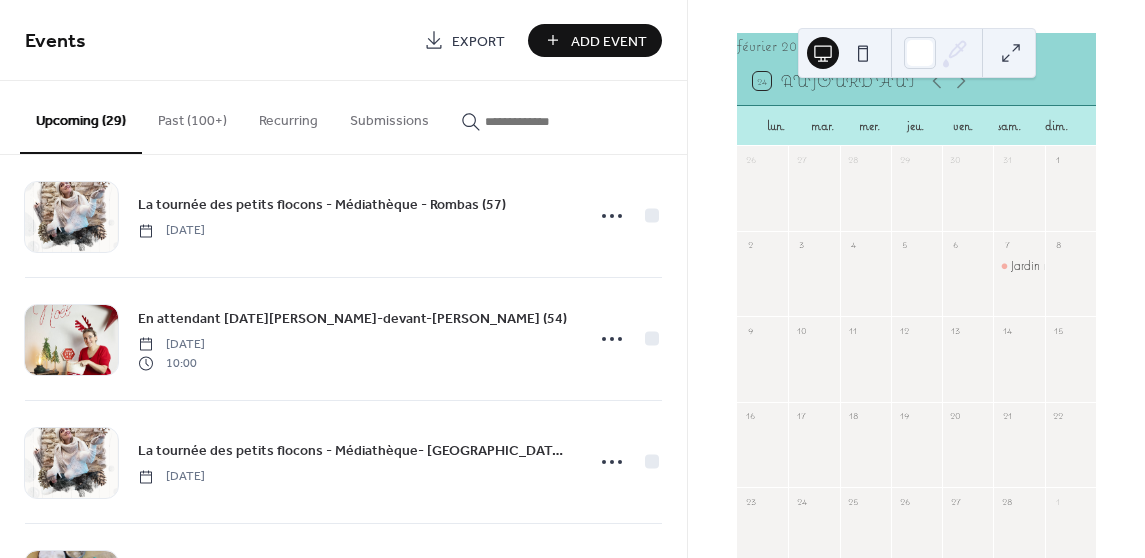 scroll, scrollTop: 3212, scrollLeft: 0, axis: vertical 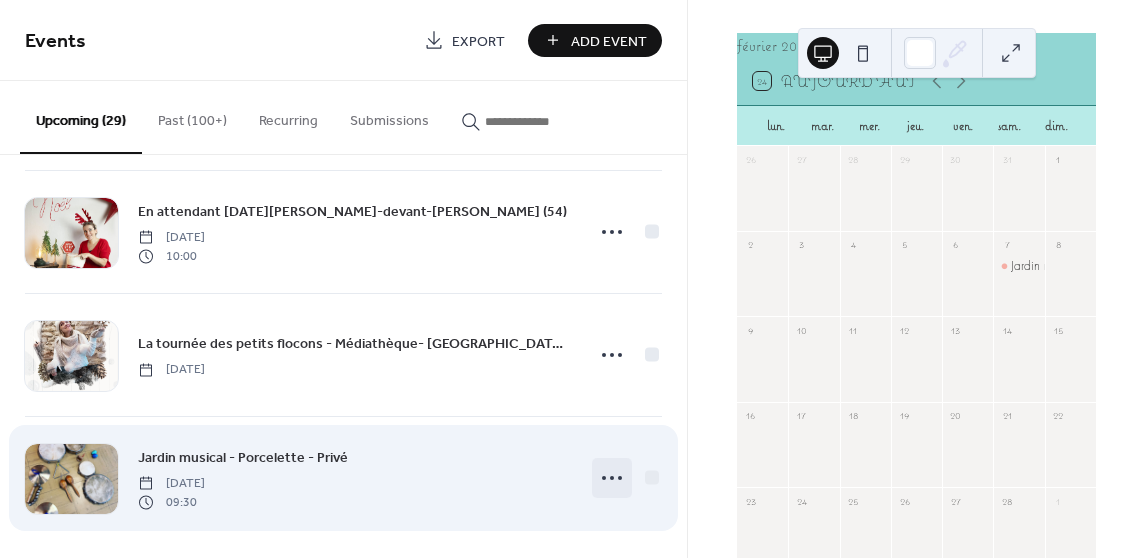 click 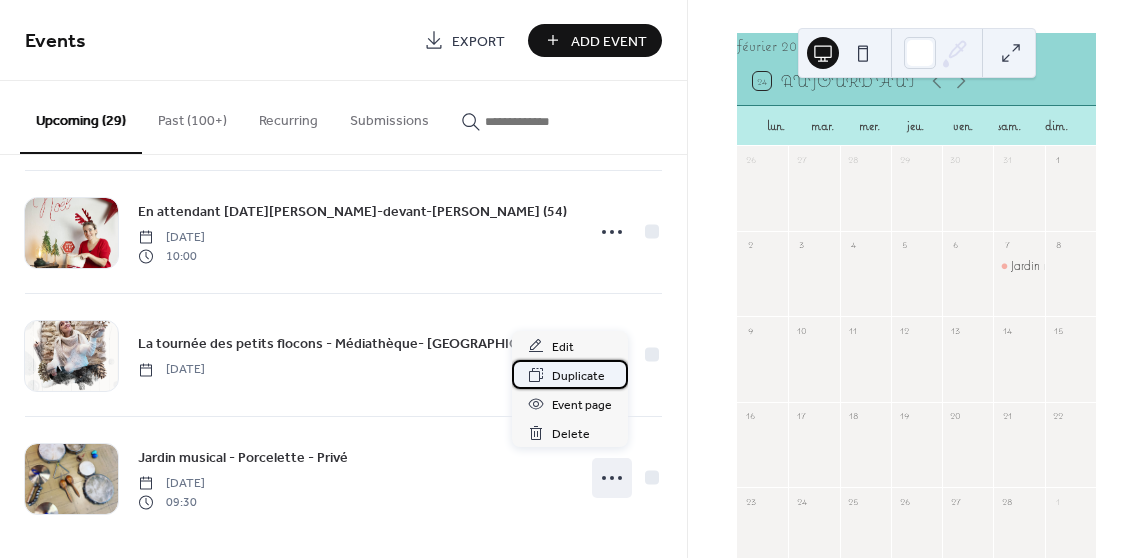 click on "Duplicate" at bounding box center (578, 376) 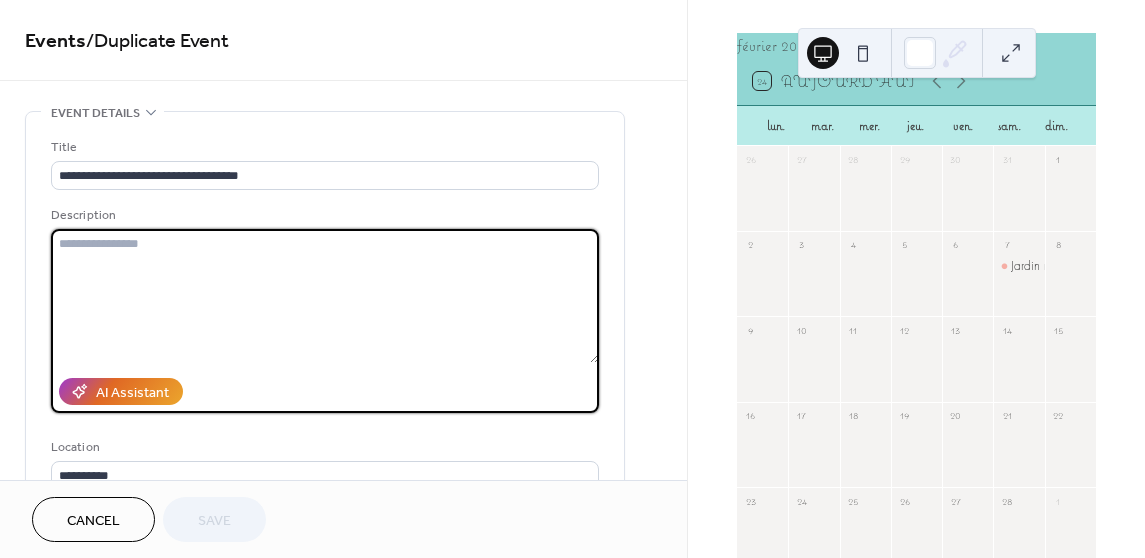 click at bounding box center (325, 296) 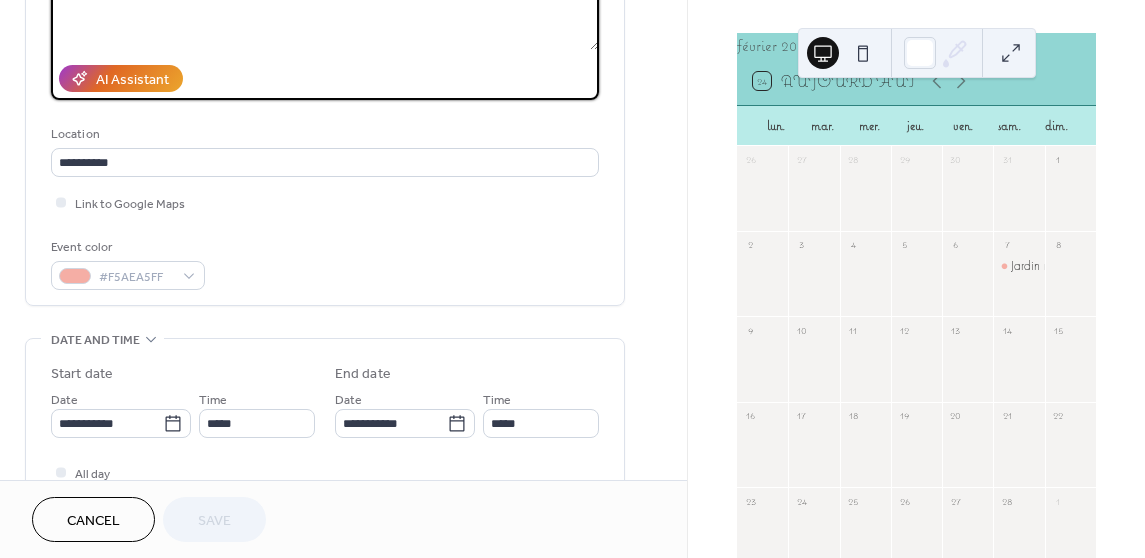 scroll, scrollTop: 415, scrollLeft: 0, axis: vertical 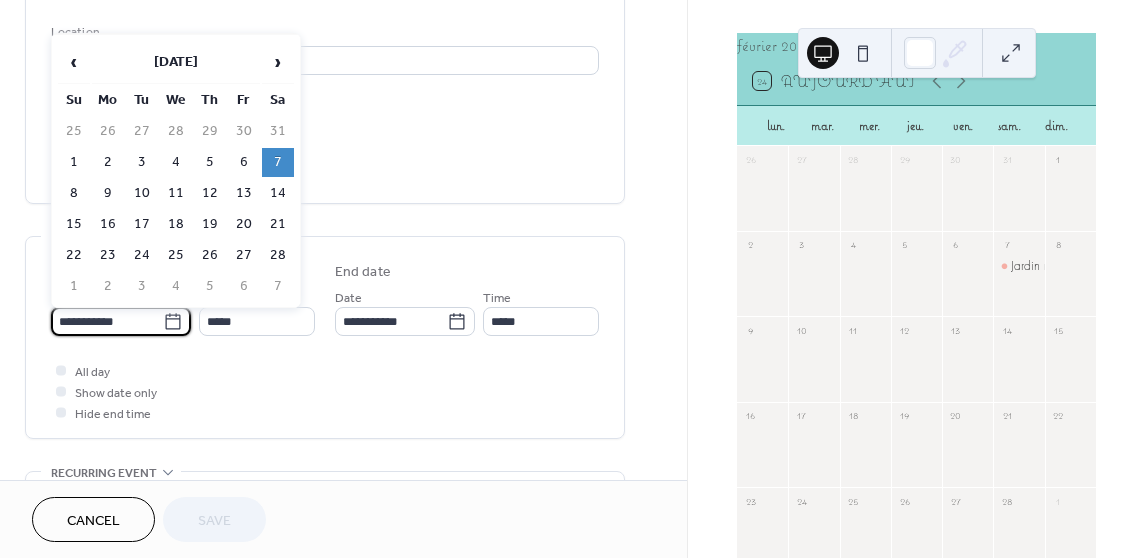 click on "**********" at bounding box center (107, 321) 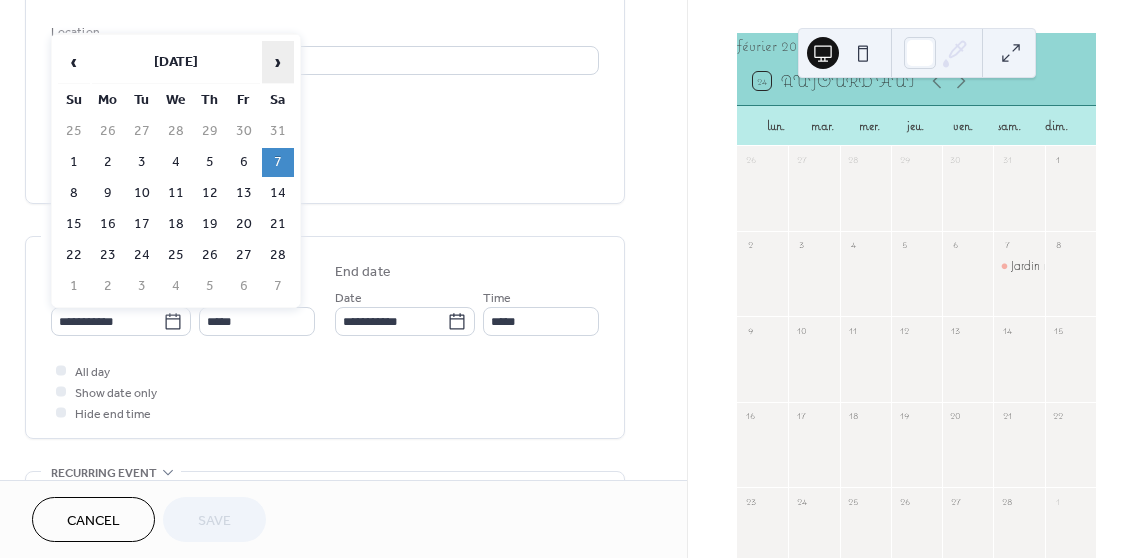 click on "›" at bounding box center [278, 62] 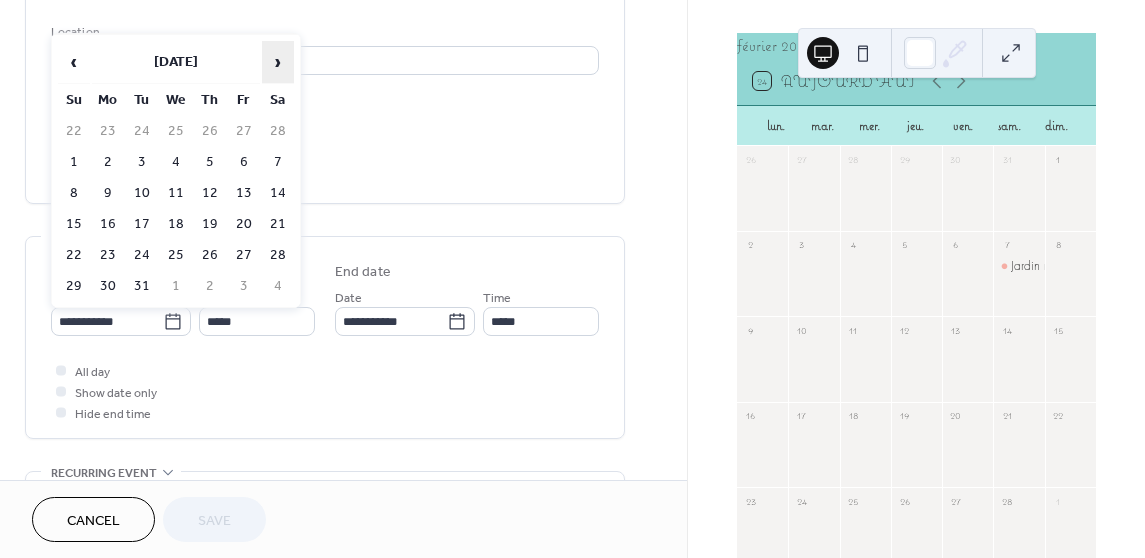 click on "›" at bounding box center [278, 62] 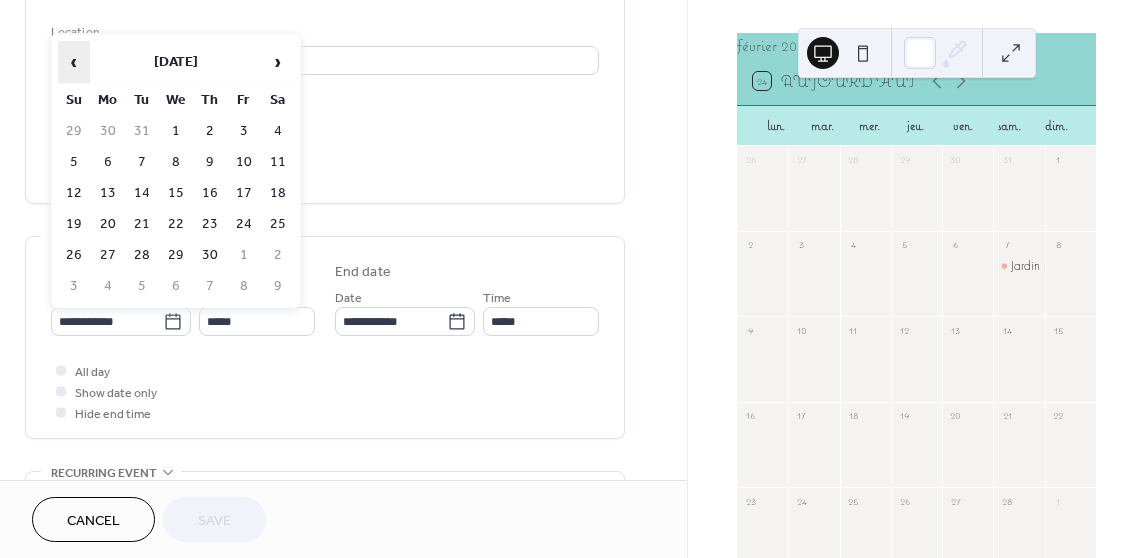 click on "‹" at bounding box center [74, 62] 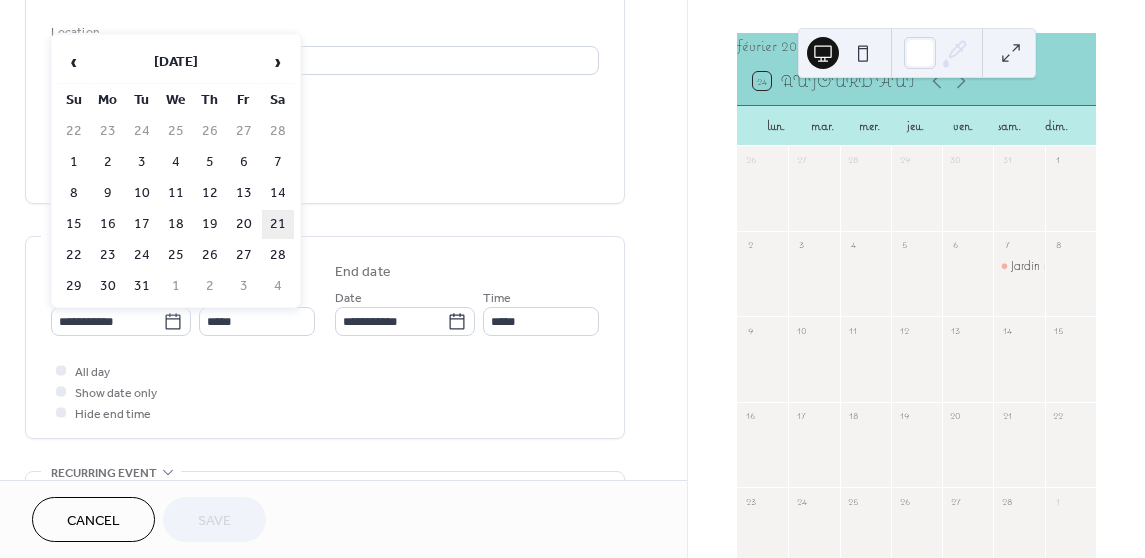 click on "21" at bounding box center (278, 224) 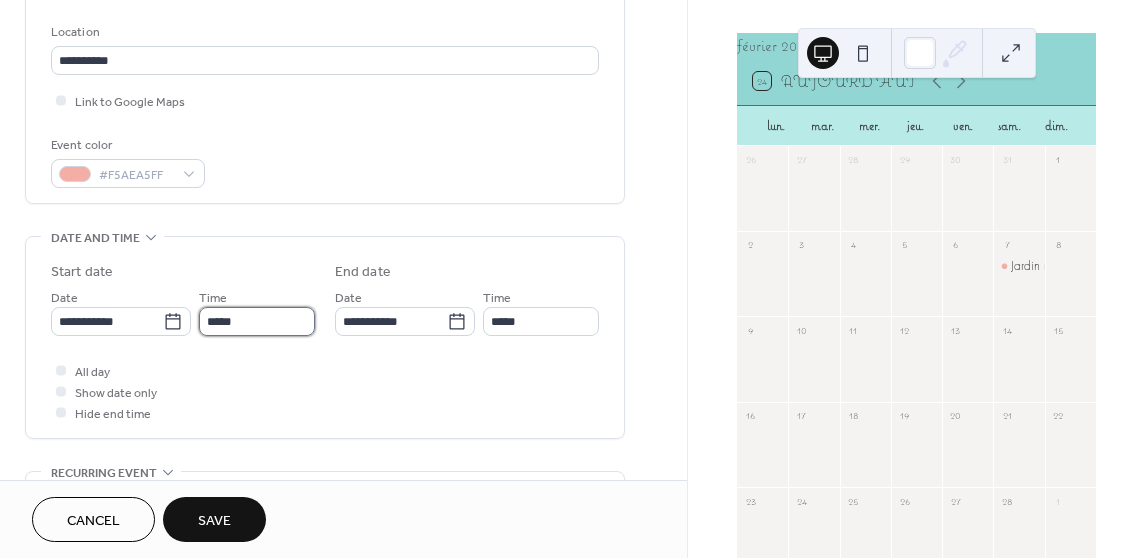 click on "*****" at bounding box center (257, 321) 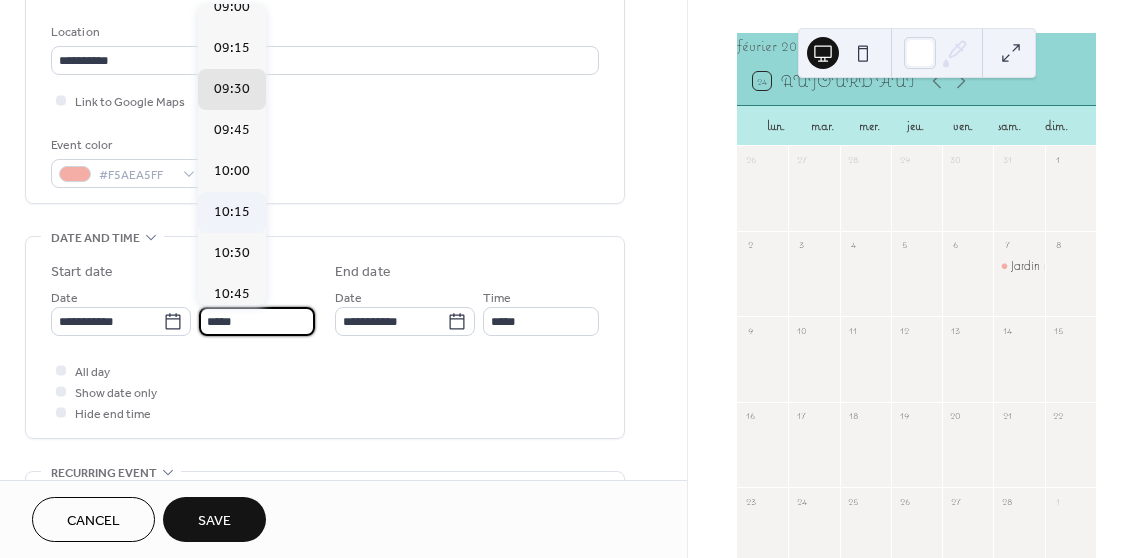 scroll, scrollTop: 1486, scrollLeft: 0, axis: vertical 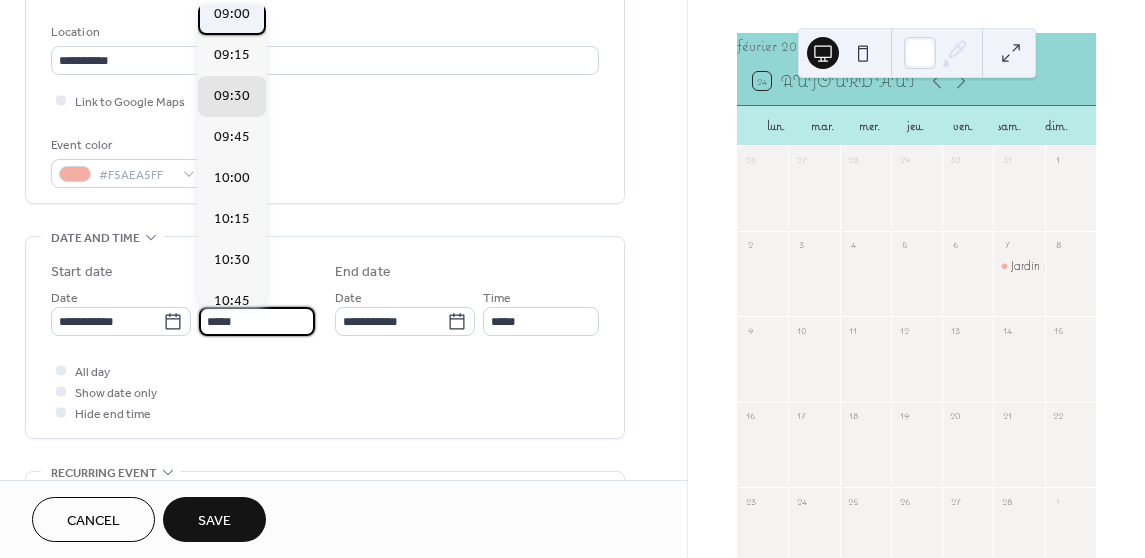 click on "09:00" at bounding box center (232, 14) 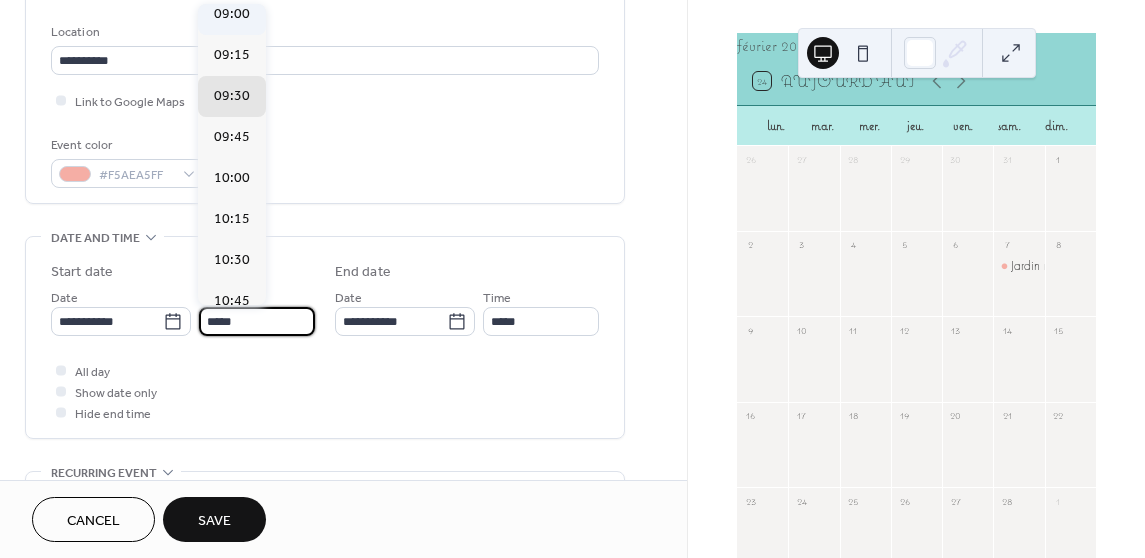 type on "*****" 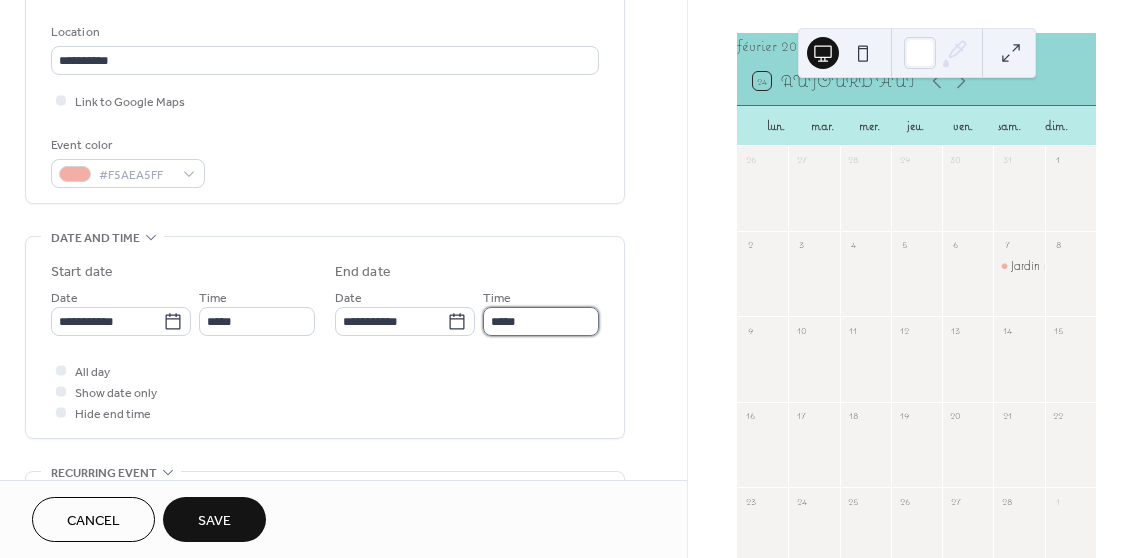 click on "*****" at bounding box center (541, 321) 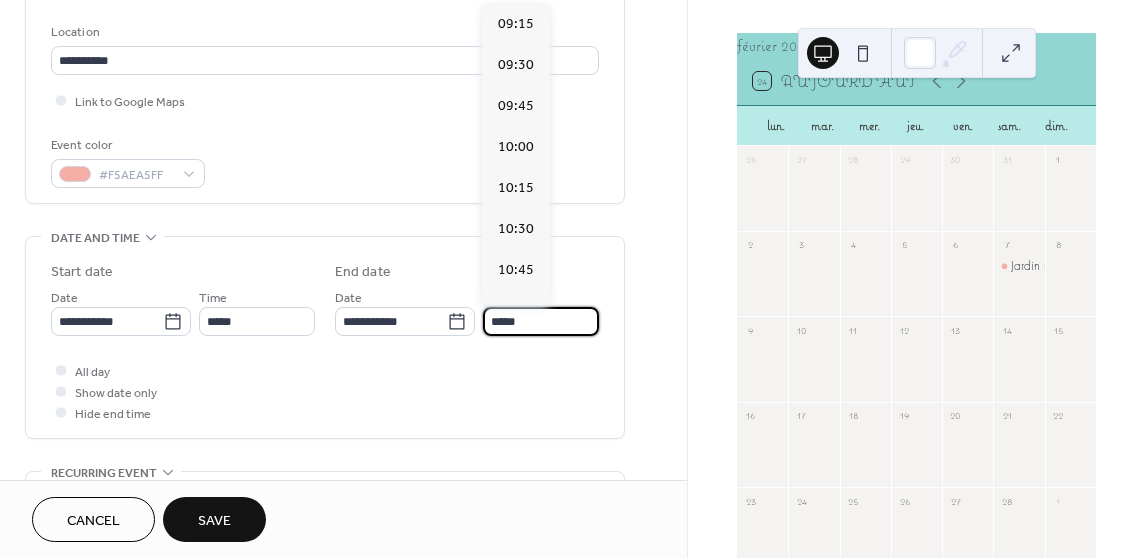 scroll, scrollTop: 369, scrollLeft: 0, axis: vertical 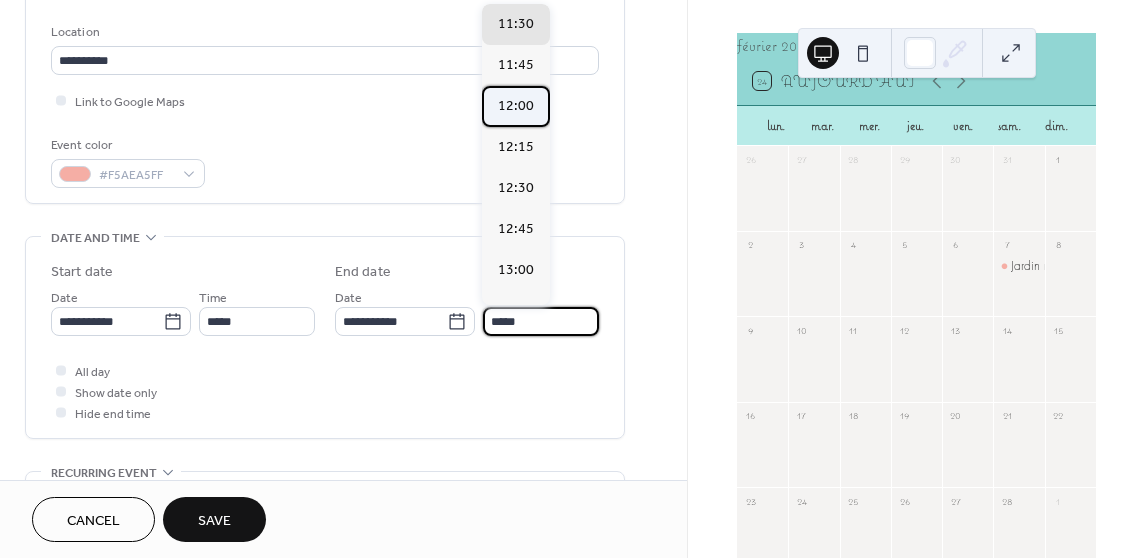 click on "12:00" at bounding box center (516, 106) 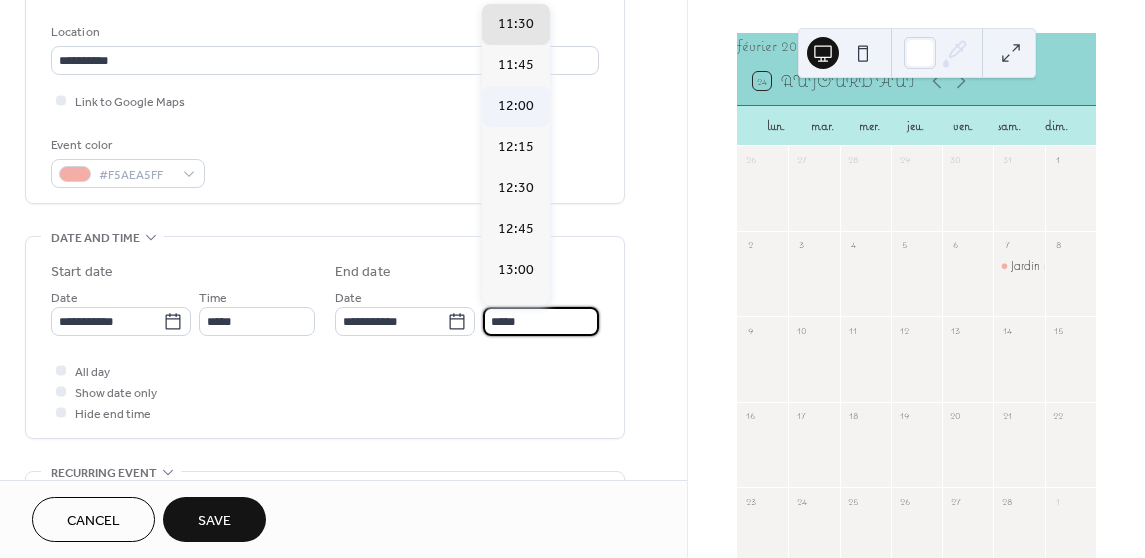 type on "*****" 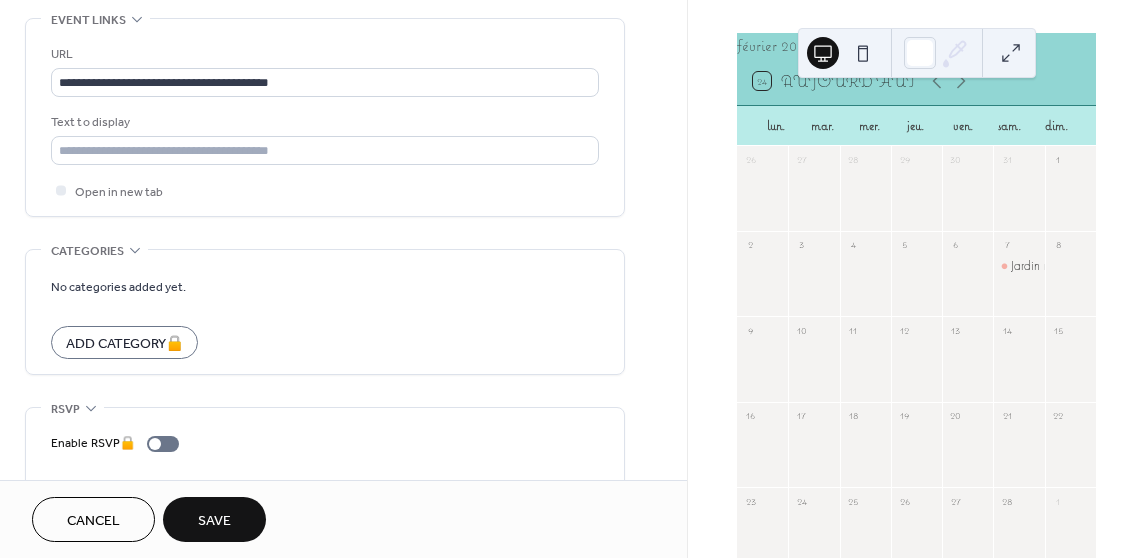 scroll, scrollTop: 1150, scrollLeft: 0, axis: vertical 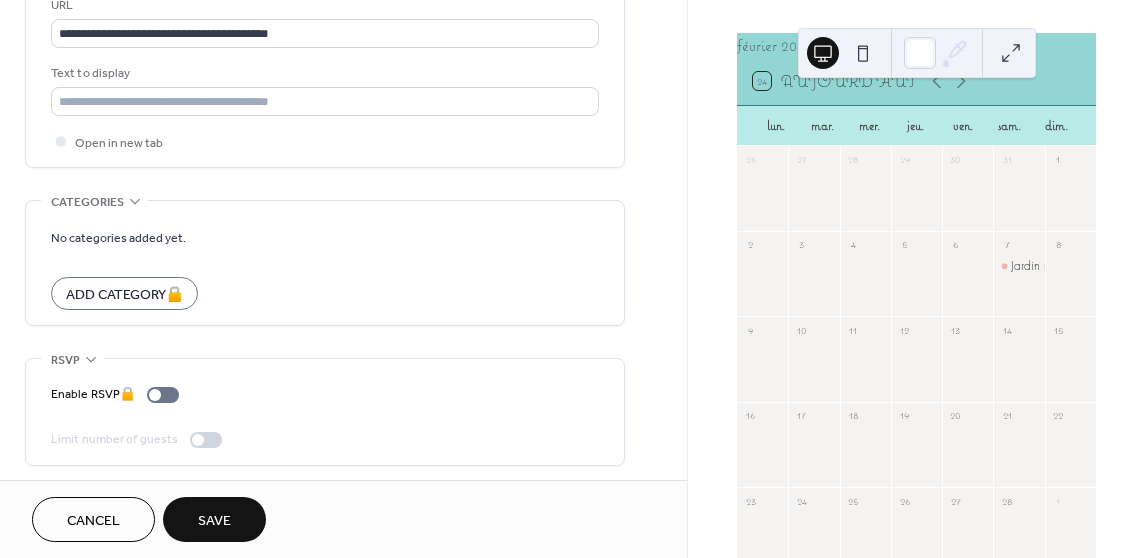 click on "Save" at bounding box center (214, 521) 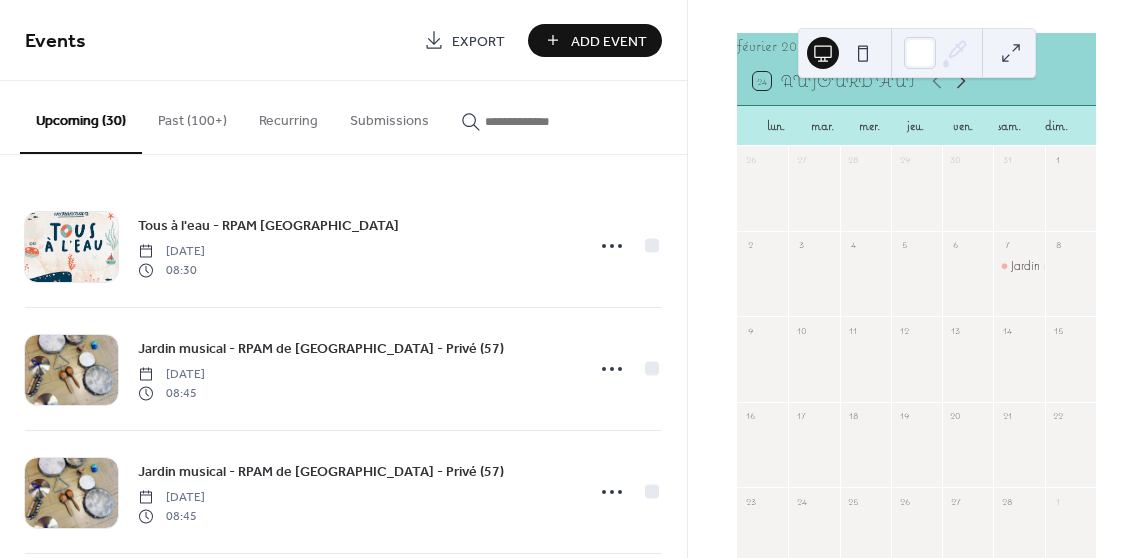 click 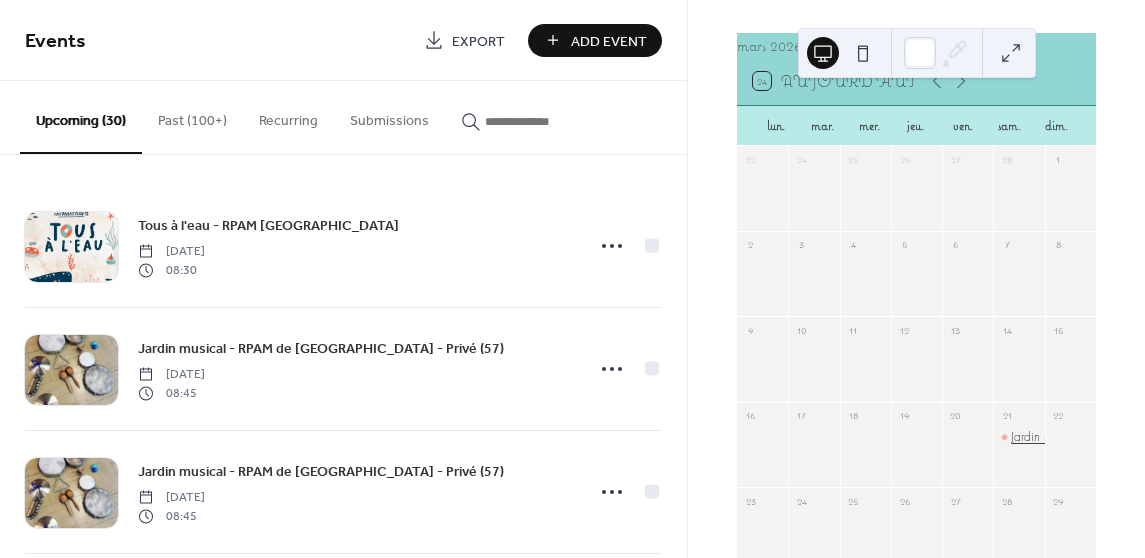 click on "Jardin musical - Porcelette - Privé" at bounding box center (1091, 437) 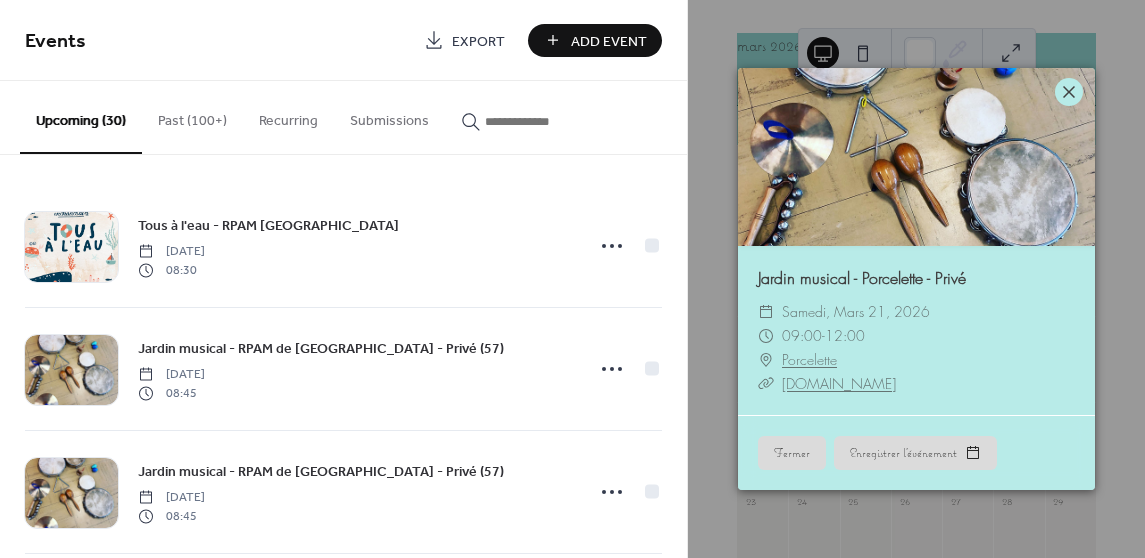 click 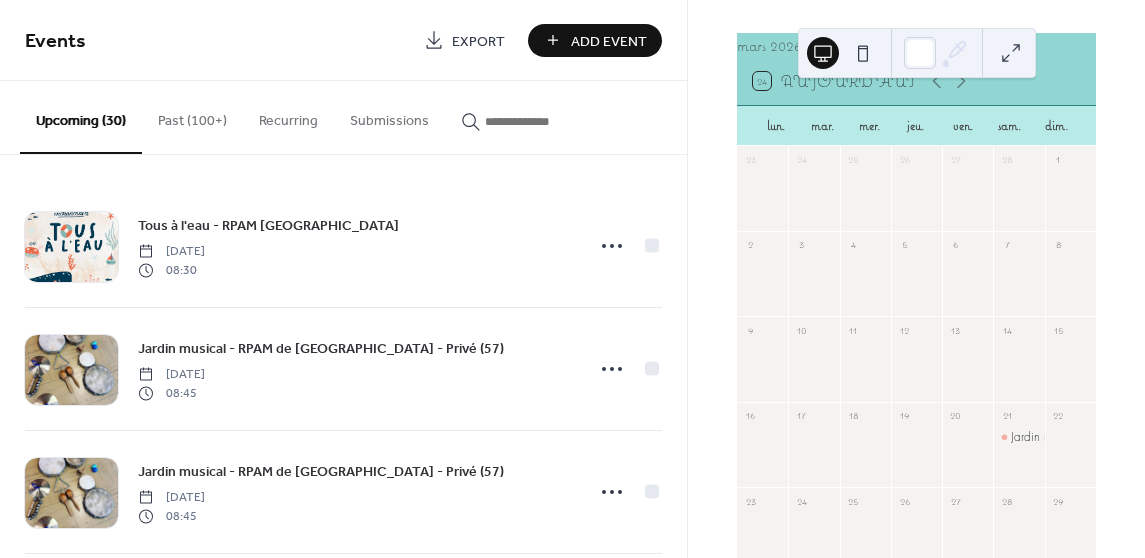 click at bounding box center (545, 121) 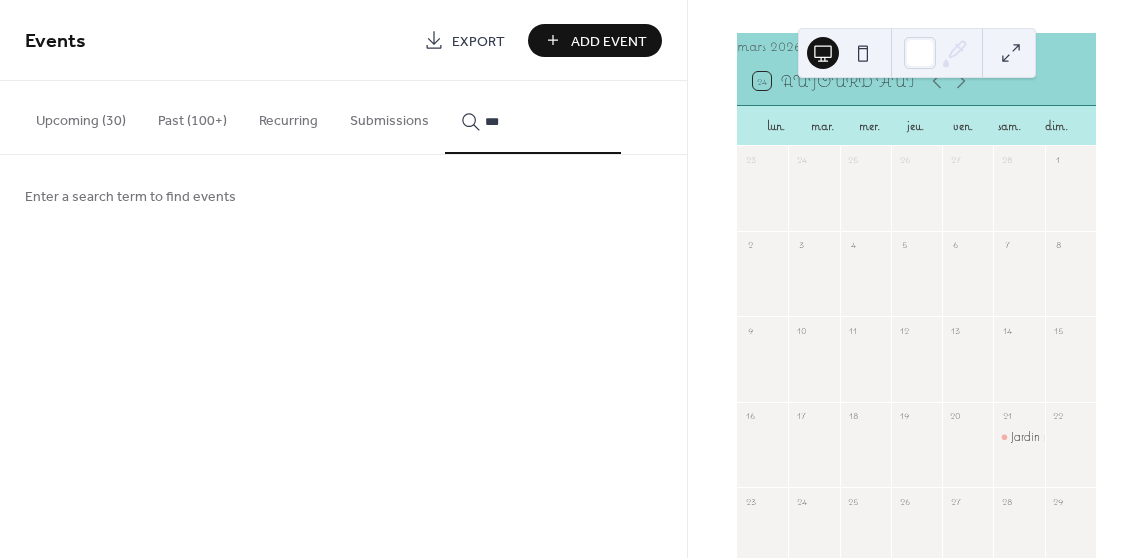 click on "**" at bounding box center [533, 117] 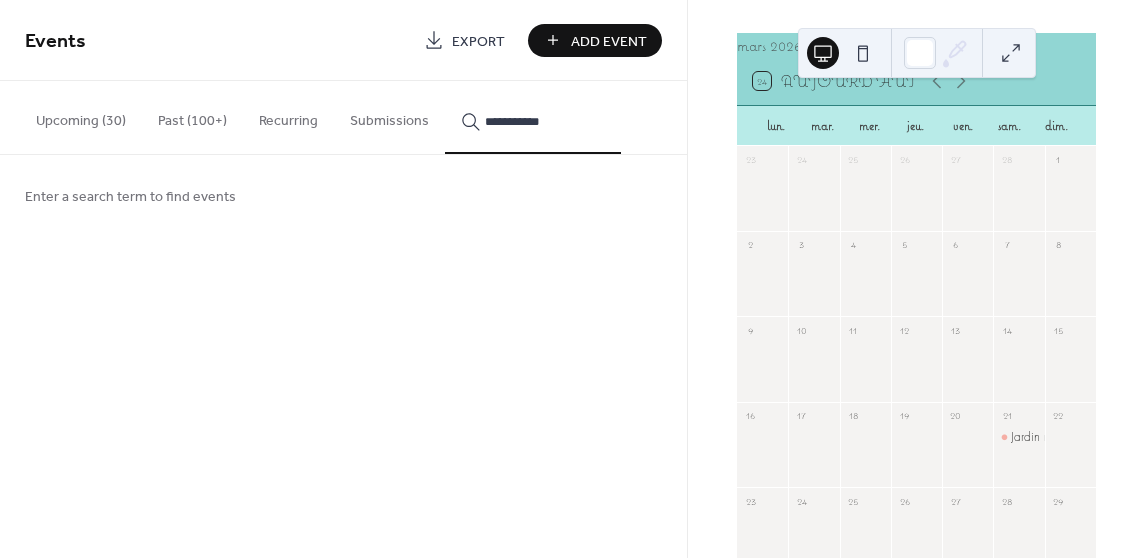 click on "**********" at bounding box center (533, 117) 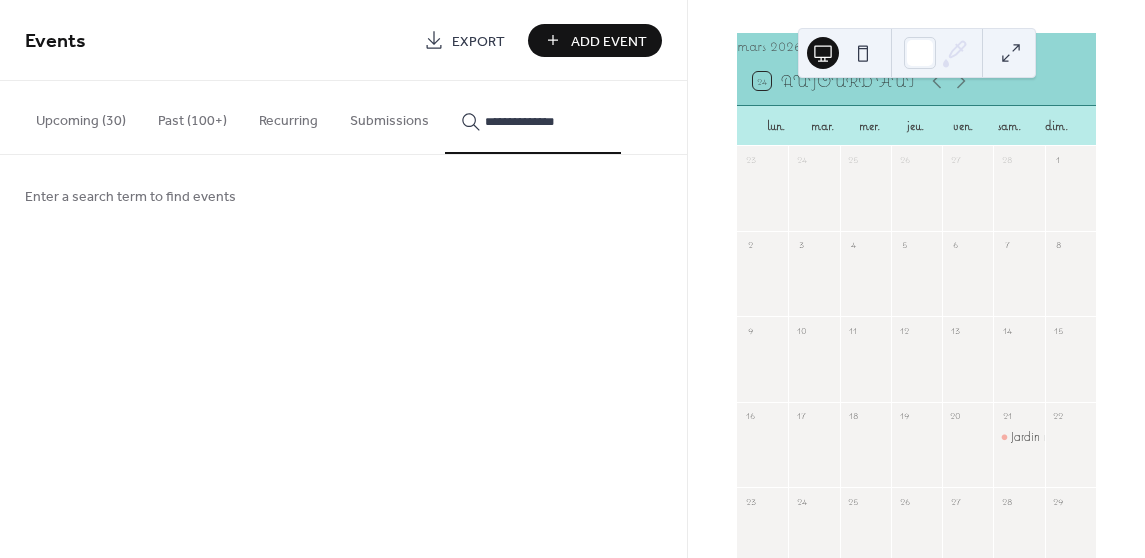 click on "**********" at bounding box center (533, 117) 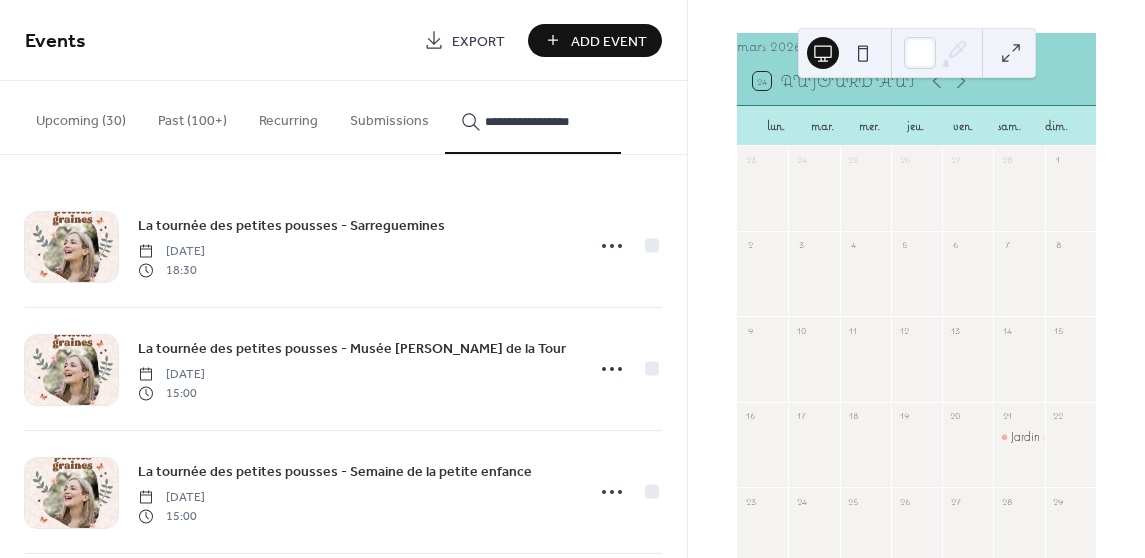 type on "**********" 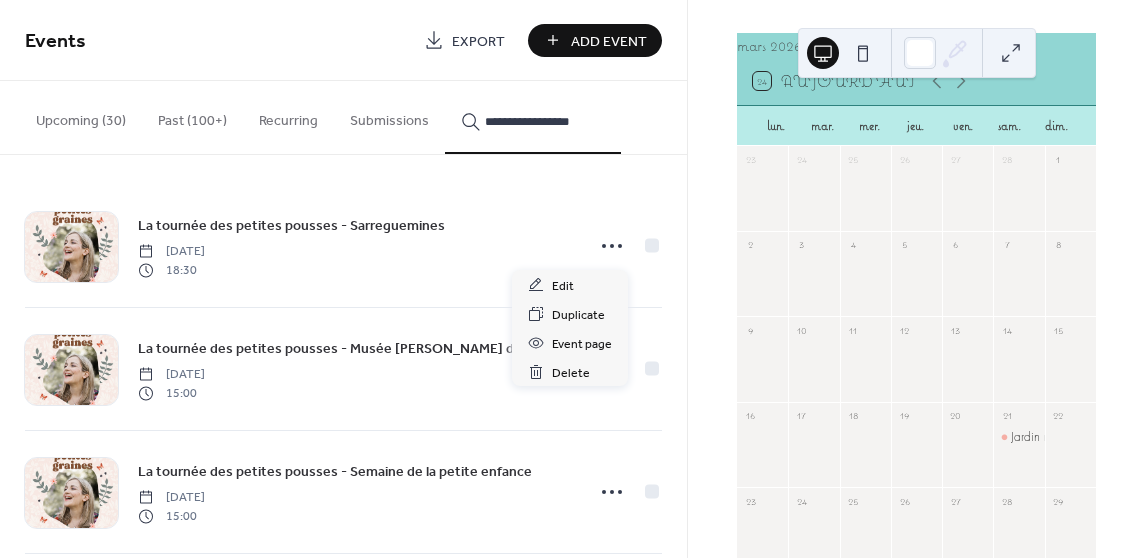 click 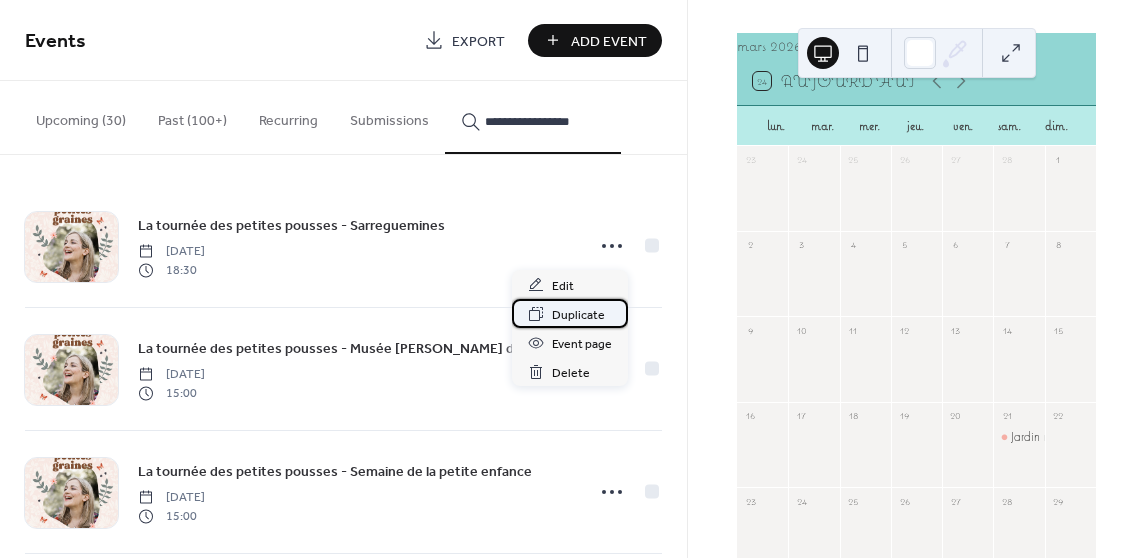 click on "Duplicate" at bounding box center [578, 315] 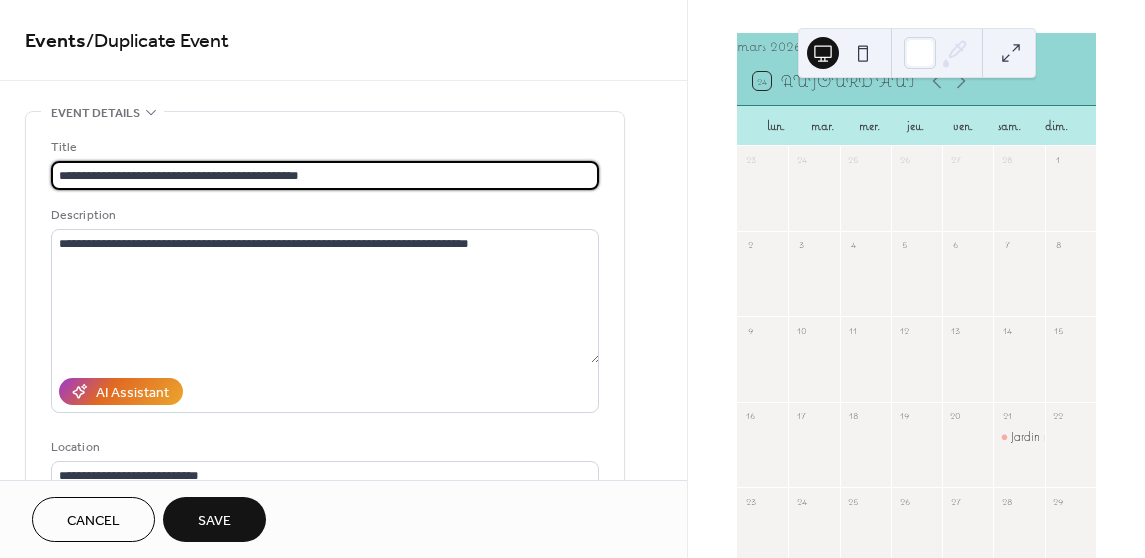 click on "**********" at bounding box center (325, 175) 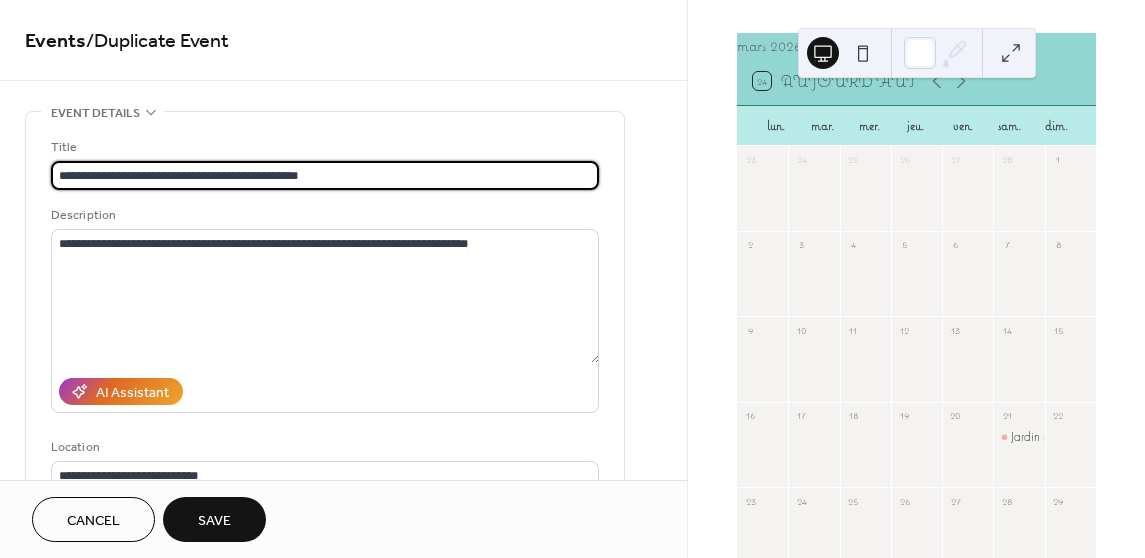 paste on "**********" 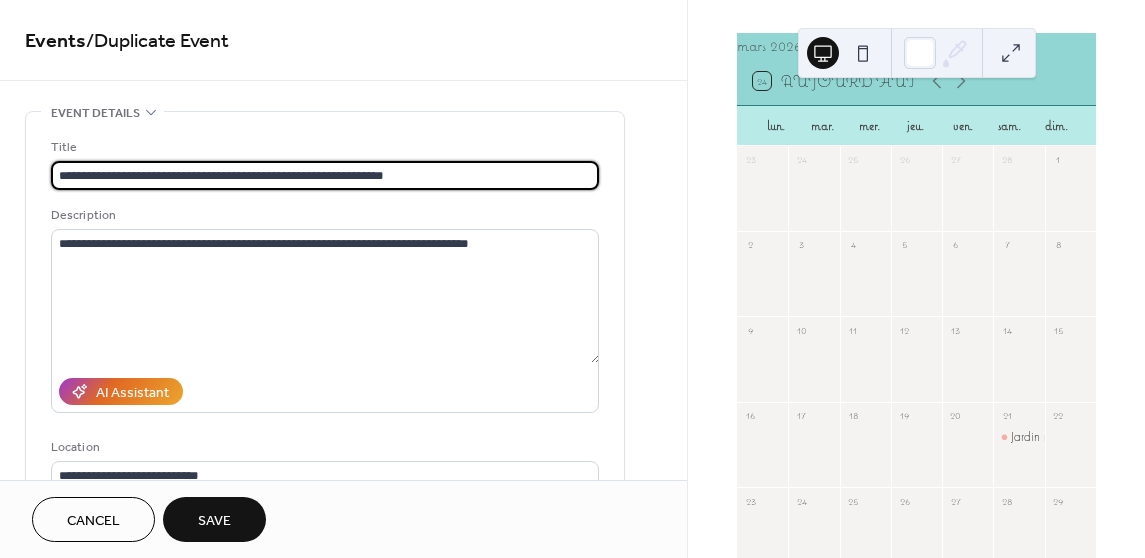 type on "**********" 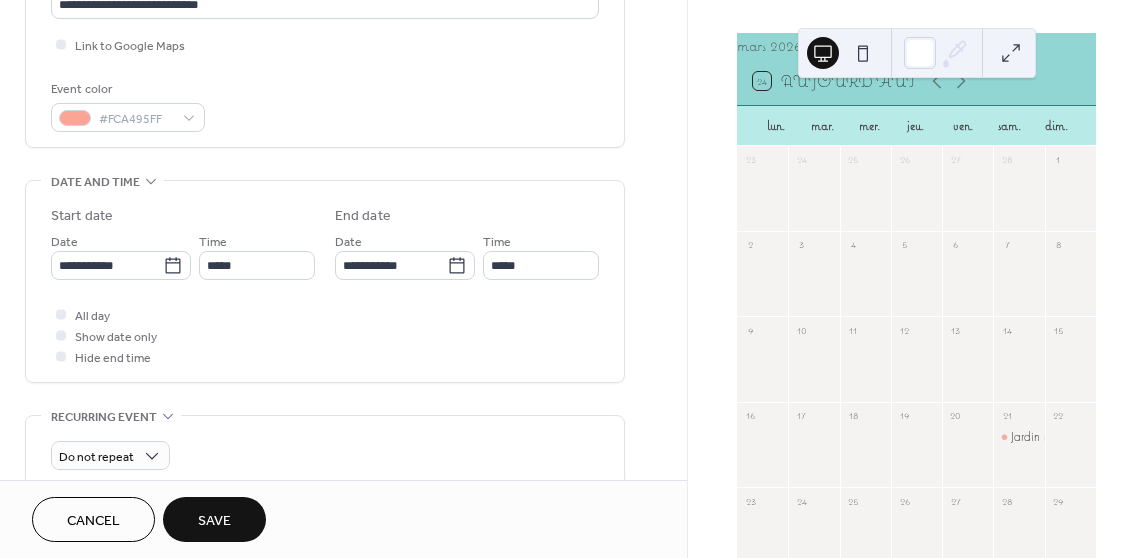 scroll, scrollTop: 528, scrollLeft: 0, axis: vertical 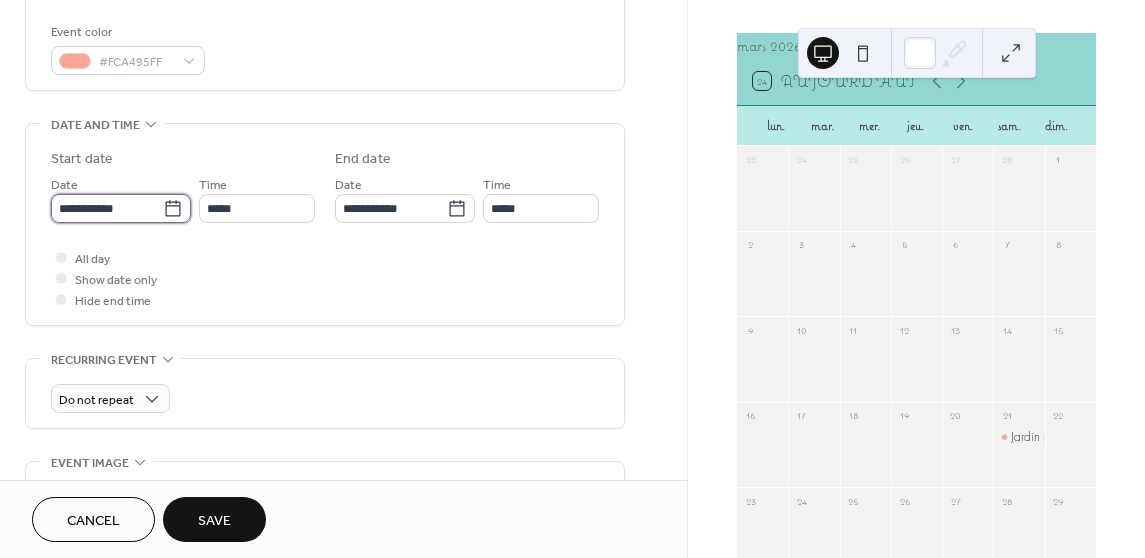 click on "**********" at bounding box center [107, 208] 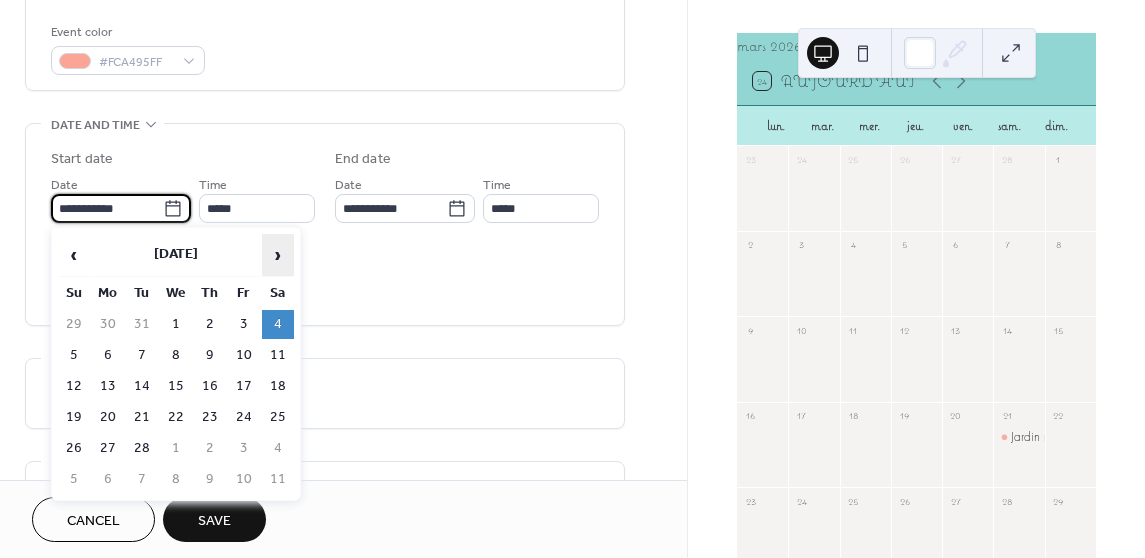 click on "›" at bounding box center (278, 255) 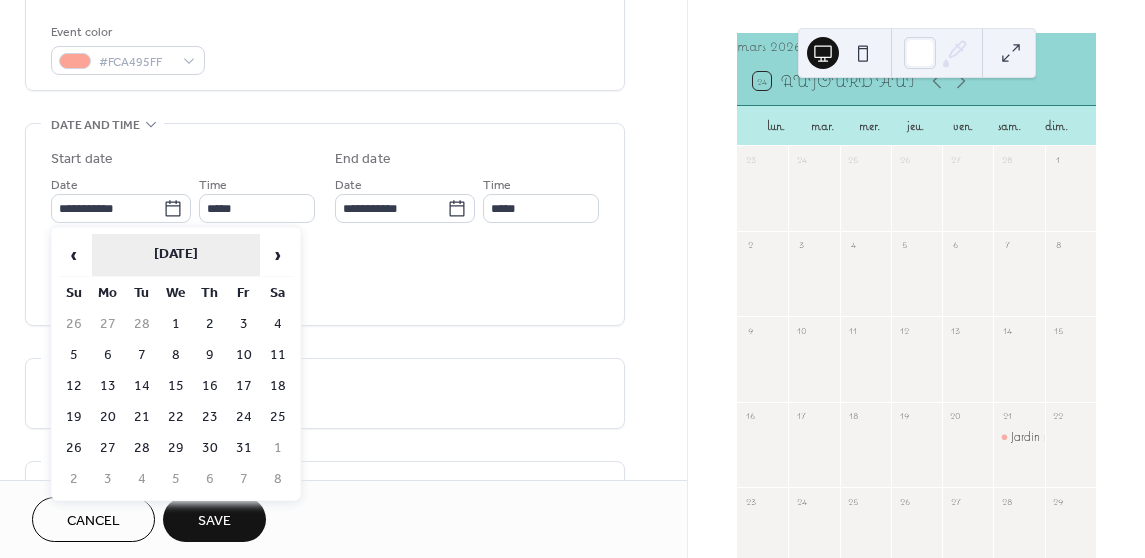 click on "[DATE]" at bounding box center [176, 255] 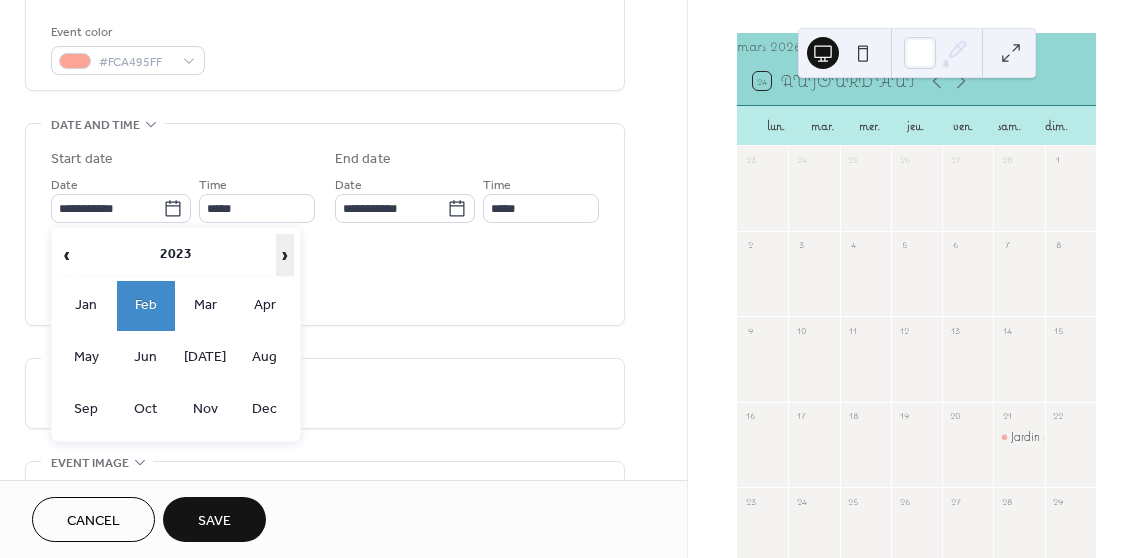 click on "›" at bounding box center [285, 255] 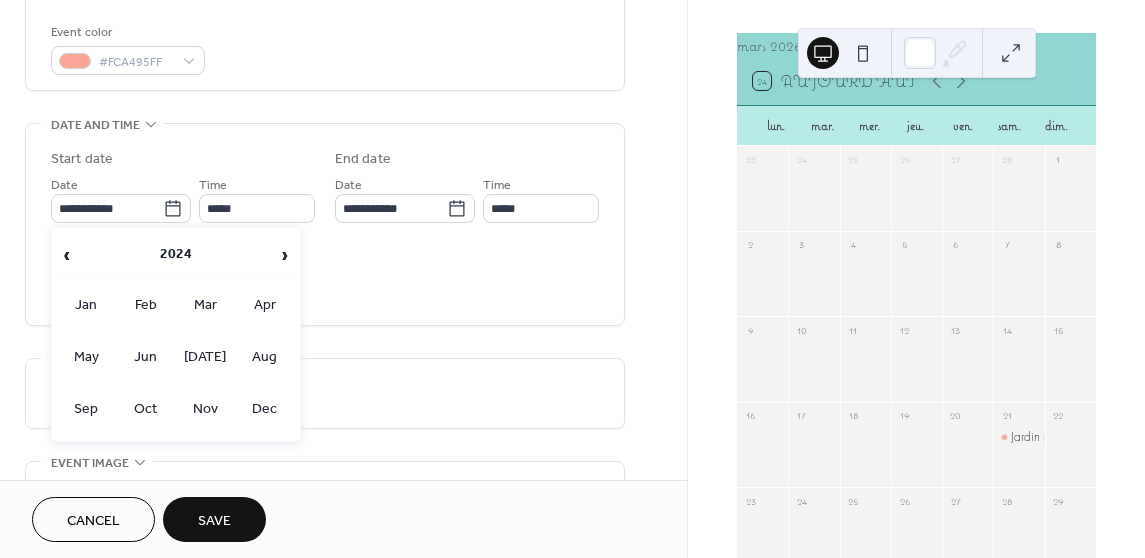 click on "‹ 2024 › Jan Feb Mar Apr May Jun [DATE] Aug Sep Oct Nov Dec" at bounding box center (176, 334) 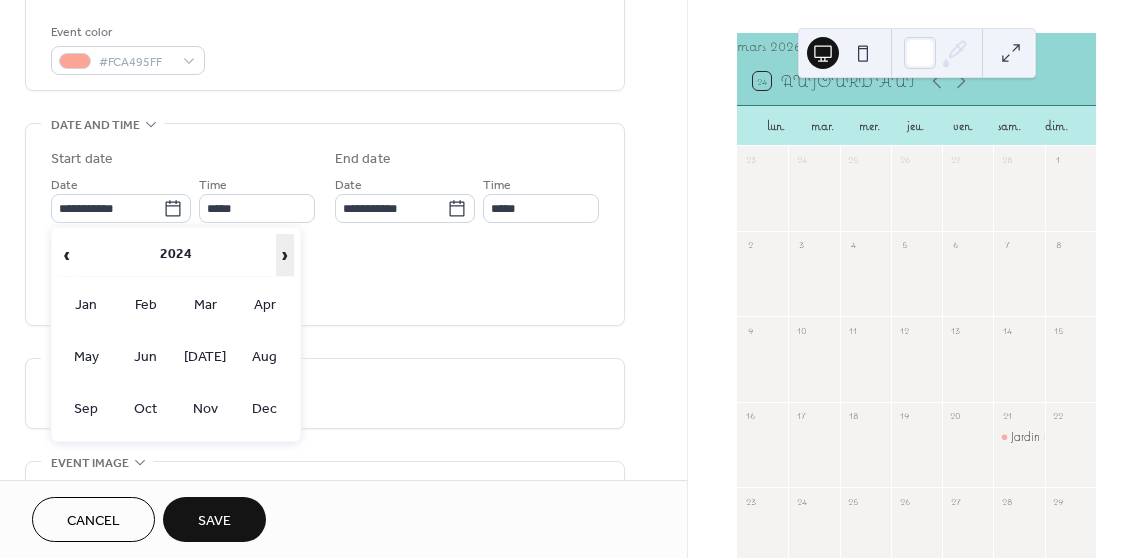 click on "›" at bounding box center (285, 255) 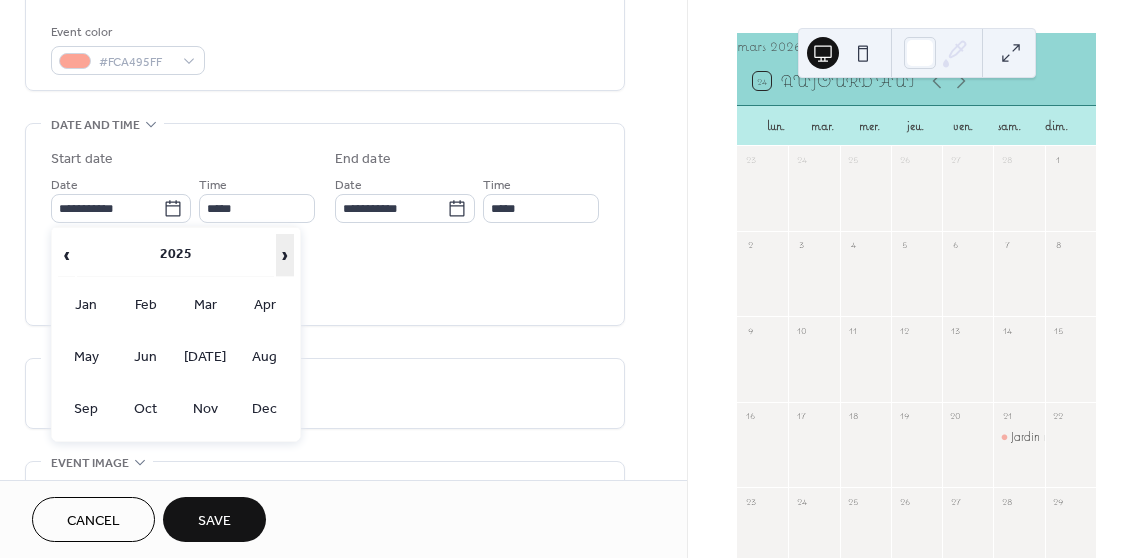 click on "›" at bounding box center [285, 255] 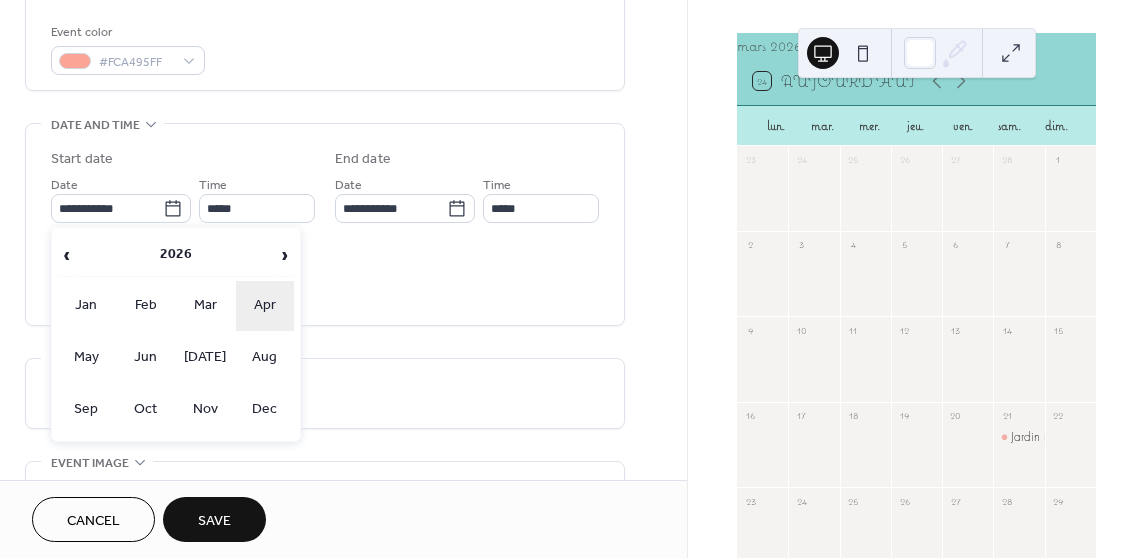 click on "Apr" at bounding box center (265, 306) 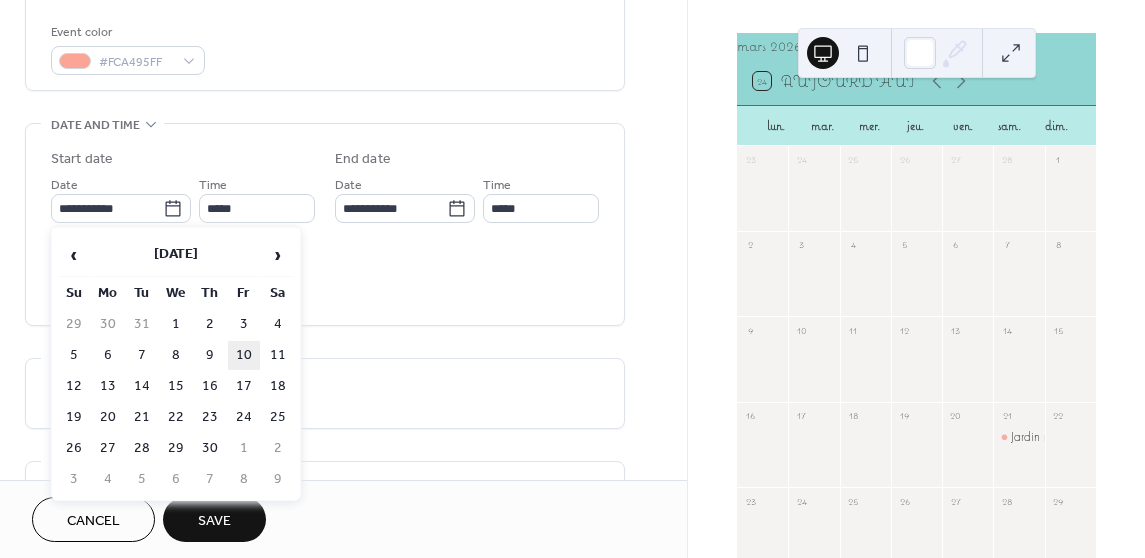 click on "10" at bounding box center (244, 355) 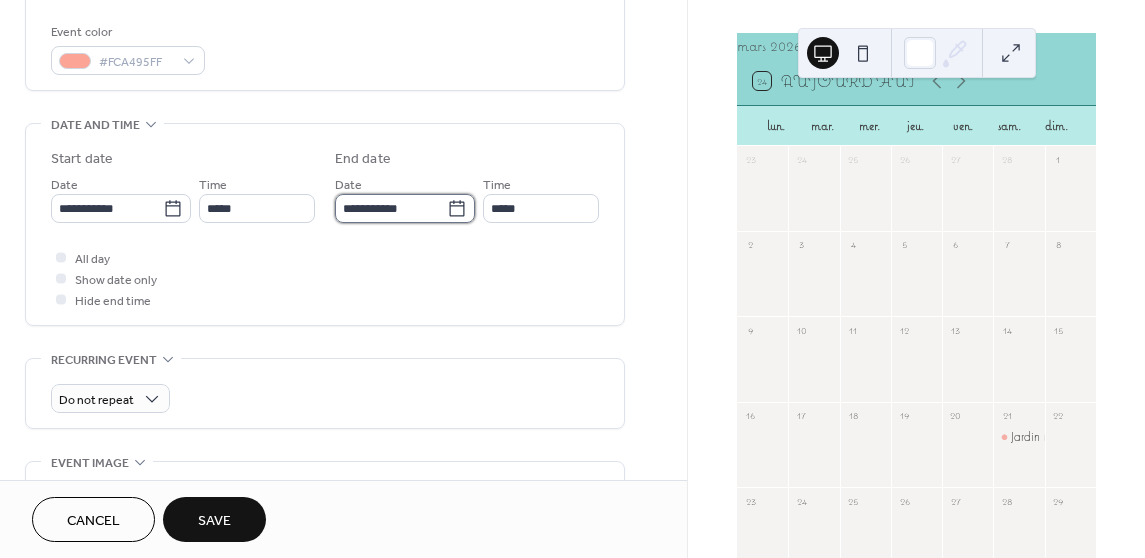 click on "**********" at bounding box center [391, 208] 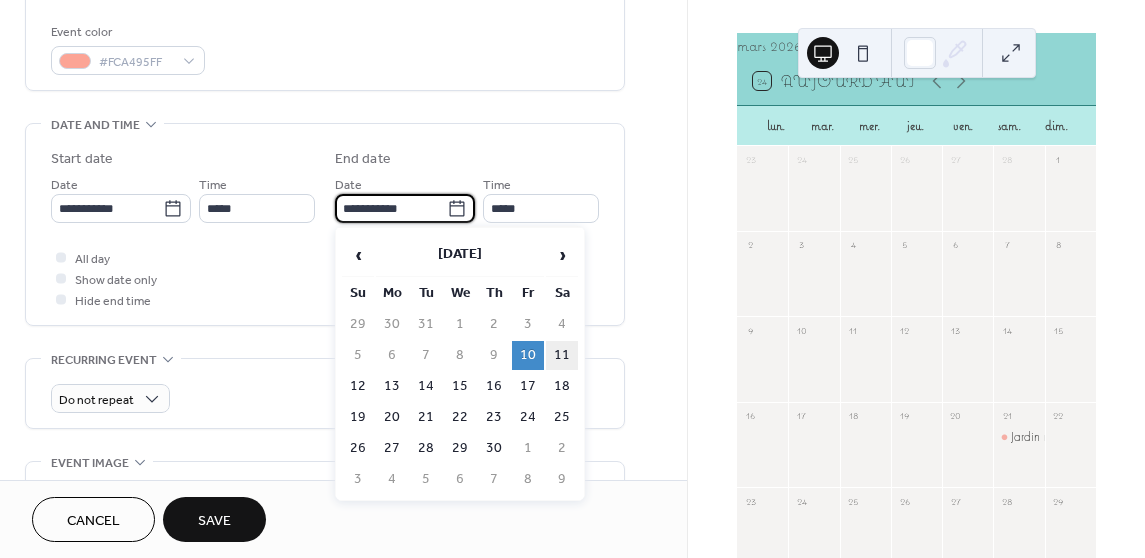 click on "11" at bounding box center [562, 355] 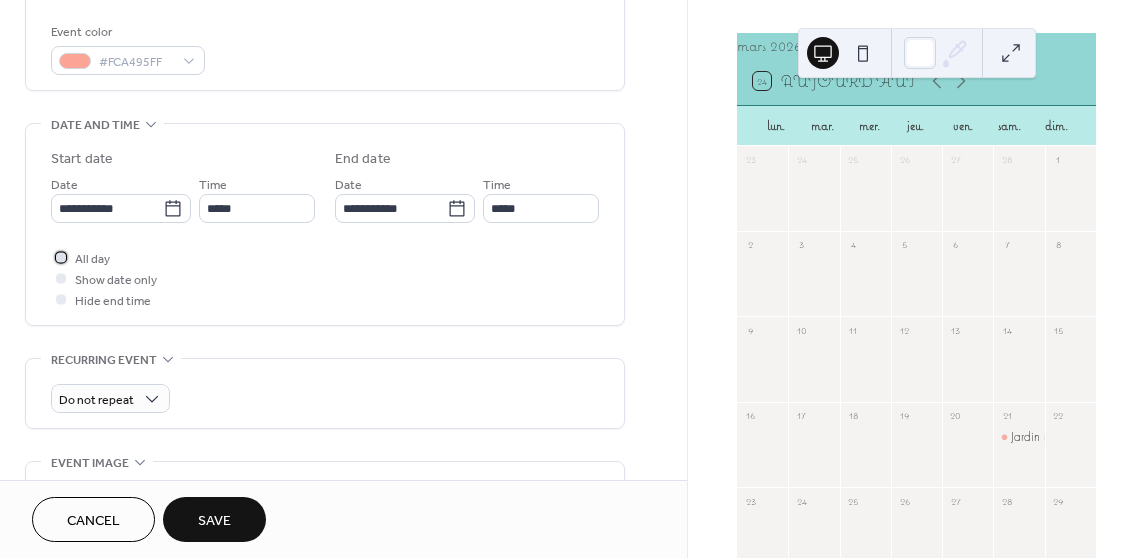 click on "All day" at bounding box center [92, 259] 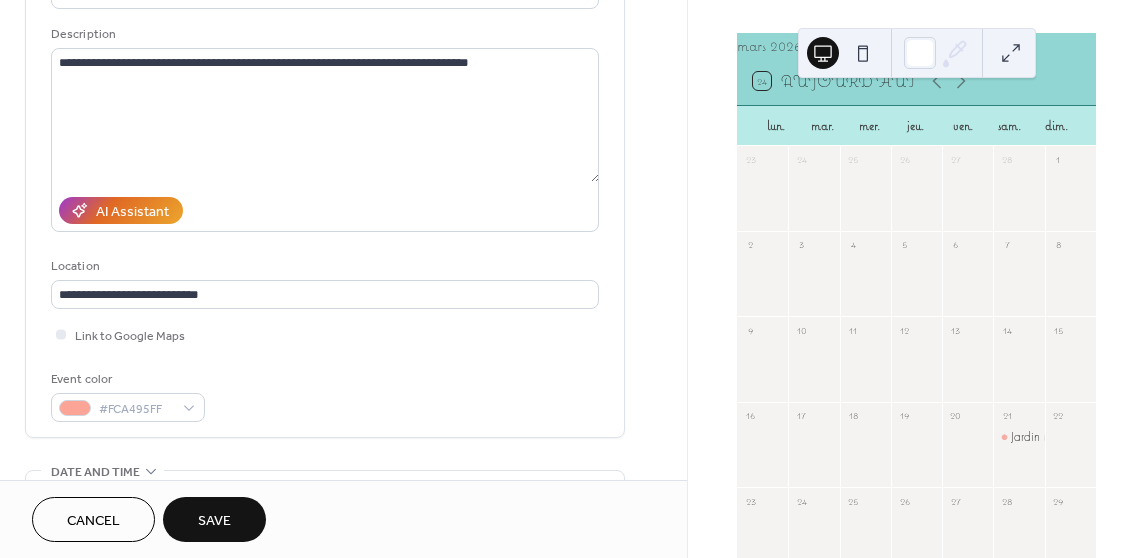 scroll, scrollTop: 0, scrollLeft: 0, axis: both 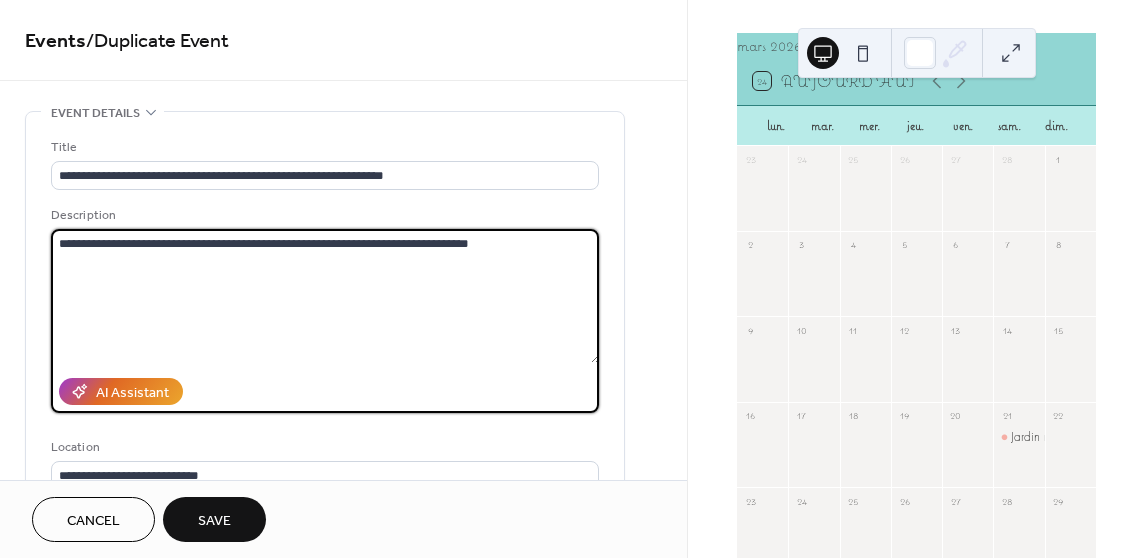 drag, startPoint x: 520, startPoint y: 242, endPoint x: 283, endPoint y: 257, distance: 237.47421 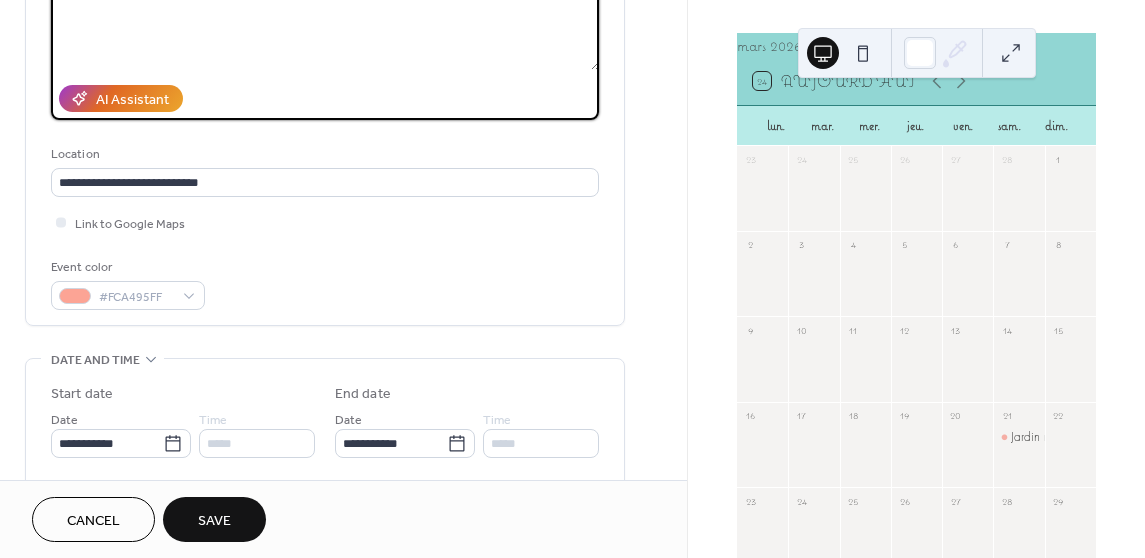 scroll, scrollTop: 325, scrollLeft: 0, axis: vertical 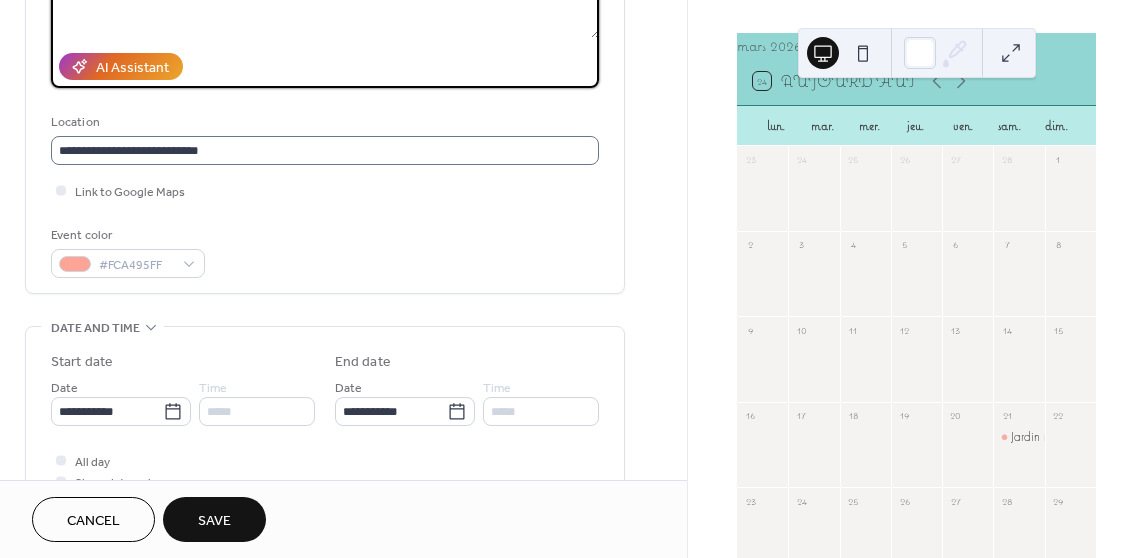 type on "**********" 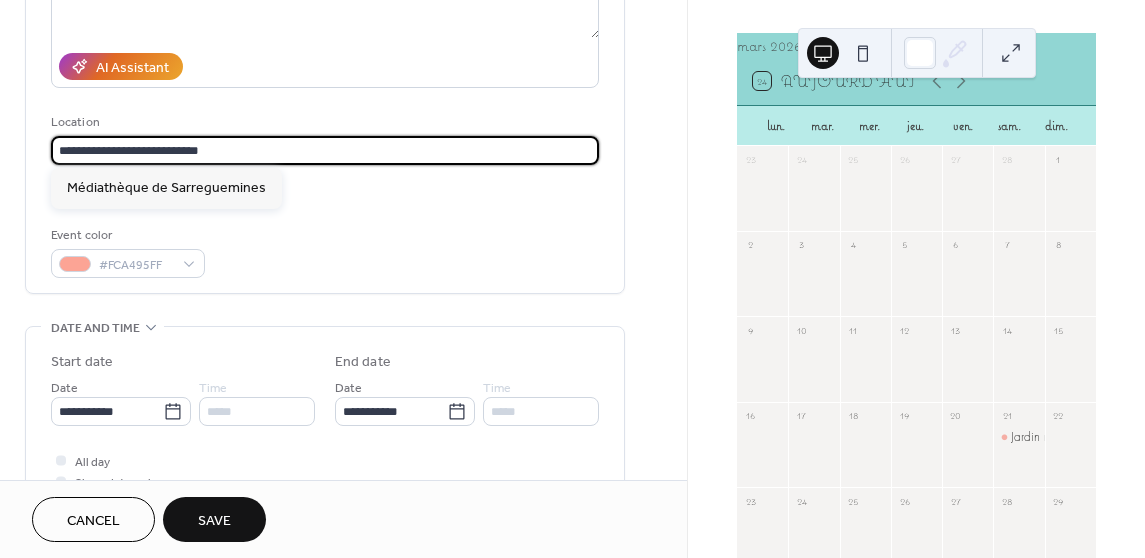 drag, startPoint x: 243, startPoint y: 150, endPoint x: 45, endPoint y: 162, distance: 198.3633 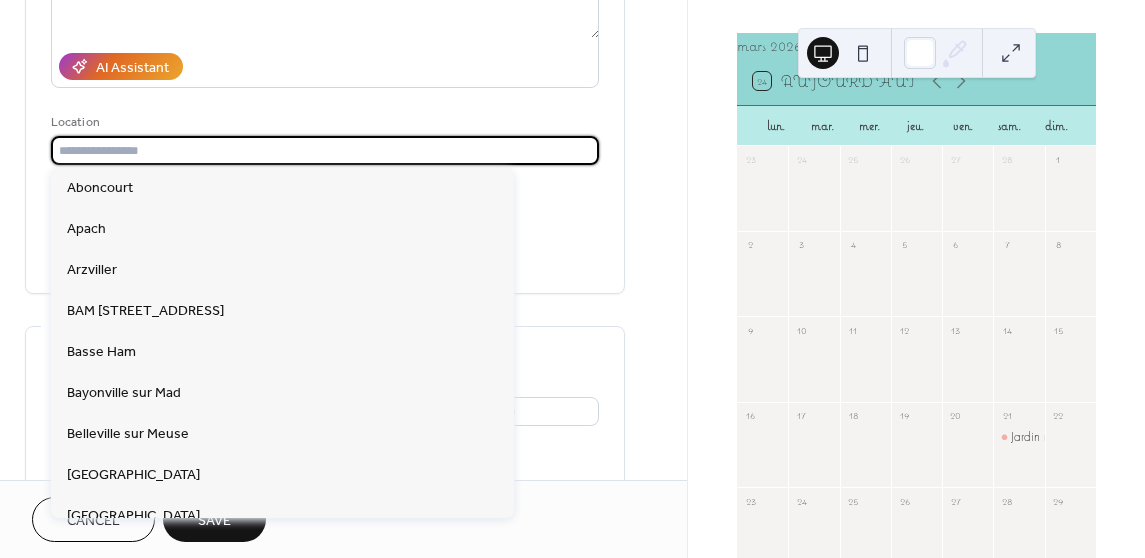scroll, scrollTop: 0, scrollLeft: 0, axis: both 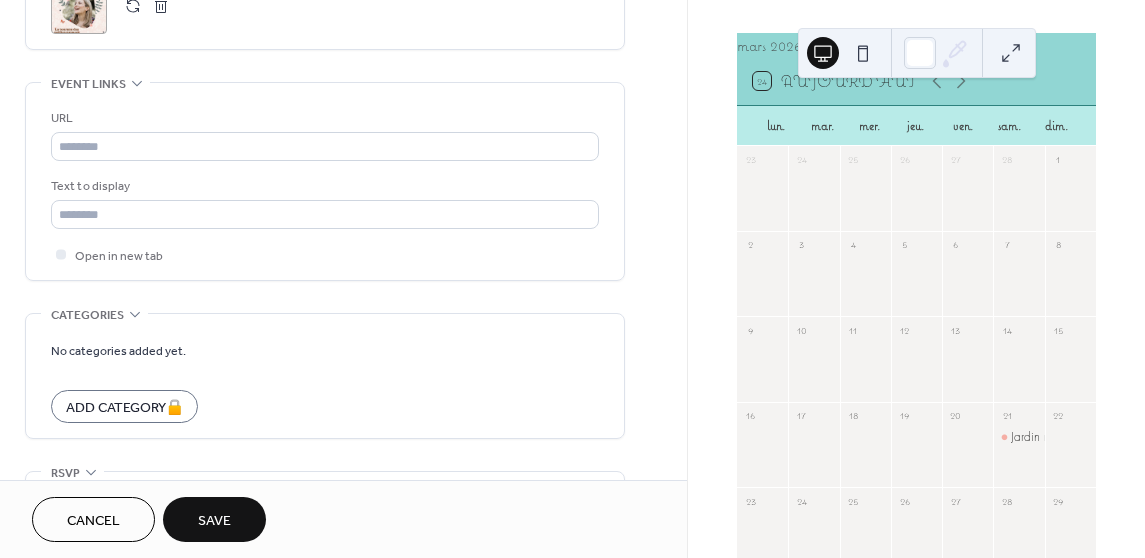 type on "**********" 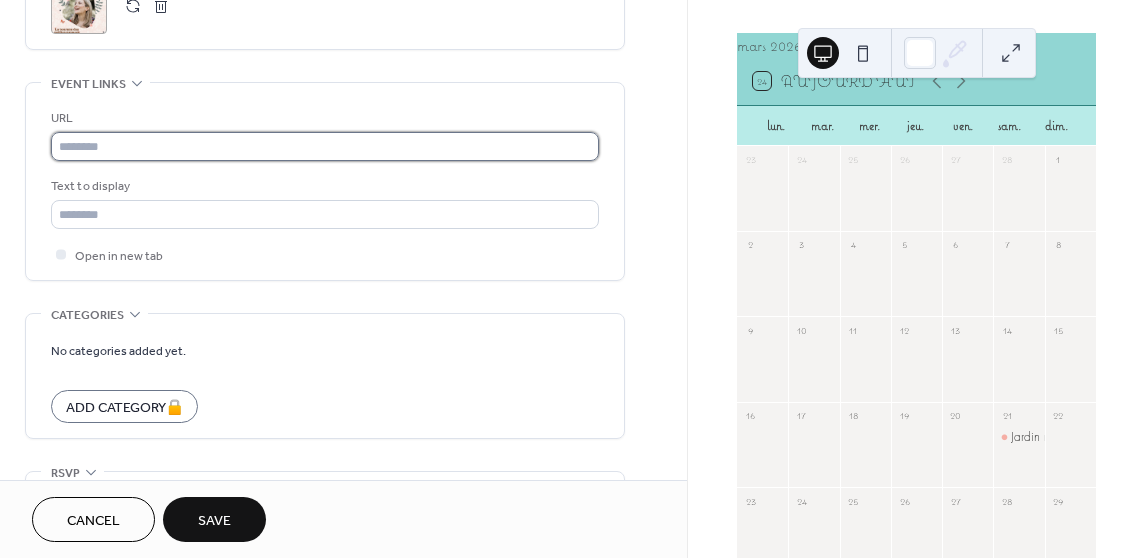 type 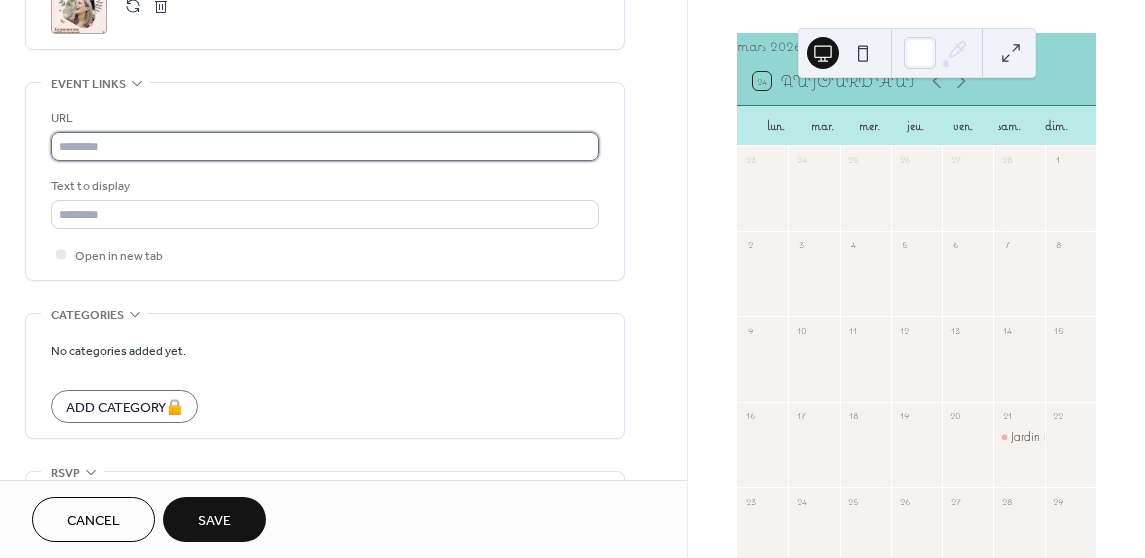 click at bounding box center [325, 146] 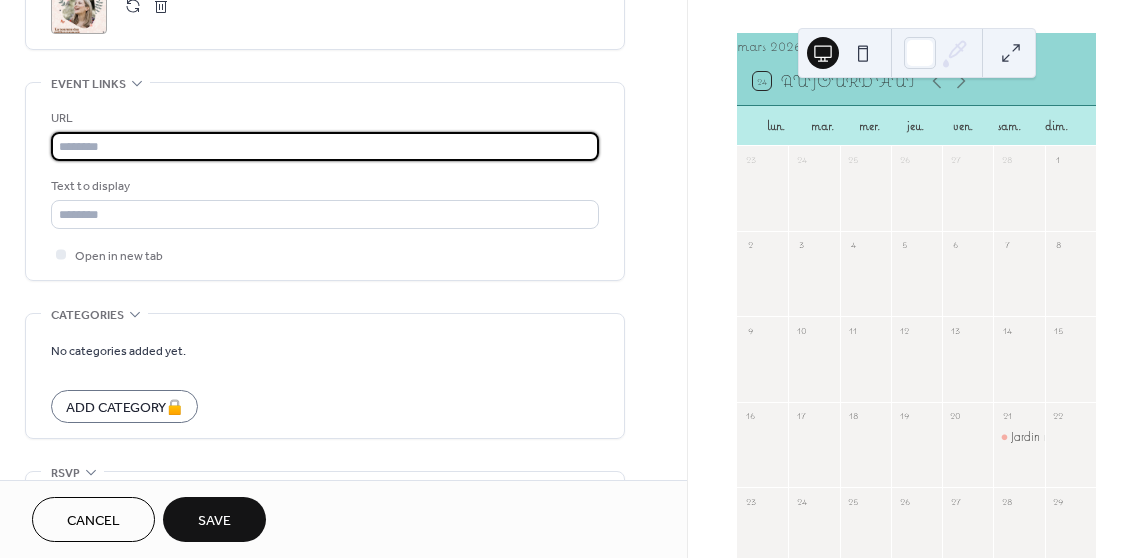 paste on "**********" 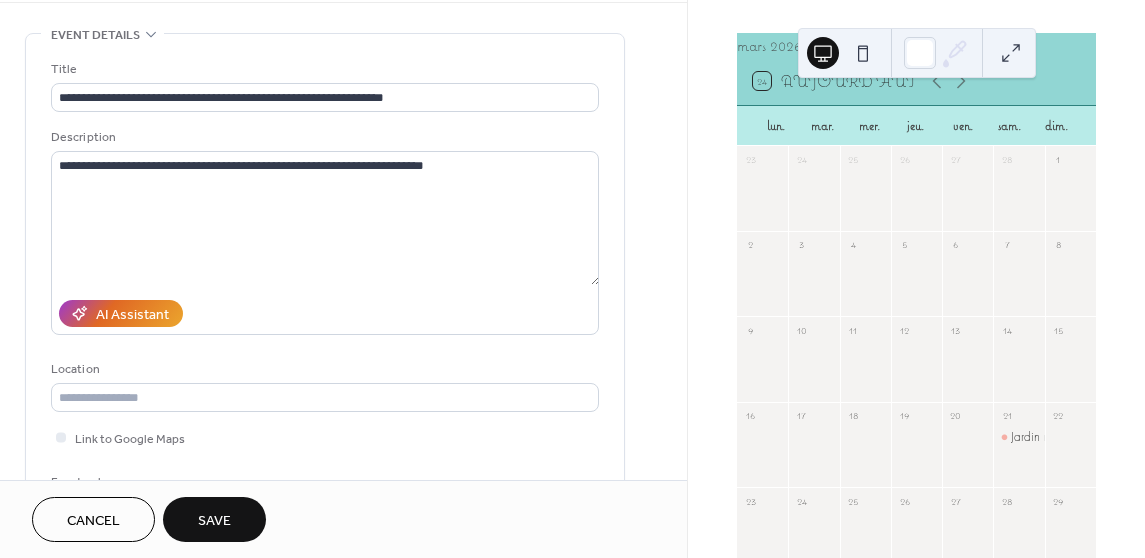 scroll, scrollTop: 0, scrollLeft: 0, axis: both 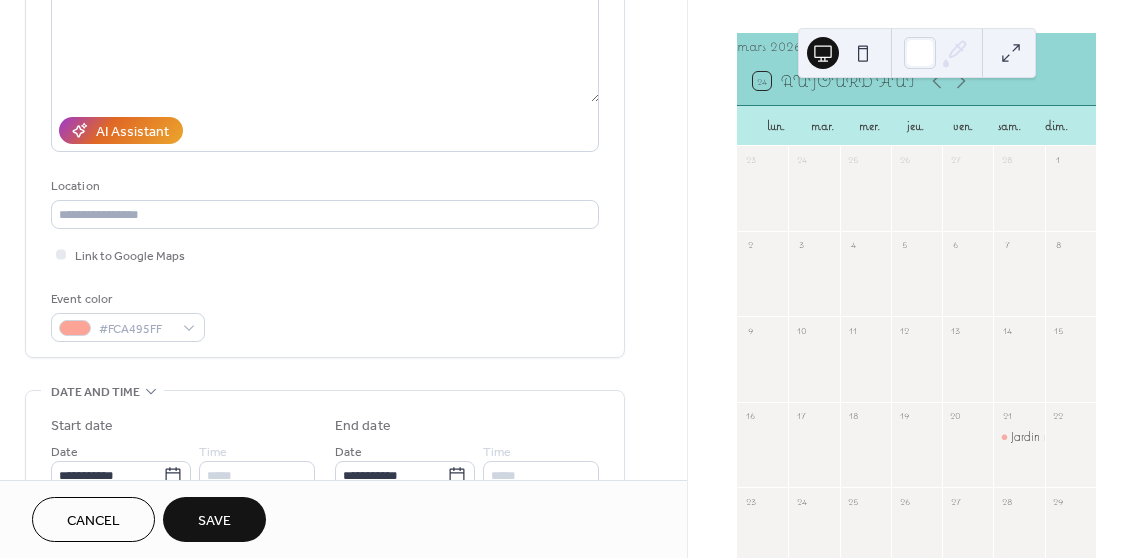 type on "**********" 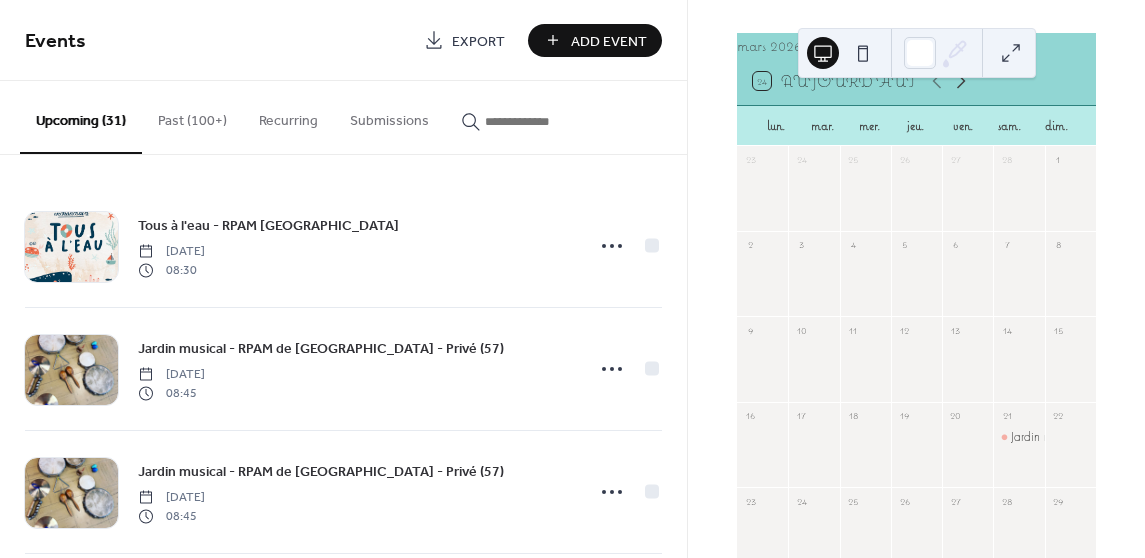 click 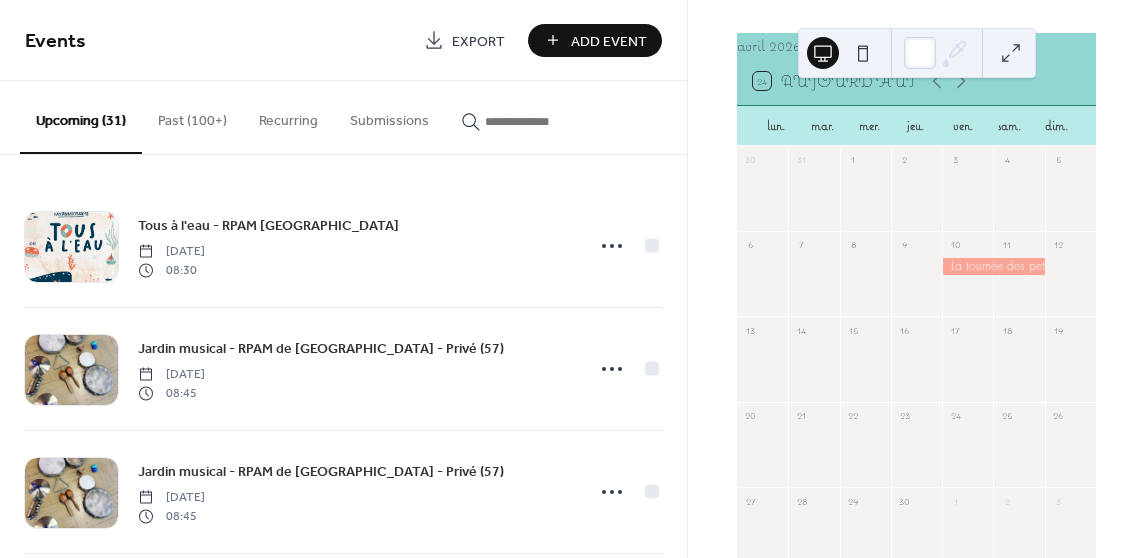 click at bounding box center [993, 266] 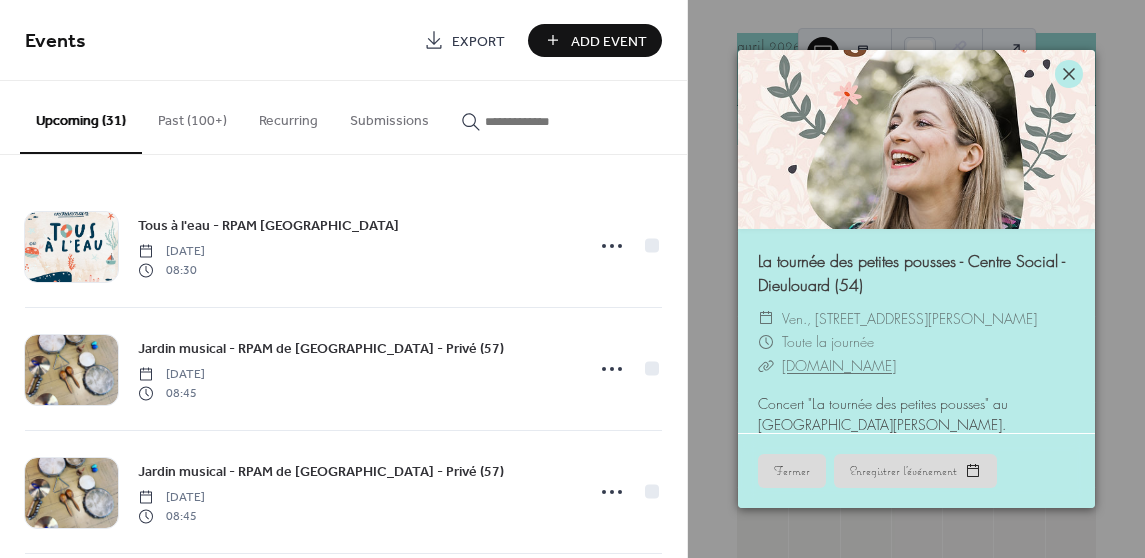 click 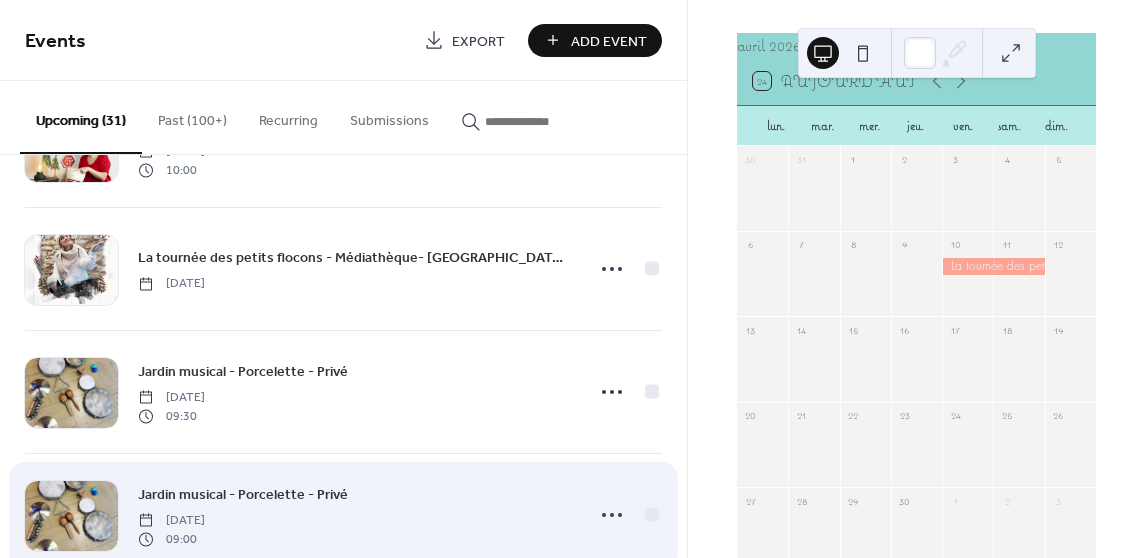 scroll, scrollTop: 3335, scrollLeft: 0, axis: vertical 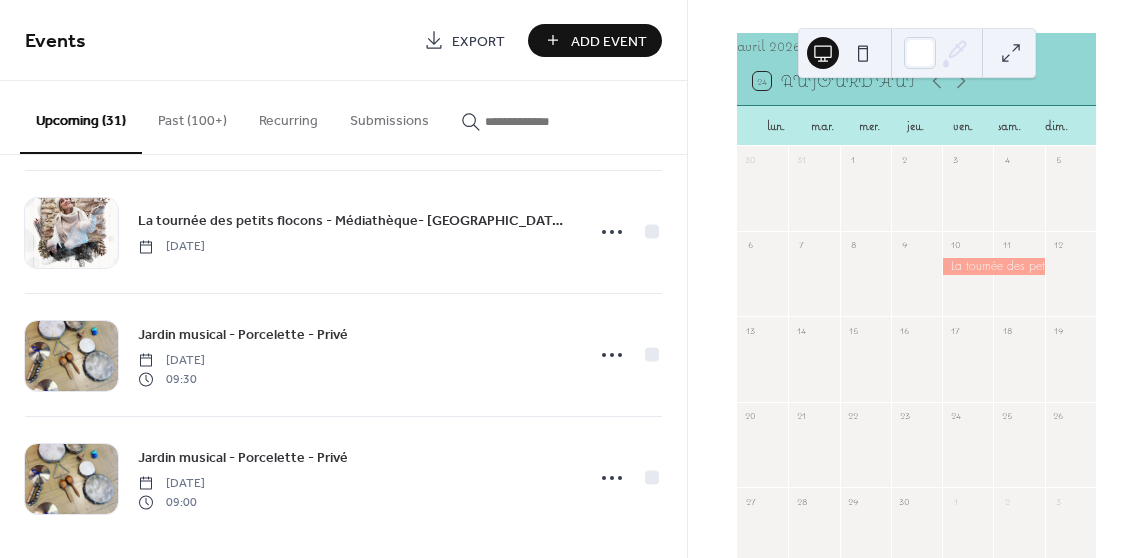 click at bounding box center (863, 53) 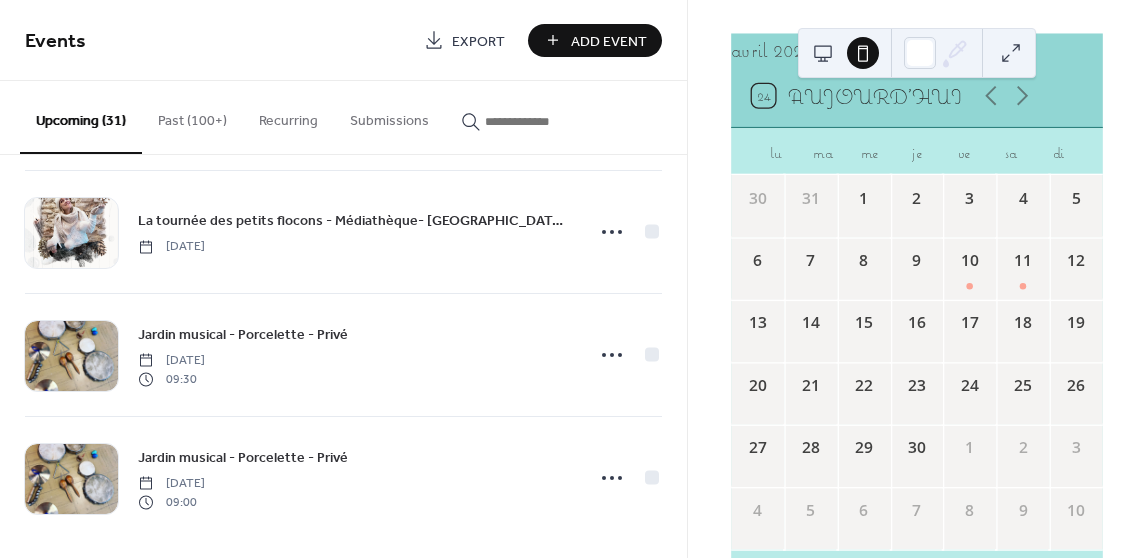 click at bounding box center (823, 53) 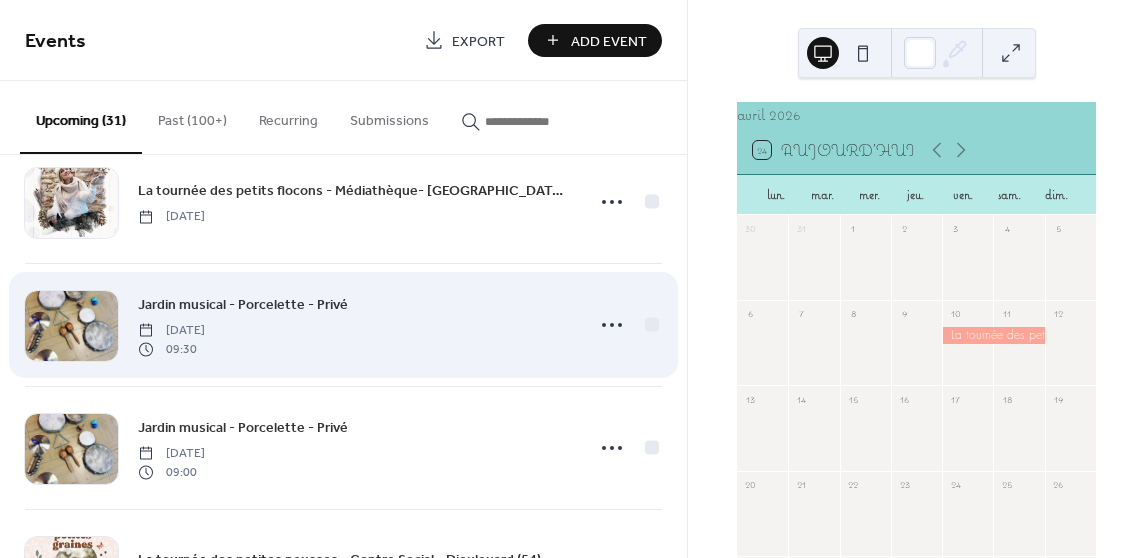 scroll, scrollTop: 3458, scrollLeft: 0, axis: vertical 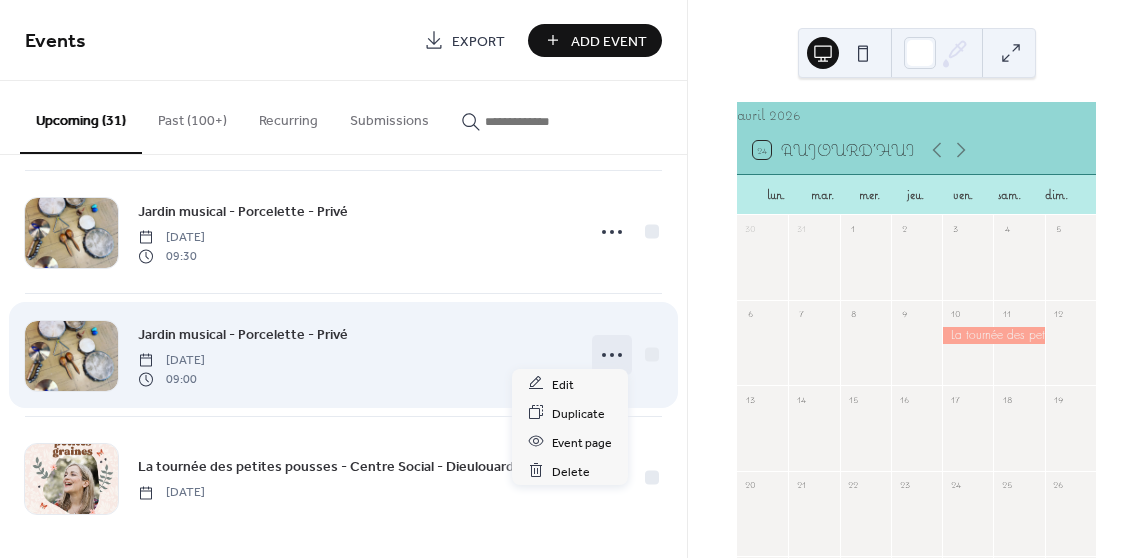 click 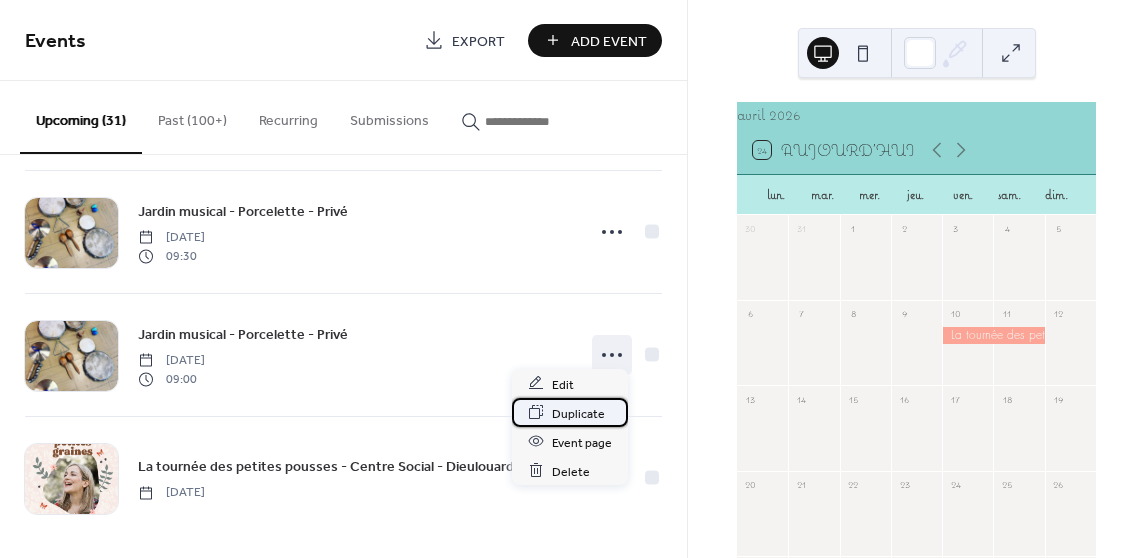click on "Duplicate" at bounding box center [578, 413] 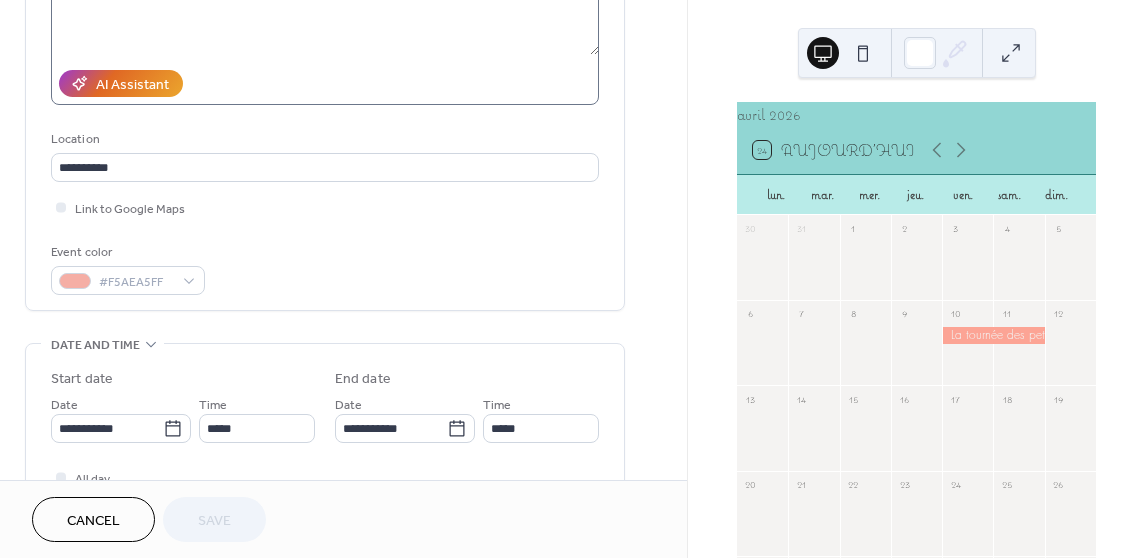 scroll, scrollTop: 309, scrollLeft: 0, axis: vertical 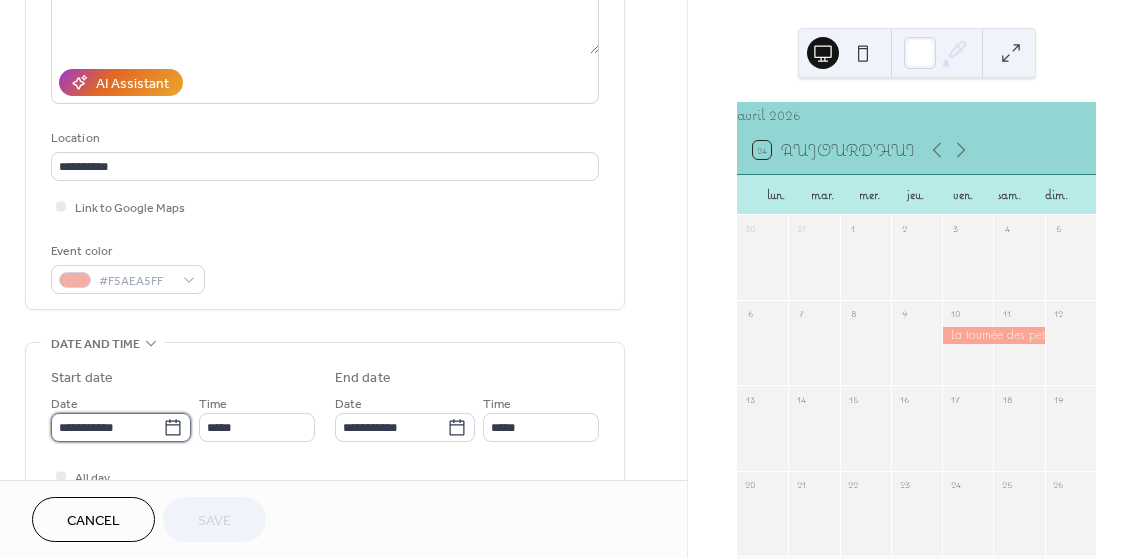 click on "**********" at bounding box center [107, 427] 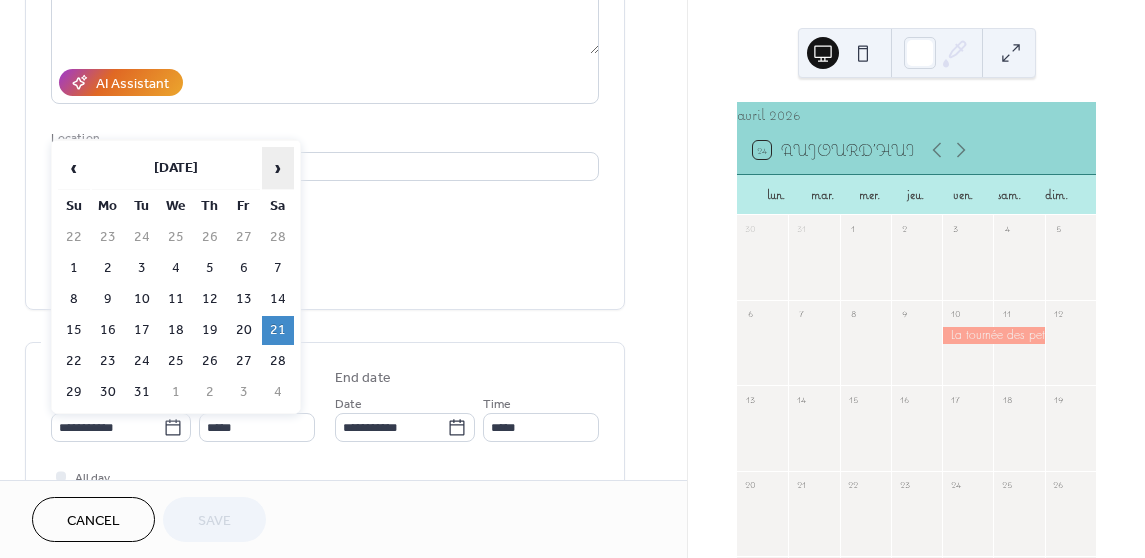 click on "›" at bounding box center (278, 168) 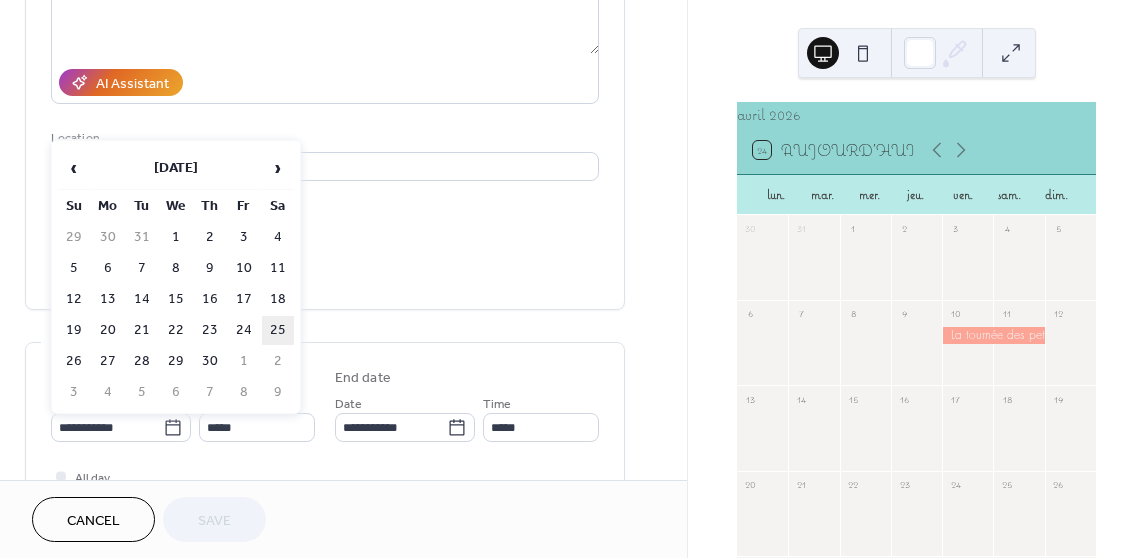 click on "25" at bounding box center [278, 330] 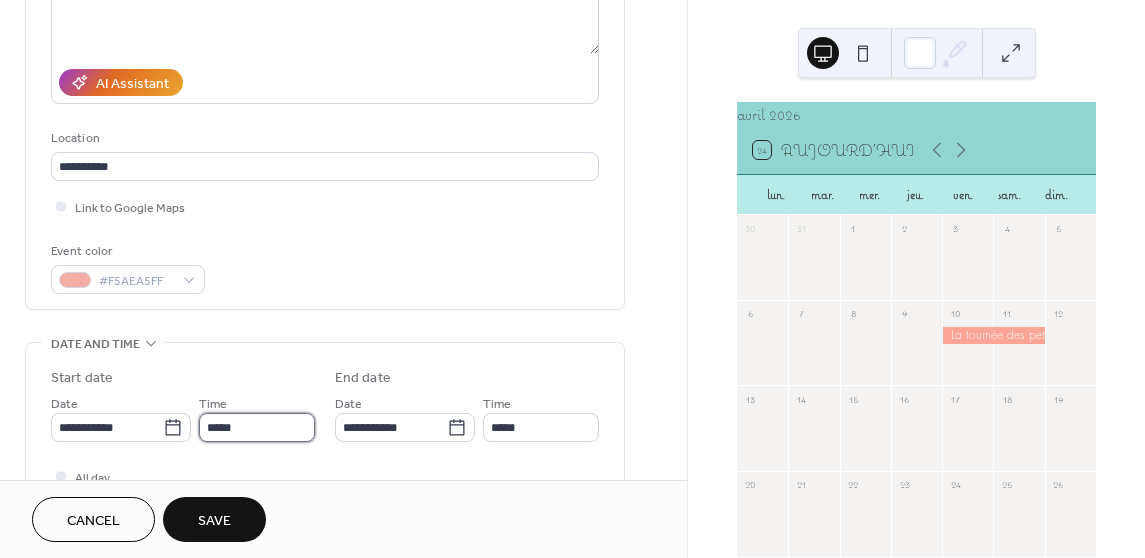 click on "*****" at bounding box center [257, 427] 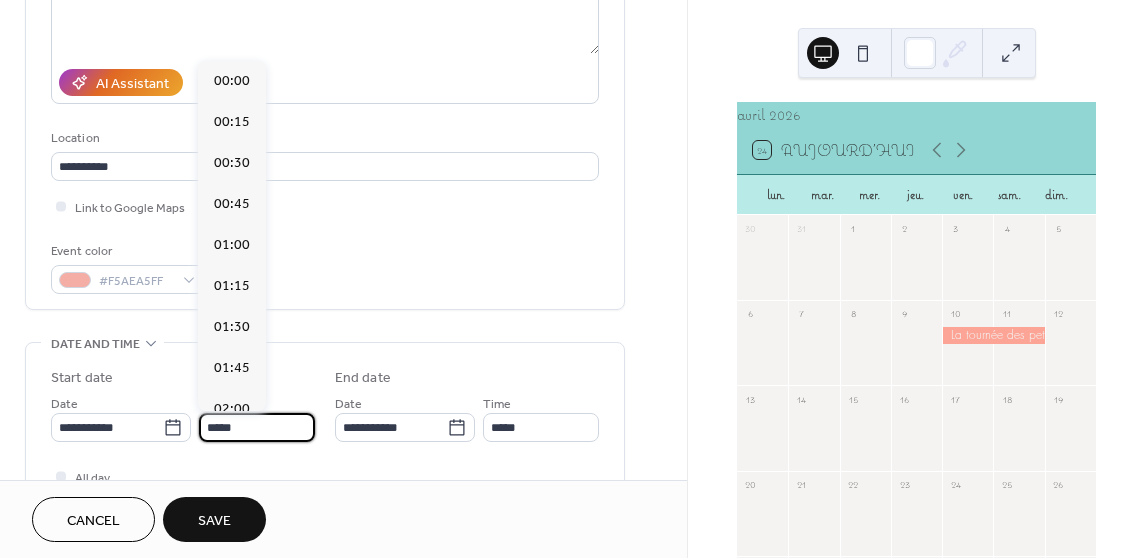 scroll, scrollTop: 1476, scrollLeft: 0, axis: vertical 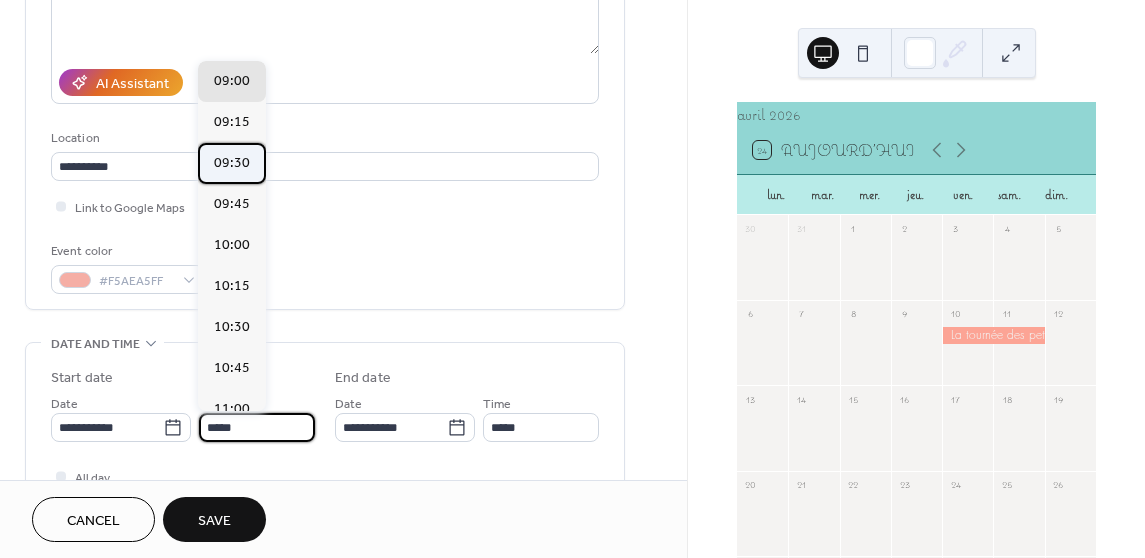 click on "09:30" at bounding box center (232, 163) 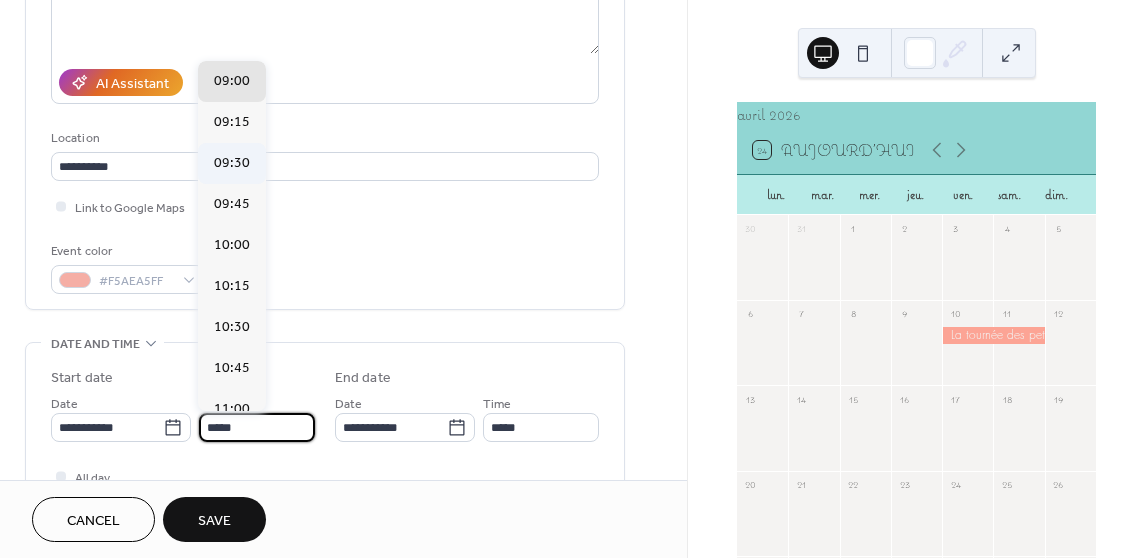 type on "*****" 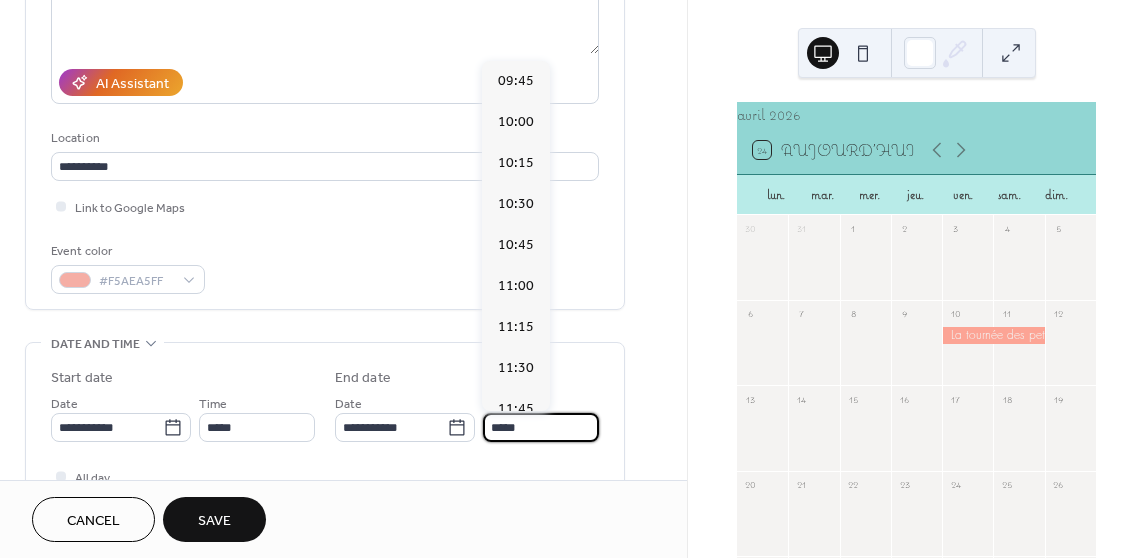 click on "*****" at bounding box center [541, 427] 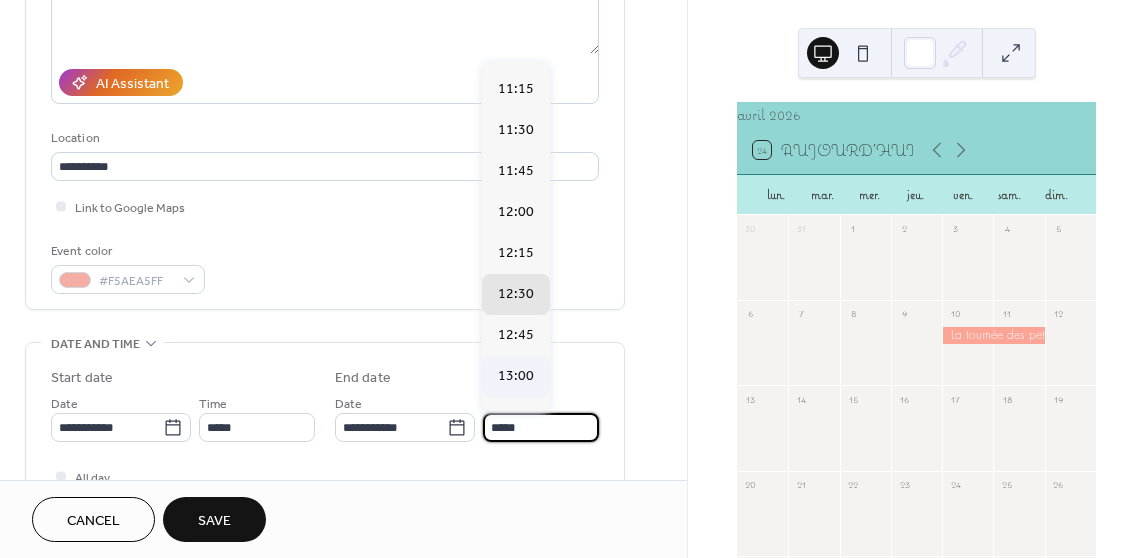 scroll, scrollTop: 229, scrollLeft: 0, axis: vertical 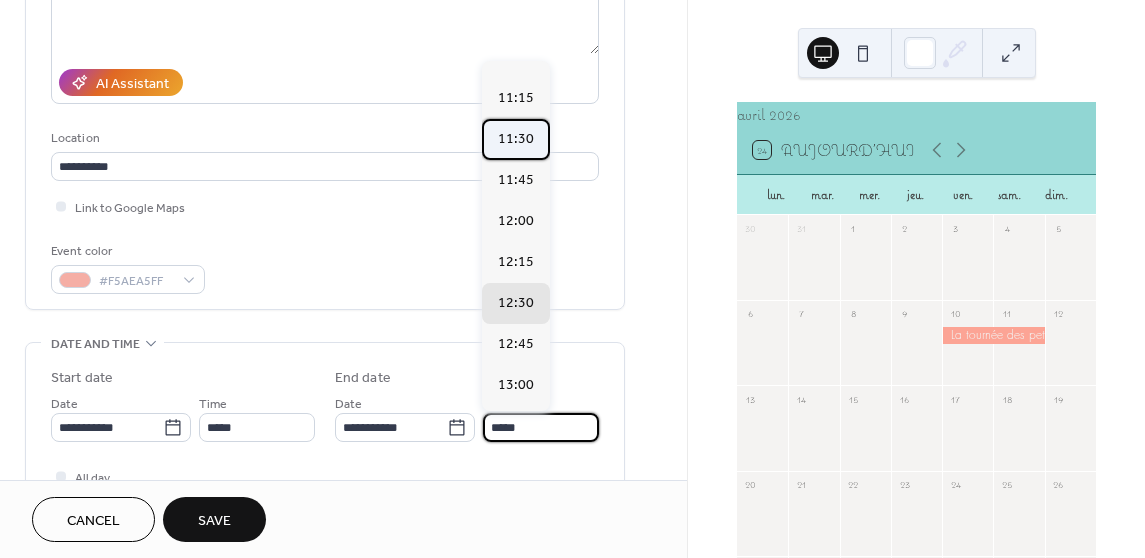 click on "11:30" at bounding box center [516, 139] 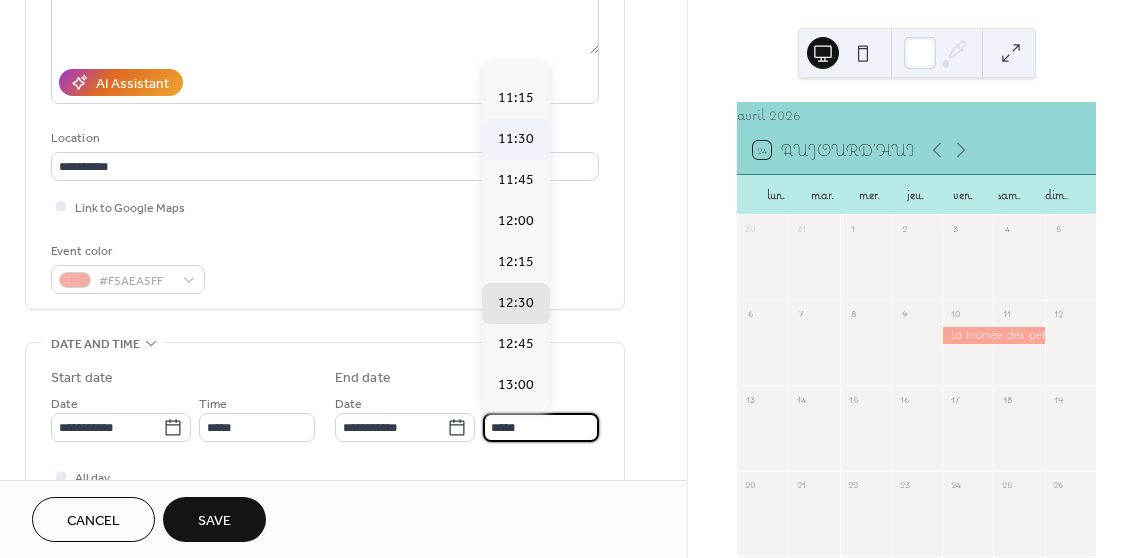type on "*****" 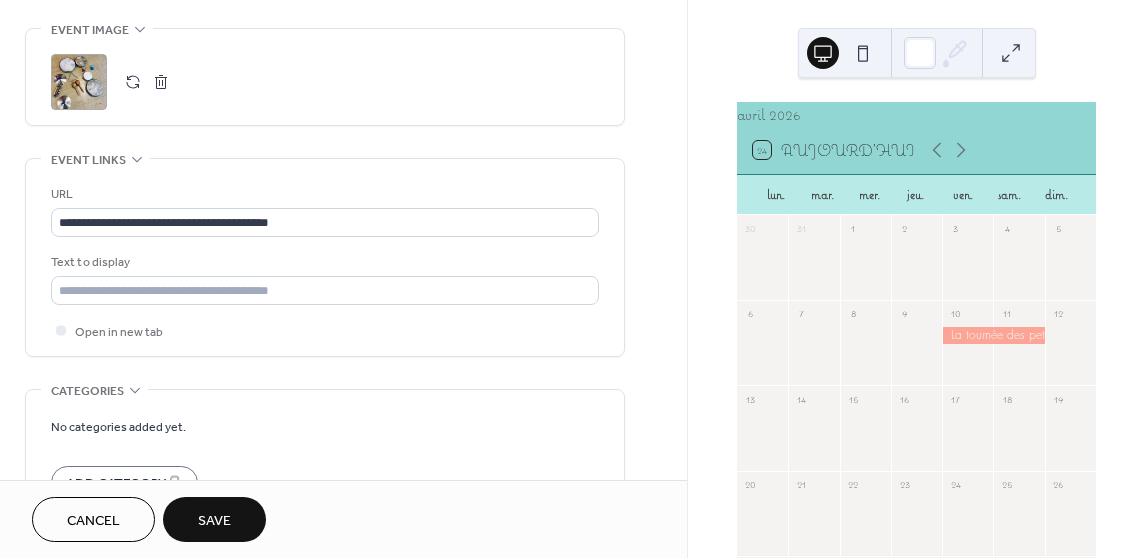 scroll, scrollTop: 1150, scrollLeft: 0, axis: vertical 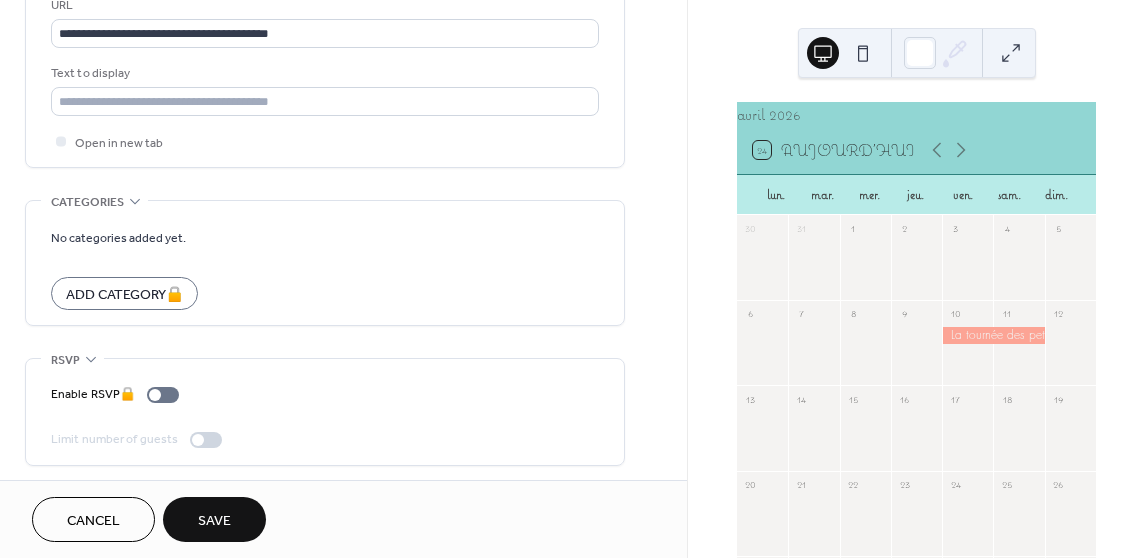 click on "Save" at bounding box center (214, 521) 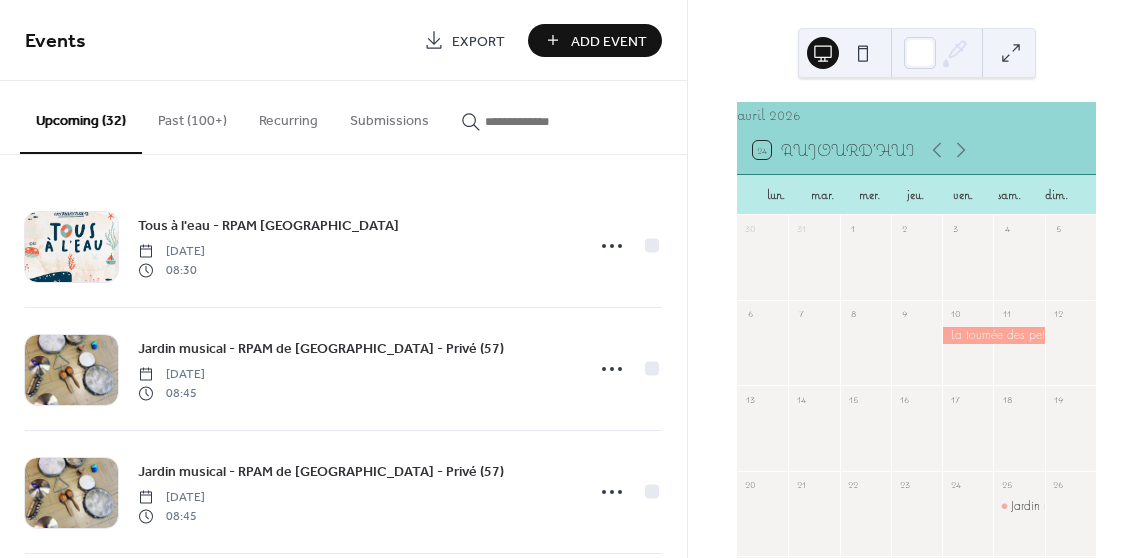 click 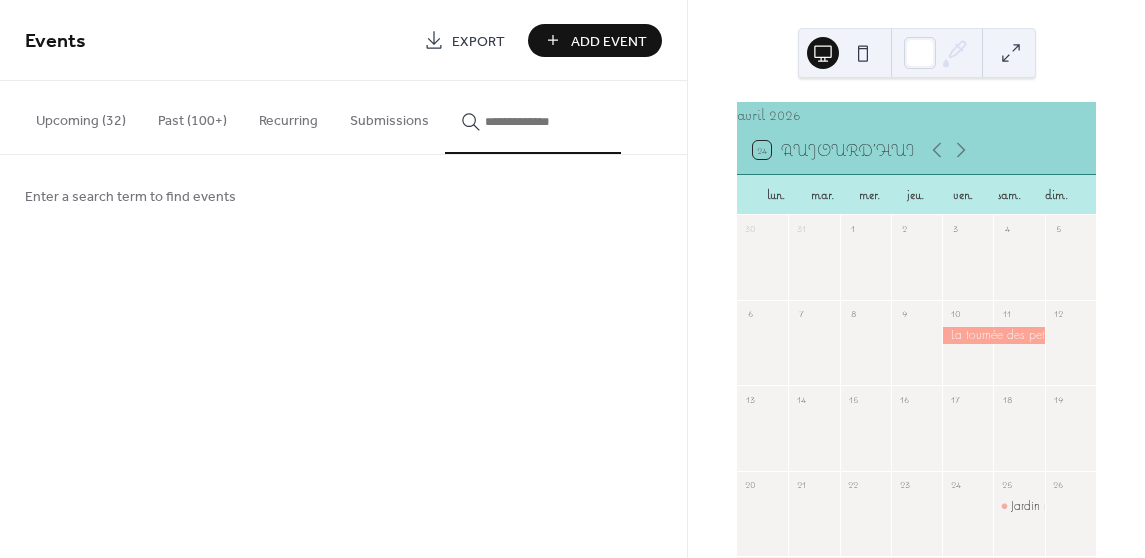 click 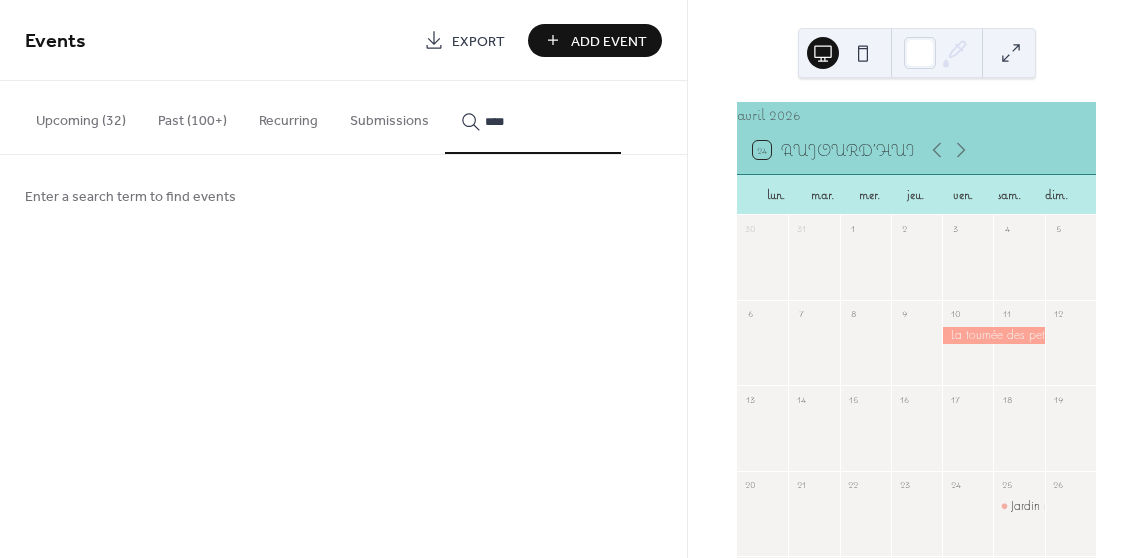 click on "***" at bounding box center (533, 117) 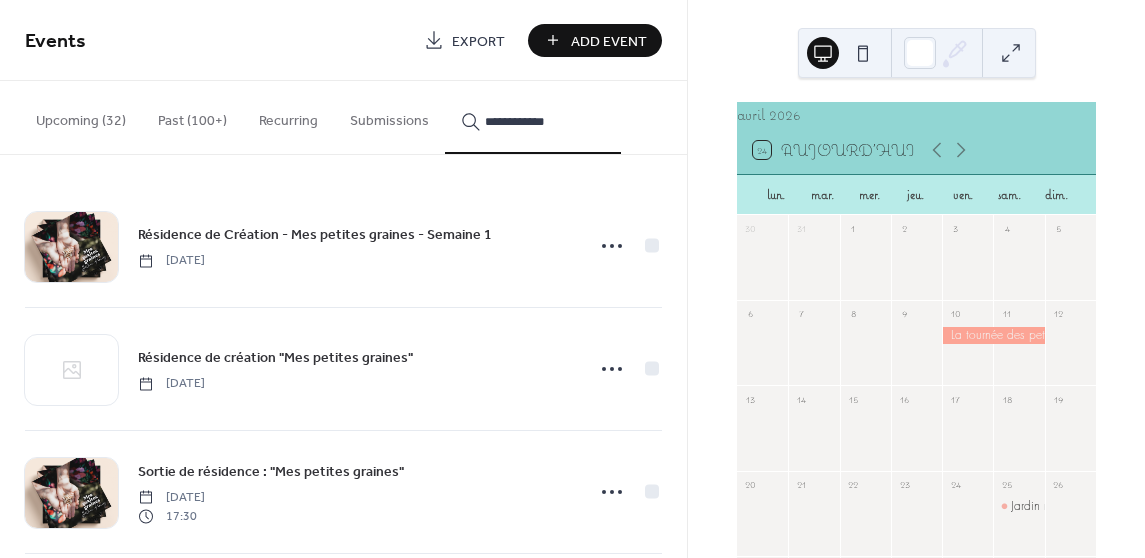 click on "**********" at bounding box center (533, 117) 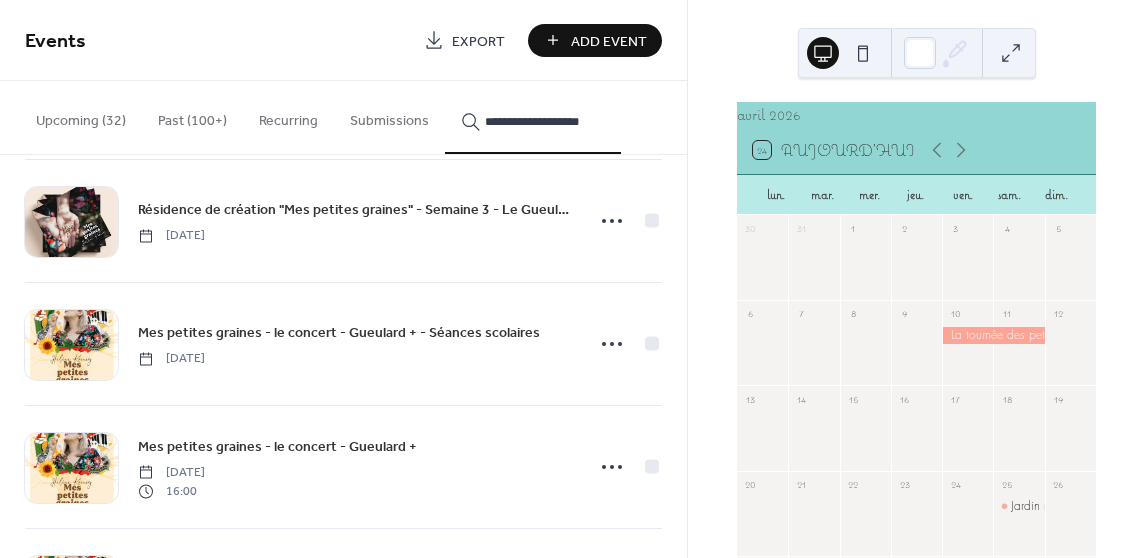 scroll, scrollTop: 1995, scrollLeft: 0, axis: vertical 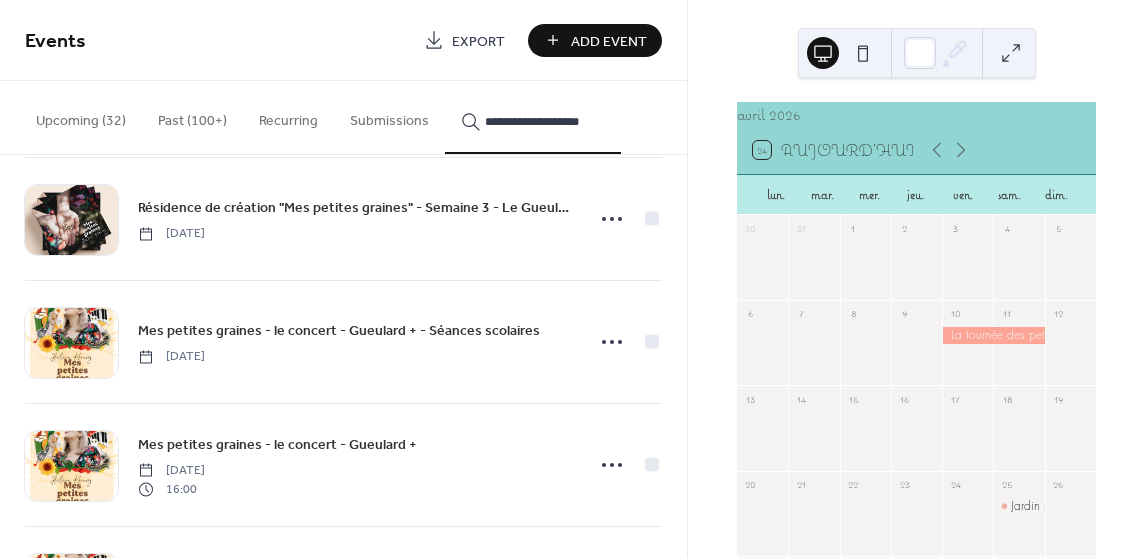 type on "**********" 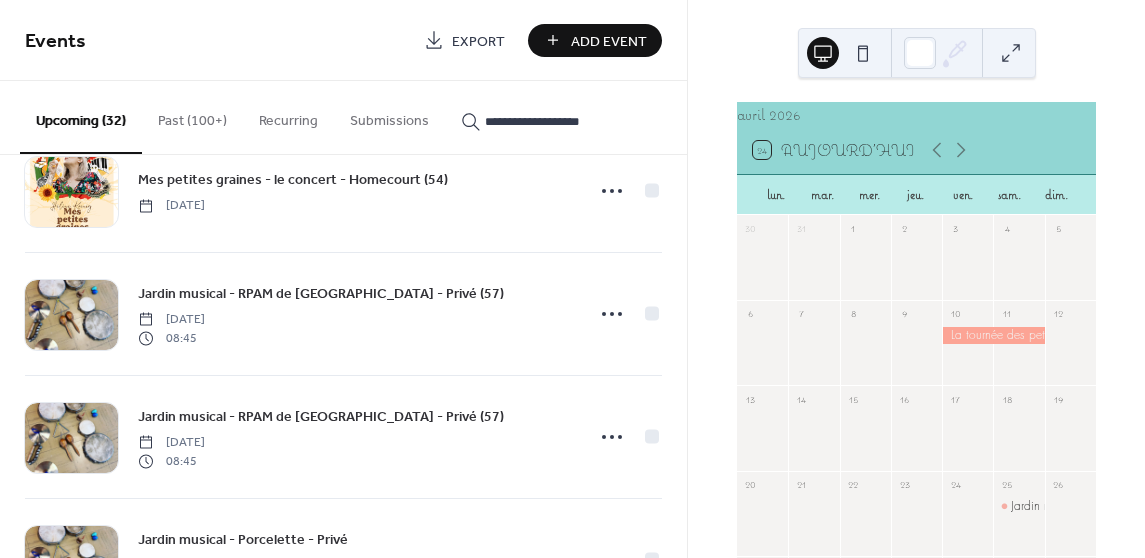scroll, scrollTop: 1629, scrollLeft: 0, axis: vertical 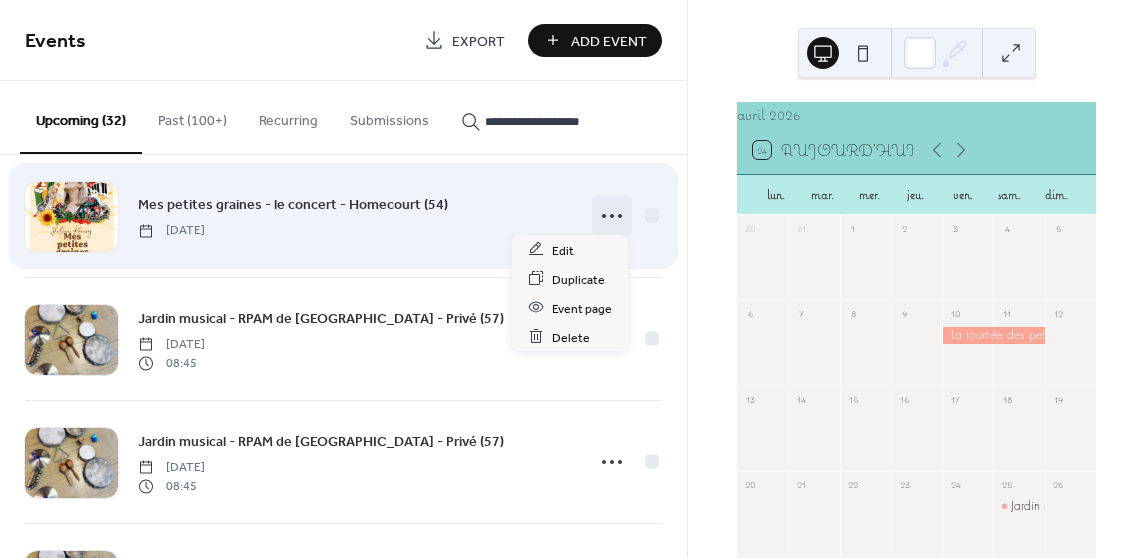 click 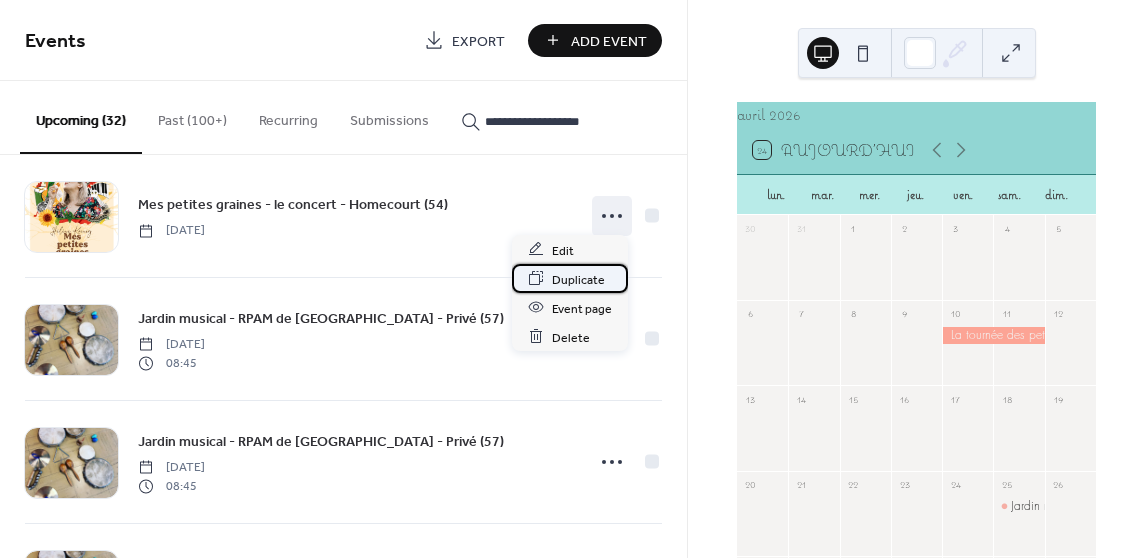 click on "Duplicate" at bounding box center [578, 279] 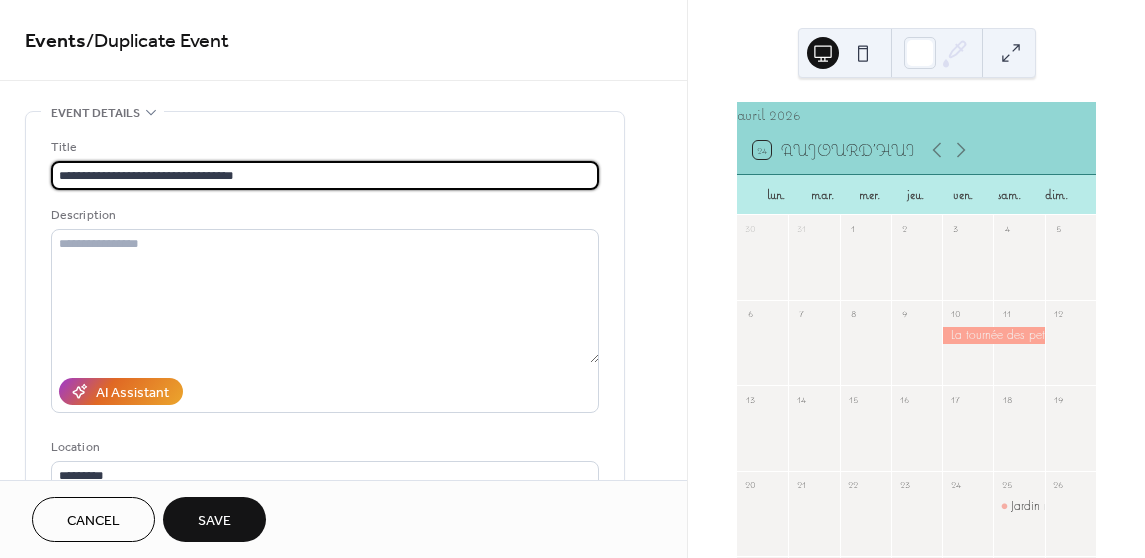 paste on "**********" 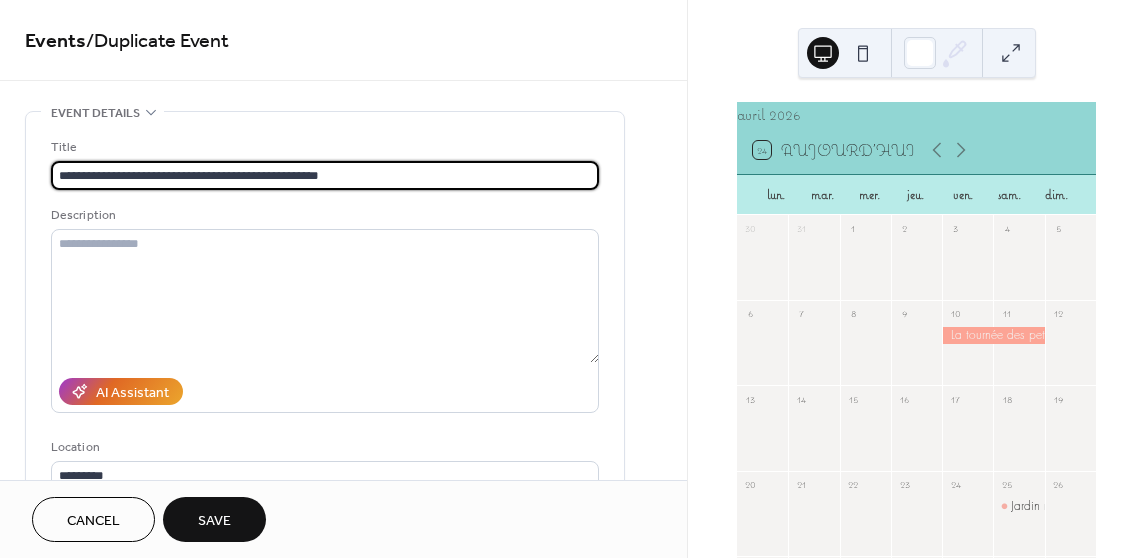 click on "**********" at bounding box center (325, 175) 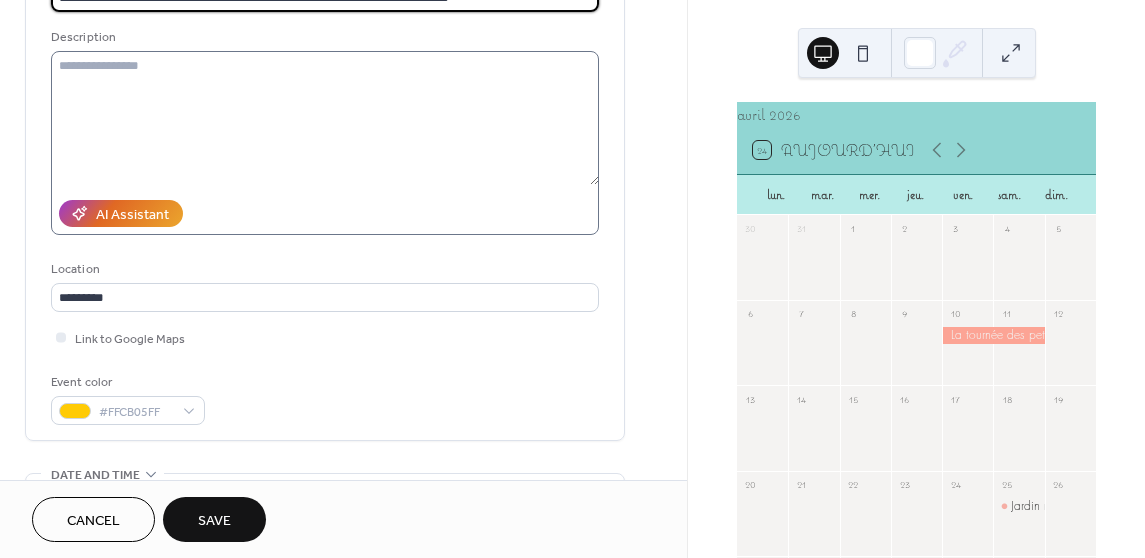 scroll, scrollTop: 176, scrollLeft: 0, axis: vertical 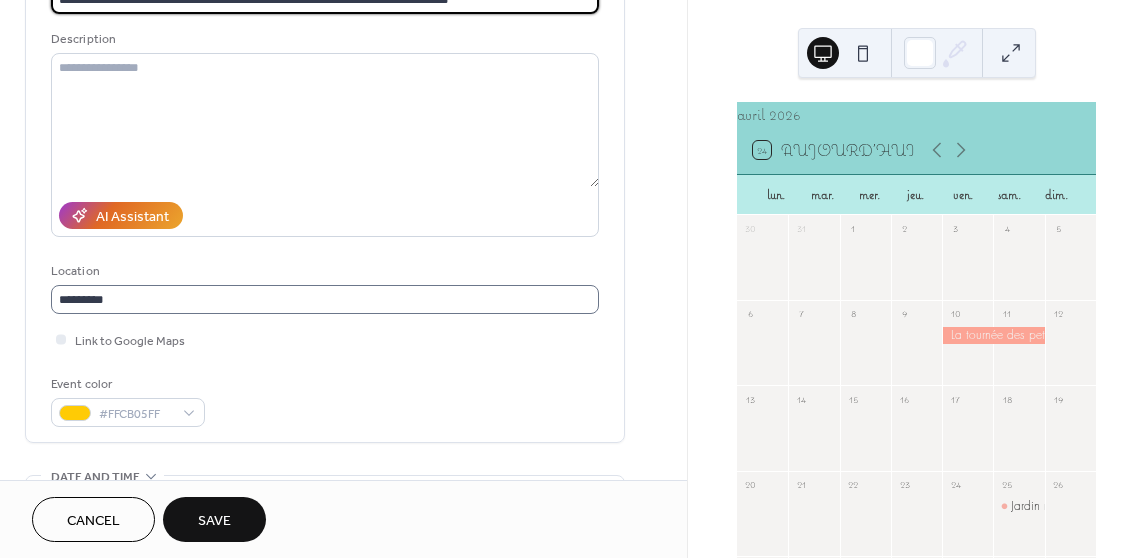 type on "**********" 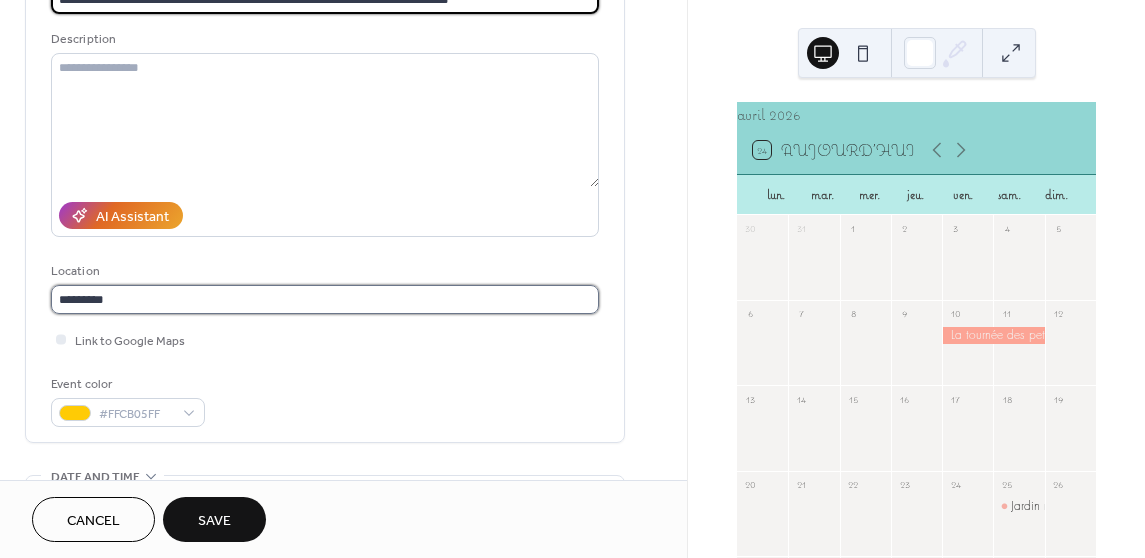 click on "*********" at bounding box center [325, 299] 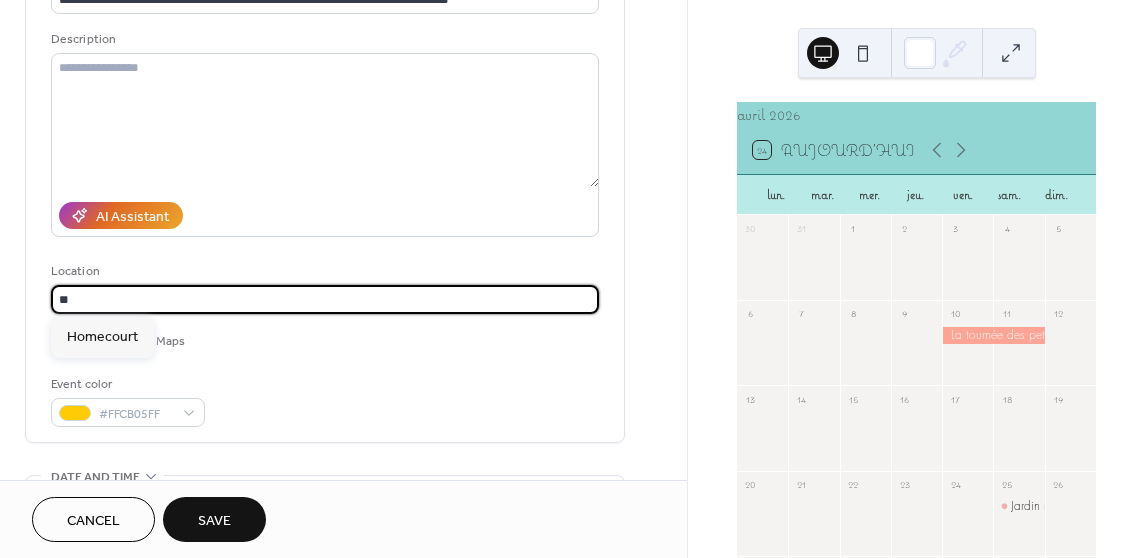 type on "*" 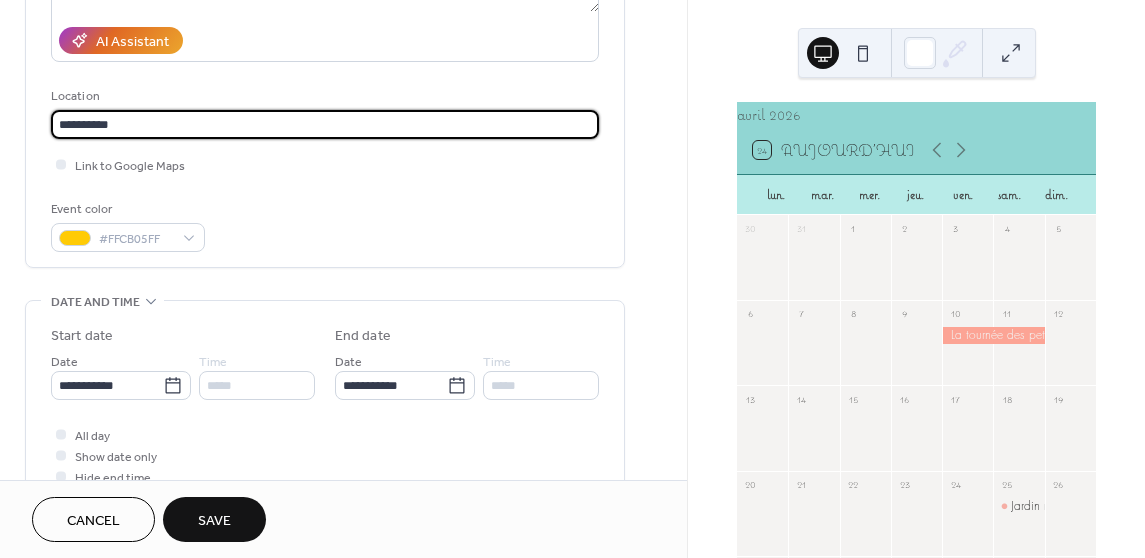 scroll, scrollTop: 463, scrollLeft: 0, axis: vertical 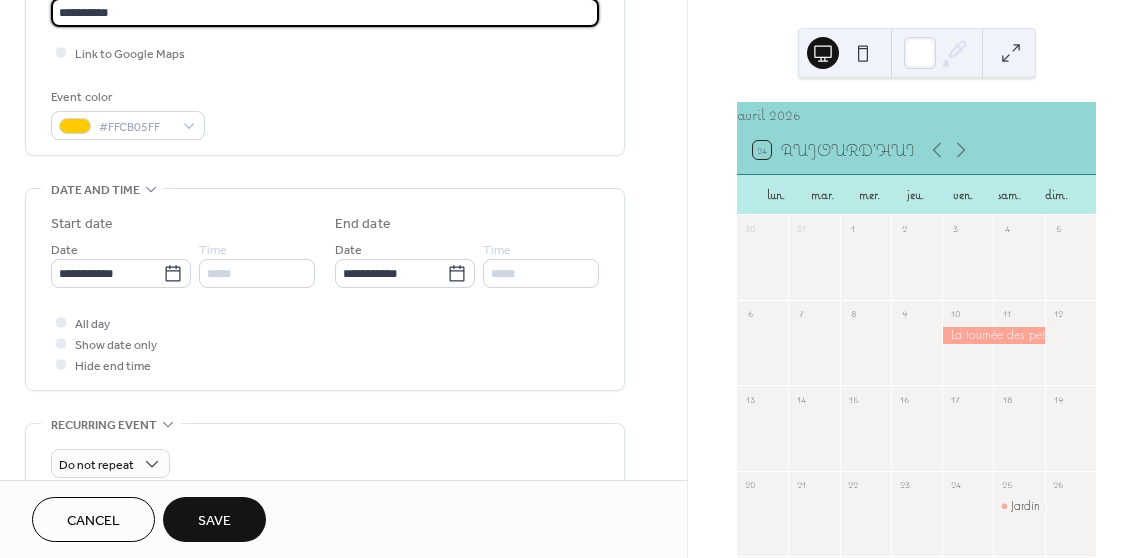 type on "**********" 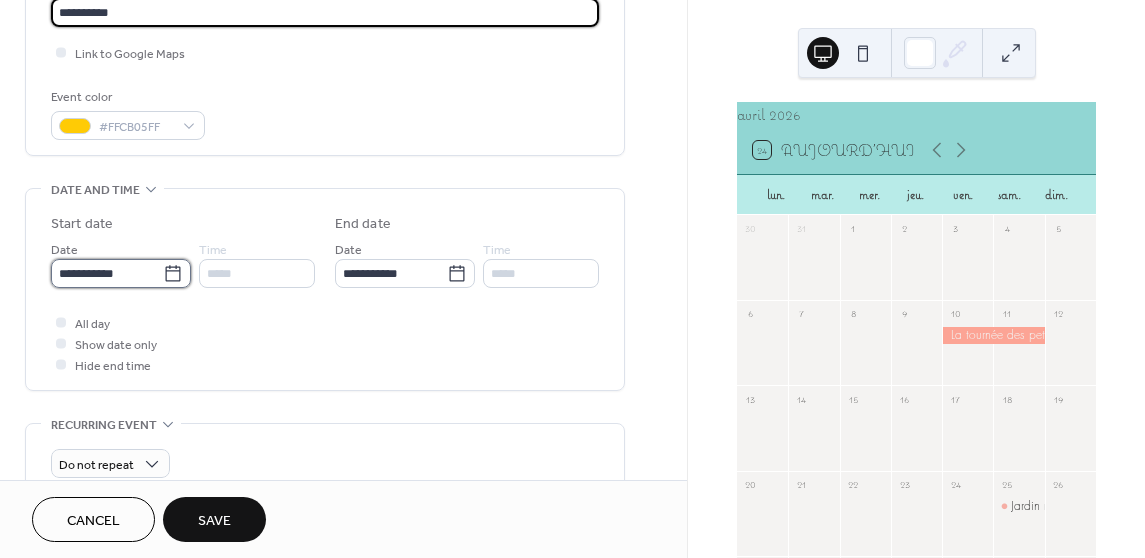 click on "**********" at bounding box center [107, 273] 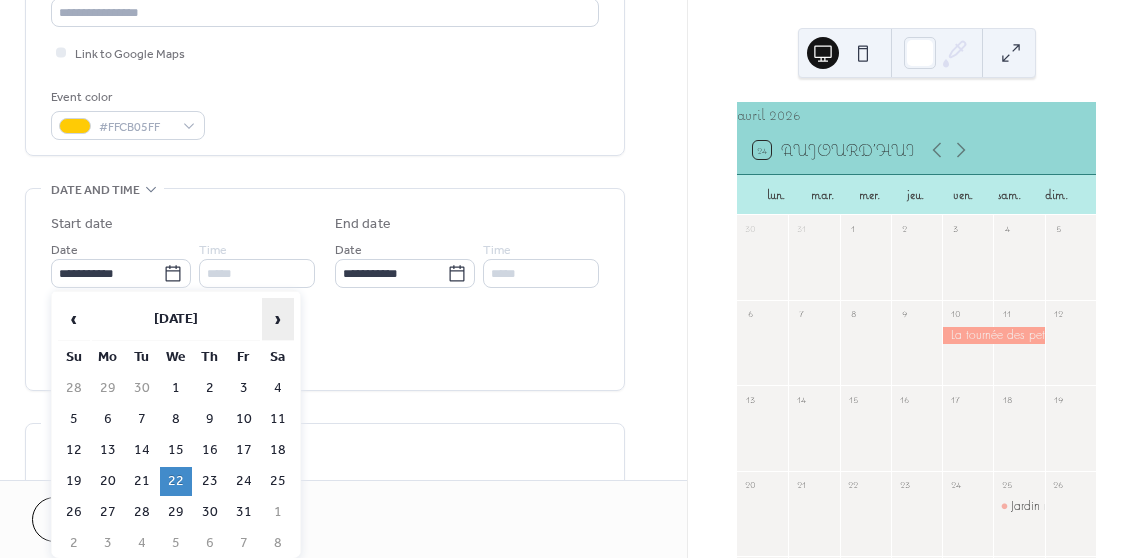 click on "›" at bounding box center (278, 319) 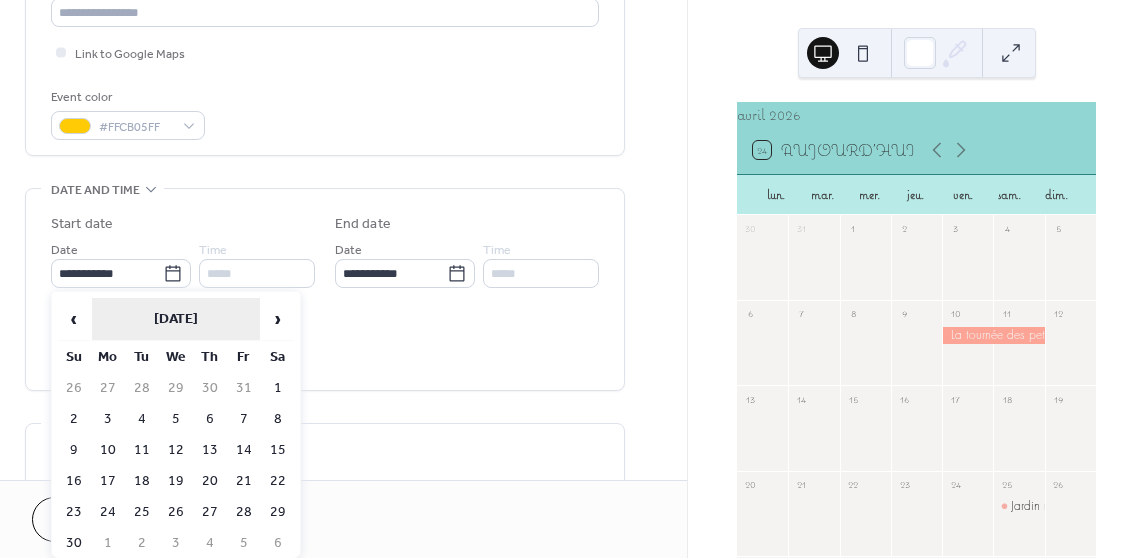click on "[DATE]" at bounding box center [176, 319] 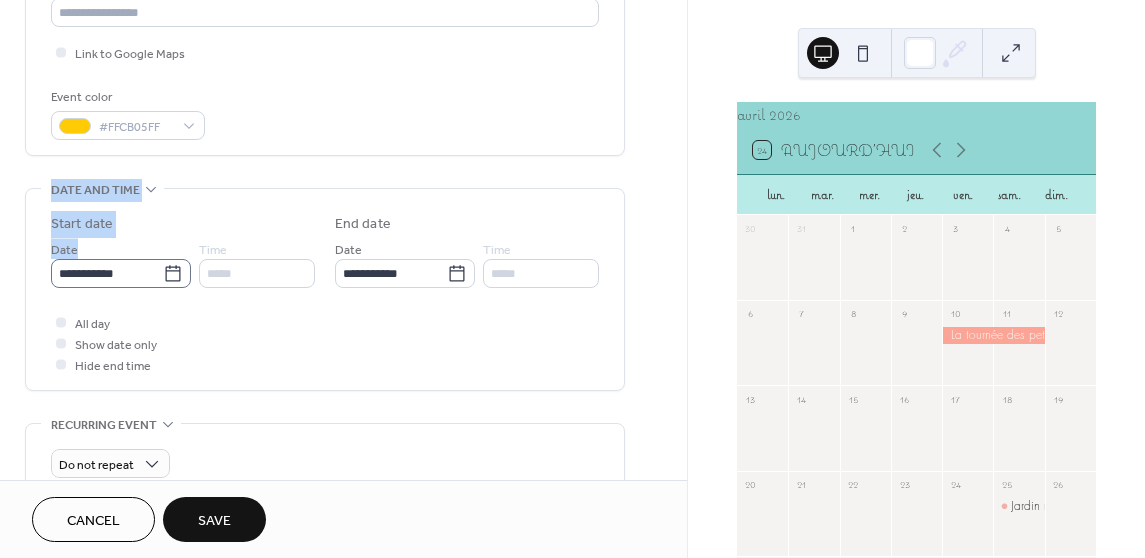 drag, startPoint x: 197, startPoint y: 151, endPoint x: 133, endPoint y: 264, distance: 129.86531 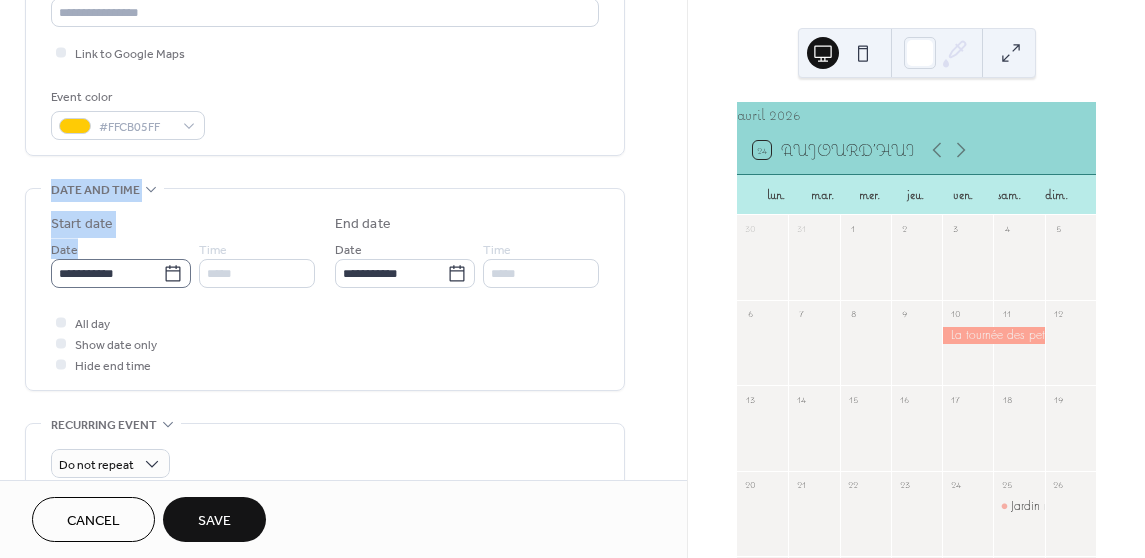 click on "**********" at bounding box center (325, 400) 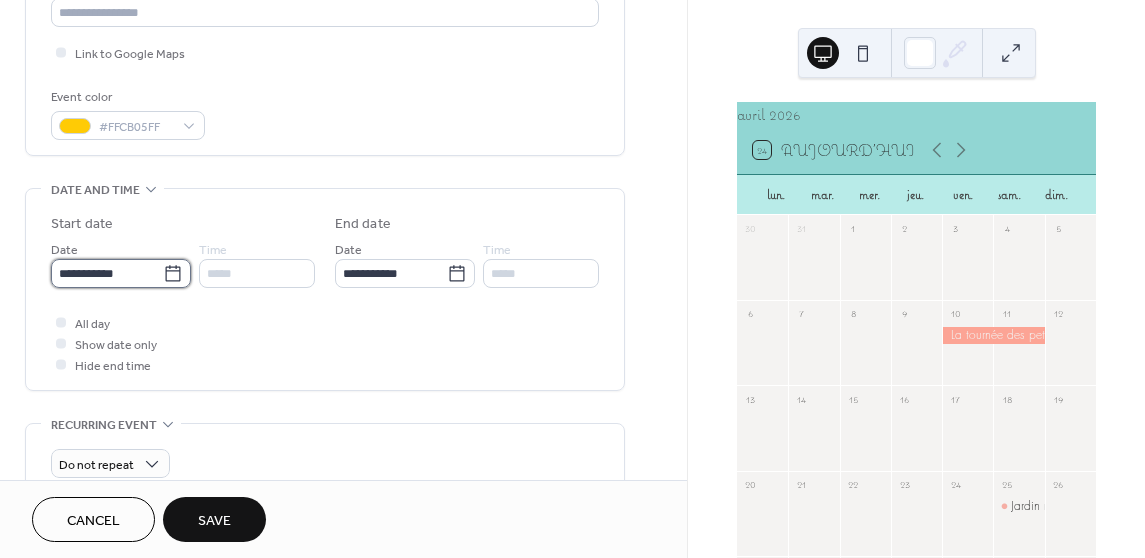click on "**********" at bounding box center (107, 273) 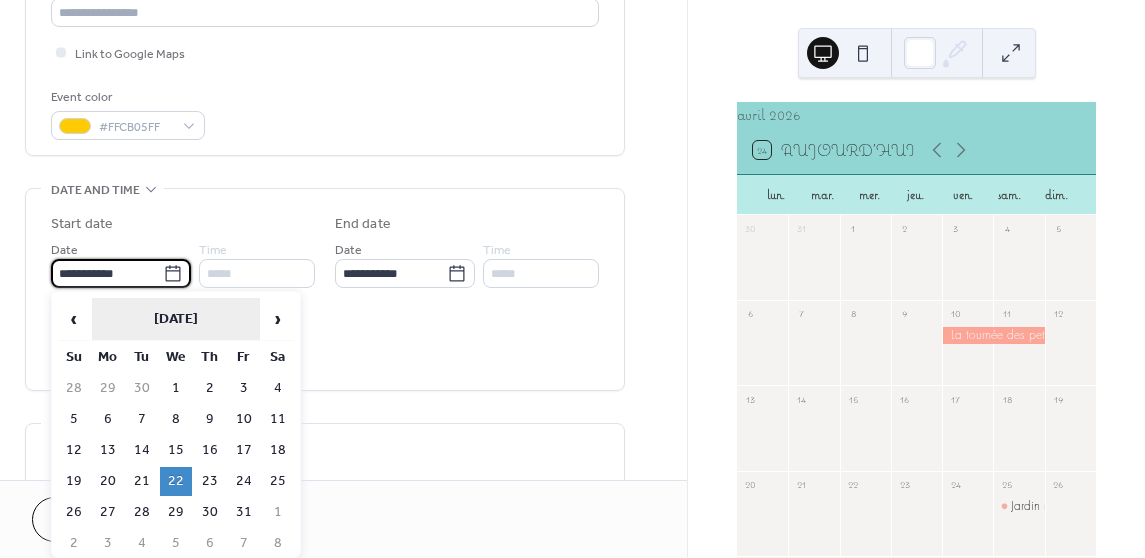 click on "[DATE]" at bounding box center (176, 319) 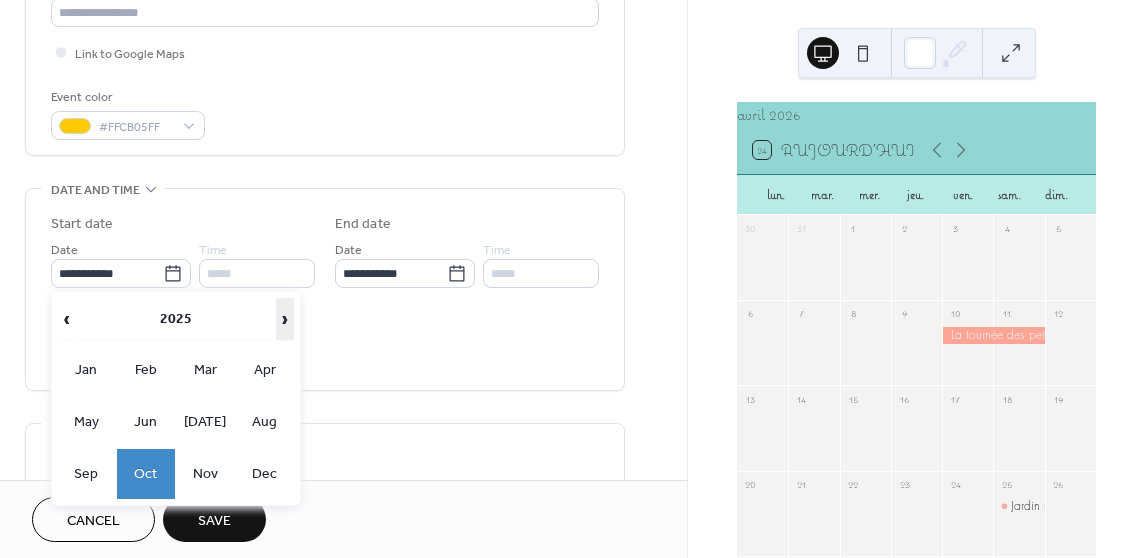 click on "›" at bounding box center [285, 319] 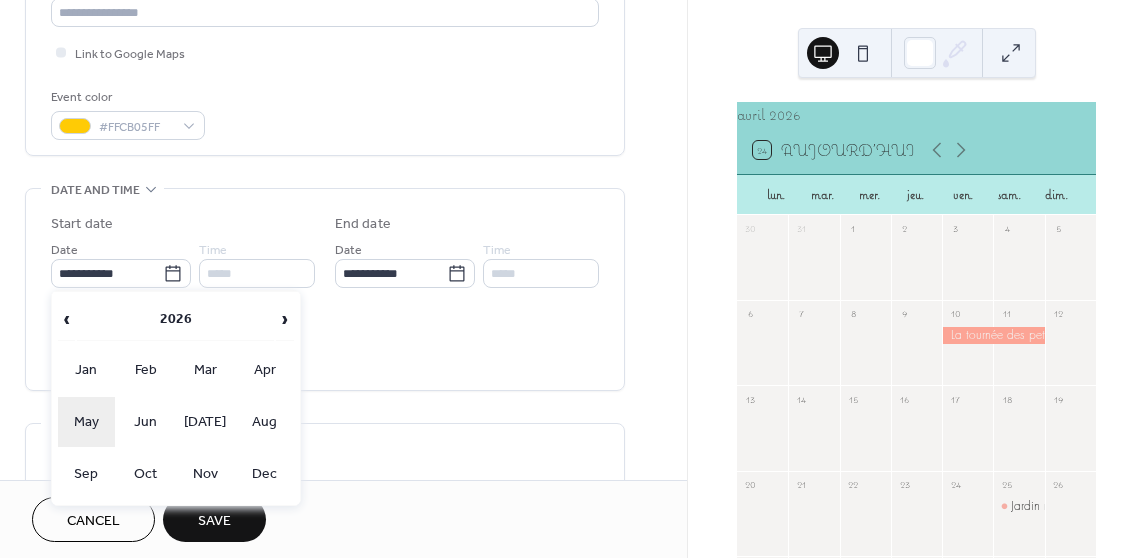 click on "May" at bounding box center [87, 422] 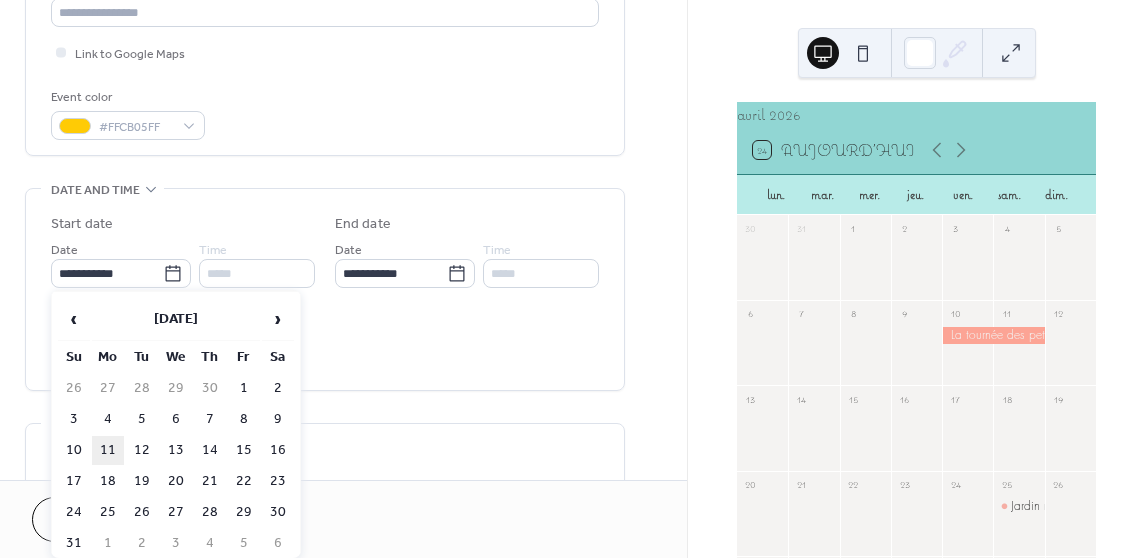 click on "11" at bounding box center (108, 450) 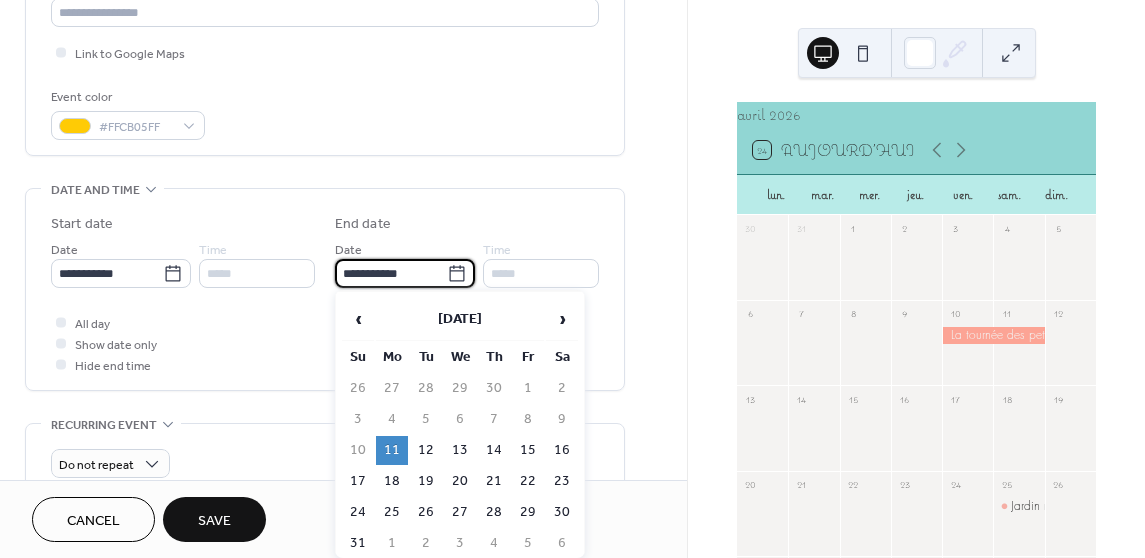 click on "**********" at bounding box center (391, 273) 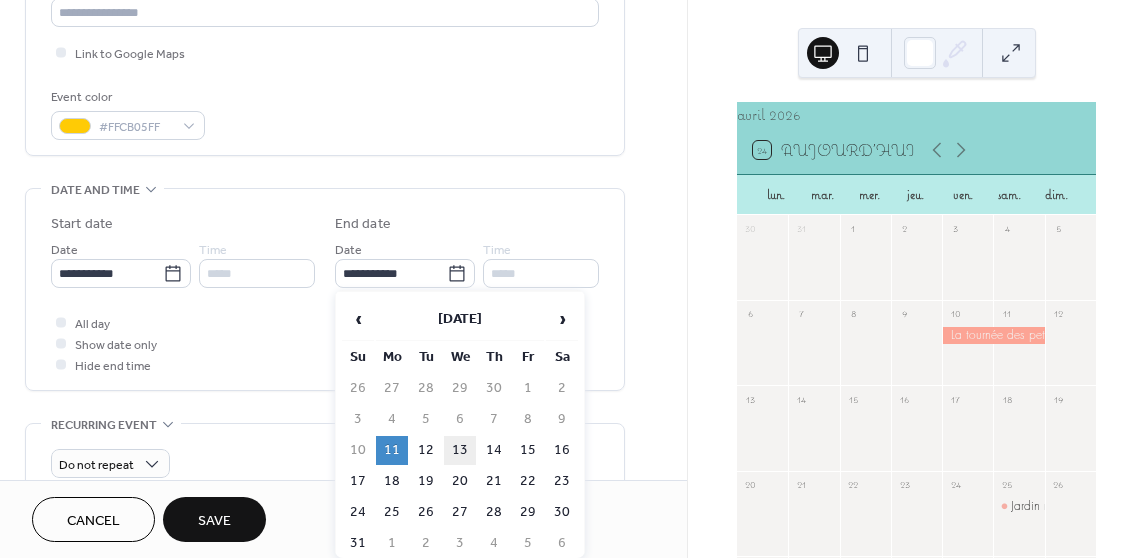 click on "13" at bounding box center [460, 450] 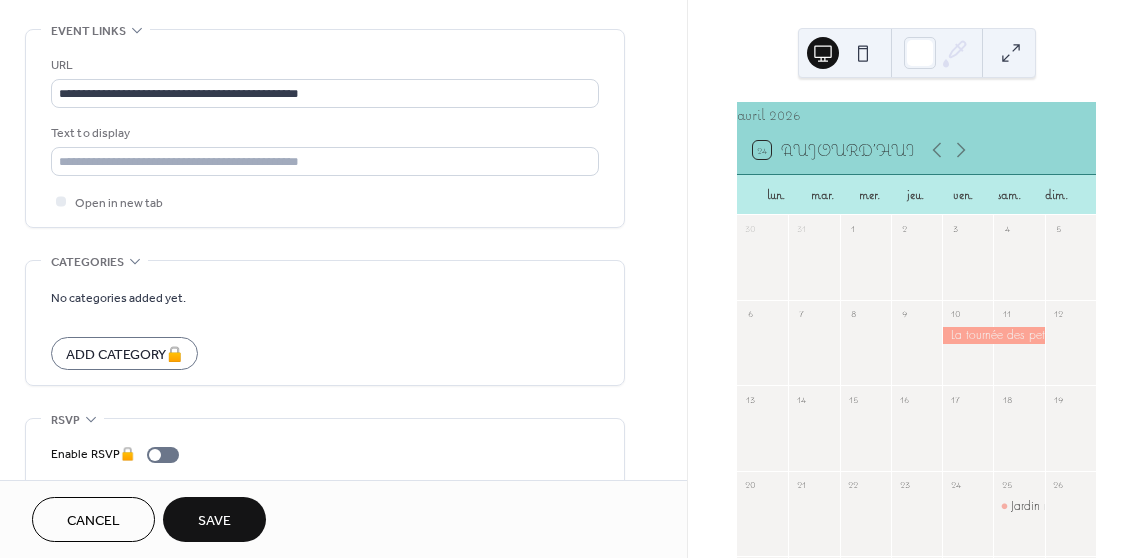 scroll, scrollTop: 1091, scrollLeft: 0, axis: vertical 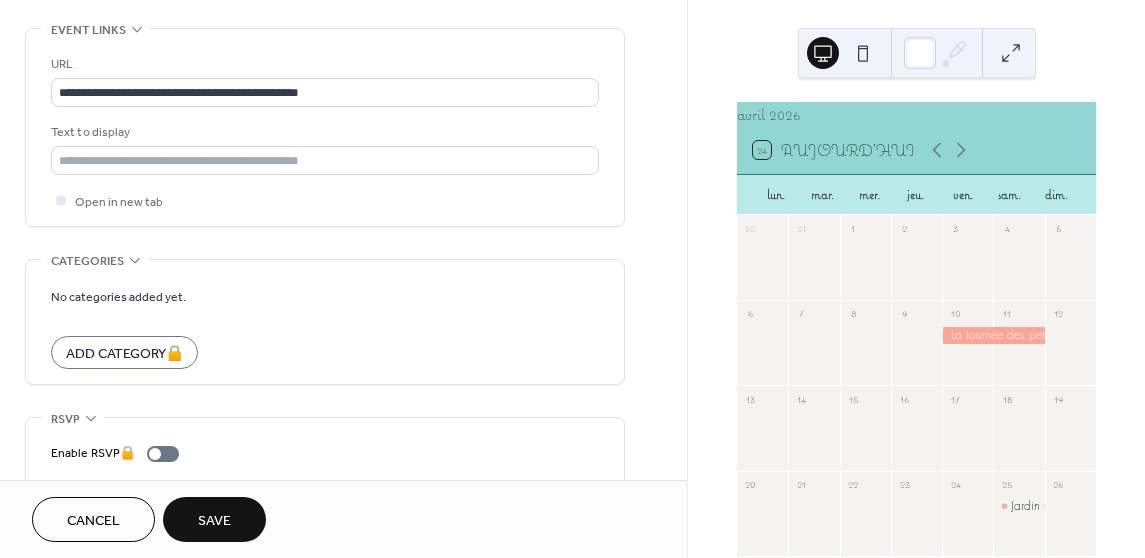 click on "Save" at bounding box center (214, 521) 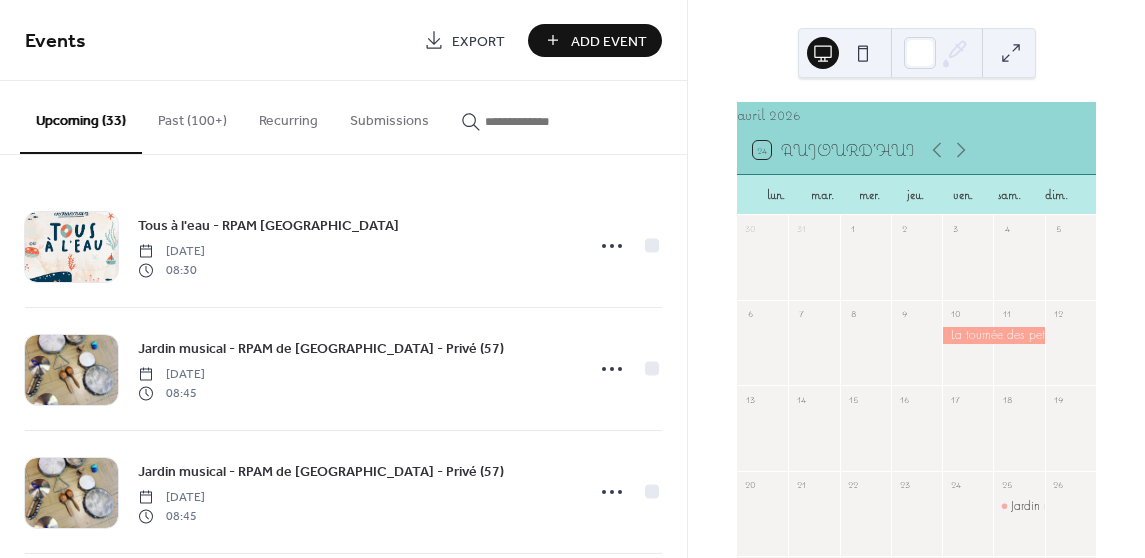 click on "24 Aujourd'hui" at bounding box center (916, 150) 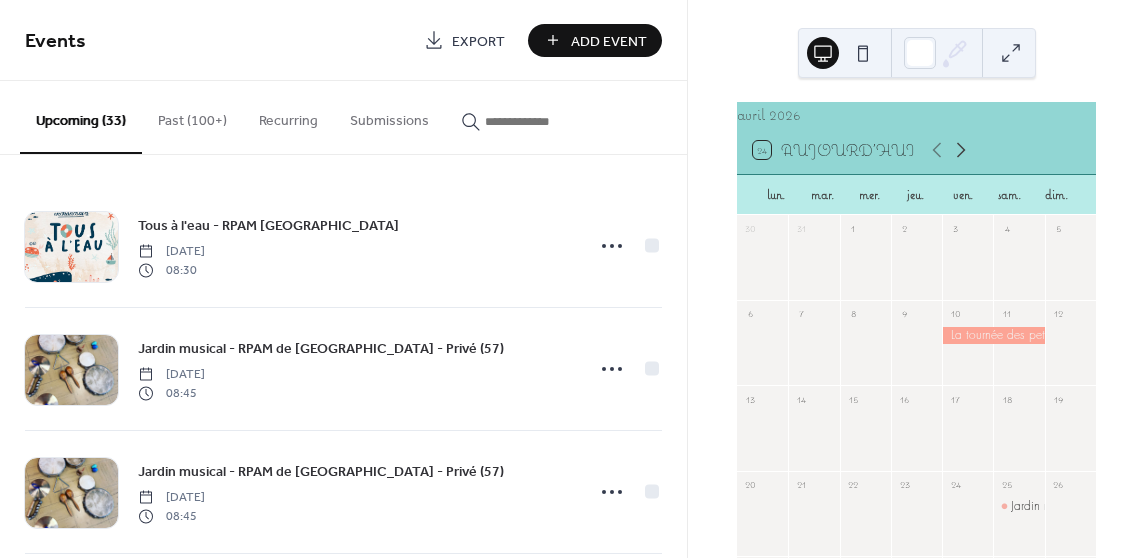 click 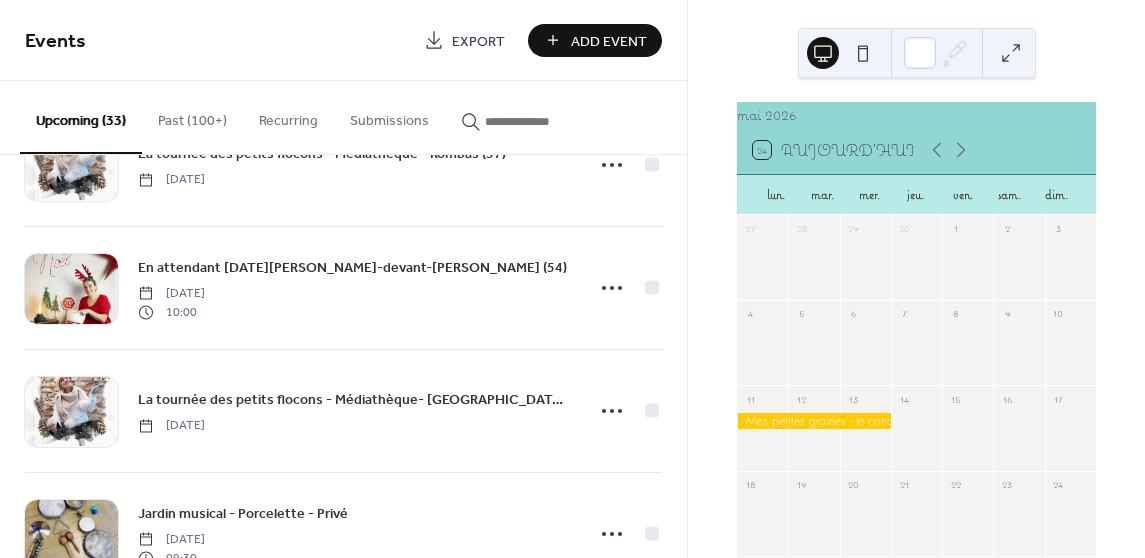 scroll, scrollTop: 3335, scrollLeft: 0, axis: vertical 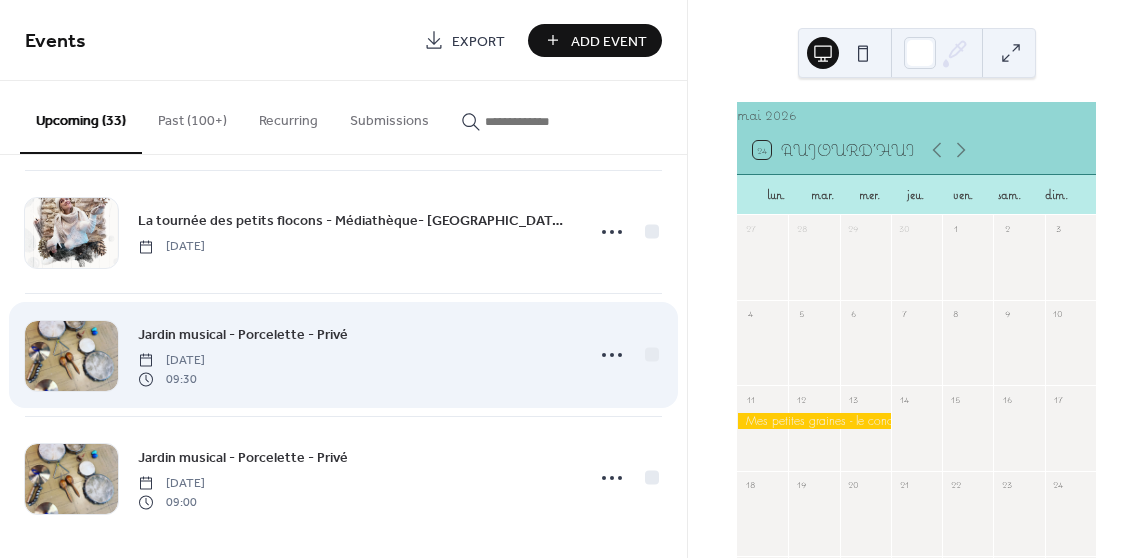 drag, startPoint x: 602, startPoint y: 460, endPoint x: 480, endPoint y: 341, distance: 170.42593 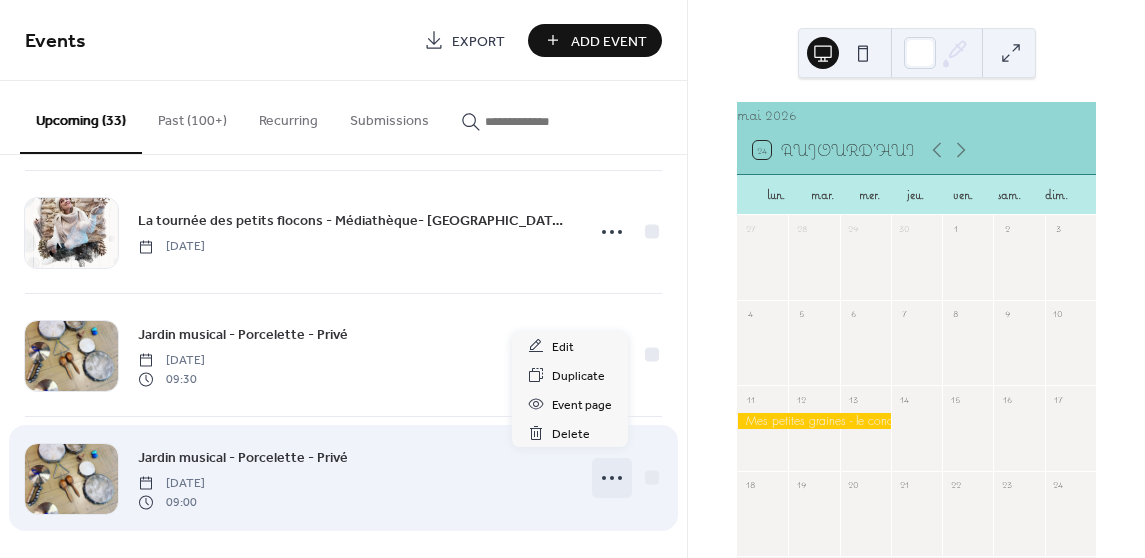 click 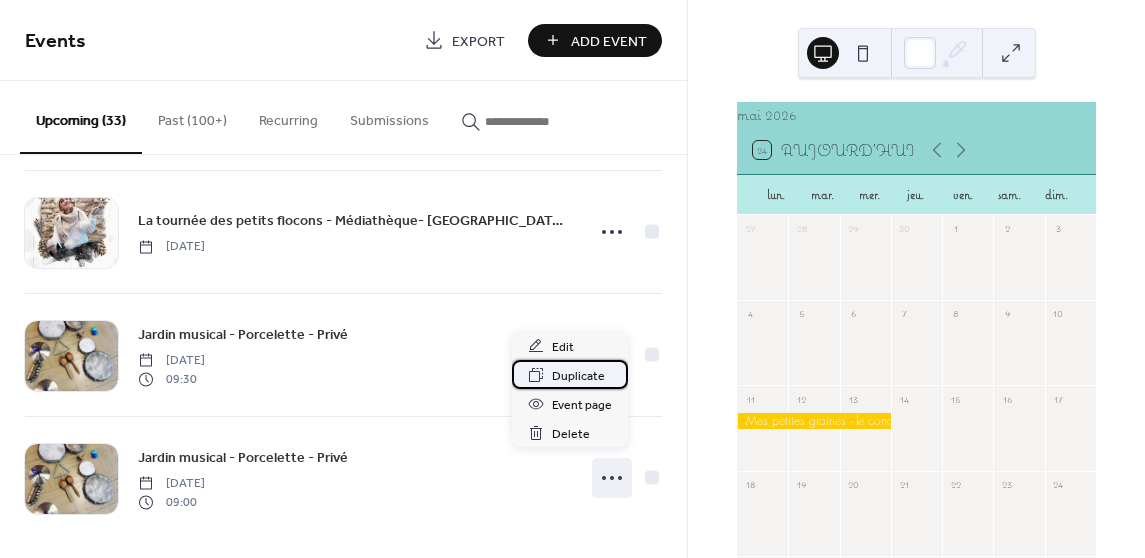click on "Duplicate" at bounding box center (578, 376) 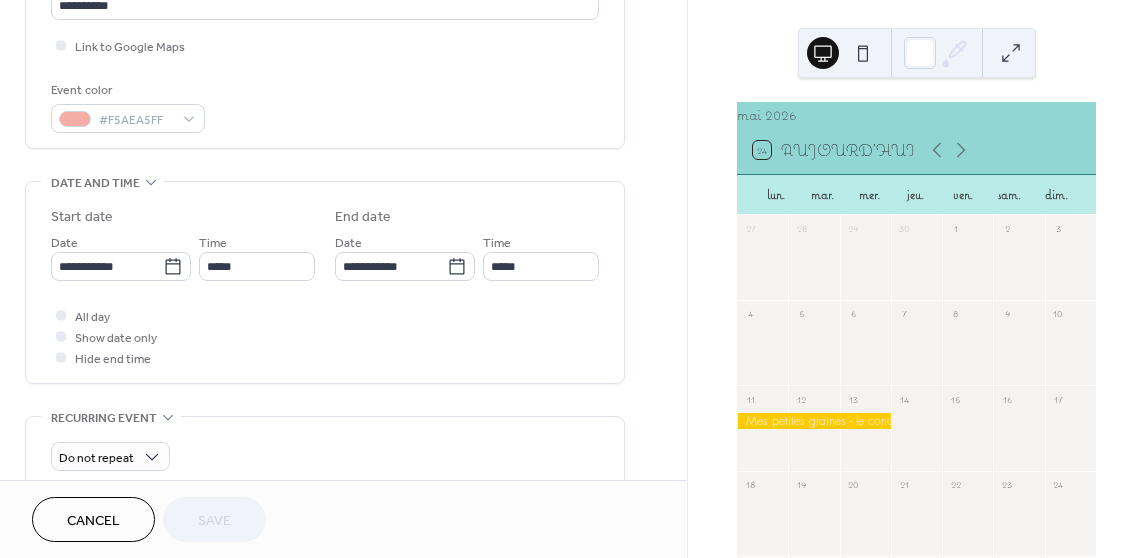 scroll, scrollTop: 472, scrollLeft: 0, axis: vertical 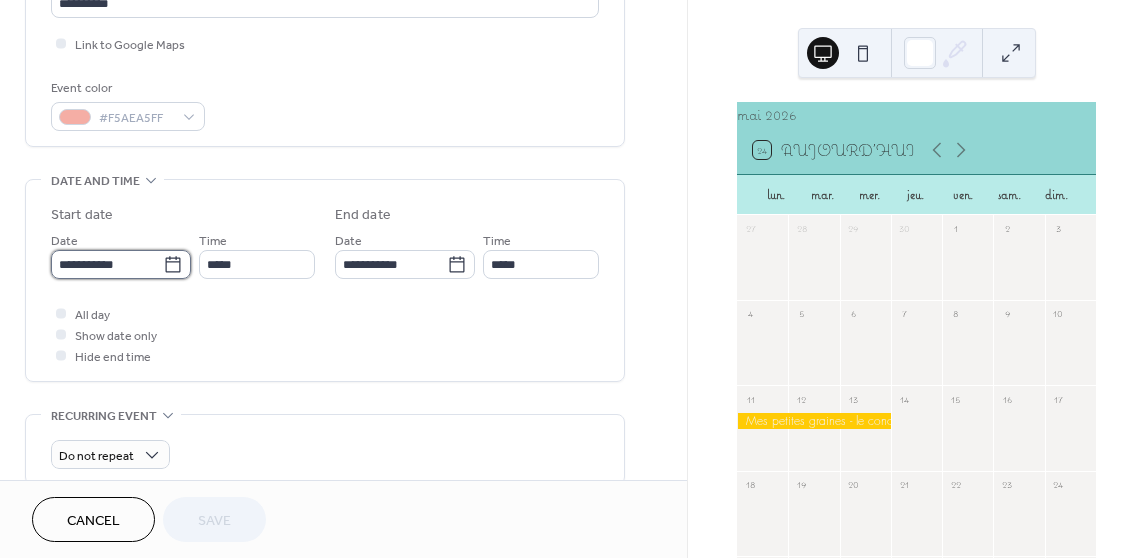 click on "**********" at bounding box center (107, 264) 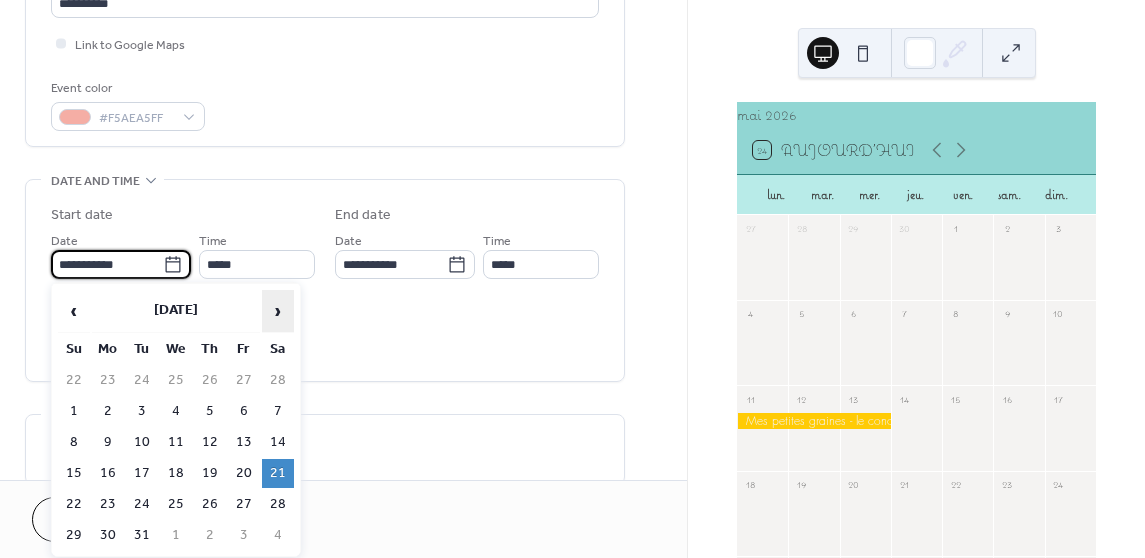 click on "›" at bounding box center (278, 311) 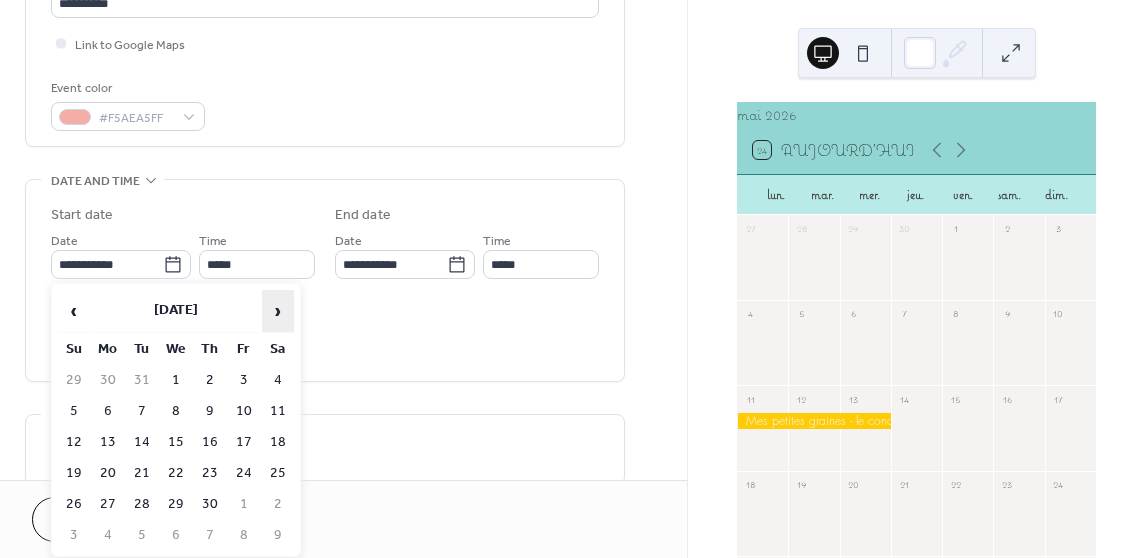 click on "›" at bounding box center (278, 311) 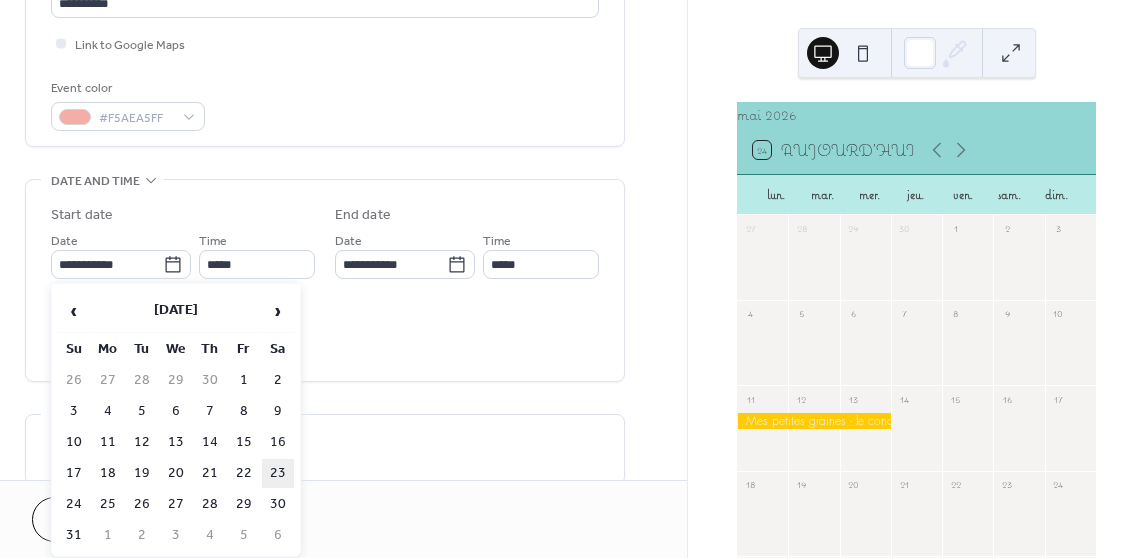 click on "23" at bounding box center [278, 473] 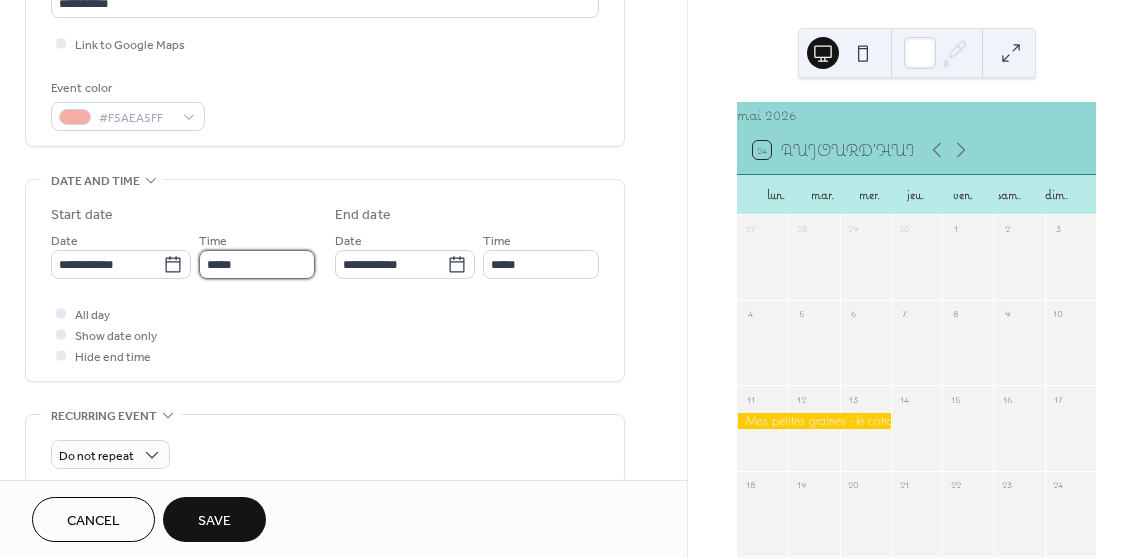 click on "*****" at bounding box center (257, 264) 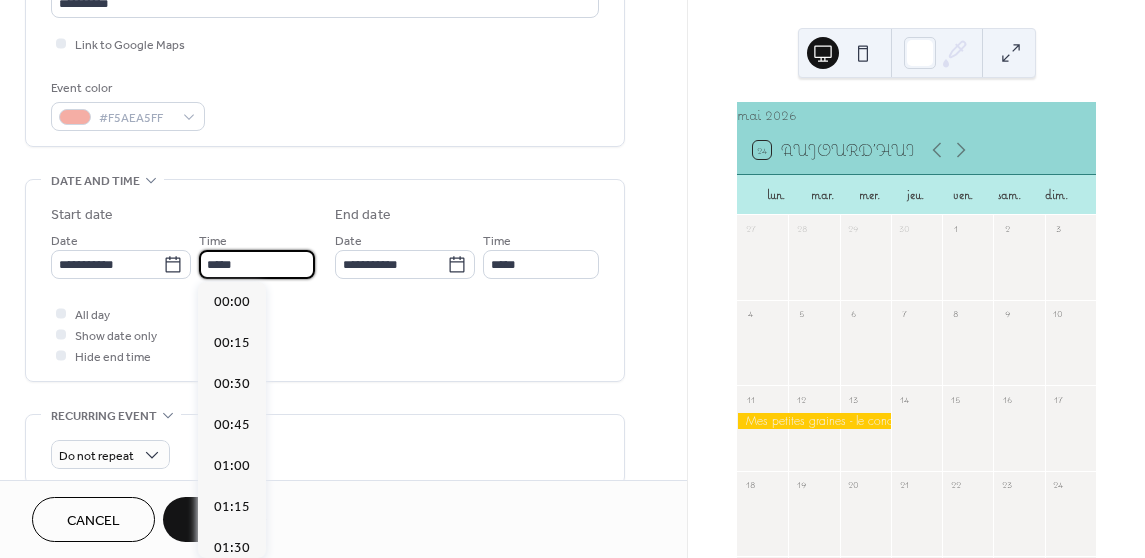 scroll, scrollTop: 1476, scrollLeft: 0, axis: vertical 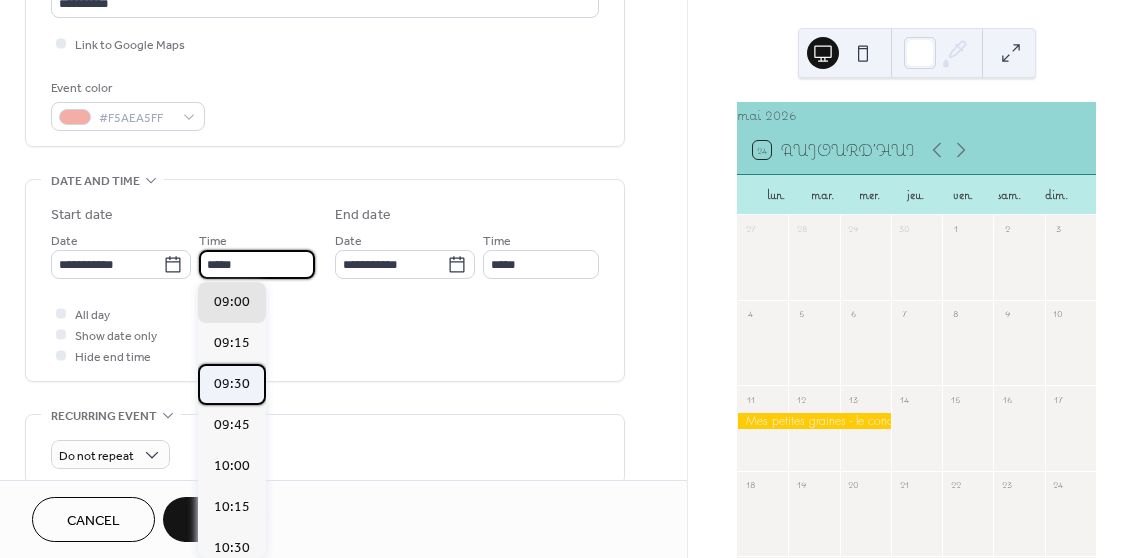 click on "09:30" at bounding box center [232, 383] 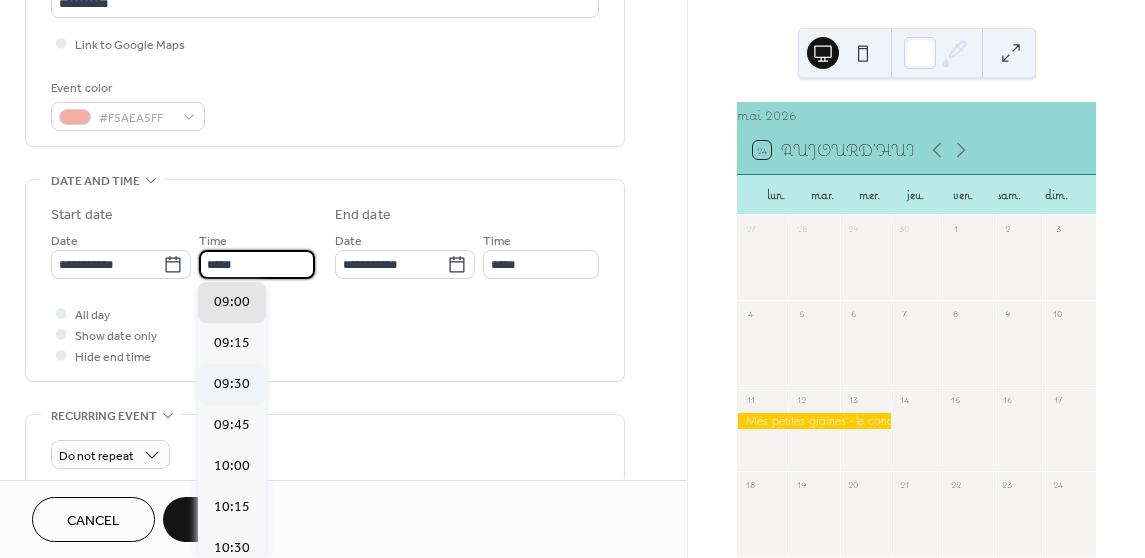 type on "*****" 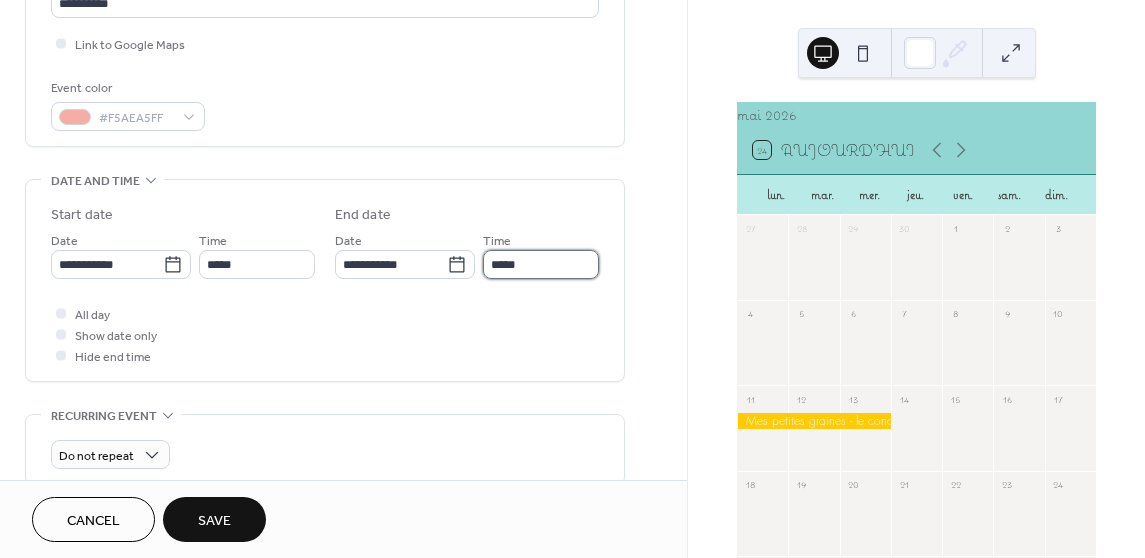 click on "*****" at bounding box center (541, 264) 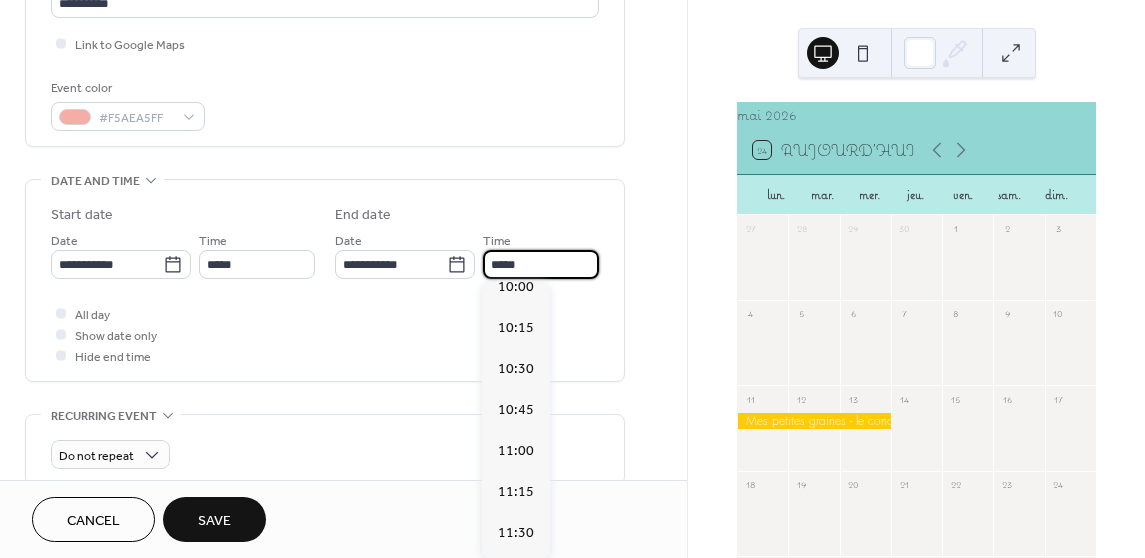 scroll, scrollTop: 49, scrollLeft: 0, axis: vertical 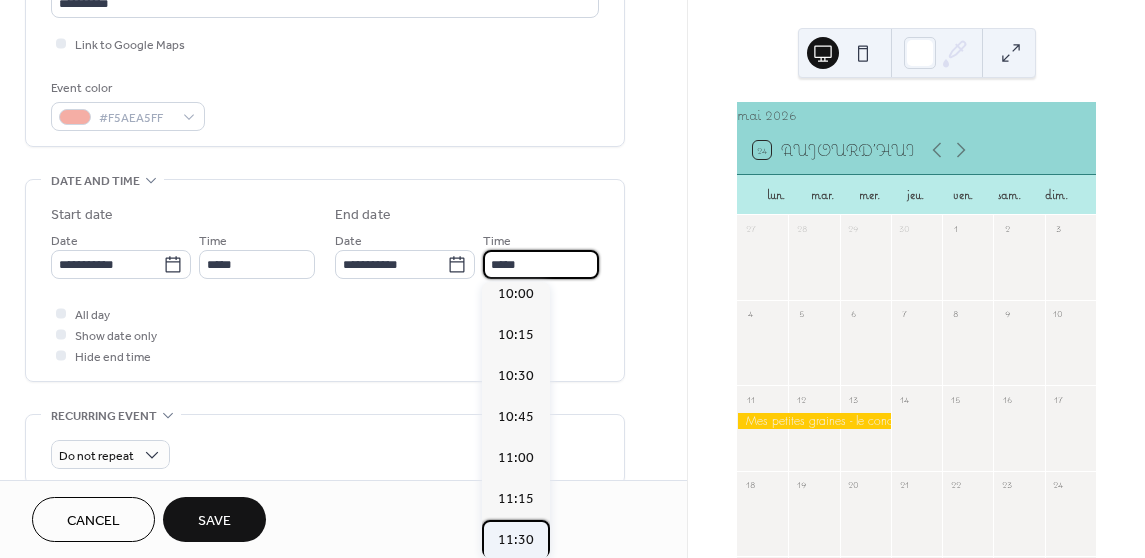 click on "11:30" at bounding box center [516, 539] 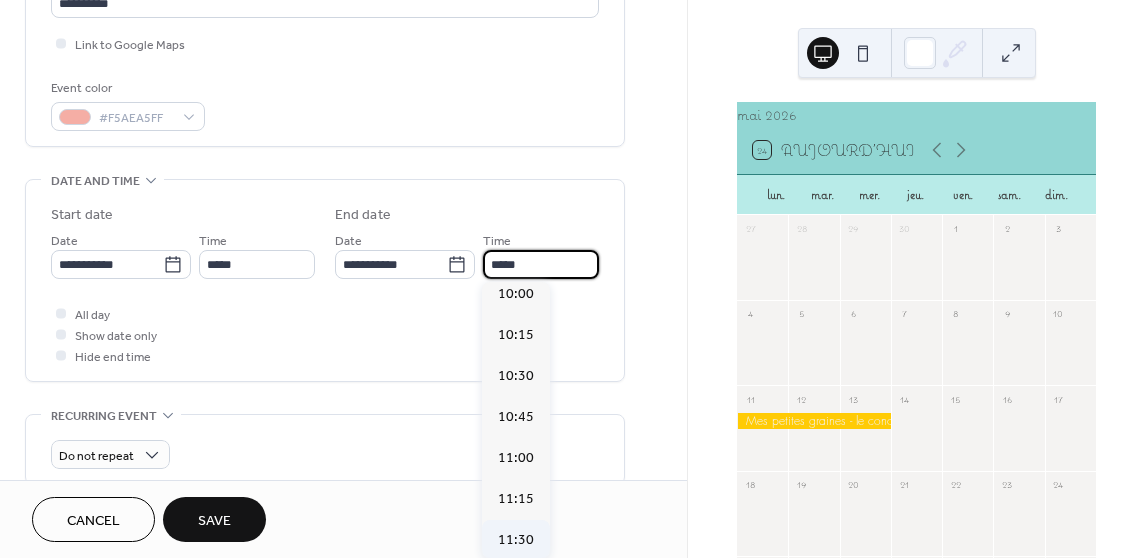 type on "*****" 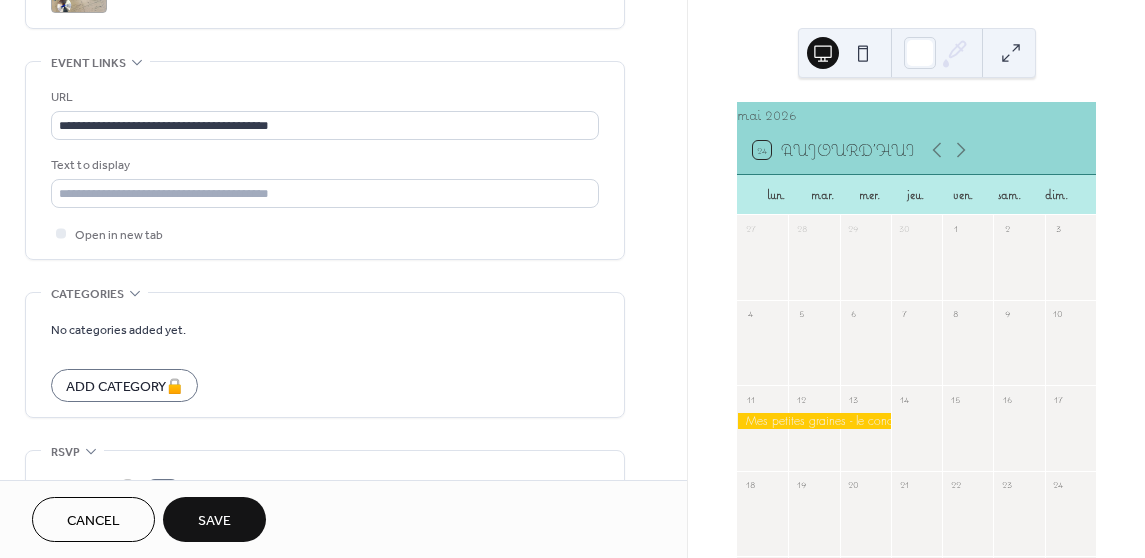 scroll, scrollTop: 1150, scrollLeft: 0, axis: vertical 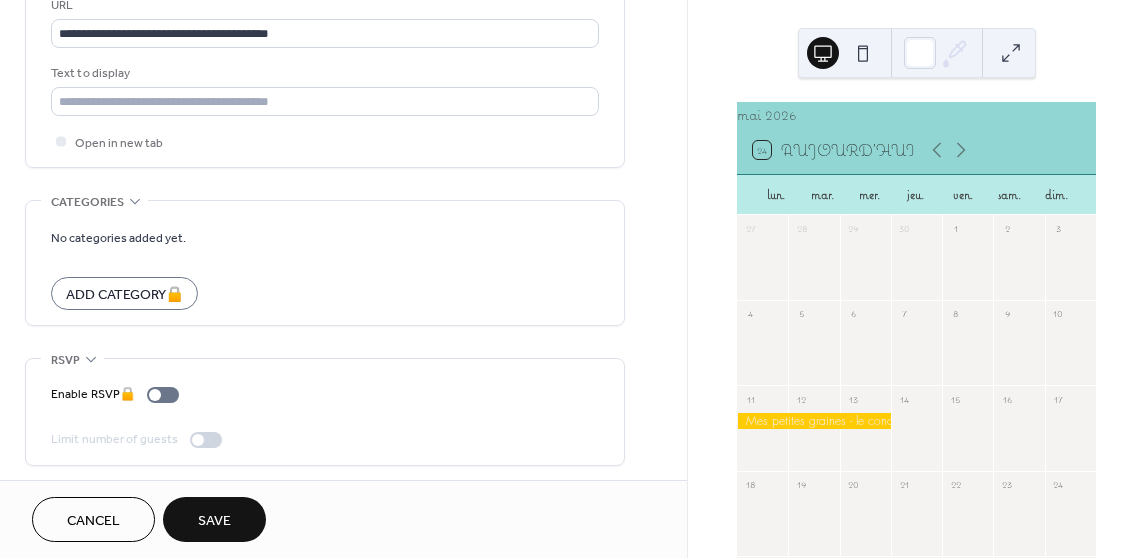 click on "Save" at bounding box center (214, 521) 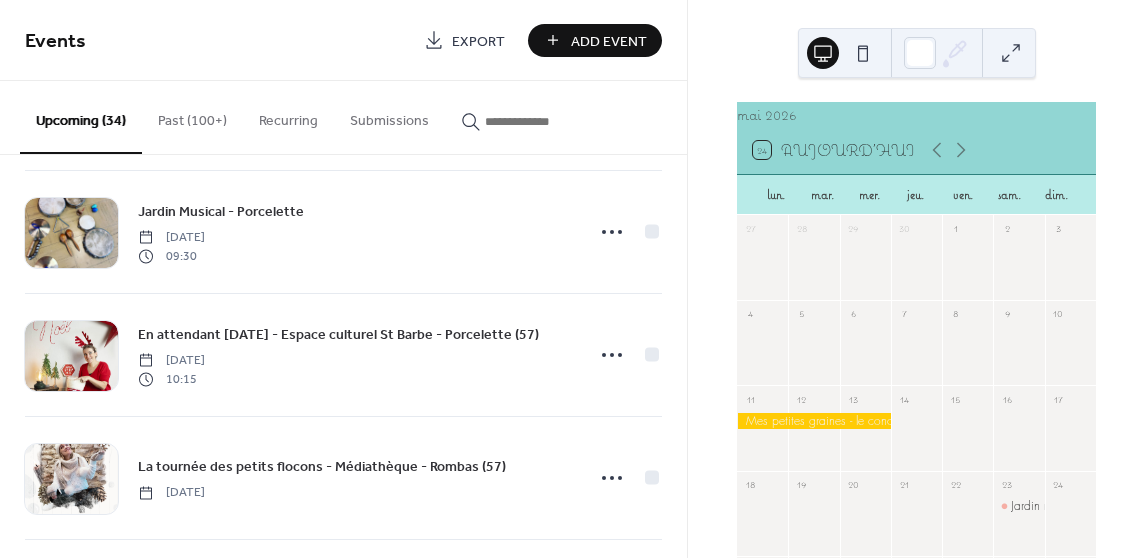 scroll, scrollTop: 3335, scrollLeft: 0, axis: vertical 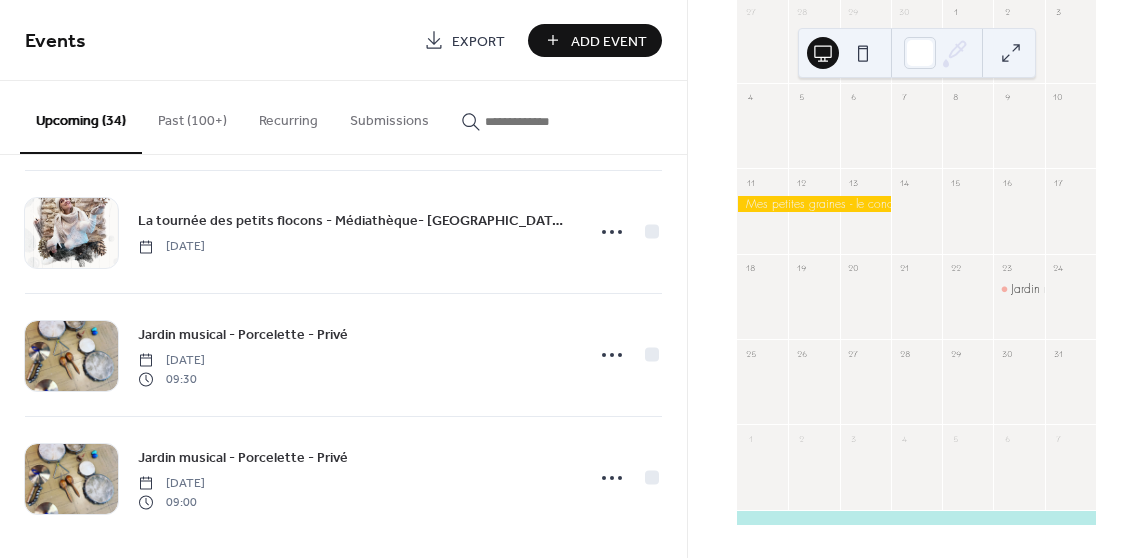 click at bounding box center [863, 53] 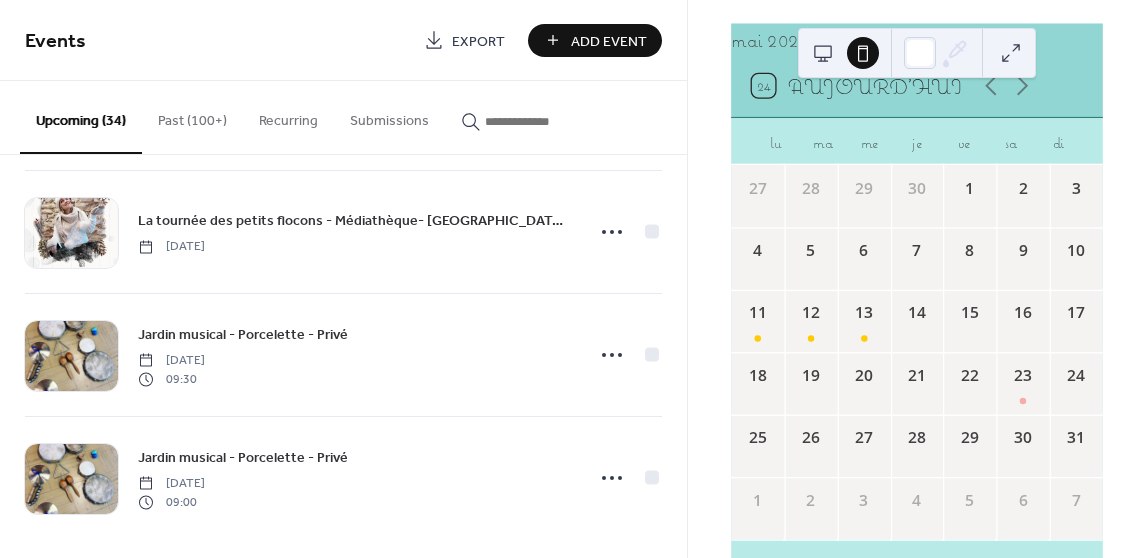 click at bounding box center [823, 53] 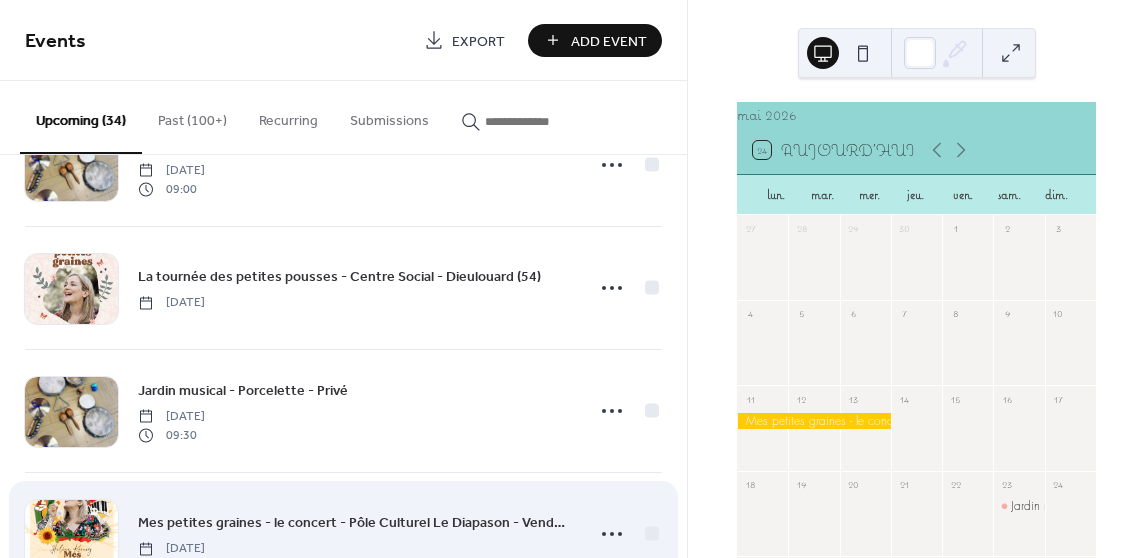 scroll, scrollTop: 3646, scrollLeft: 0, axis: vertical 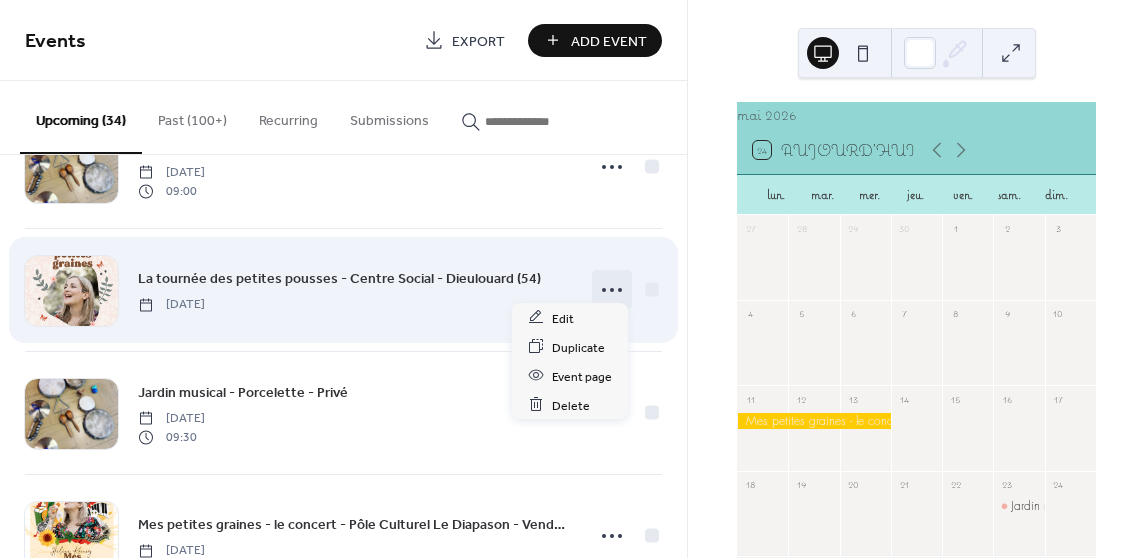click 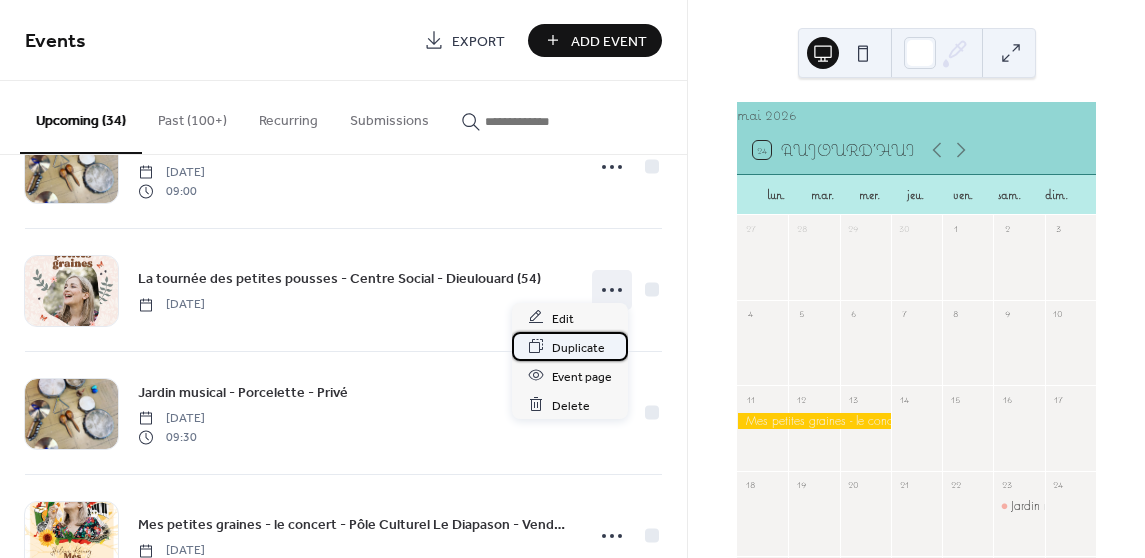 click on "Duplicate" at bounding box center (578, 347) 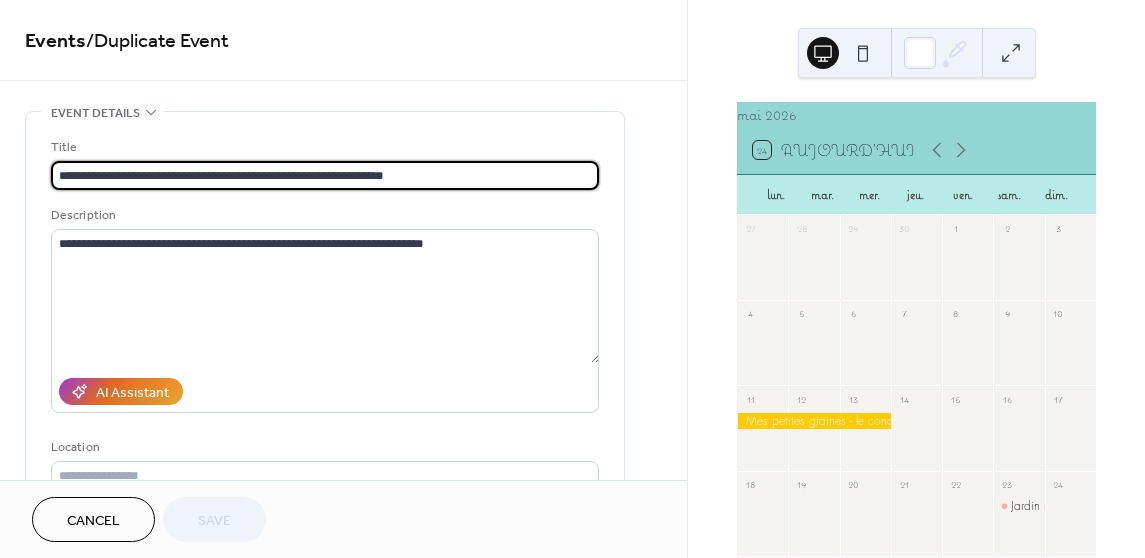 scroll, scrollTop: 0, scrollLeft: 0, axis: both 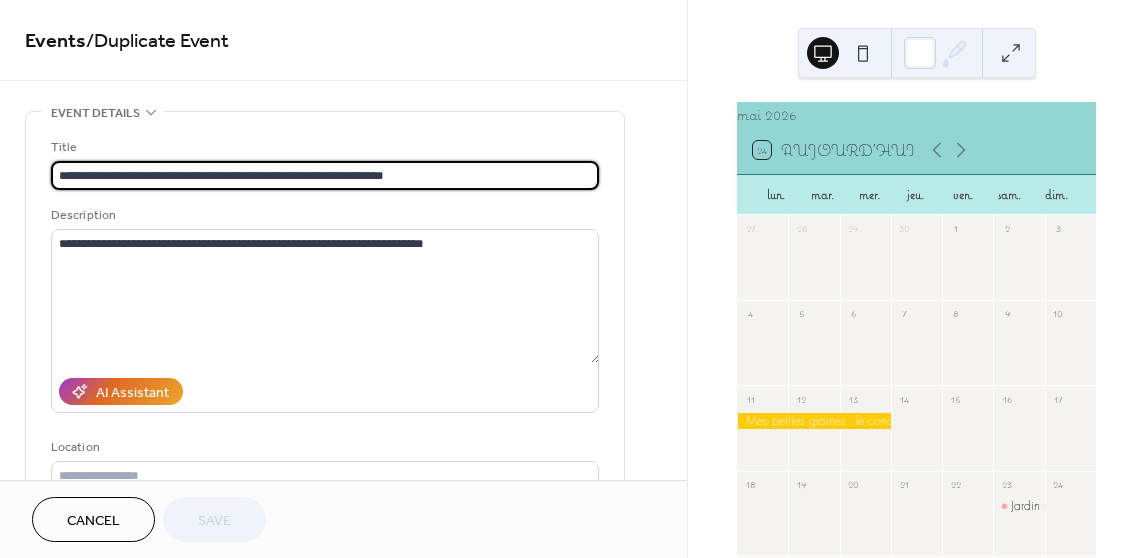 drag, startPoint x: 301, startPoint y: 176, endPoint x: 232, endPoint y: 178, distance: 69.02898 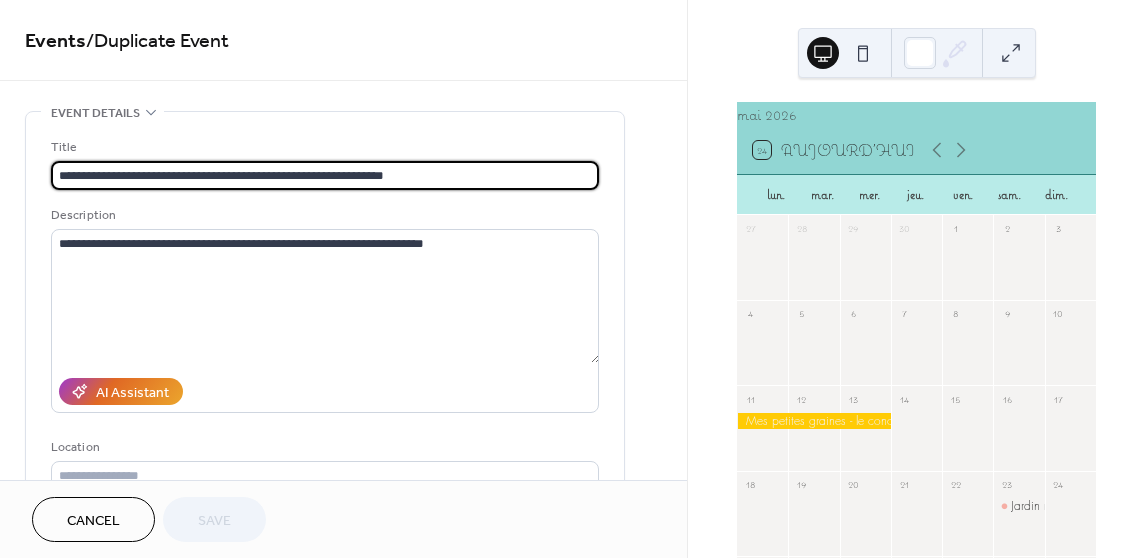 click on "**********" at bounding box center [325, 175] 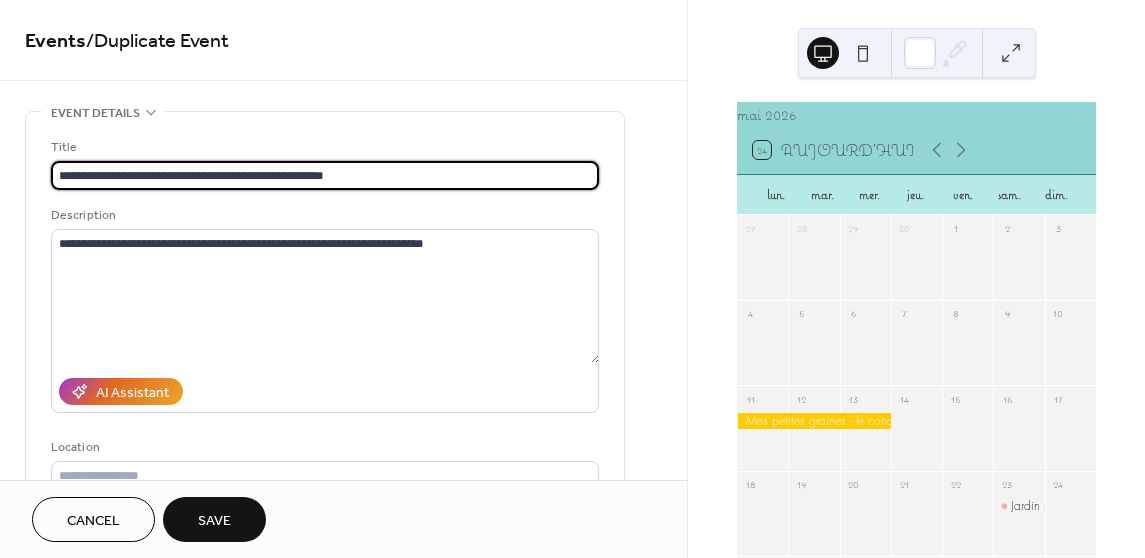 paste on "**********" 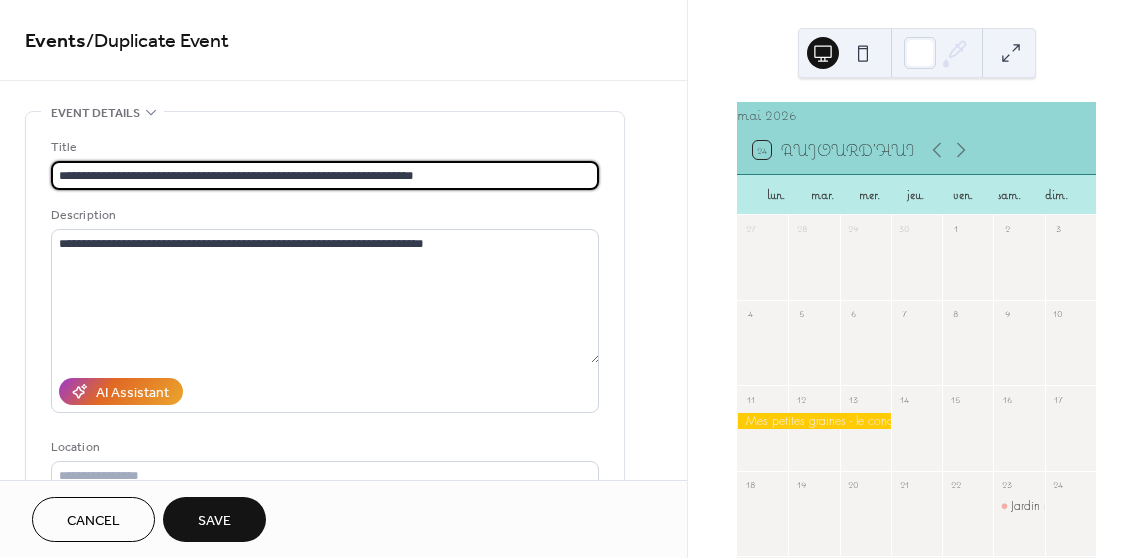 click on "**********" at bounding box center [325, 175] 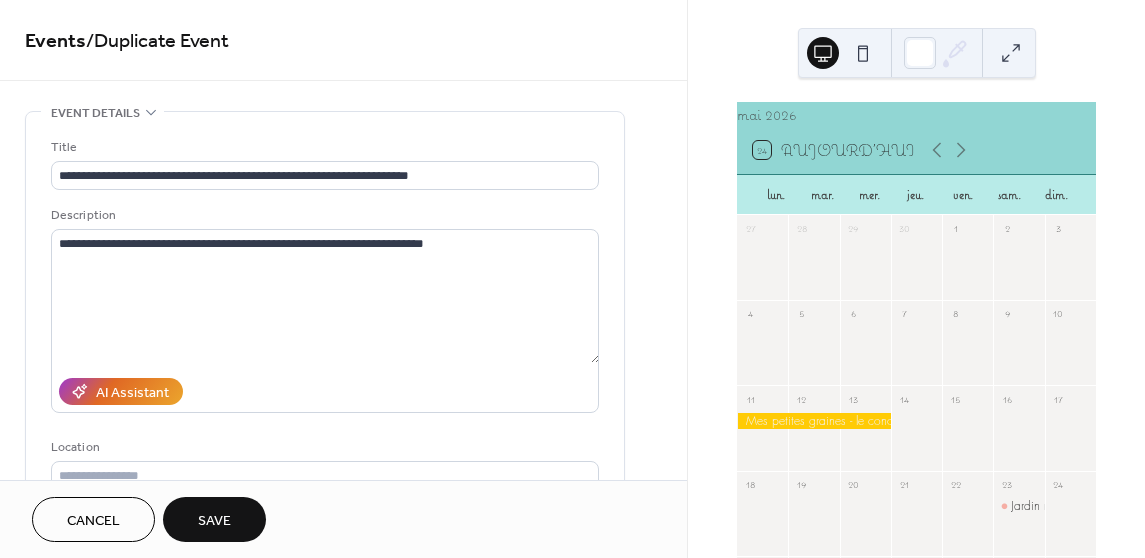 scroll, scrollTop: 0, scrollLeft: 0, axis: both 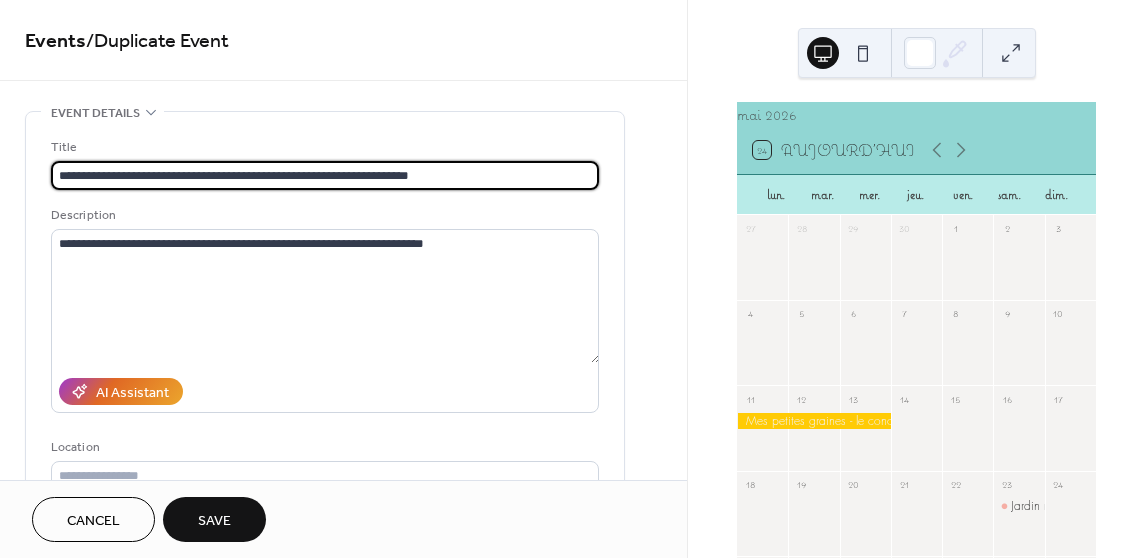 drag, startPoint x: 419, startPoint y: 174, endPoint x: 339, endPoint y: 178, distance: 80.09994 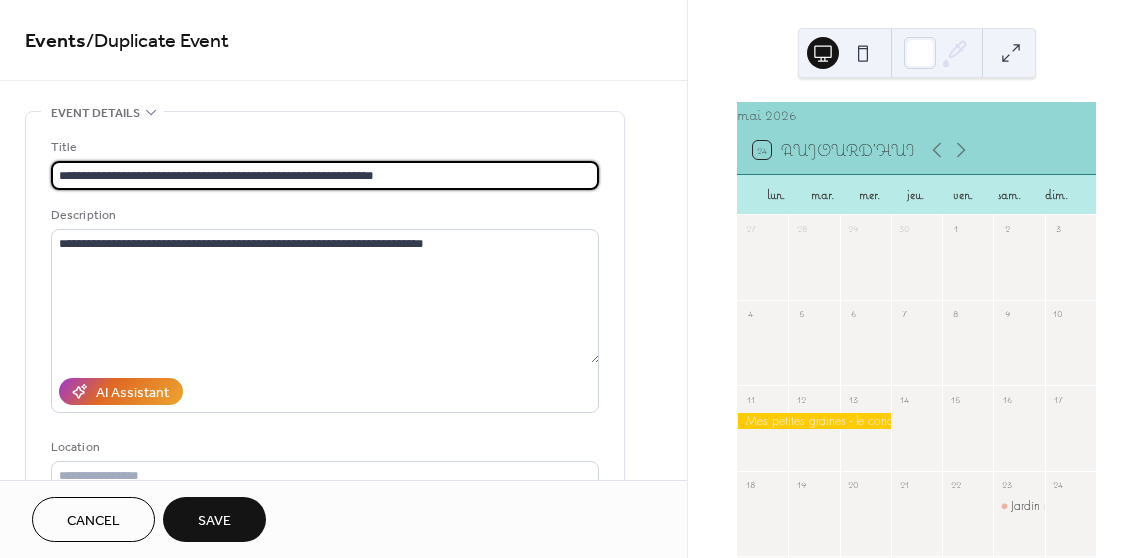 scroll, scrollTop: 0, scrollLeft: 0, axis: both 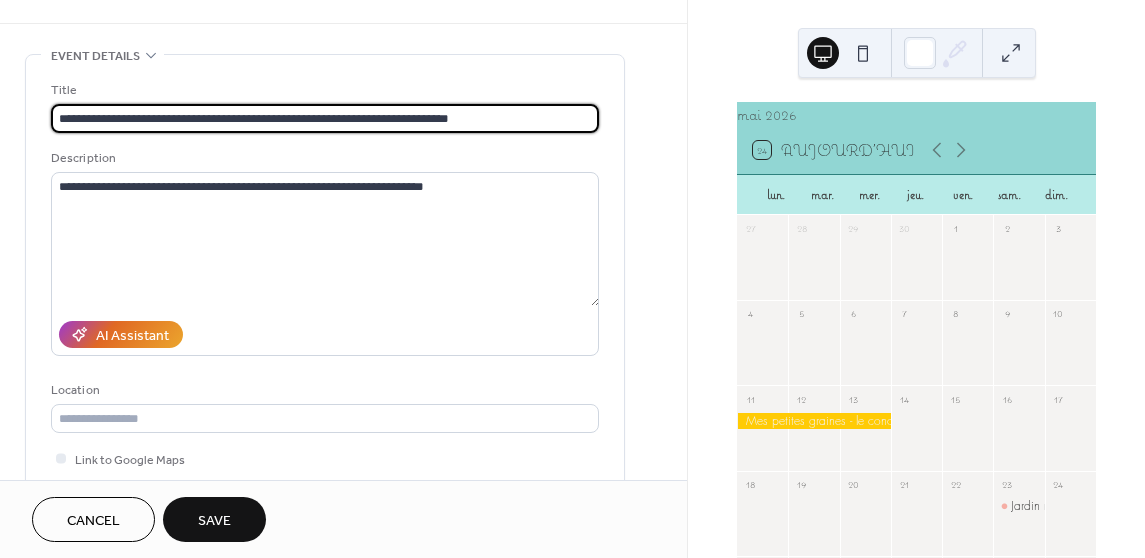 drag, startPoint x: 339, startPoint y: 119, endPoint x: 444, endPoint y: 126, distance: 105.23308 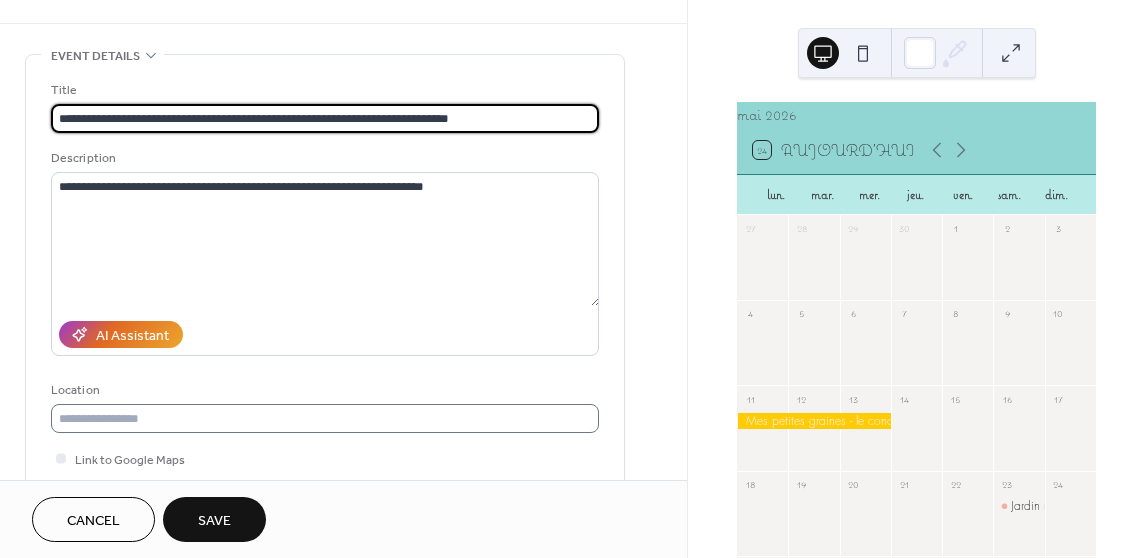 type on "**********" 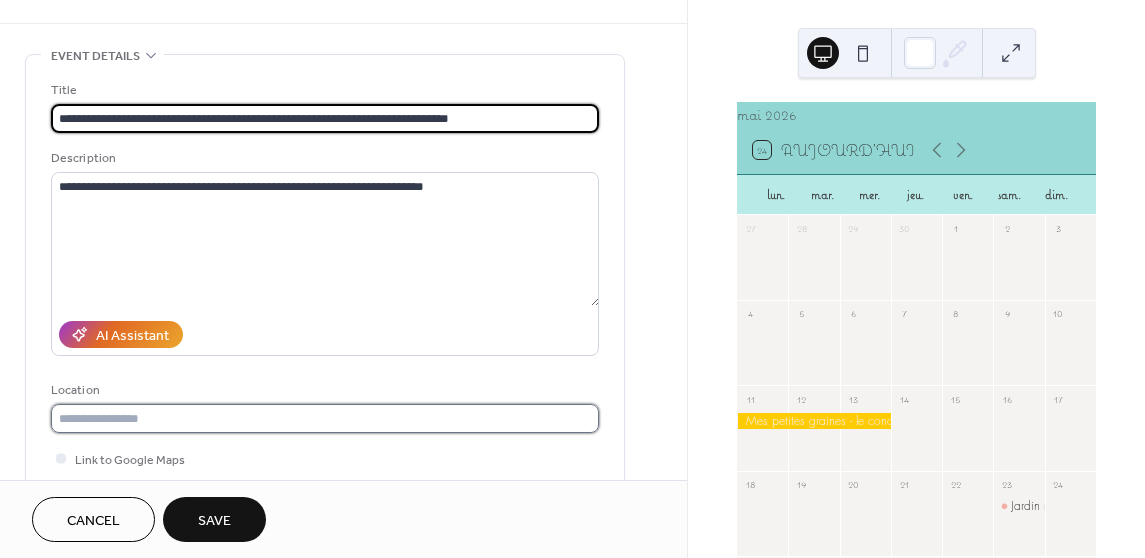 click at bounding box center (325, 418) 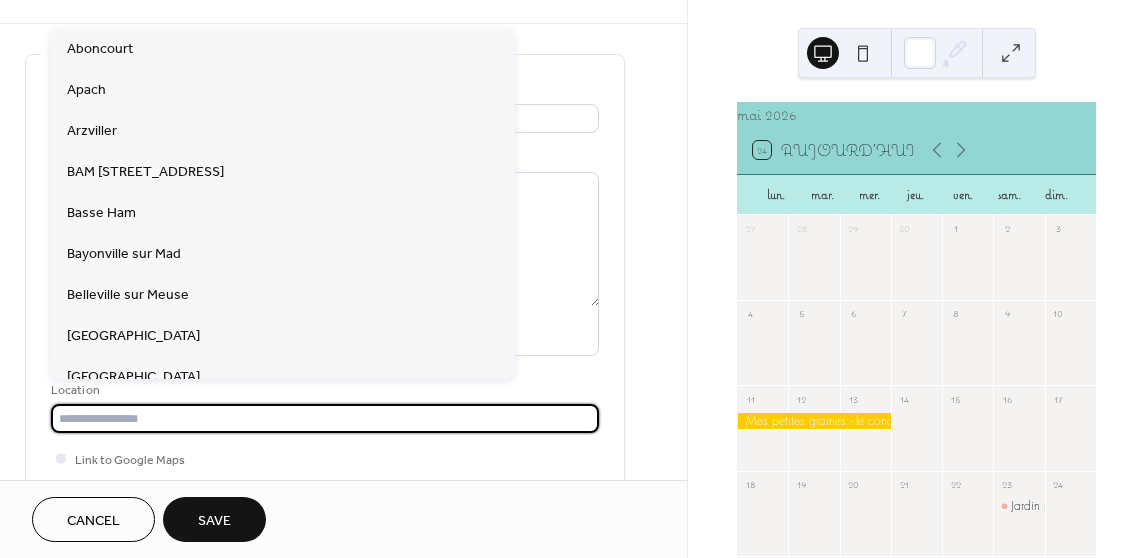 paste on "**********" 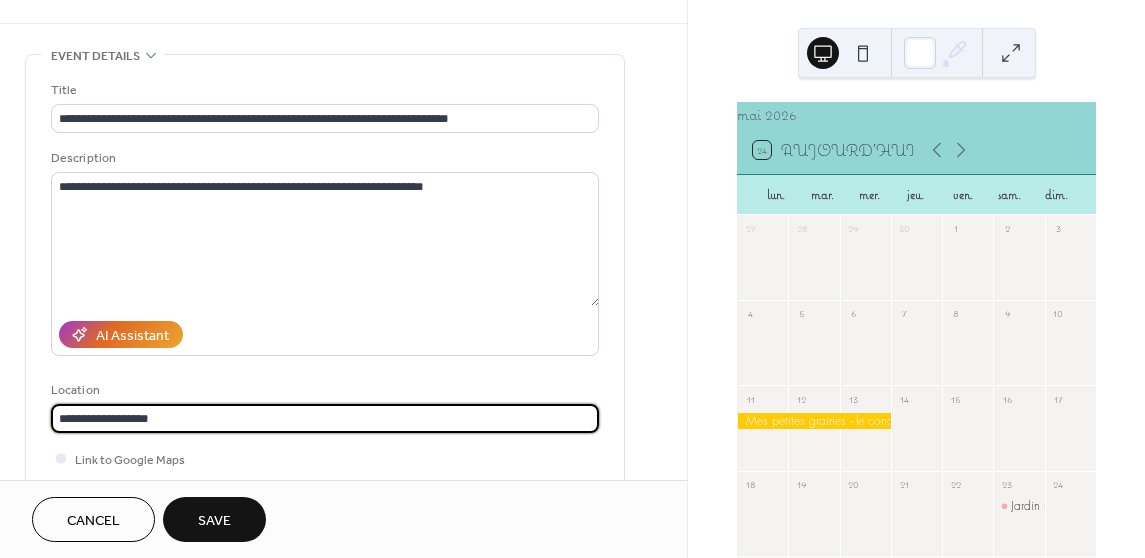 scroll, scrollTop: 0, scrollLeft: 0, axis: both 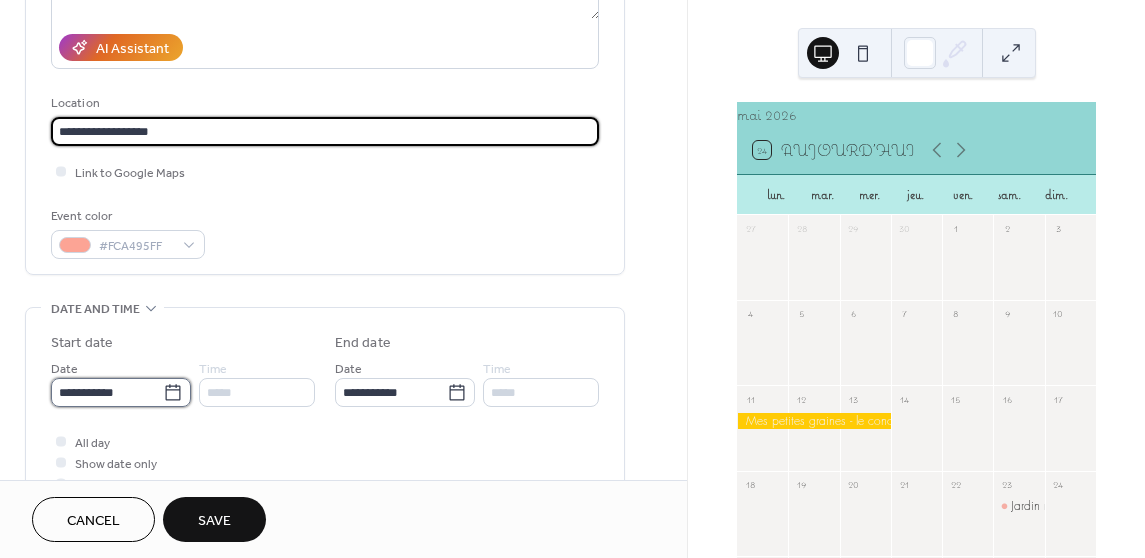 click on "**********" at bounding box center (107, 392) 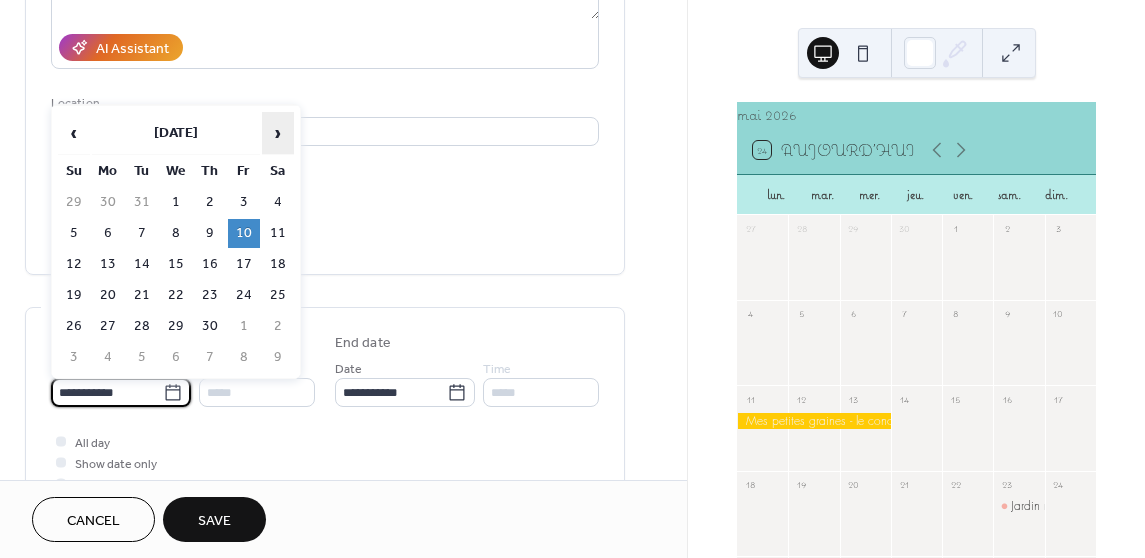 click on "›" at bounding box center (278, 133) 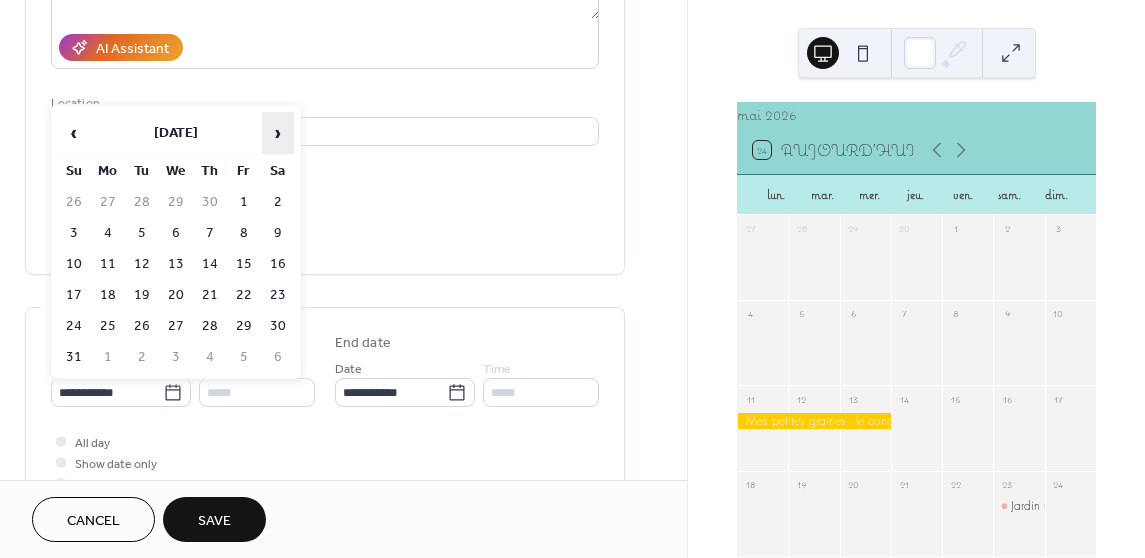 click on "›" at bounding box center (278, 133) 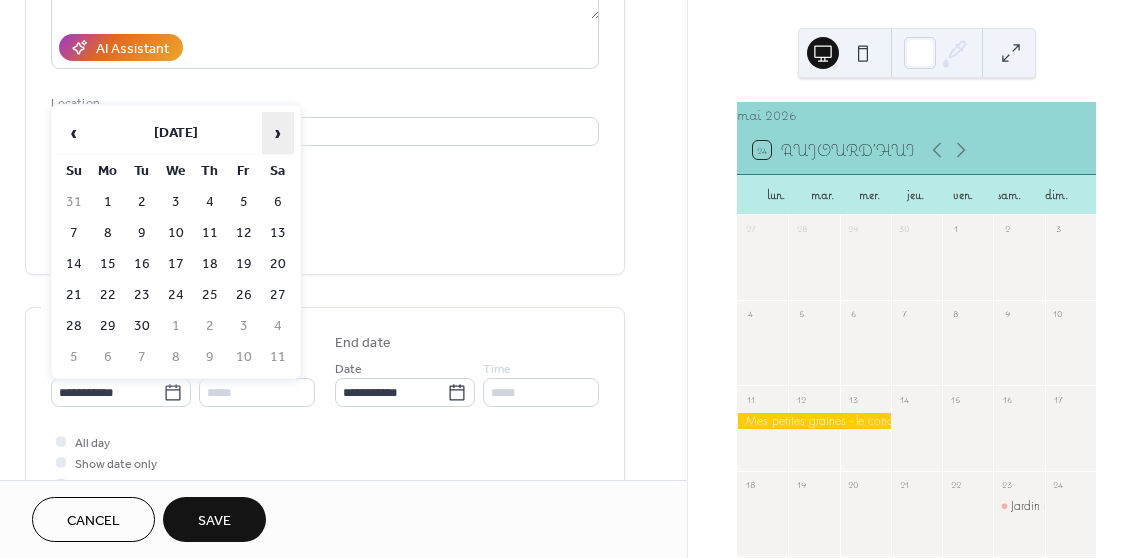 click on "›" at bounding box center [278, 133] 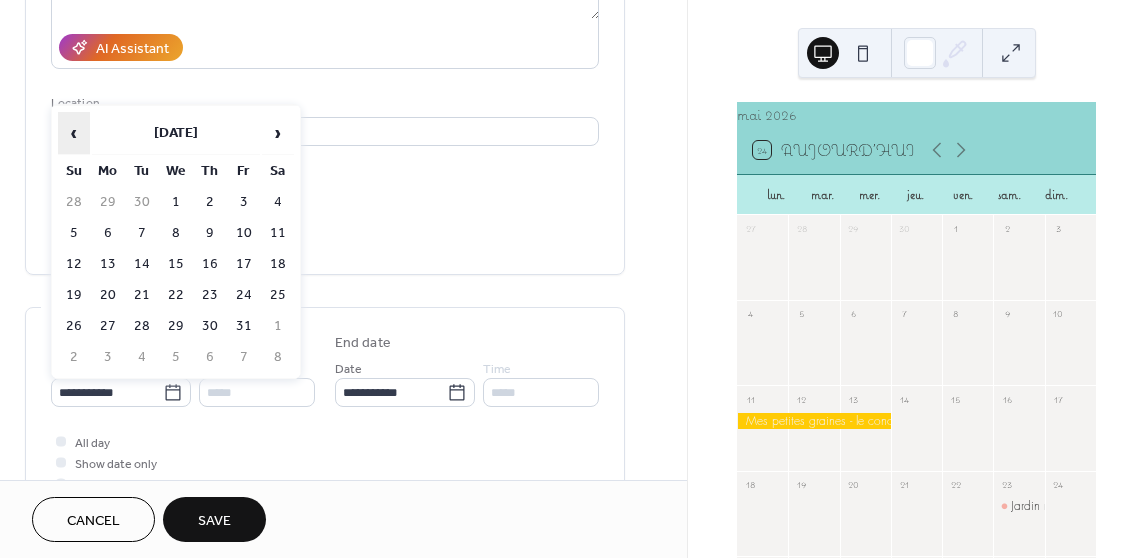 click on "‹" at bounding box center [74, 133] 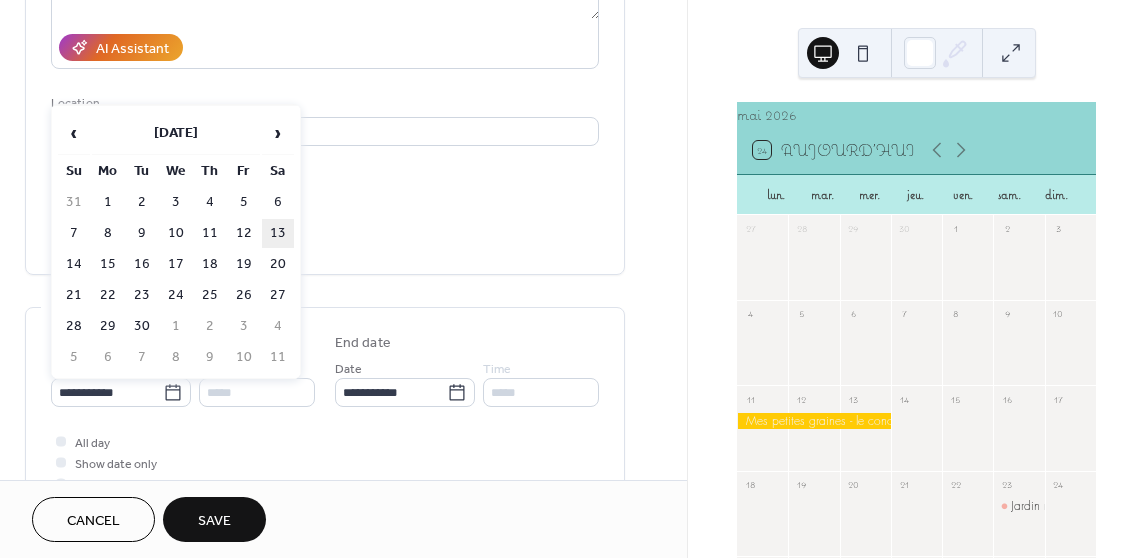 click on "13" at bounding box center [278, 233] 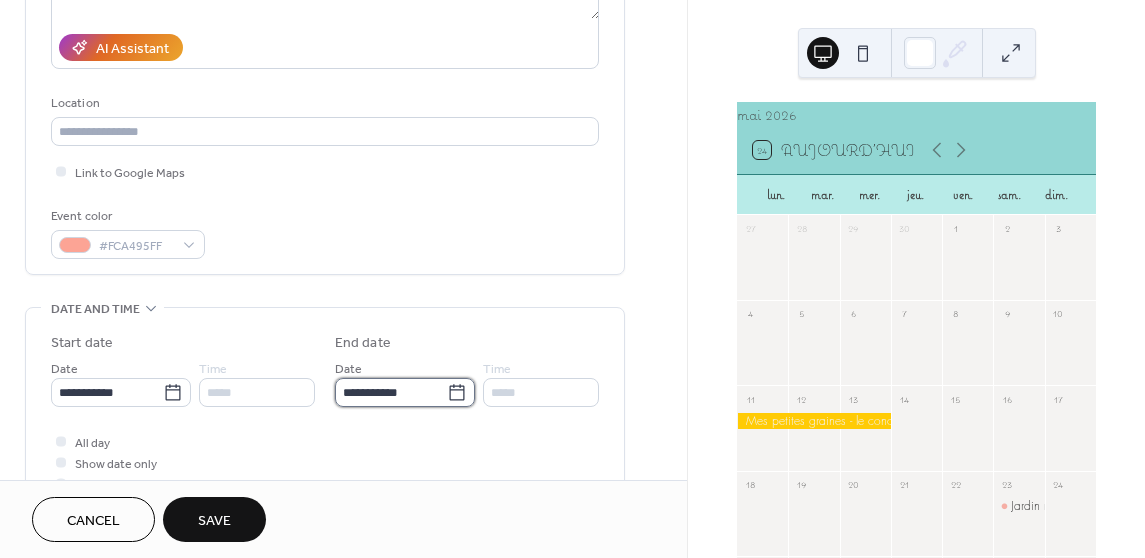 click on "**********" at bounding box center [391, 392] 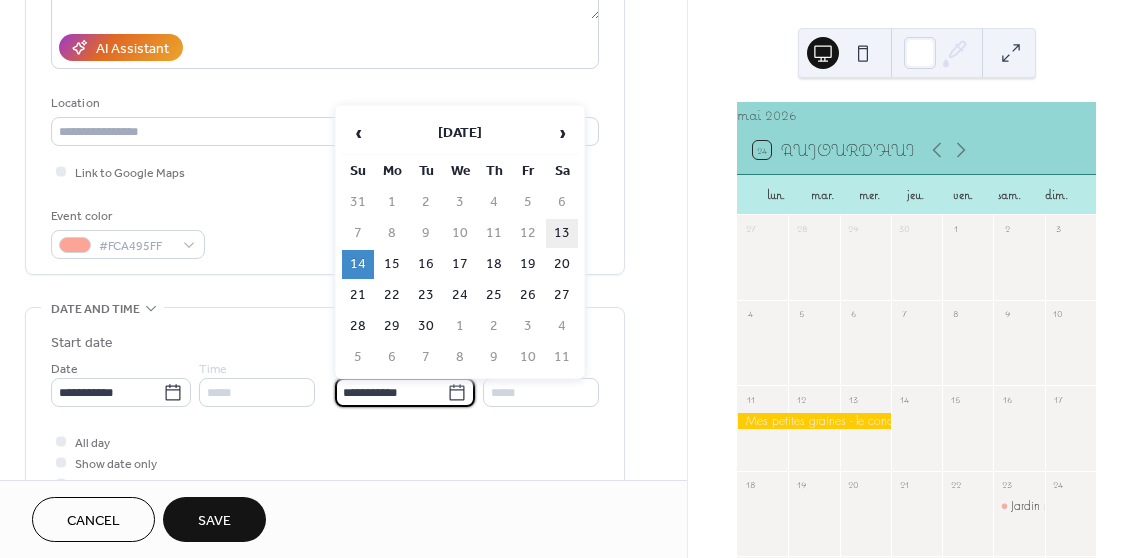 click on "13" at bounding box center (562, 233) 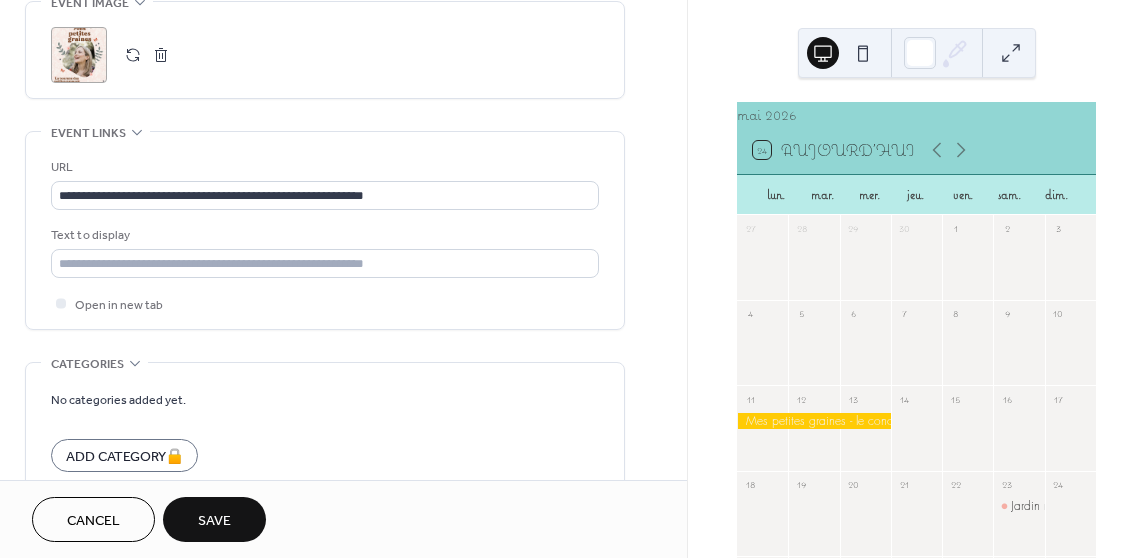 scroll, scrollTop: 1150, scrollLeft: 0, axis: vertical 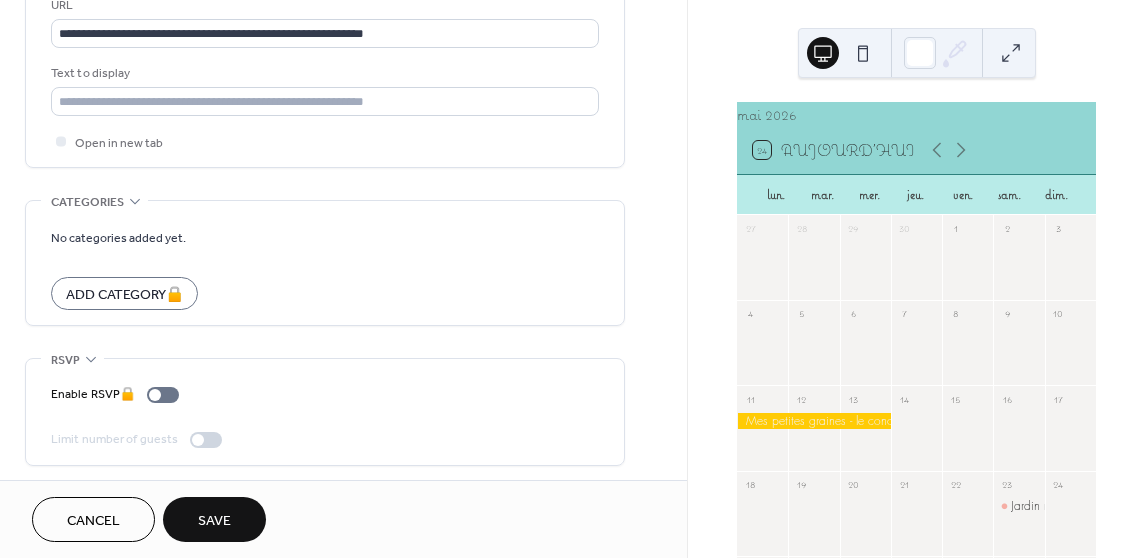 click on "Save" at bounding box center (214, 521) 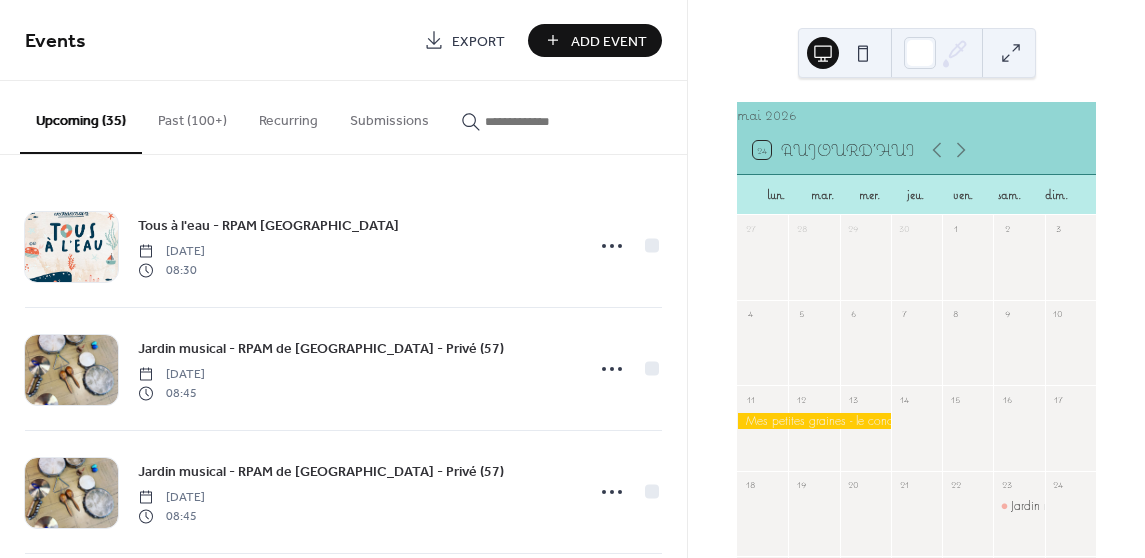 click at bounding box center [813, 438] 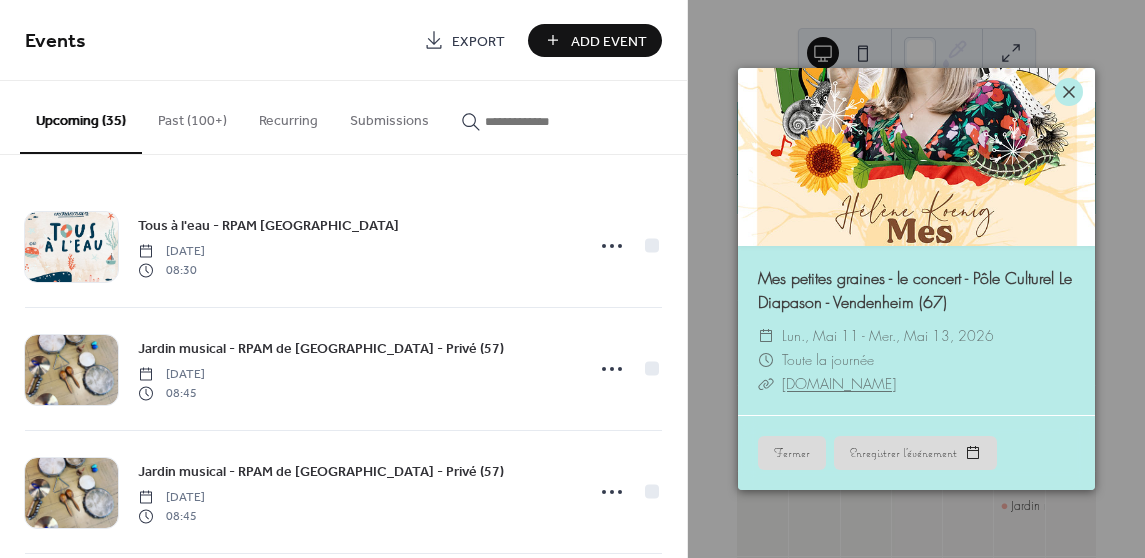 click 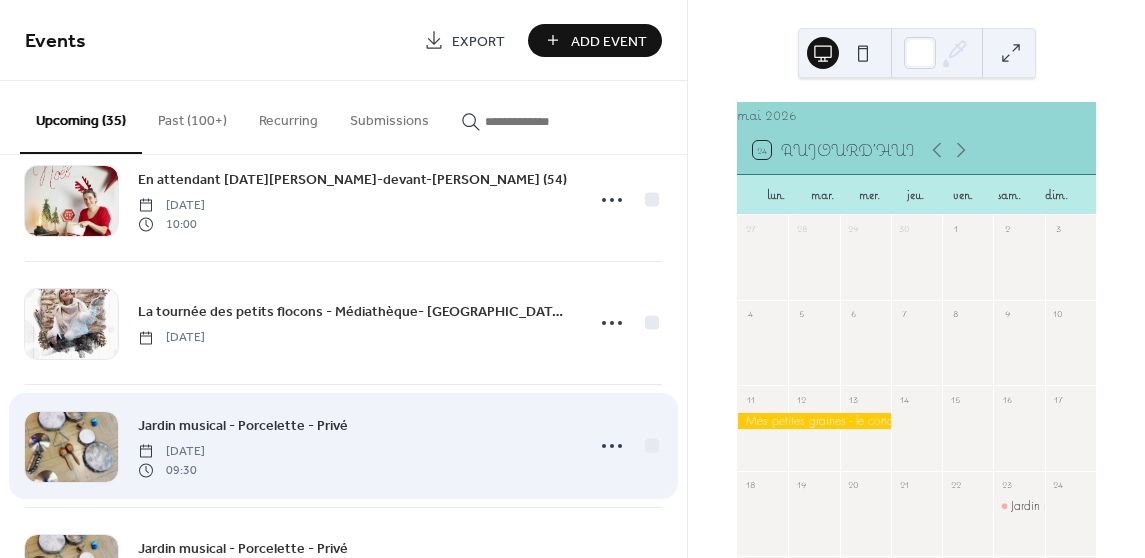 scroll, scrollTop: 3335, scrollLeft: 0, axis: vertical 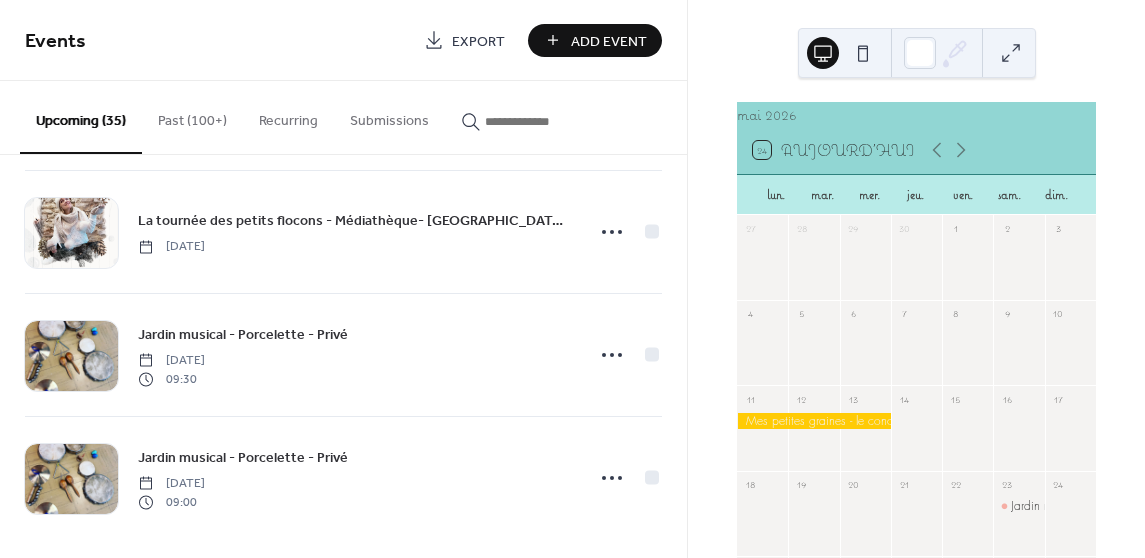 click at bounding box center [863, 53] 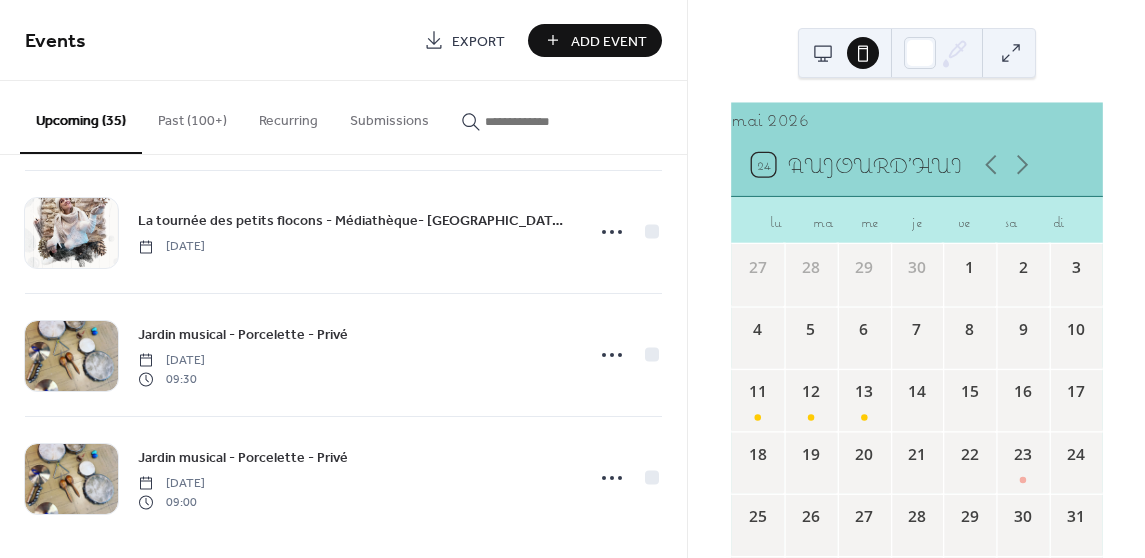 click at bounding box center (823, 53) 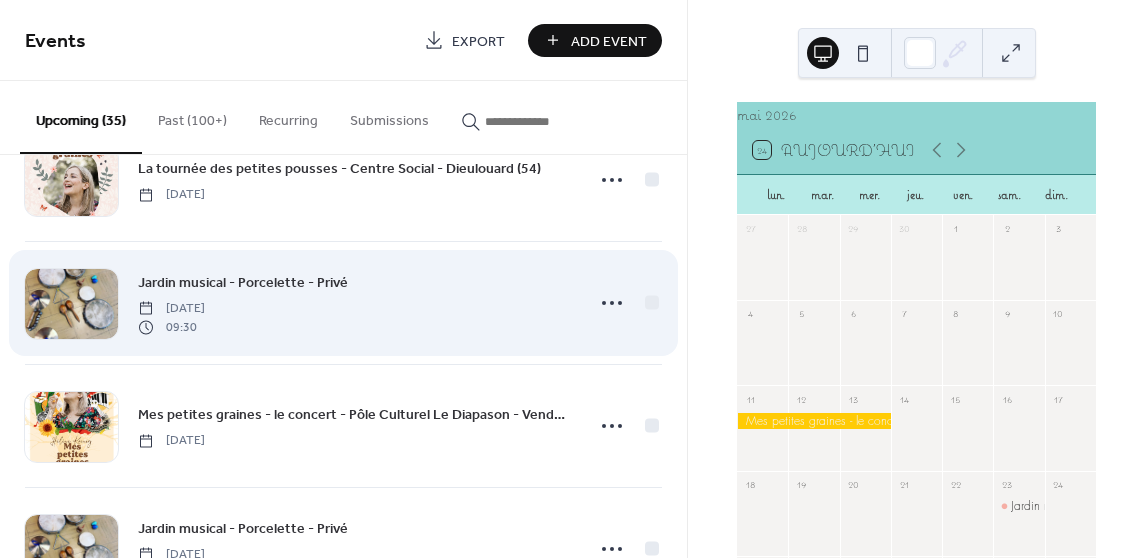 scroll, scrollTop: 3768, scrollLeft: 0, axis: vertical 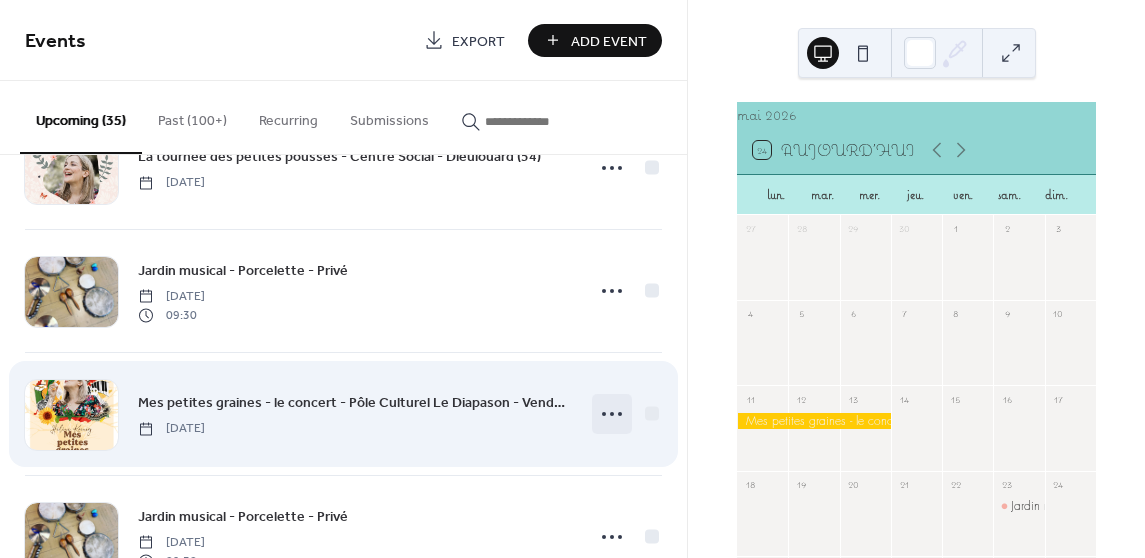 click 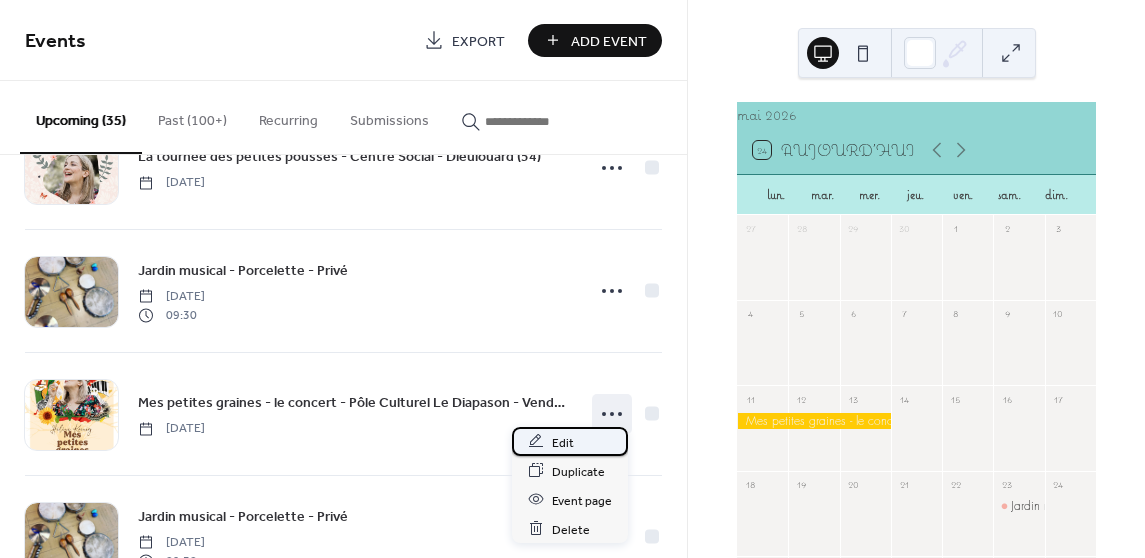 click on "Edit" at bounding box center (563, 442) 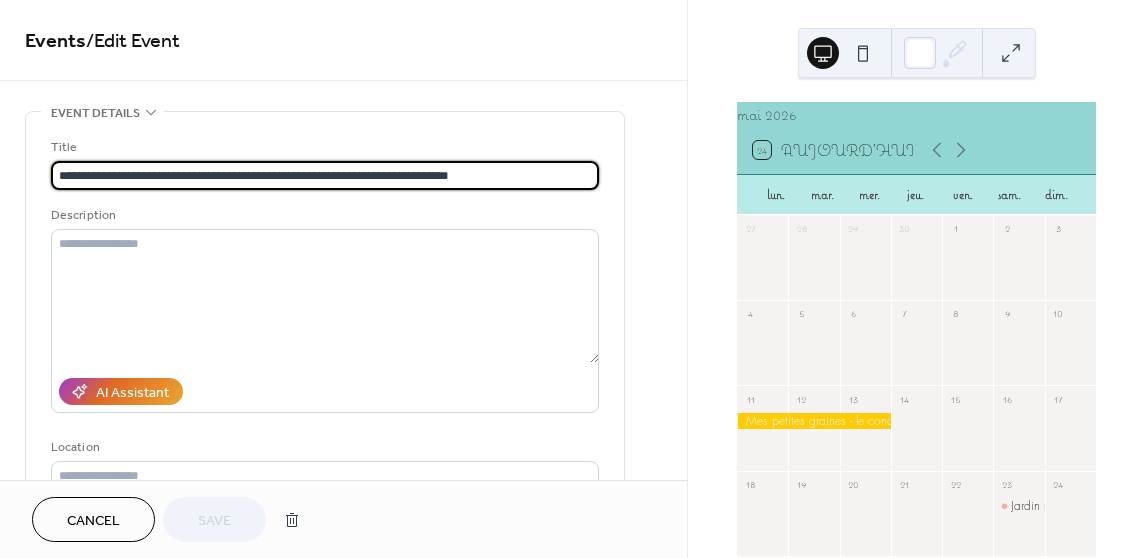 drag, startPoint x: 379, startPoint y: 174, endPoint x: 446, endPoint y: 175, distance: 67.00746 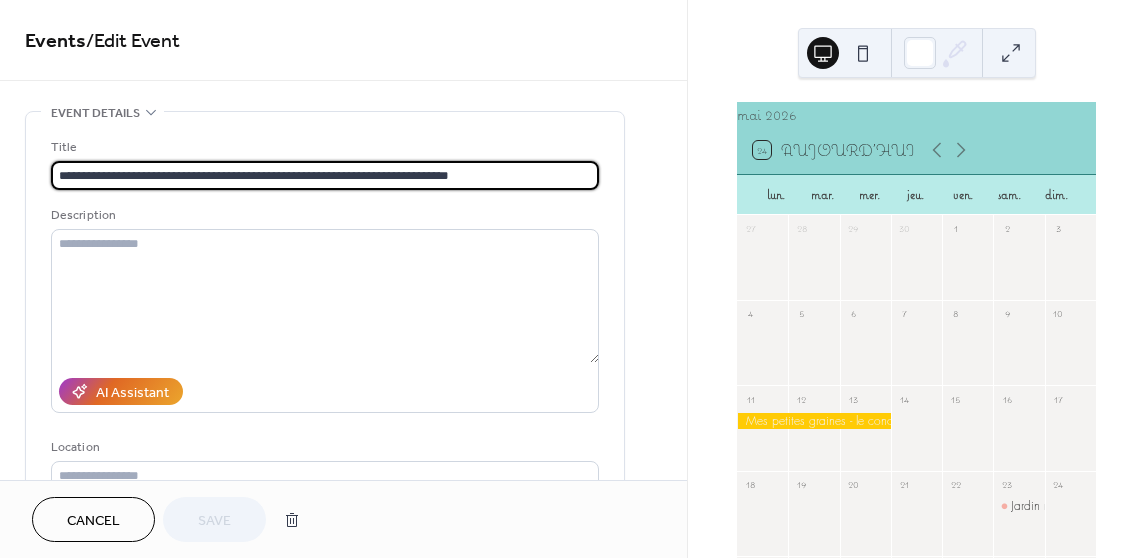 click on "**********" at bounding box center [325, 175] 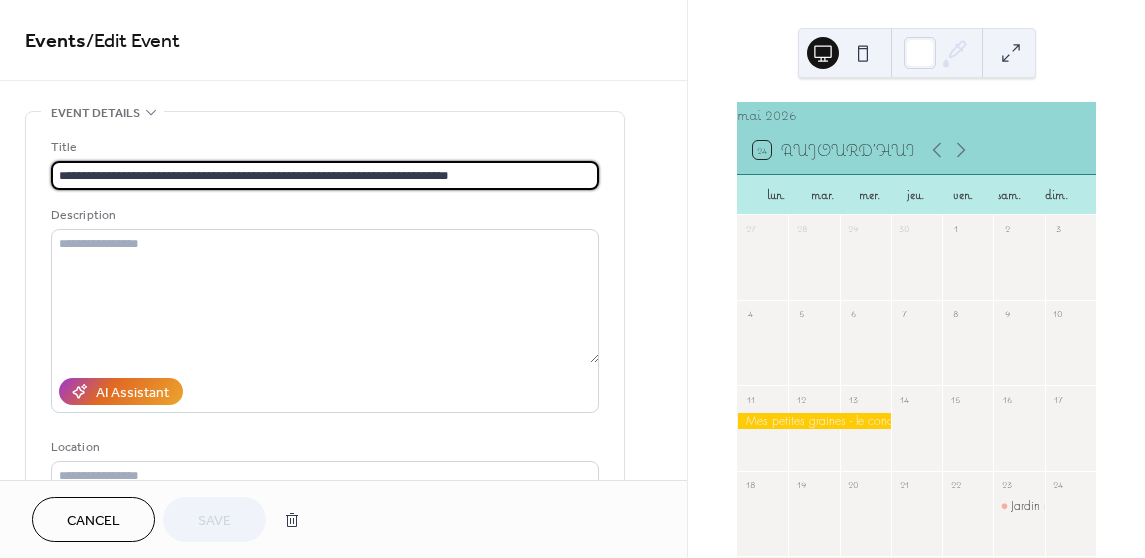 scroll, scrollTop: 67, scrollLeft: 0, axis: vertical 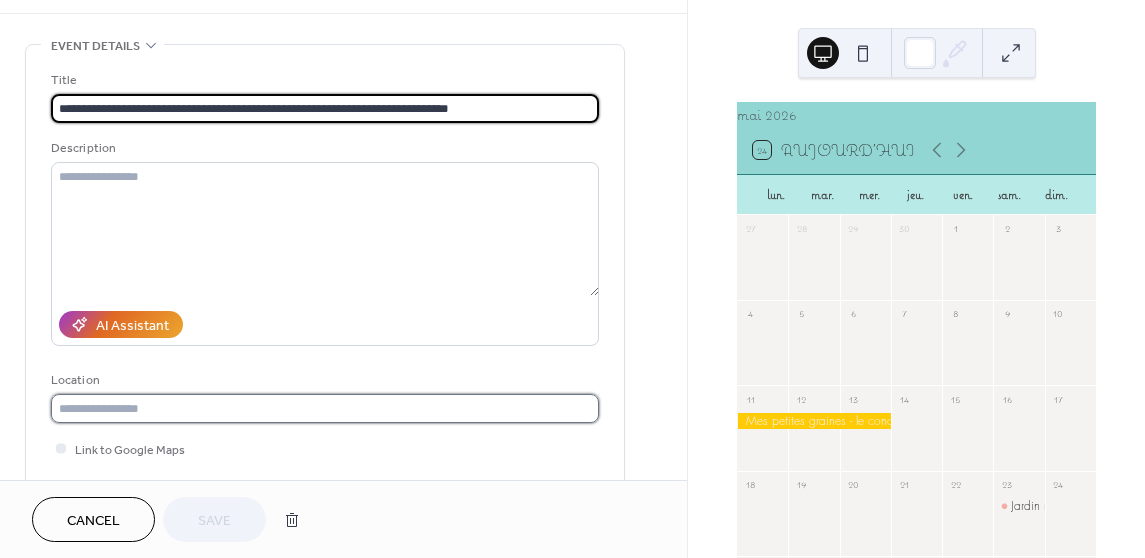 click at bounding box center [325, 408] 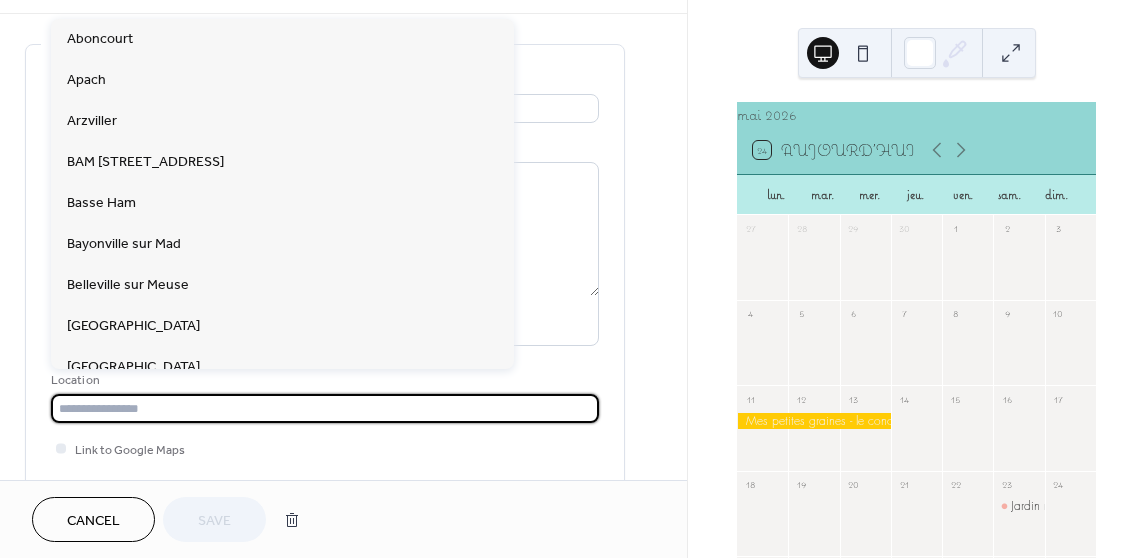 paste on "**********" 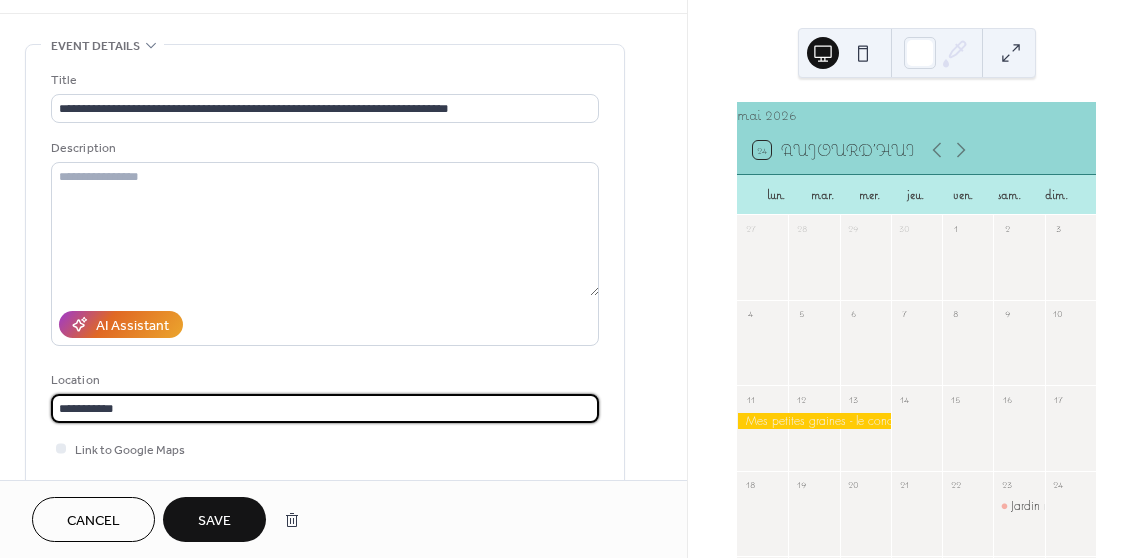 type on "**********" 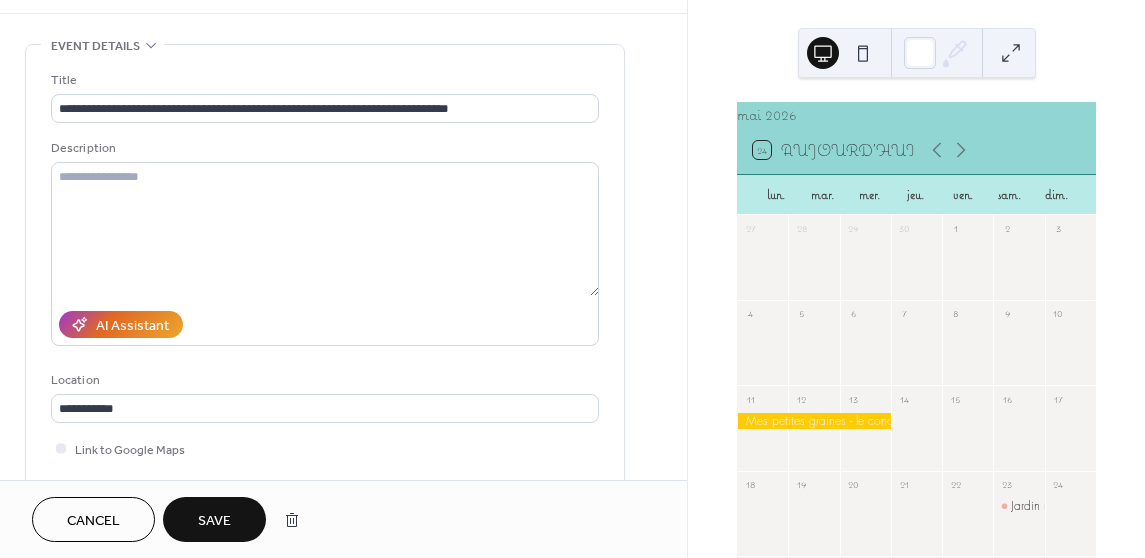 click on "Save" at bounding box center [214, 521] 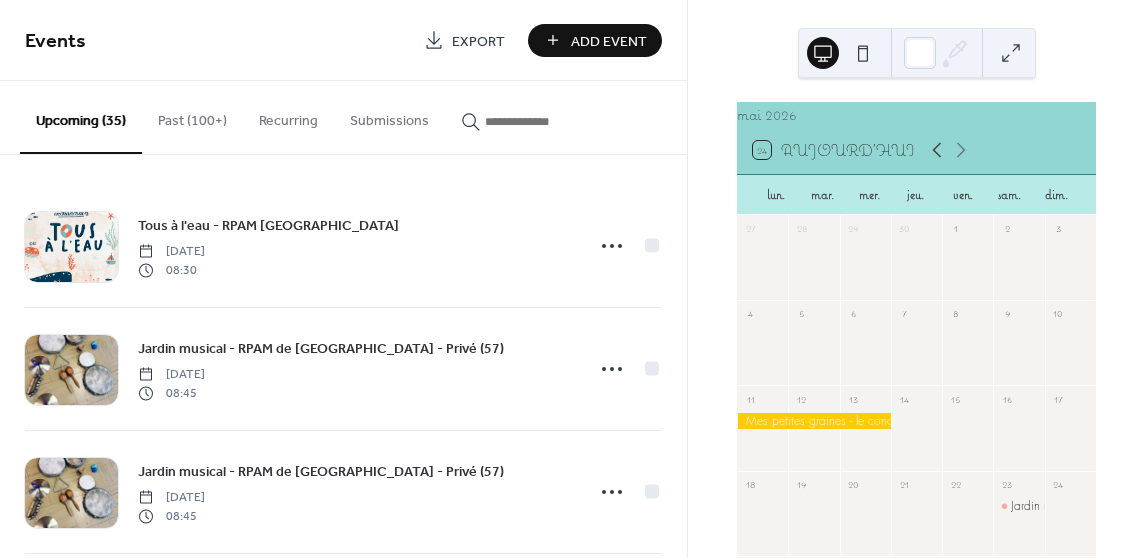 click 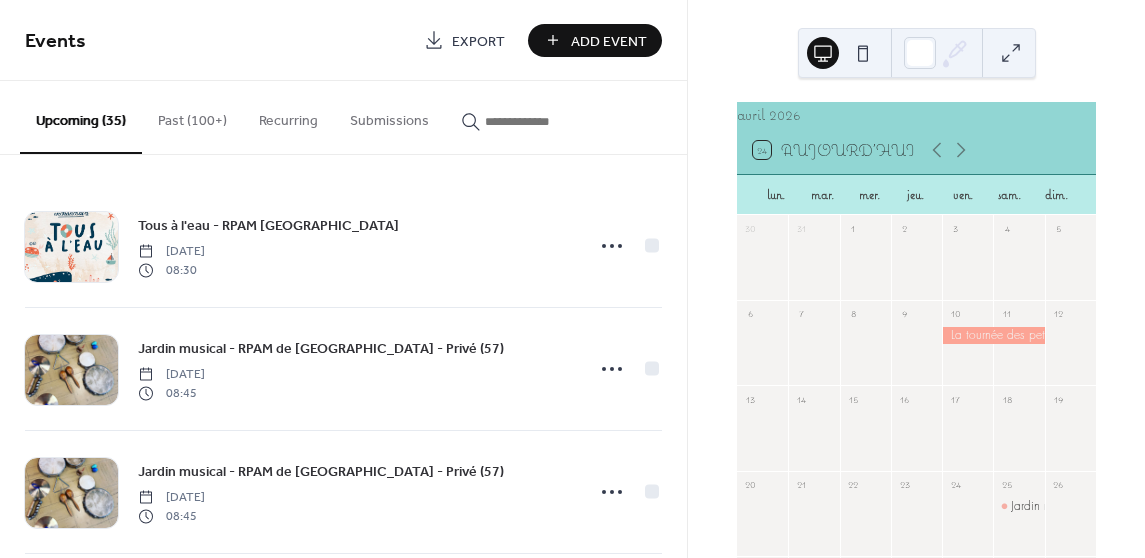 scroll, scrollTop: 108, scrollLeft: 0, axis: vertical 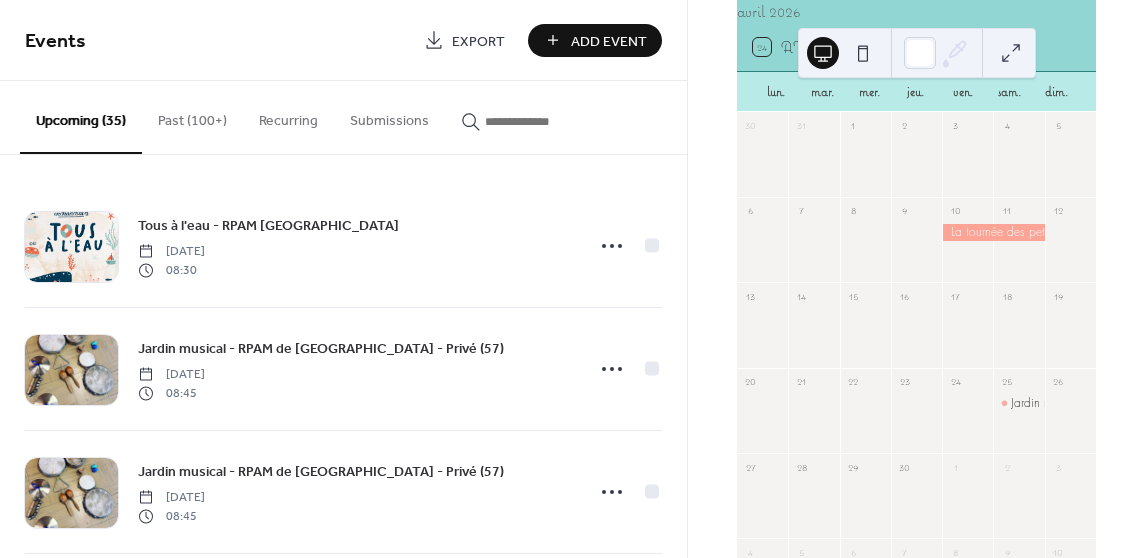 click at bounding box center [993, 232] 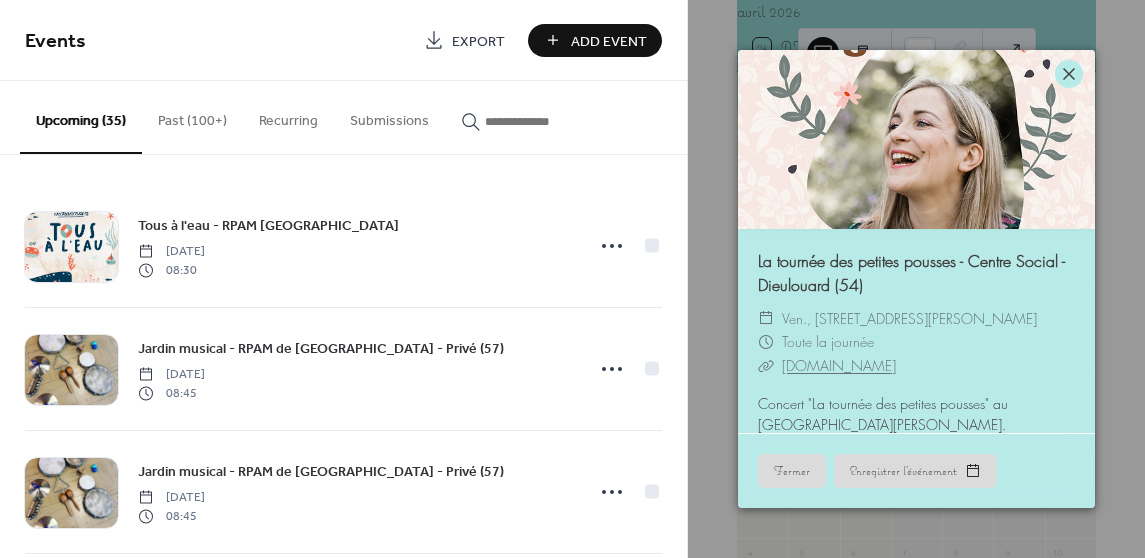 click 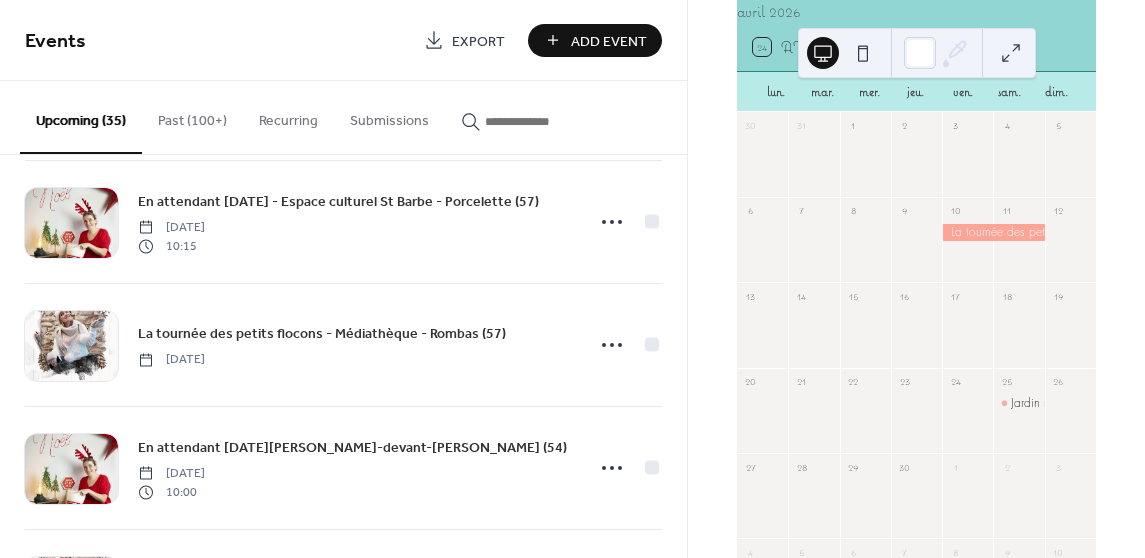 scroll, scrollTop: 3335, scrollLeft: 0, axis: vertical 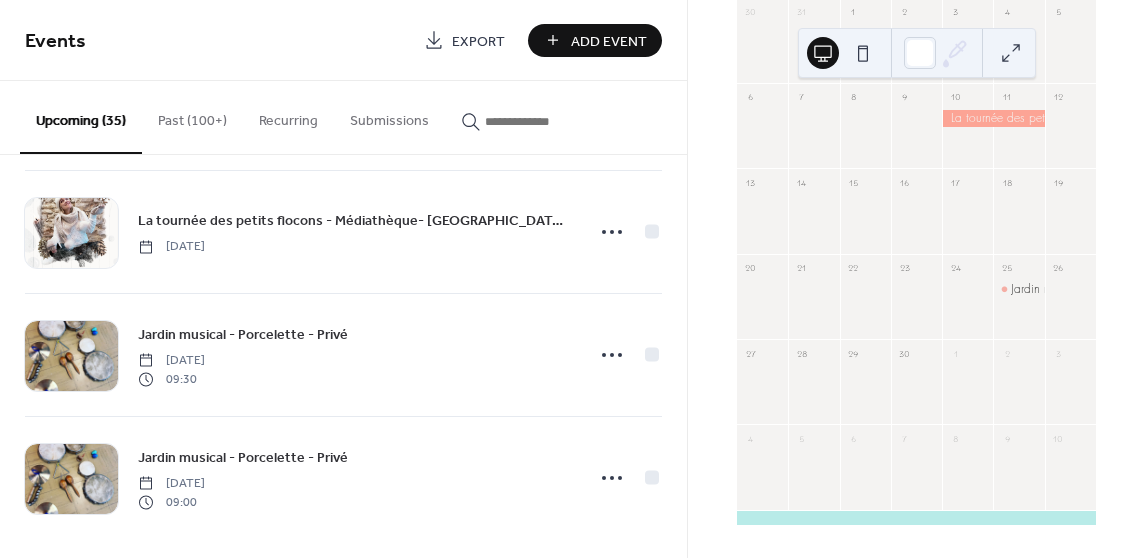 click on "avril 2026 24 Aujourd'hui lun. mar. mer. jeu. ven. [PERSON_NAME]. dim. 30 31 1 2 3 4 5 6 7 8 9 10 11 12 13 14 15 16 17 18 19 20 21 22 23 24 25 Jardin musical - Porcelette - Privé  26 27 28 29 30 1 2 3 4 5 6 7 8 9 10" at bounding box center [916, 279] 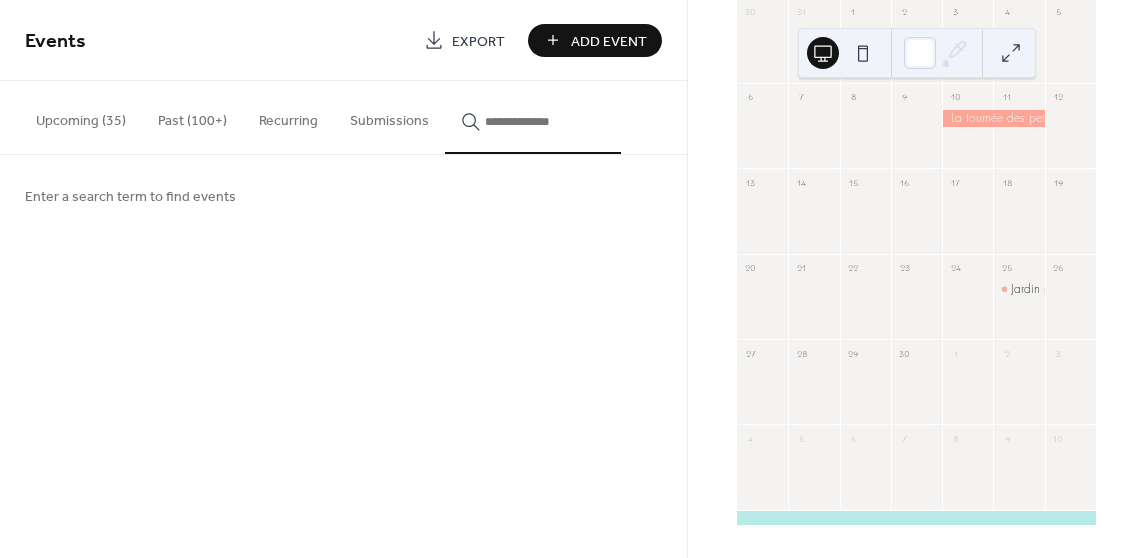 drag, startPoint x: 102, startPoint y: 126, endPoint x: 62, endPoint y: 125, distance: 40.012497 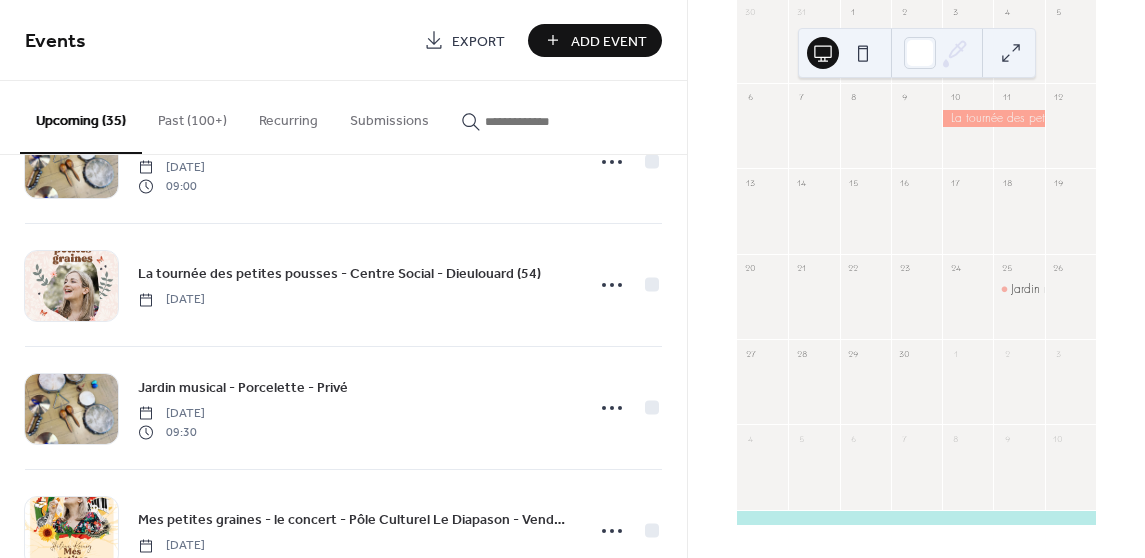 scroll, scrollTop: 3650, scrollLeft: 0, axis: vertical 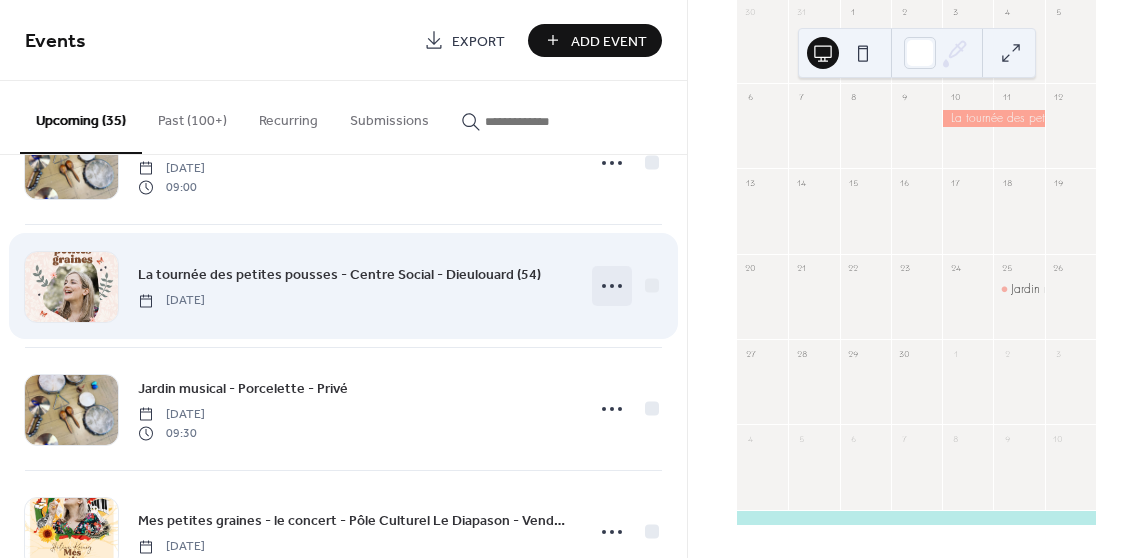 click 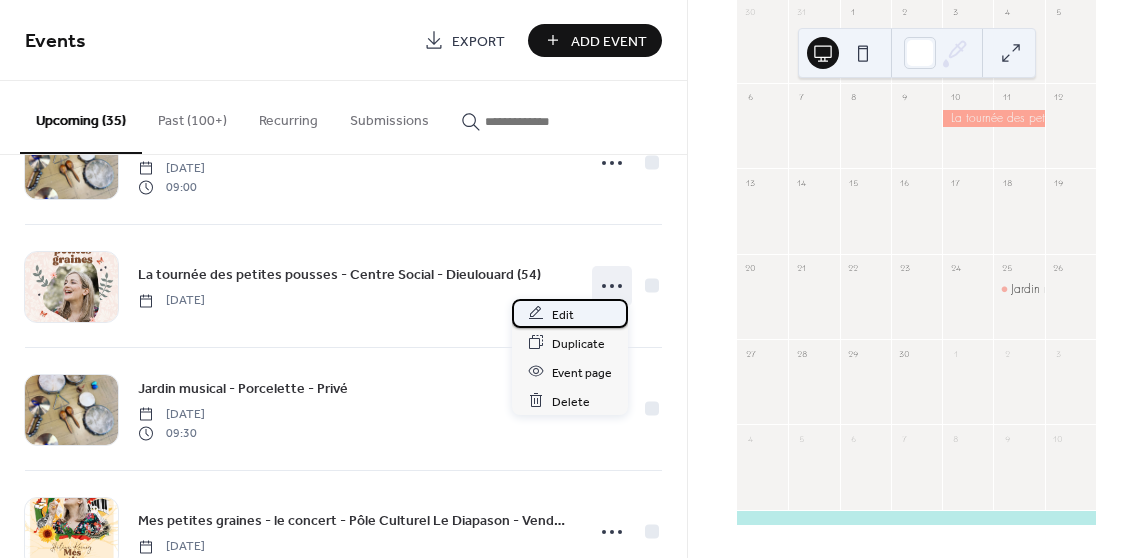 click on "Edit" at bounding box center (570, 313) 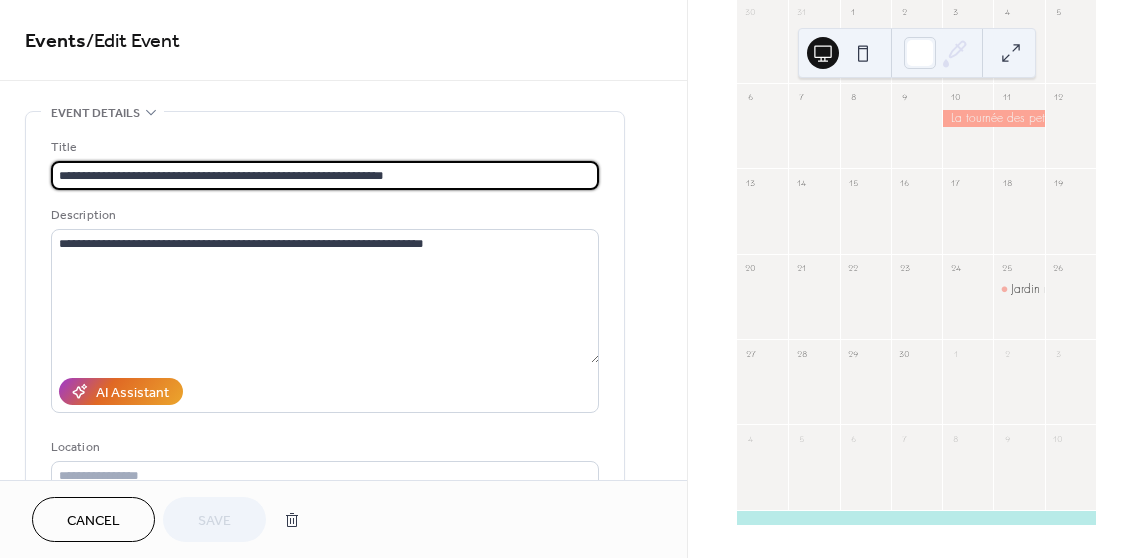 scroll, scrollTop: 111, scrollLeft: 0, axis: vertical 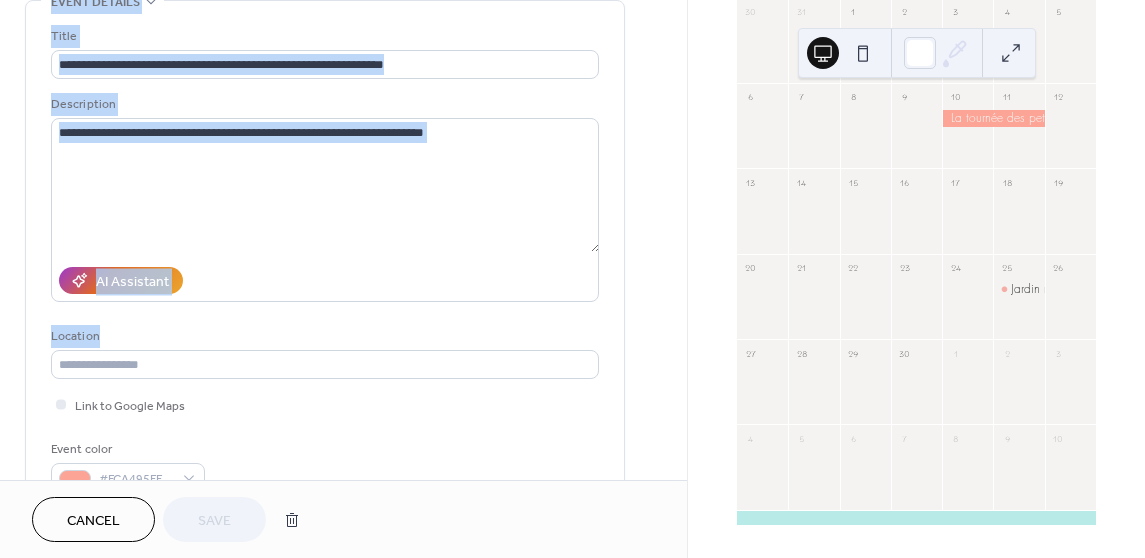 drag, startPoint x: 341, startPoint y: 382, endPoint x: 315, endPoint y: -18, distance: 400.84412 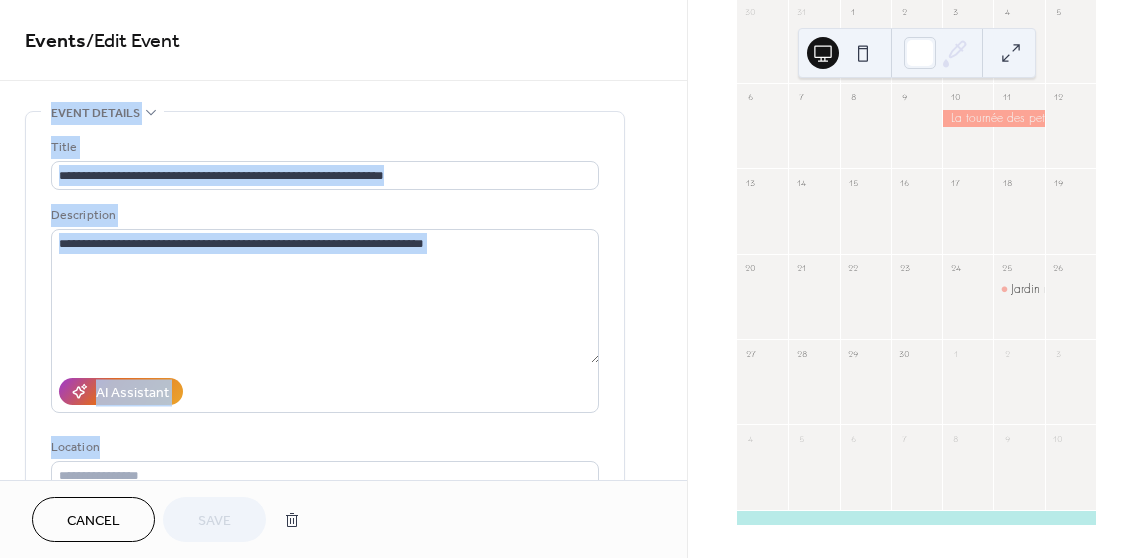 click on "**********" at bounding box center (325, 370) 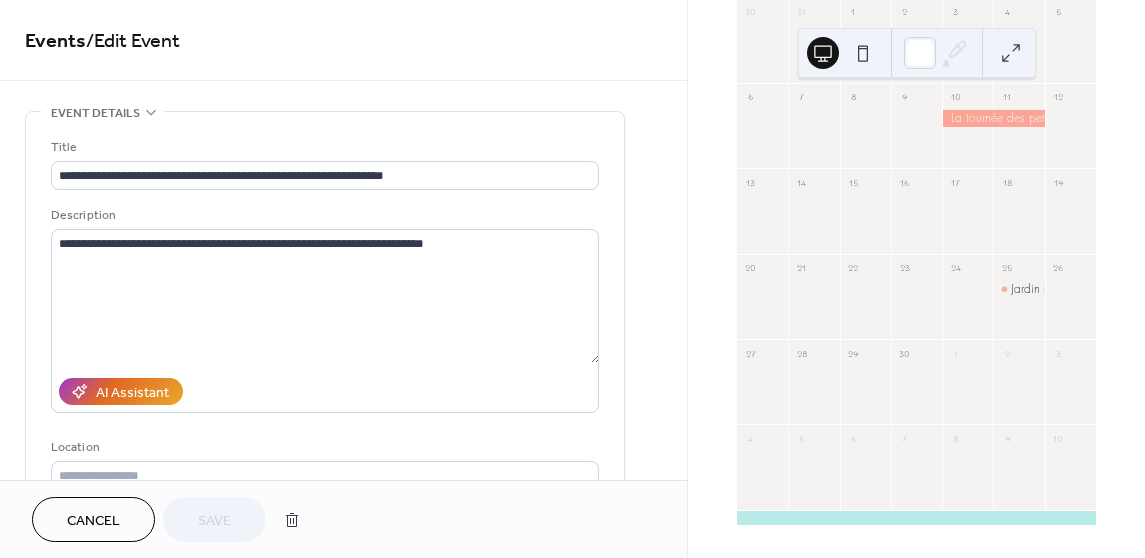 scroll, scrollTop: 0, scrollLeft: 0, axis: both 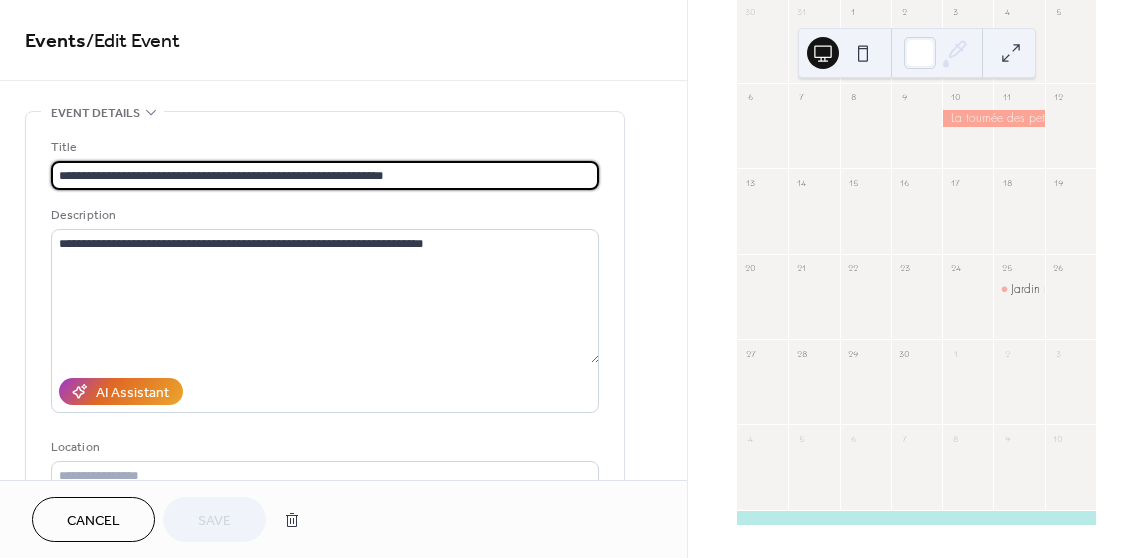 drag, startPoint x: 315, startPoint y: 172, endPoint x: 374, endPoint y: 177, distance: 59.211487 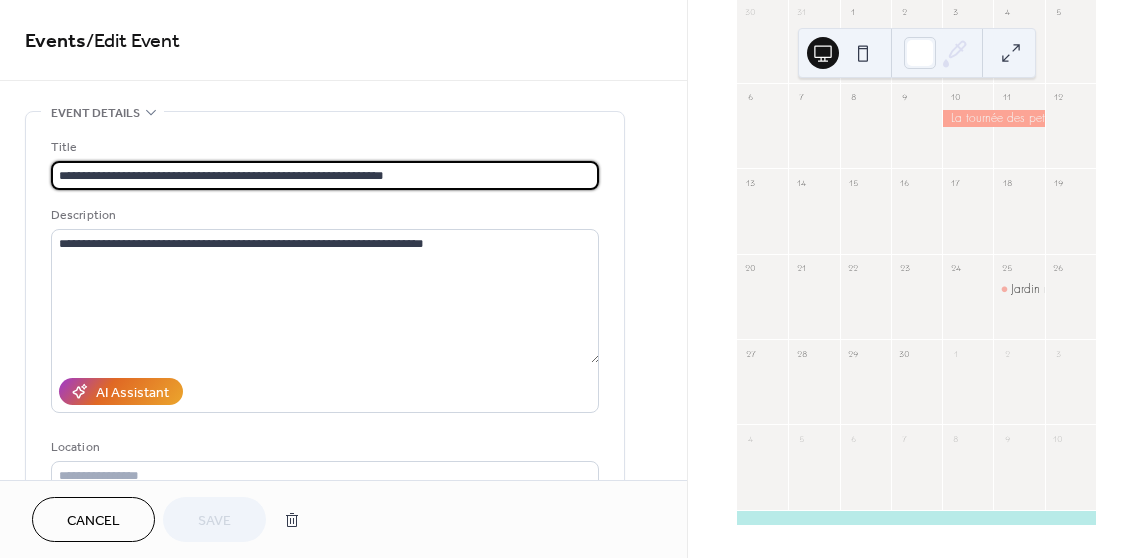 click on "**********" at bounding box center [325, 175] 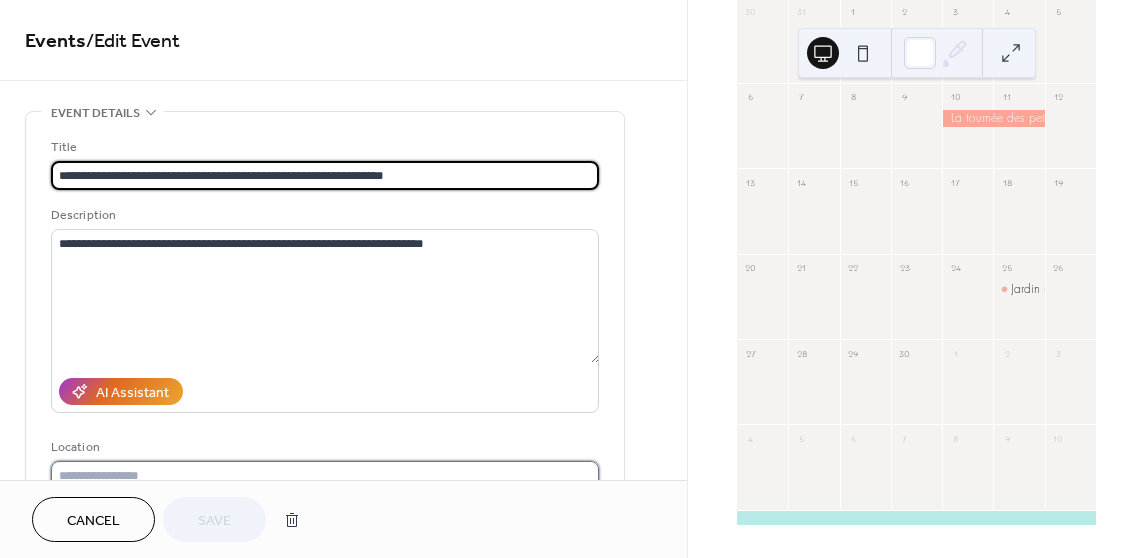 scroll, scrollTop: 0, scrollLeft: 0, axis: both 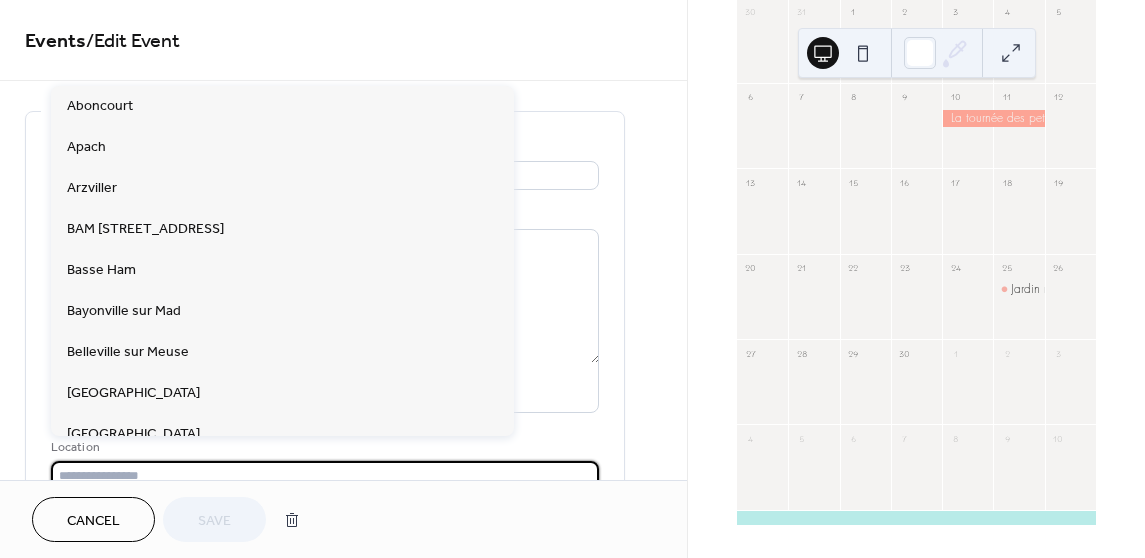click at bounding box center (325, 475) 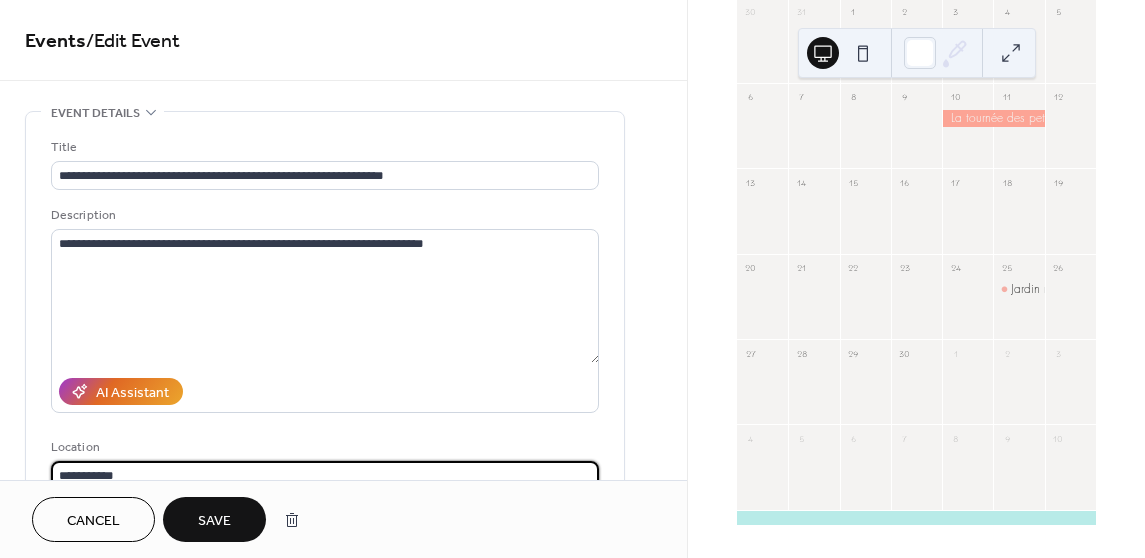 scroll, scrollTop: 5, scrollLeft: 0, axis: vertical 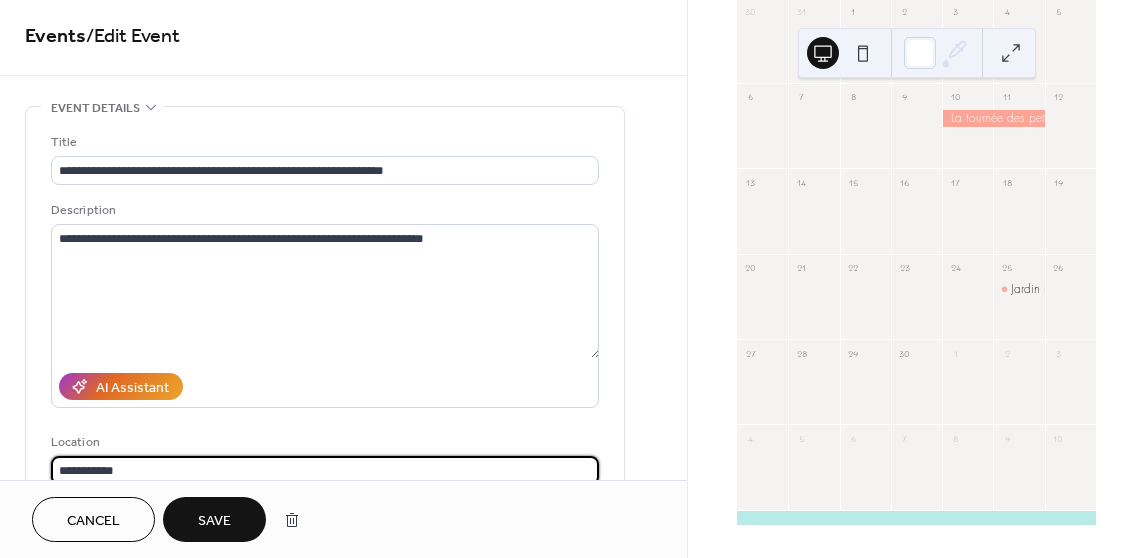 type on "**********" 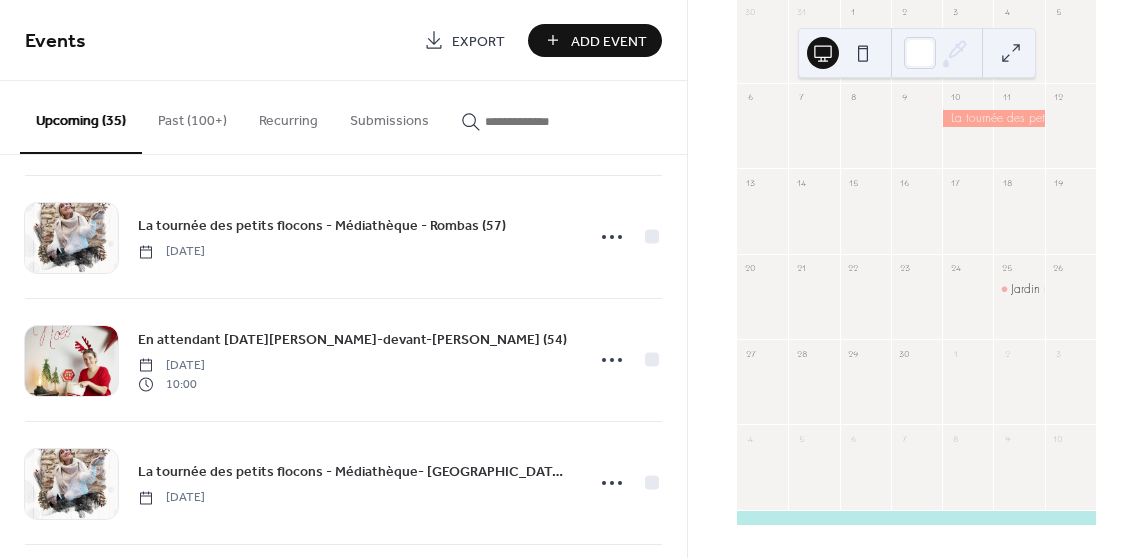 scroll, scrollTop: 3335, scrollLeft: 0, axis: vertical 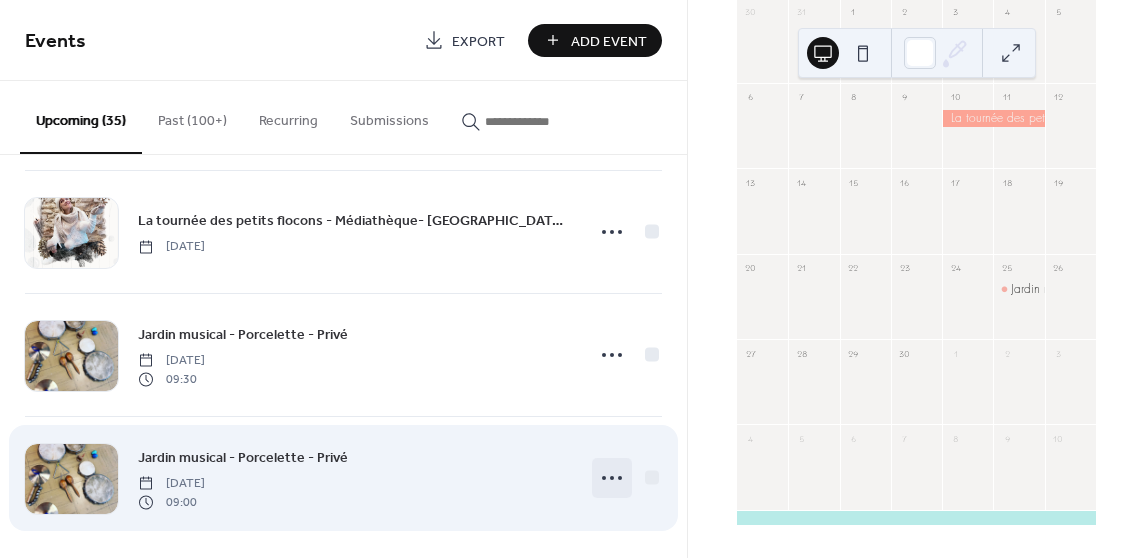 click 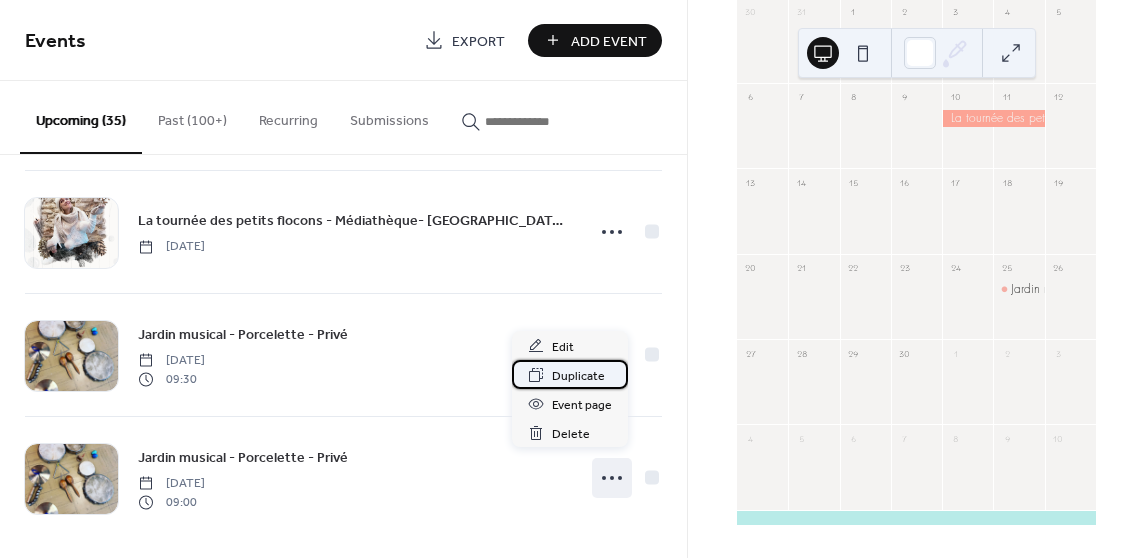 click on "Duplicate" at bounding box center (578, 376) 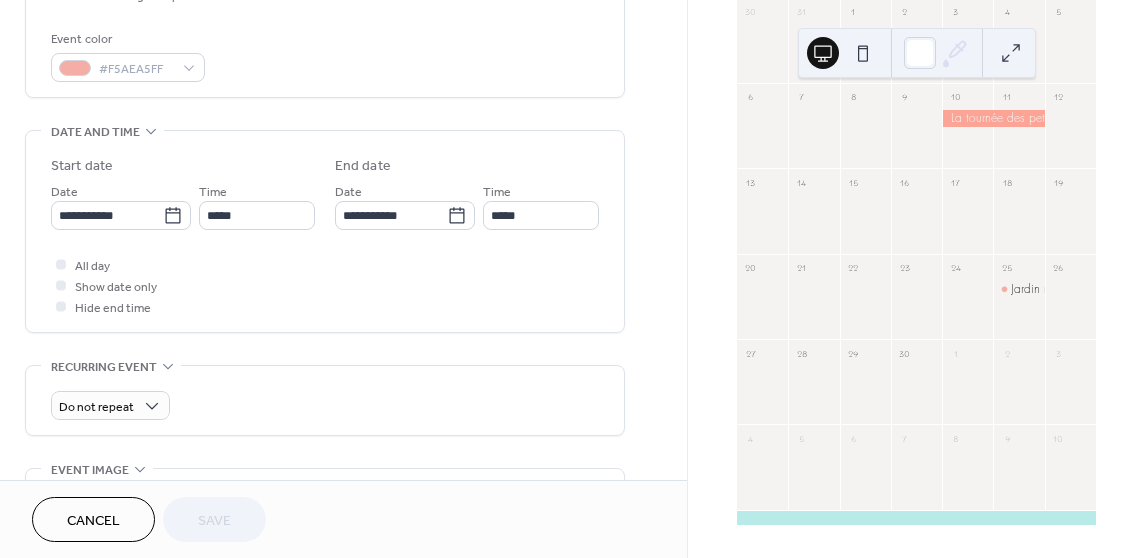 scroll, scrollTop: 527, scrollLeft: 0, axis: vertical 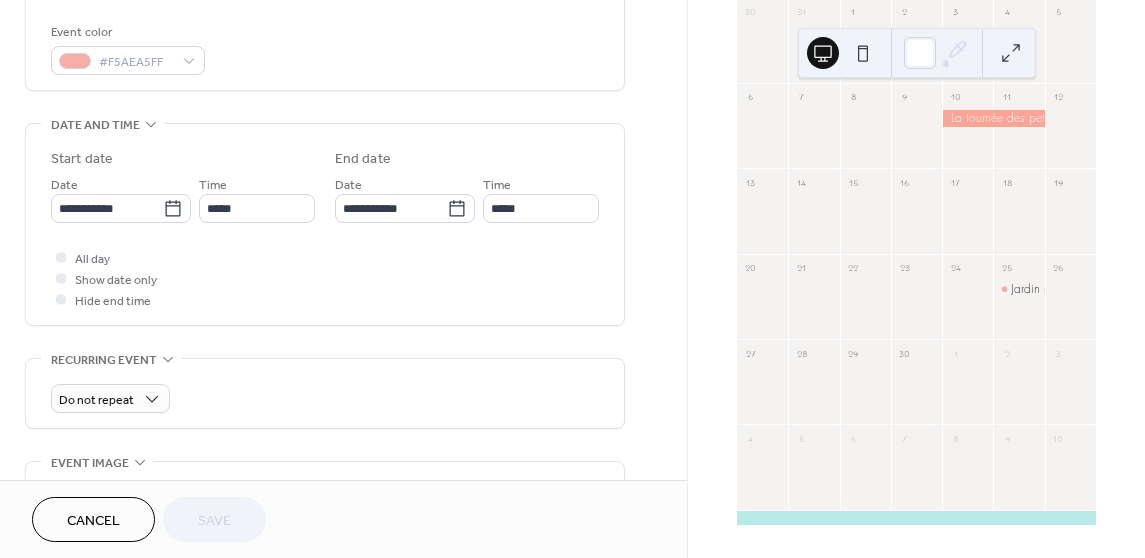 click on "All day Show date only Hide end time" at bounding box center [325, 278] 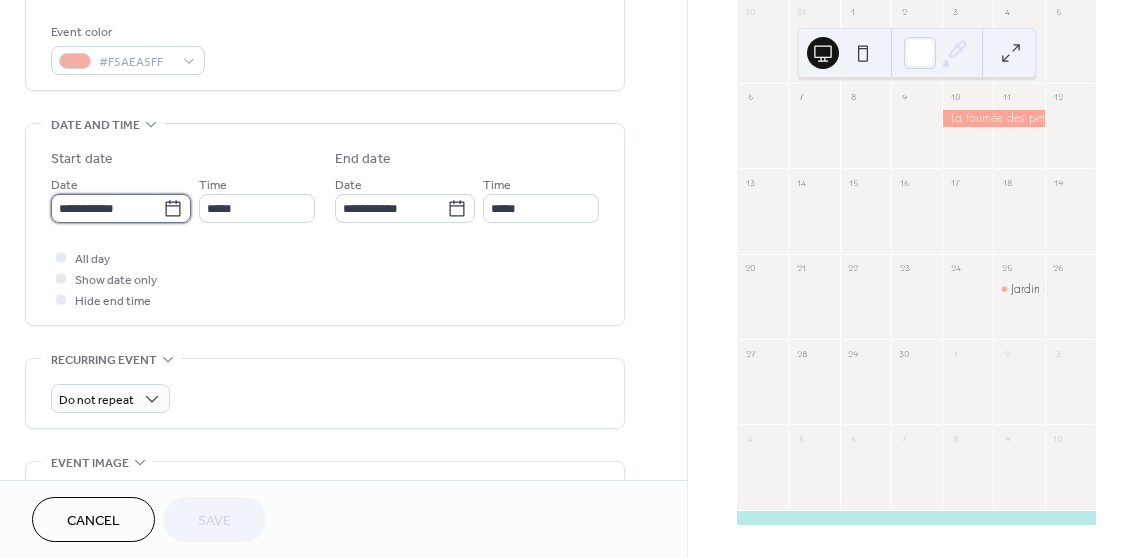click on "**********" at bounding box center (107, 208) 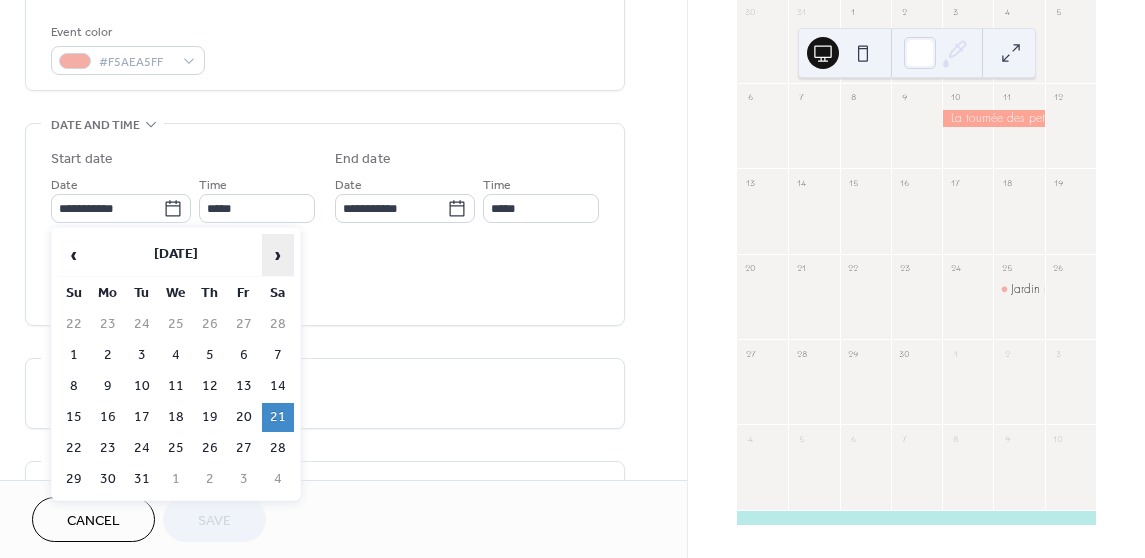 click on "›" at bounding box center [278, 255] 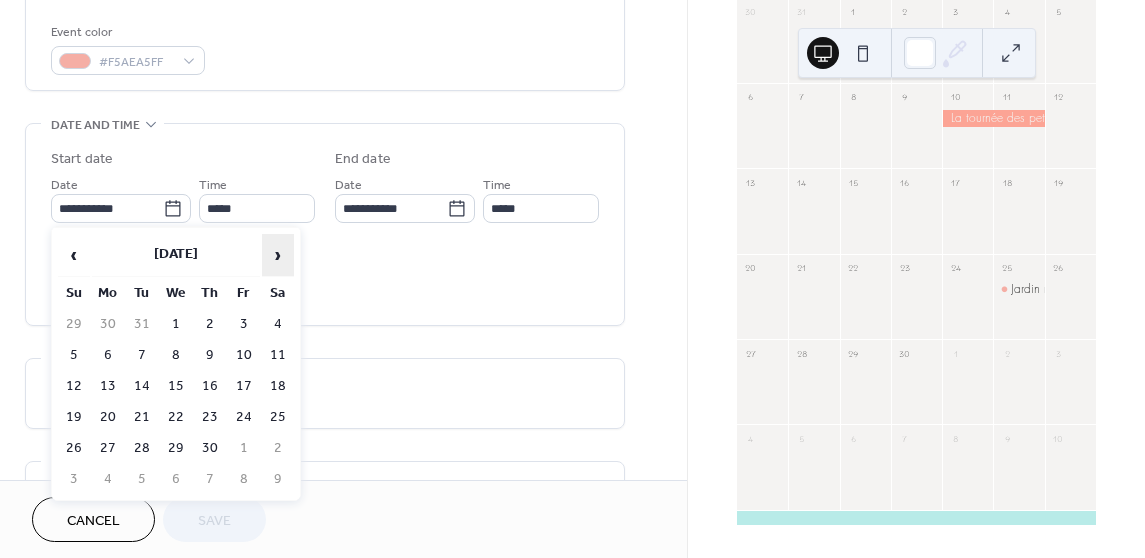 click on "›" at bounding box center [278, 255] 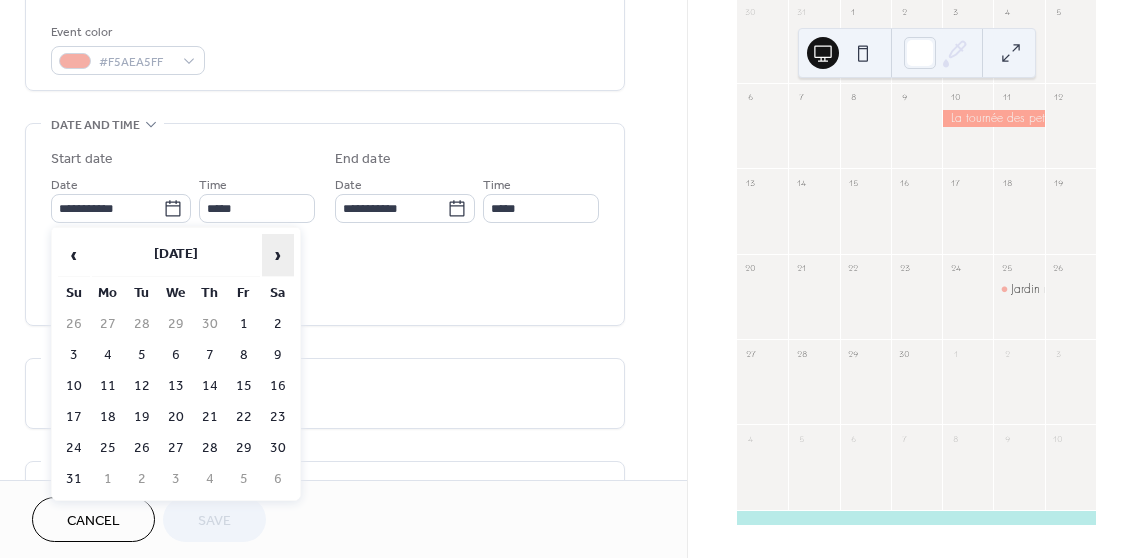 click on "›" at bounding box center [278, 255] 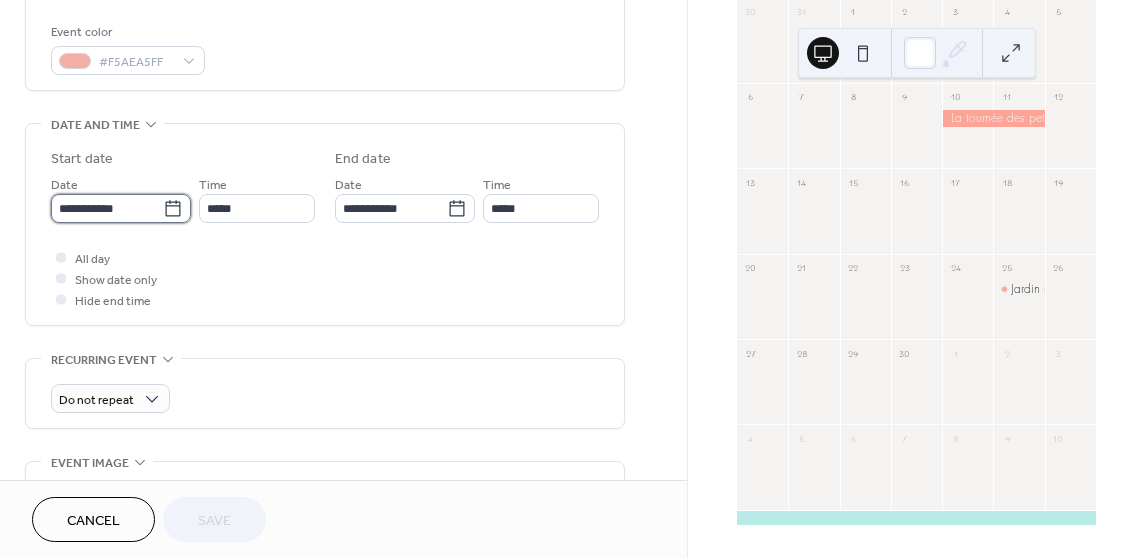 click on "**********" at bounding box center (107, 208) 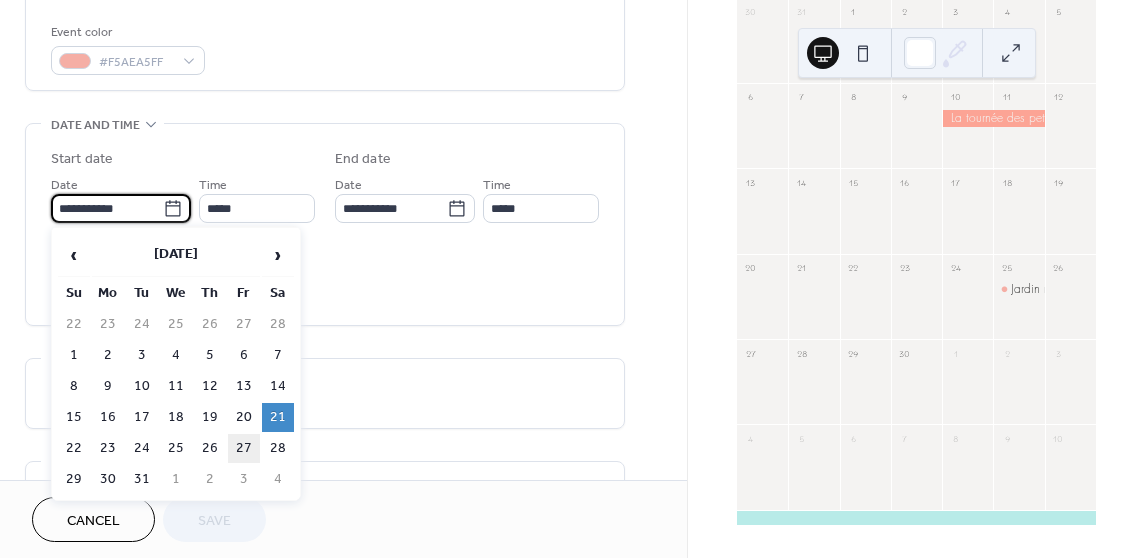 click on "27" at bounding box center (244, 448) 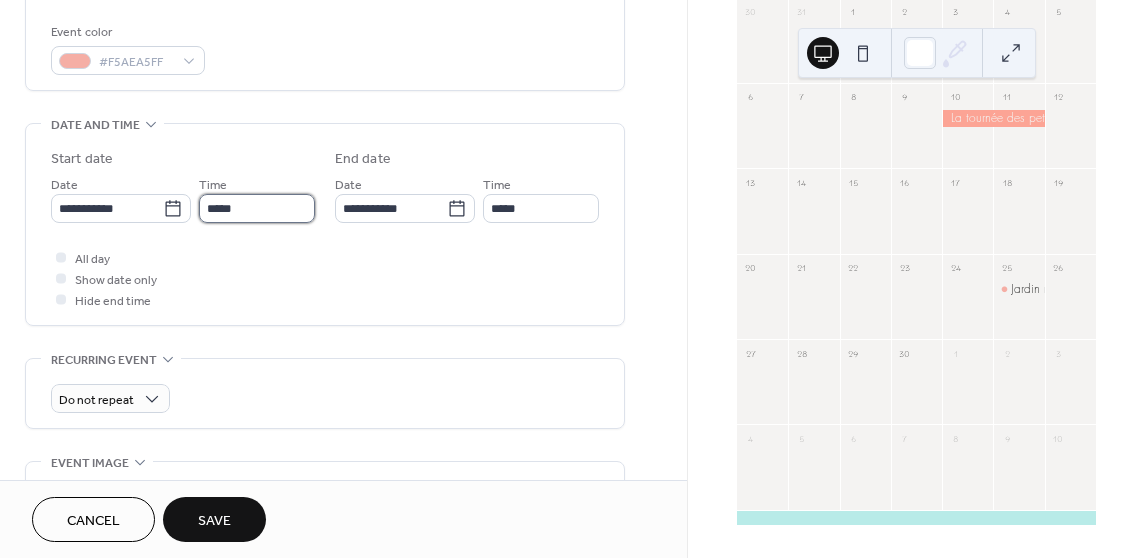 click on "*****" at bounding box center [257, 208] 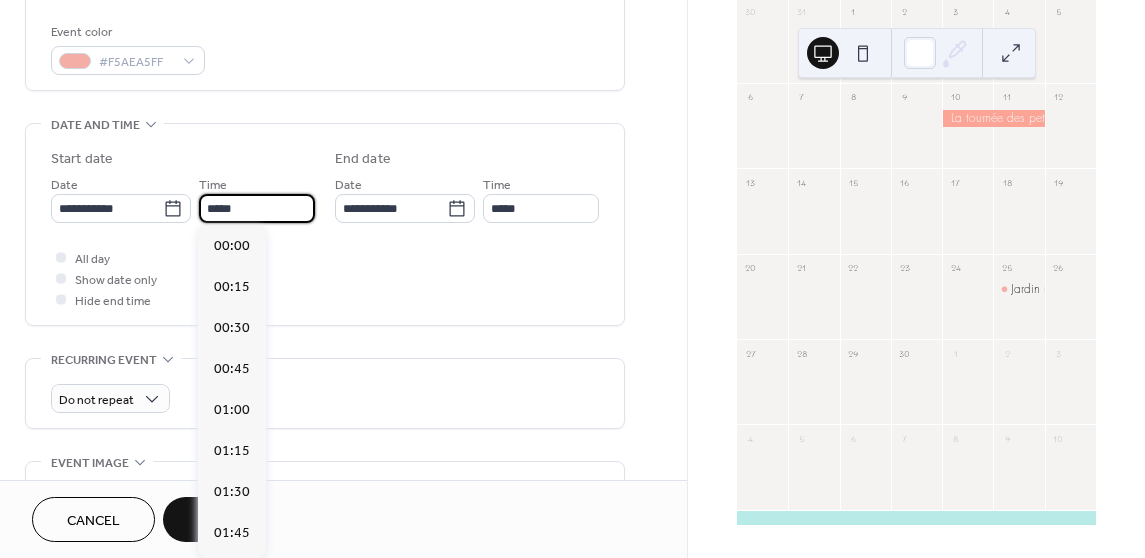 scroll, scrollTop: 1476, scrollLeft: 0, axis: vertical 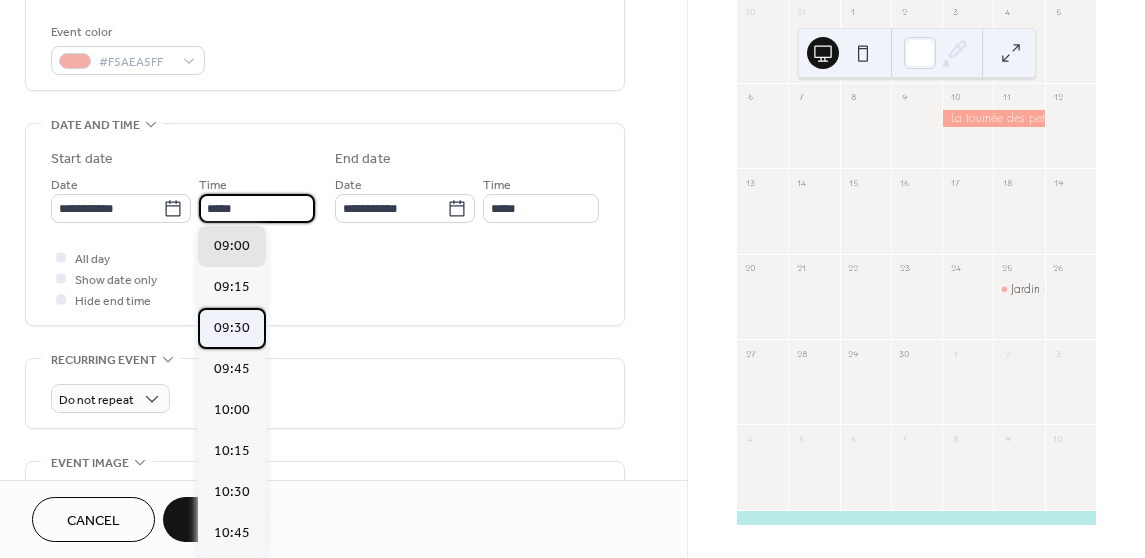 click on "09:30" at bounding box center (232, 327) 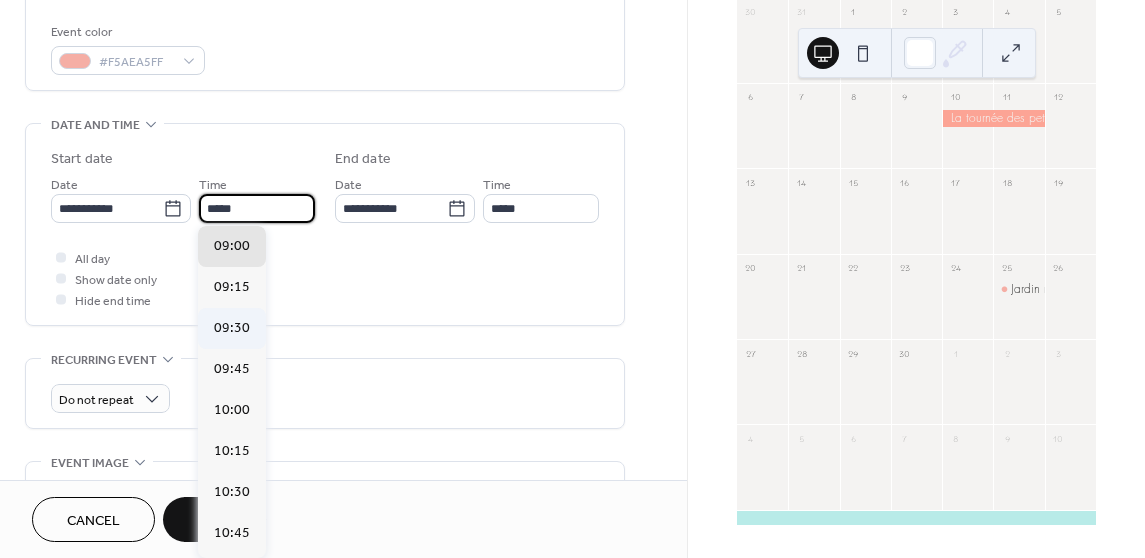 type on "*****" 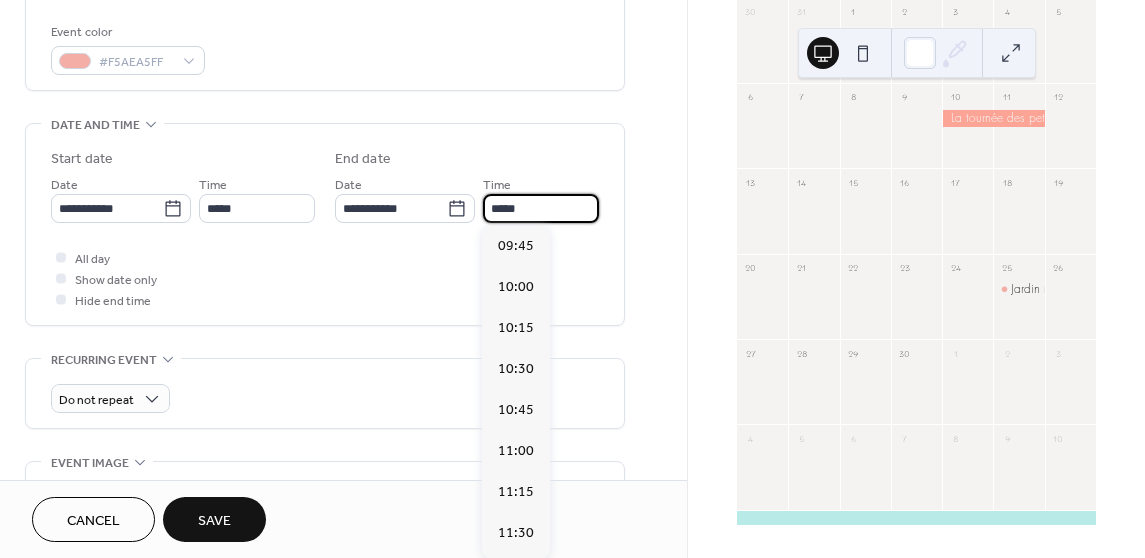 click on "*****" at bounding box center (541, 208) 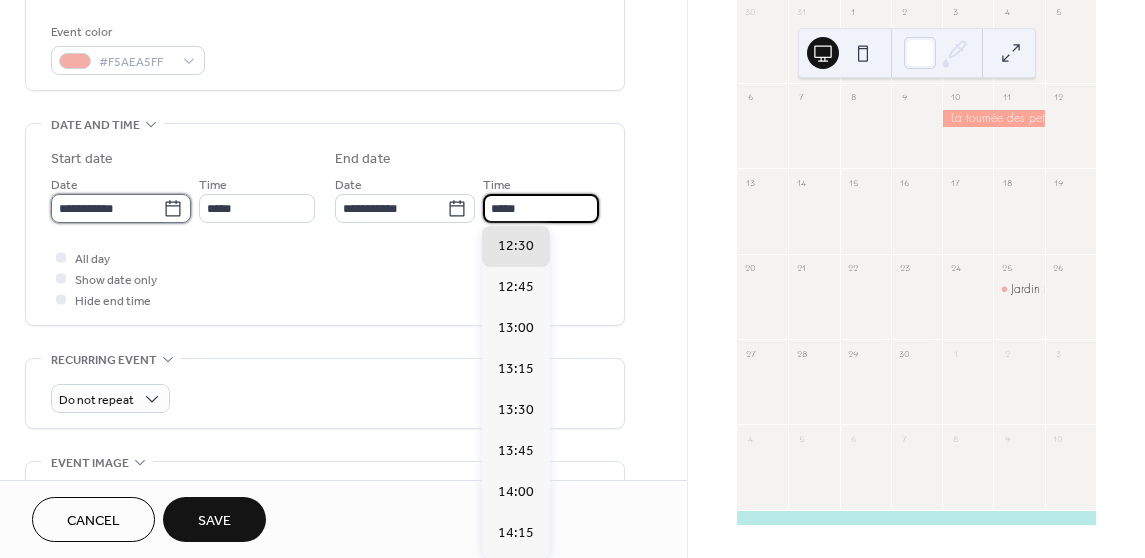 click on "**********" at bounding box center [107, 208] 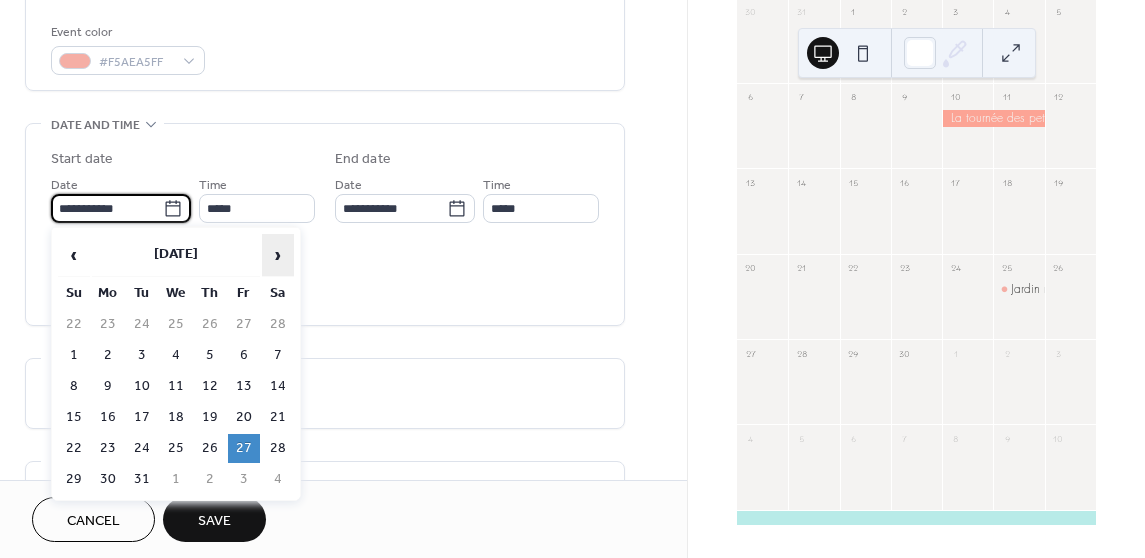 click on "›" at bounding box center [278, 255] 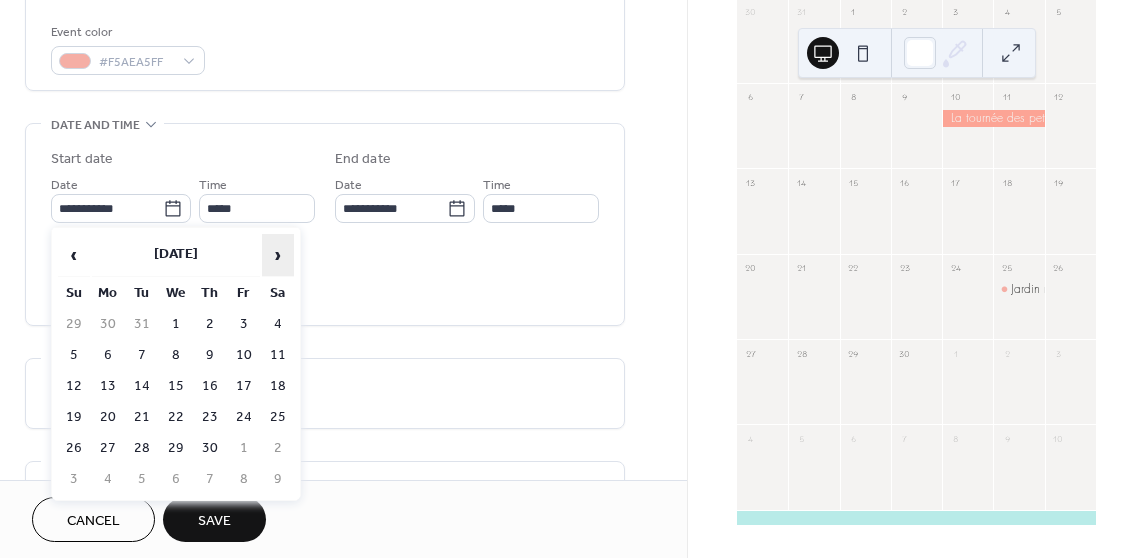 click on "›" at bounding box center [278, 255] 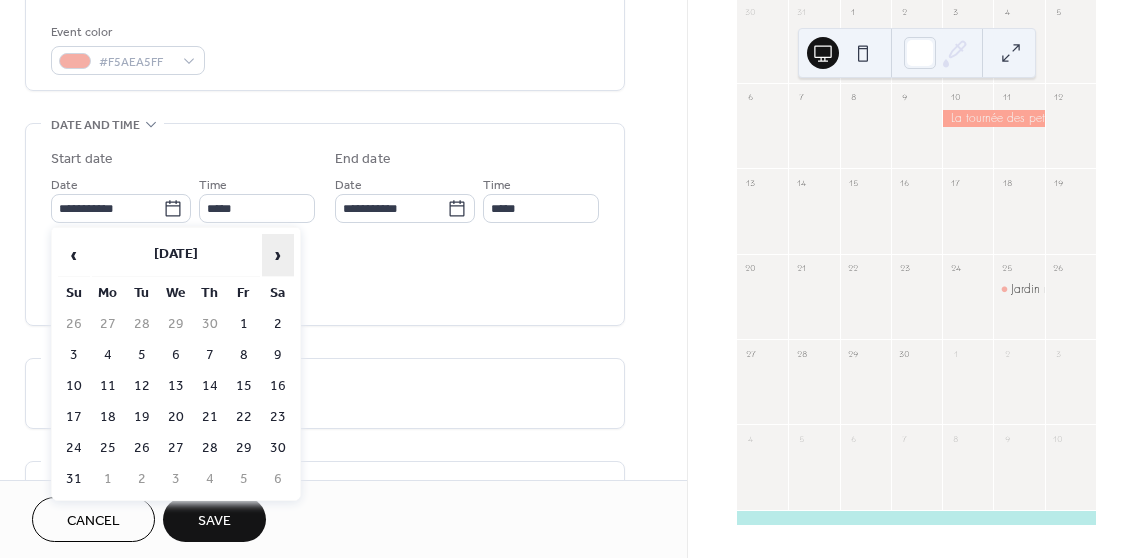 click on "›" at bounding box center [278, 255] 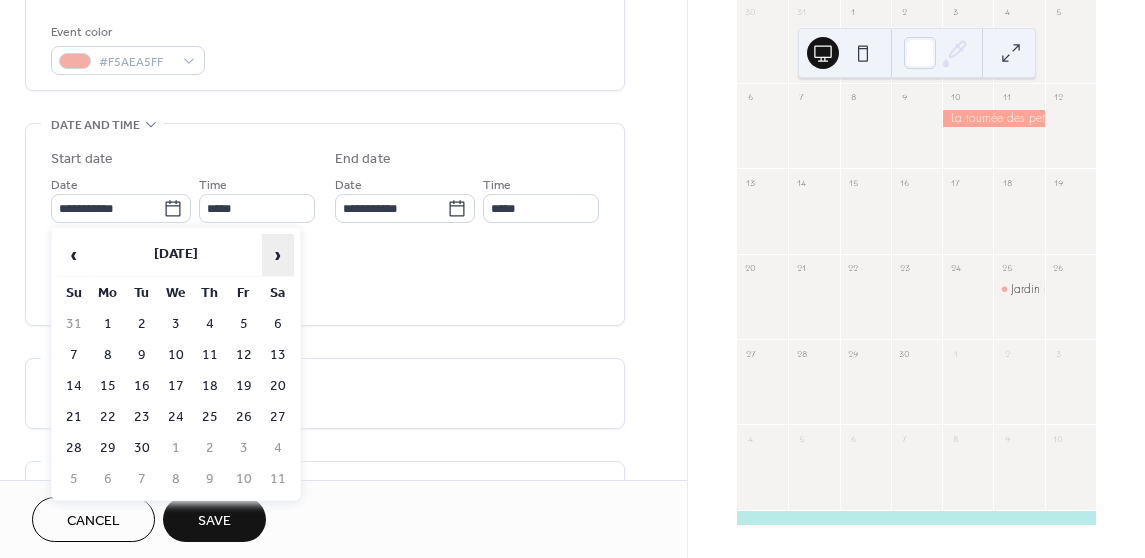 click on "›" at bounding box center (278, 255) 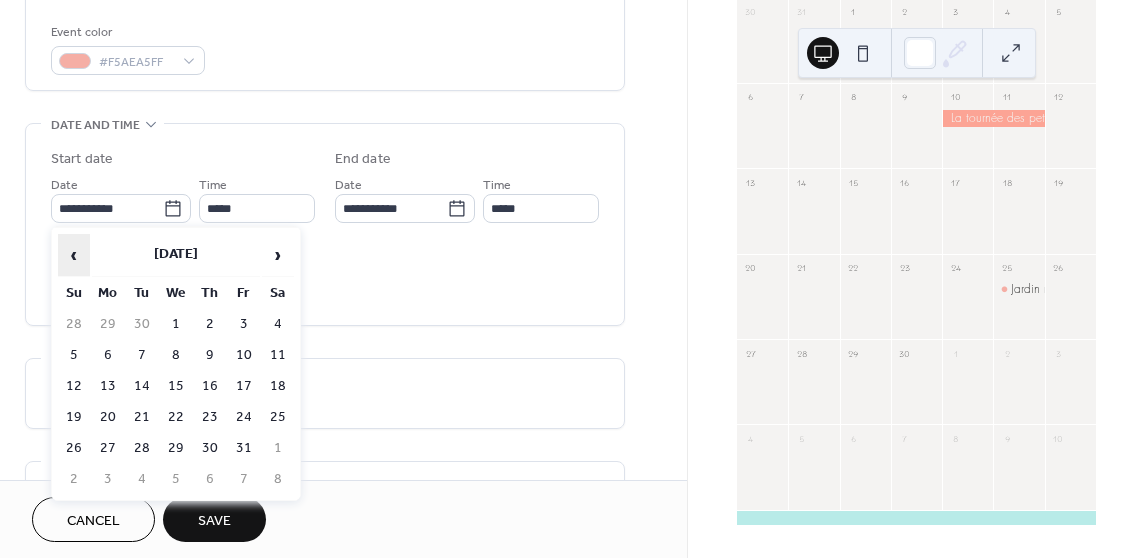 click on "‹" at bounding box center [74, 255] 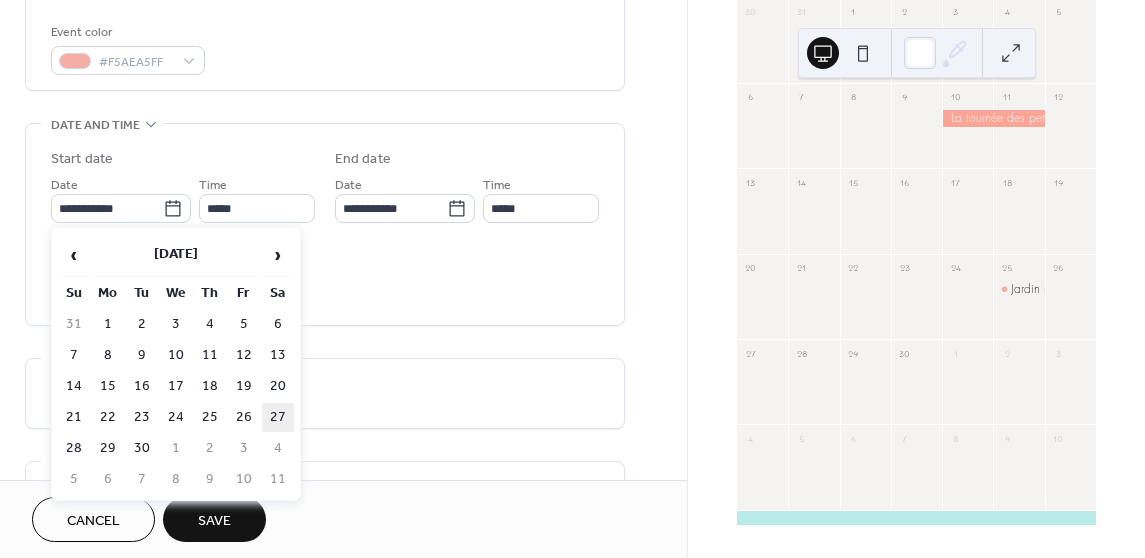 click on "27" at bounding box center (278, 417) 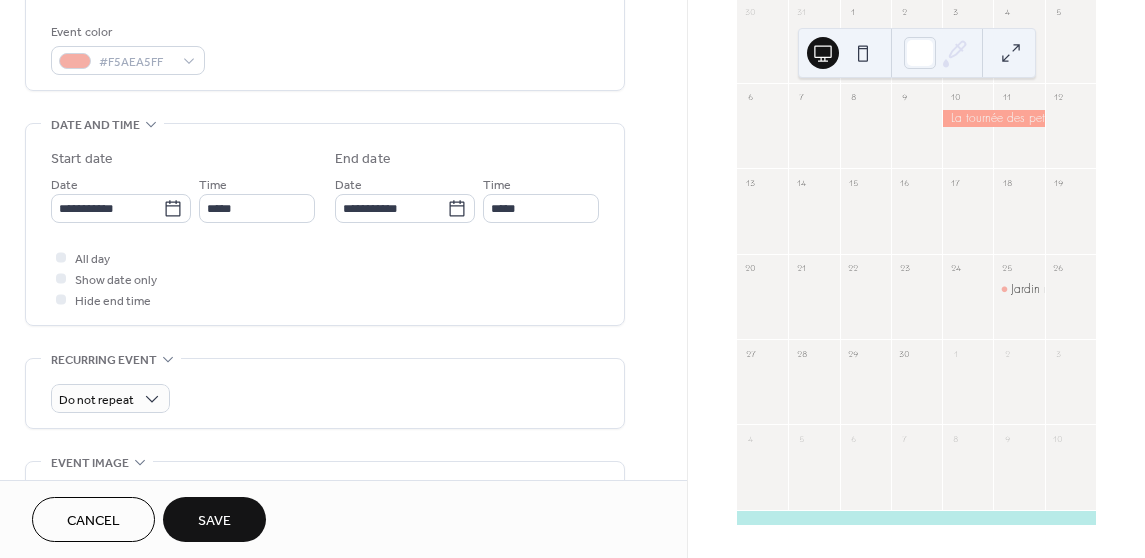 type on "**********" 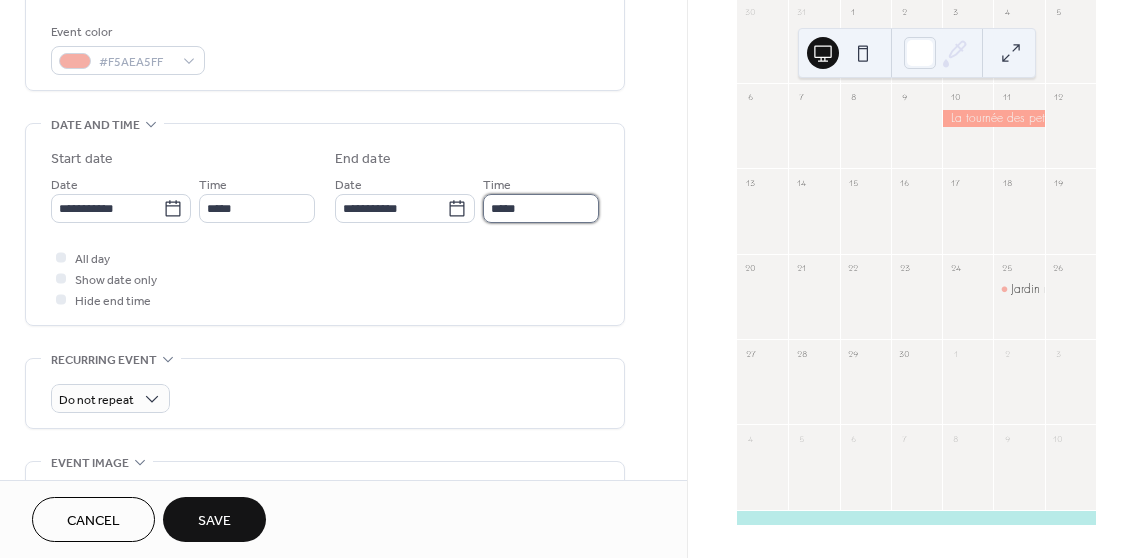 click on "*****" at bounding box center [541, 208] 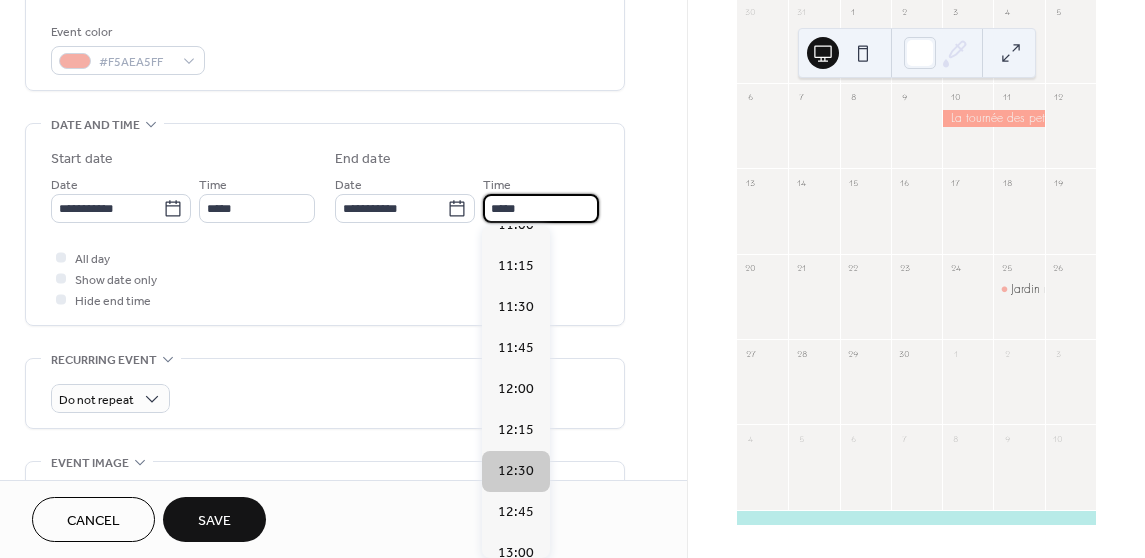 scroll, scrollTop: 225, scrollLeft: 0, axis: vertical 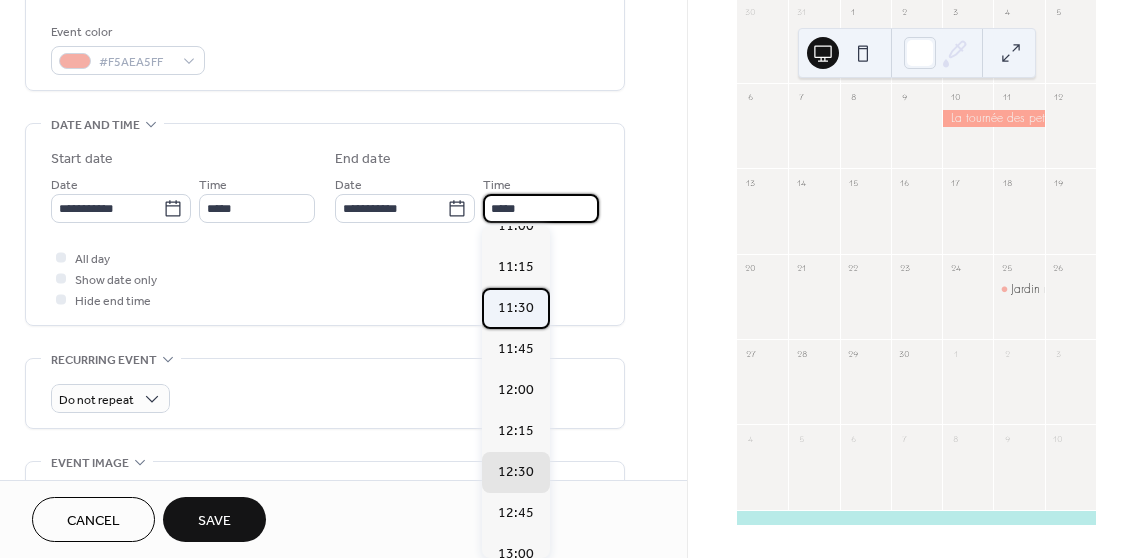 click on "11:30" at bounding box center [516, 308] 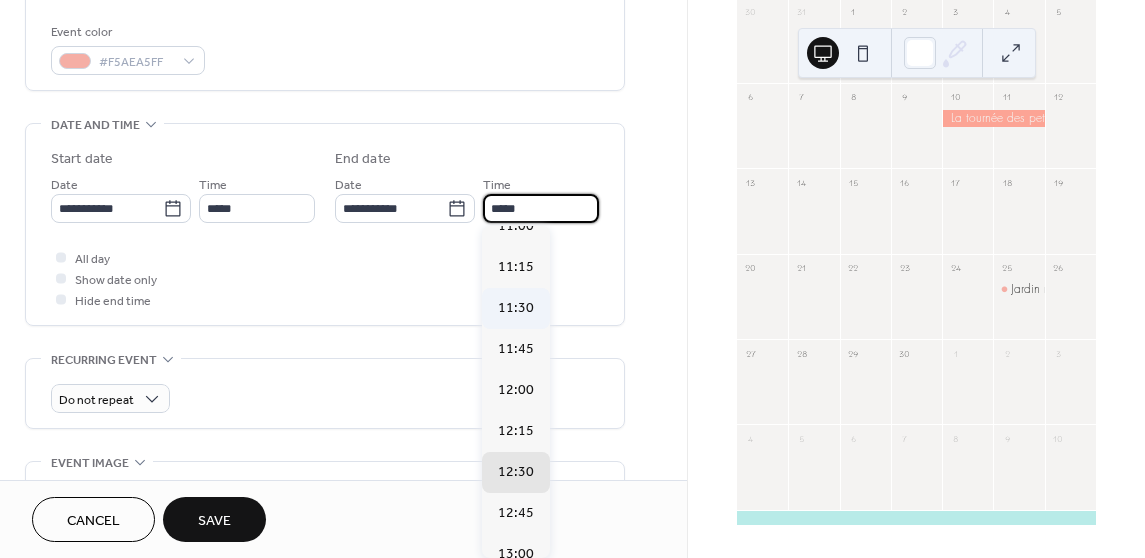 type on "*****" 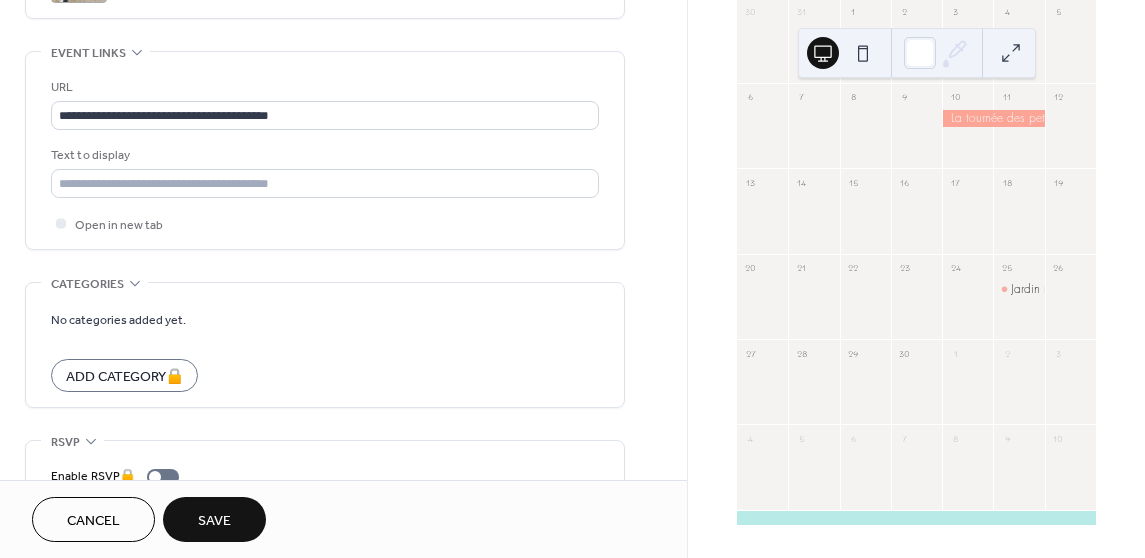 scroll, scrollTop: 1150, scrollLeft: 0, axis: vertical 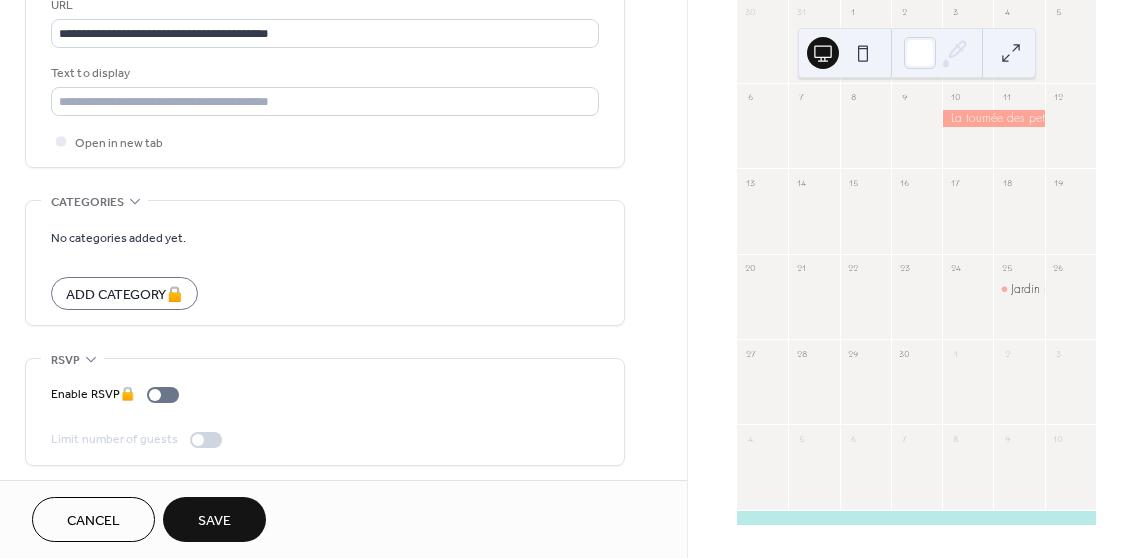 click on "Save" at bounding box center (214, 519) 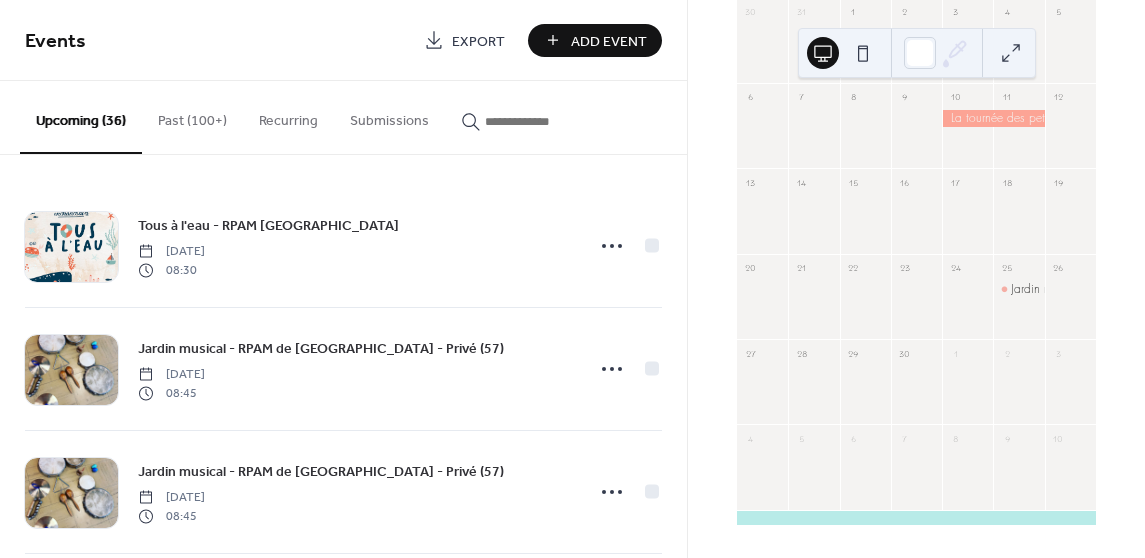 scroll, scrollTop: 0, scrollLeft: 0, axis: both 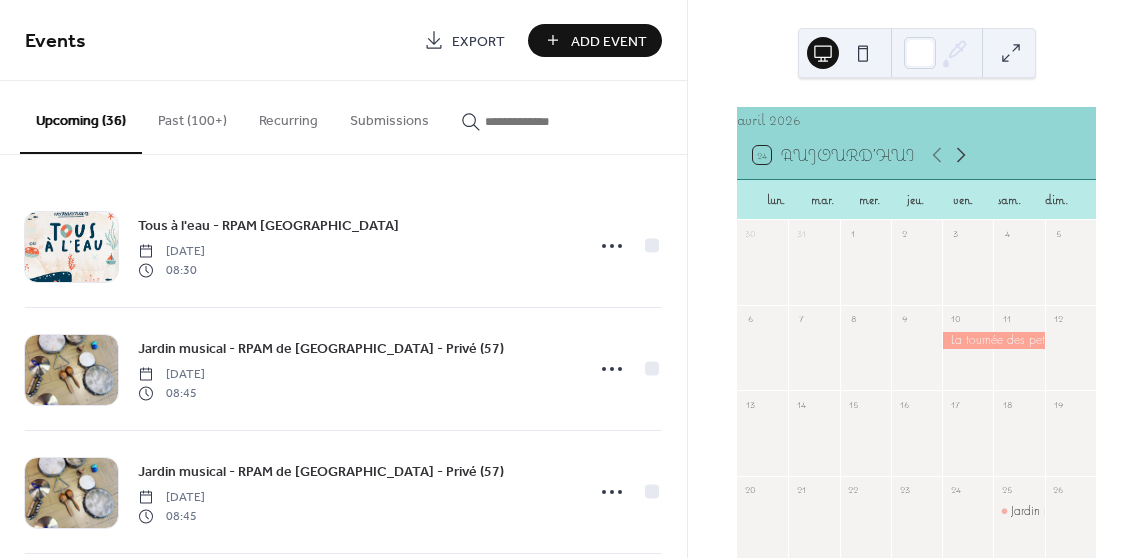 click 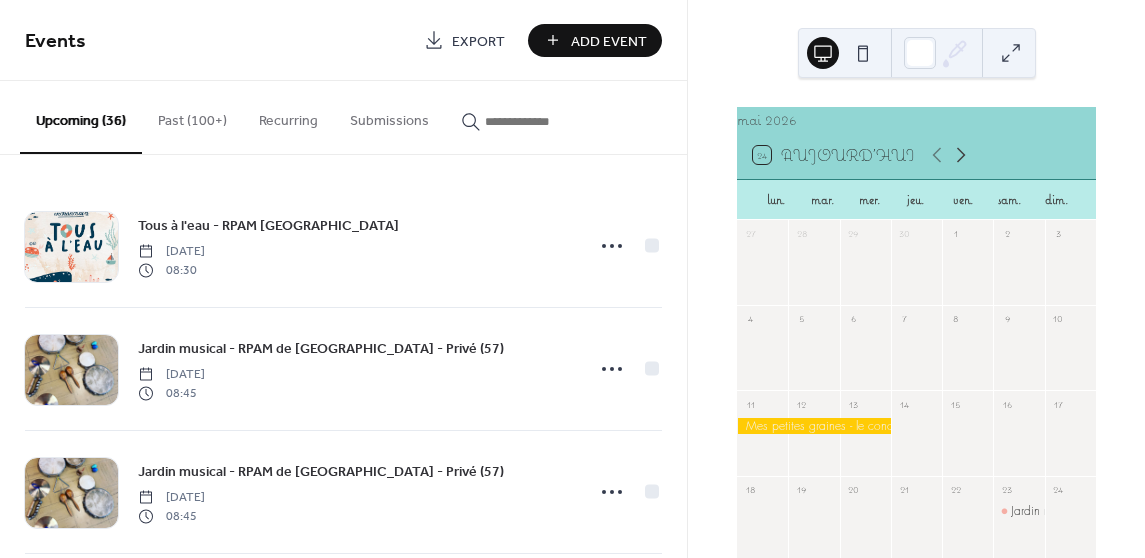 click 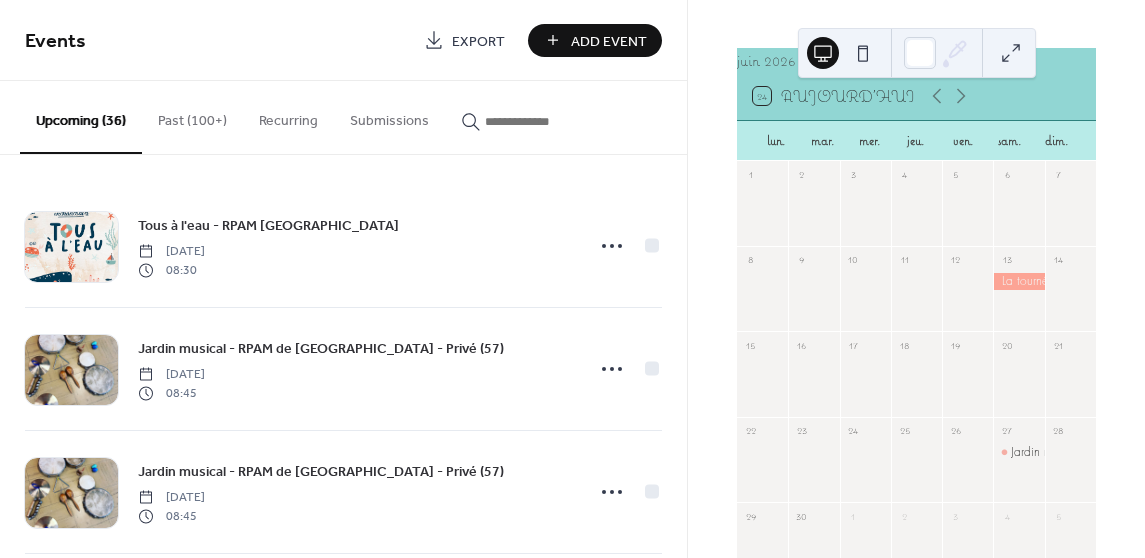 scroll, scrollTop: 60, scrollLeft: 0, axis: vertical 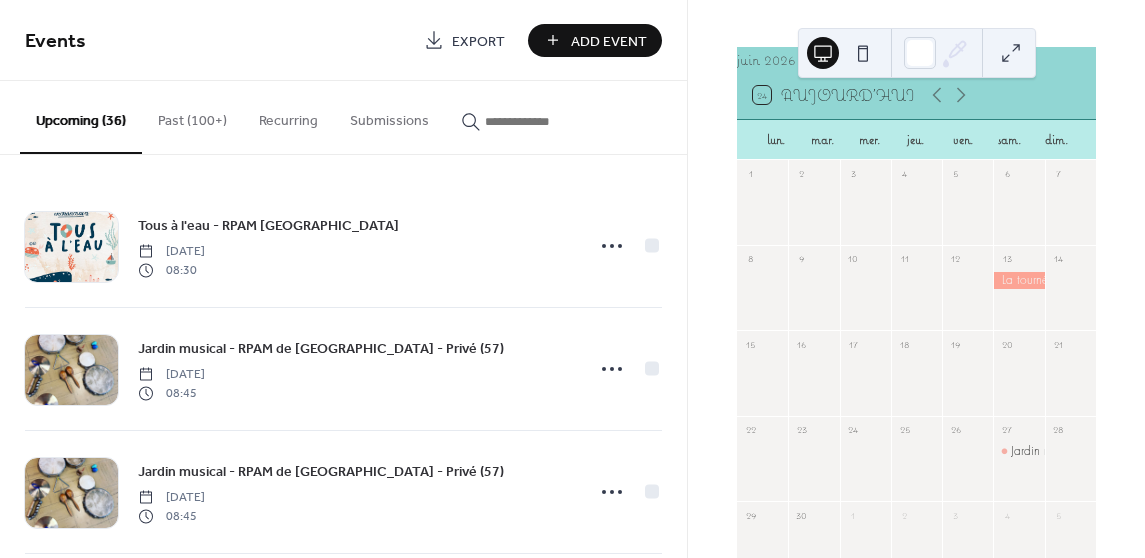 click at bounding box center (1018, 280) 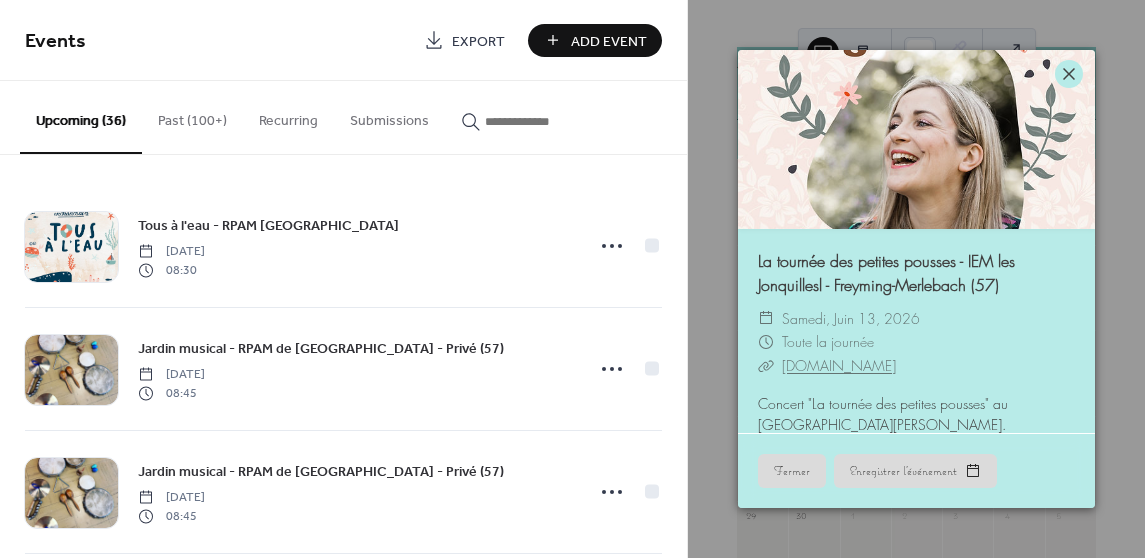 click 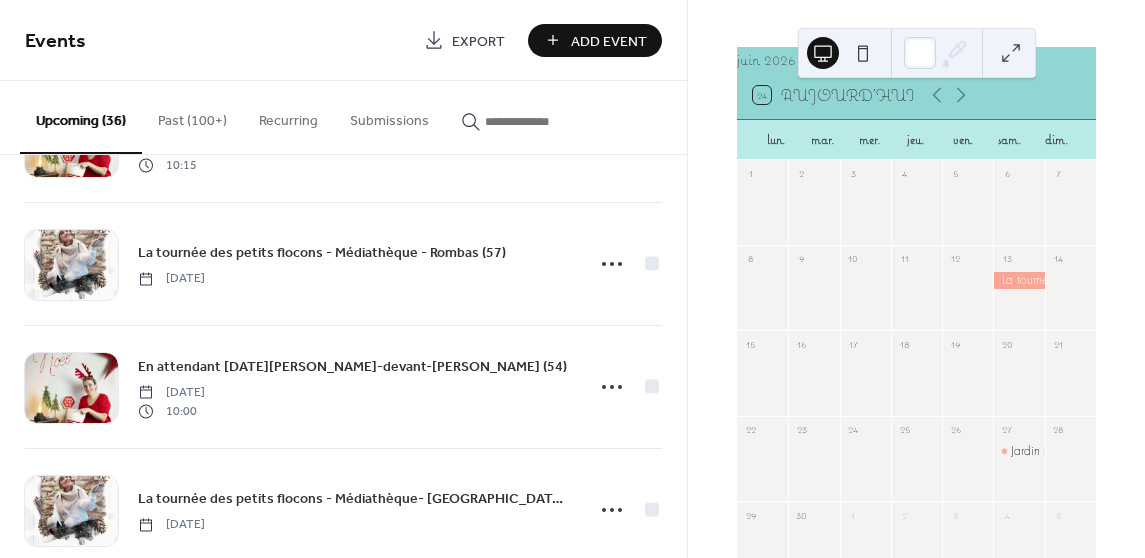scroll, scrollTop: 3335, scrollLeft: 0, axis: vertical 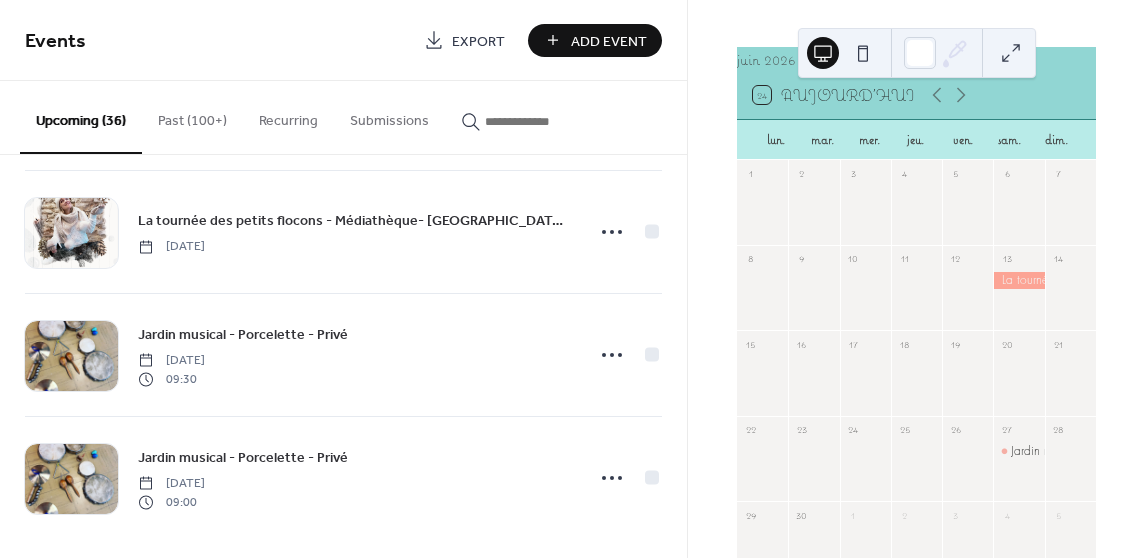 click at bounding box center (1018, 280) 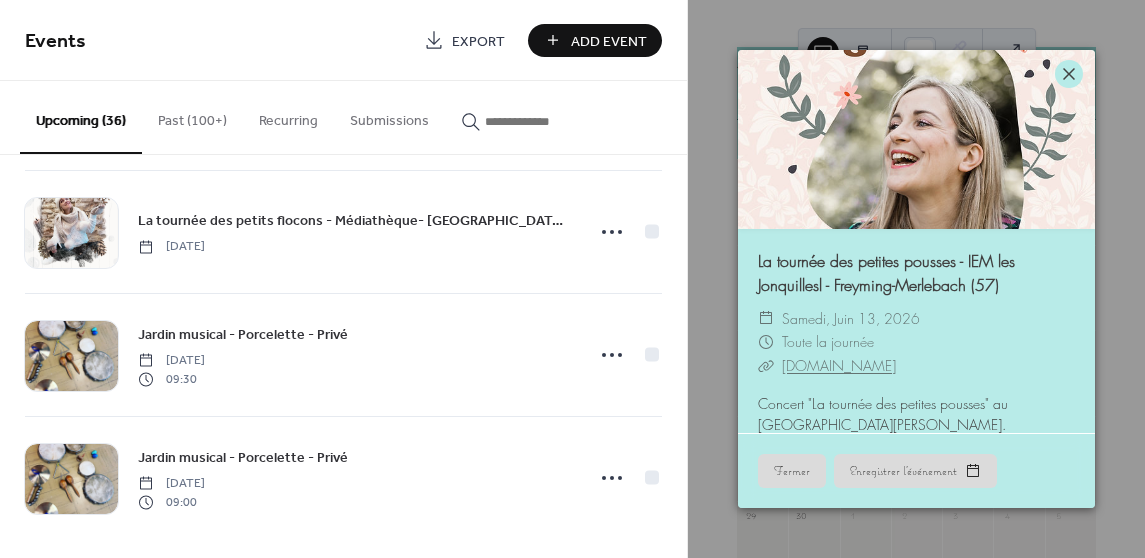 click 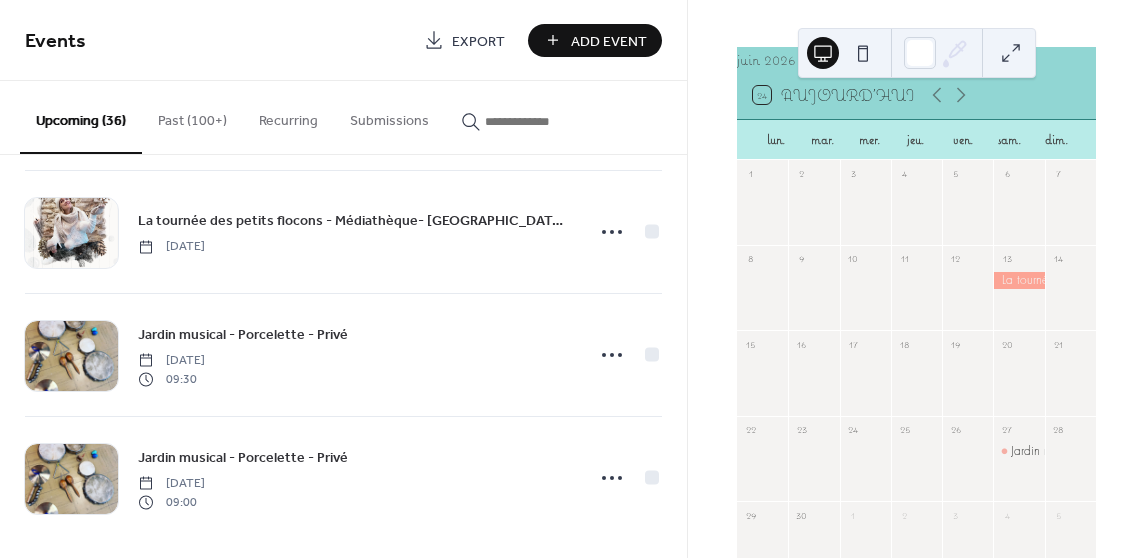 click at bounding box center (967, 297) 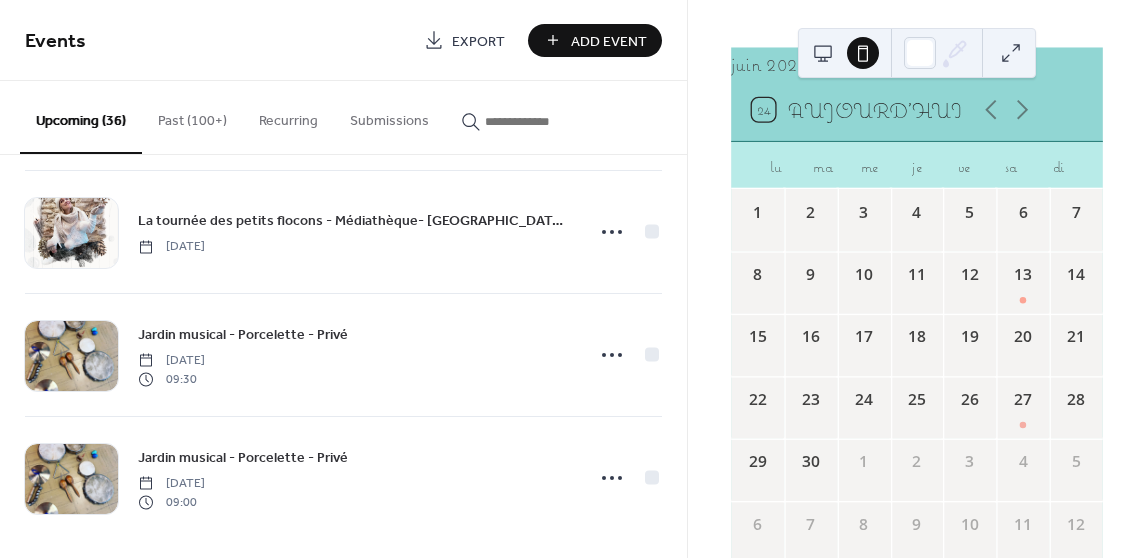 click at bounding box center [823, 53] 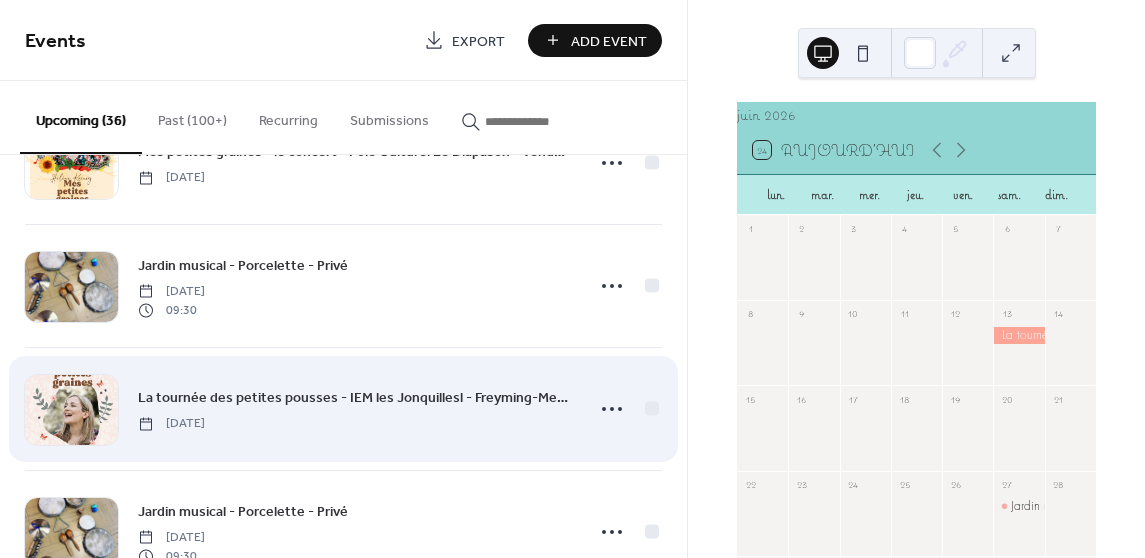 scroll, scrollTop: 4071, scrollLeft: 0, axis: vertical 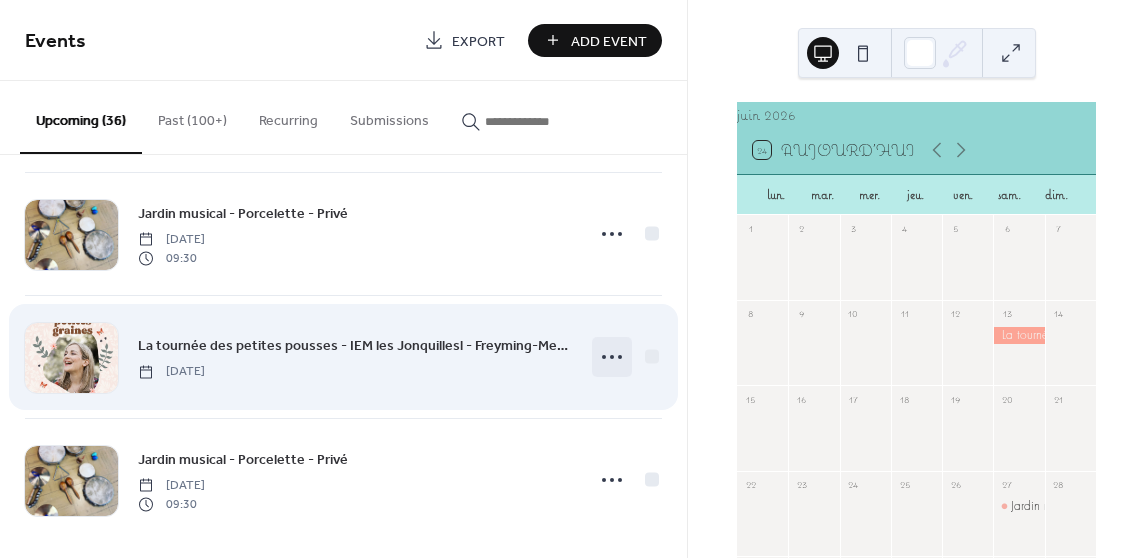 click 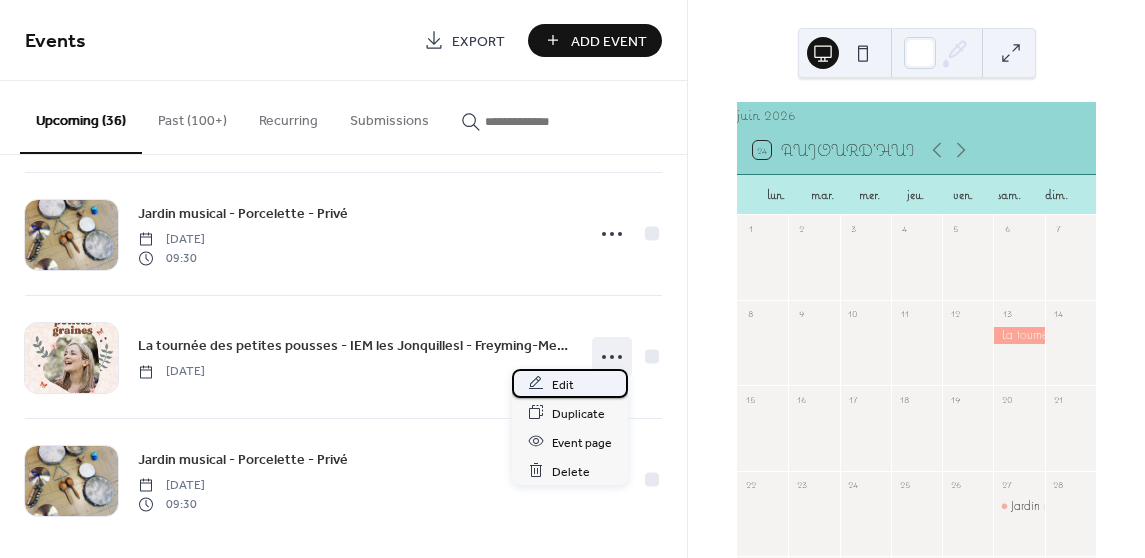 click on "Edit" at bounding box center [570, 383] 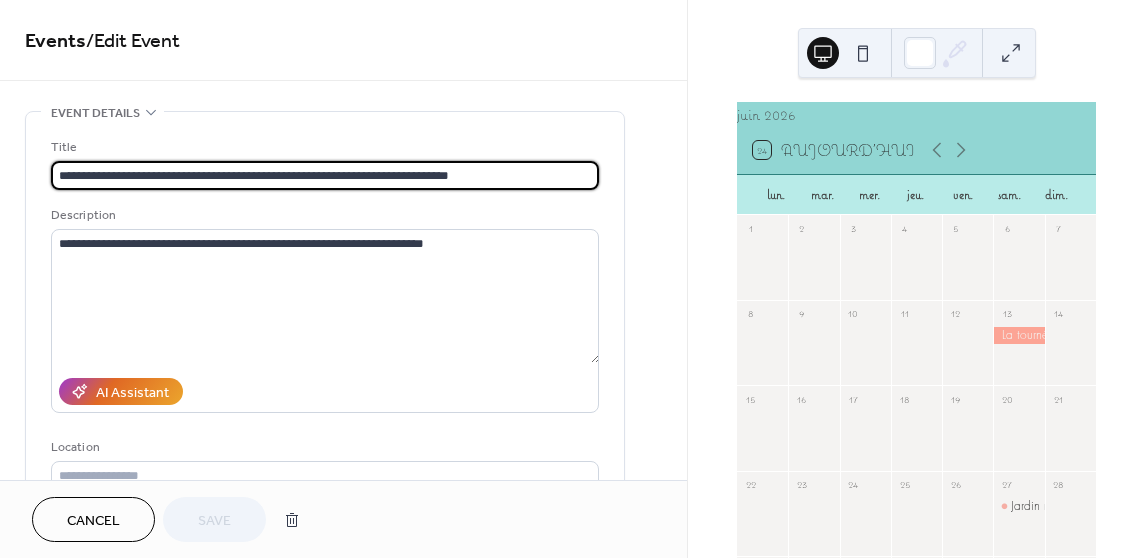 drag, startPoint x: 339, startPoint y: 174, endPoint x: 447, endPoint y: 174, distance: 108 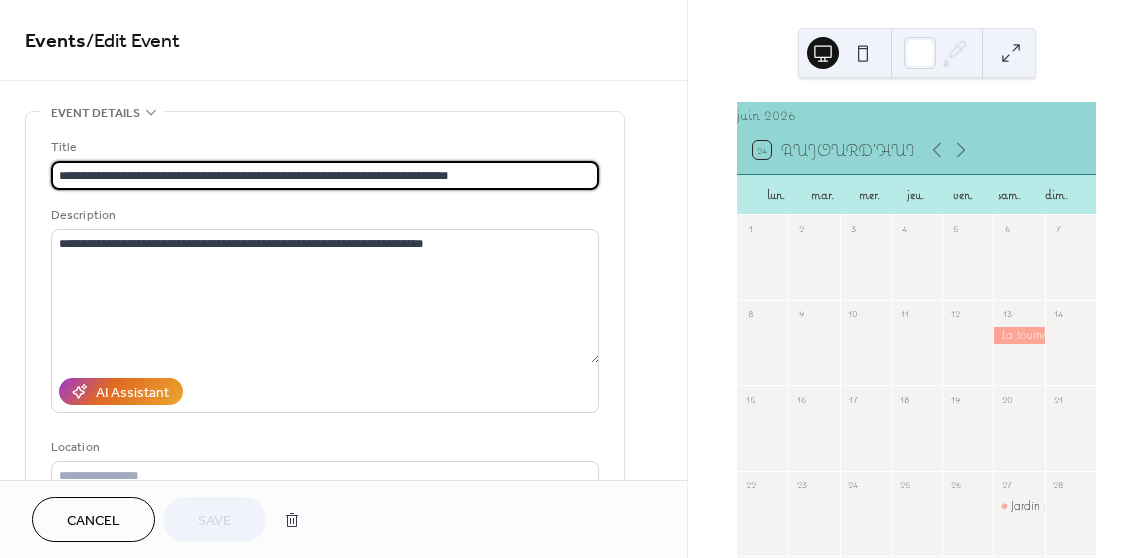 click on "**********" at bounding box center [325, 175] 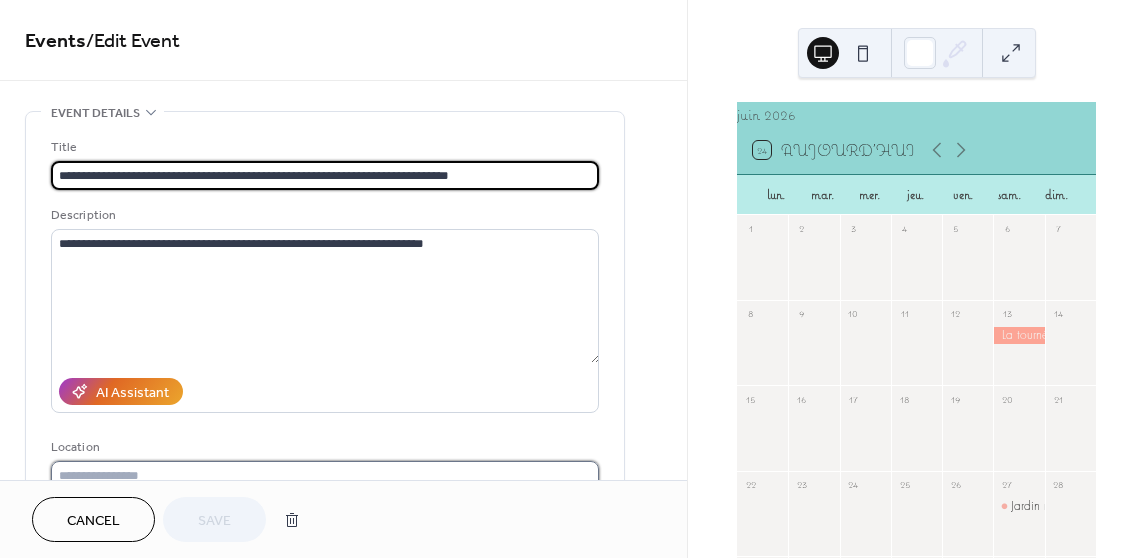 click at bounding box center (325, 475) 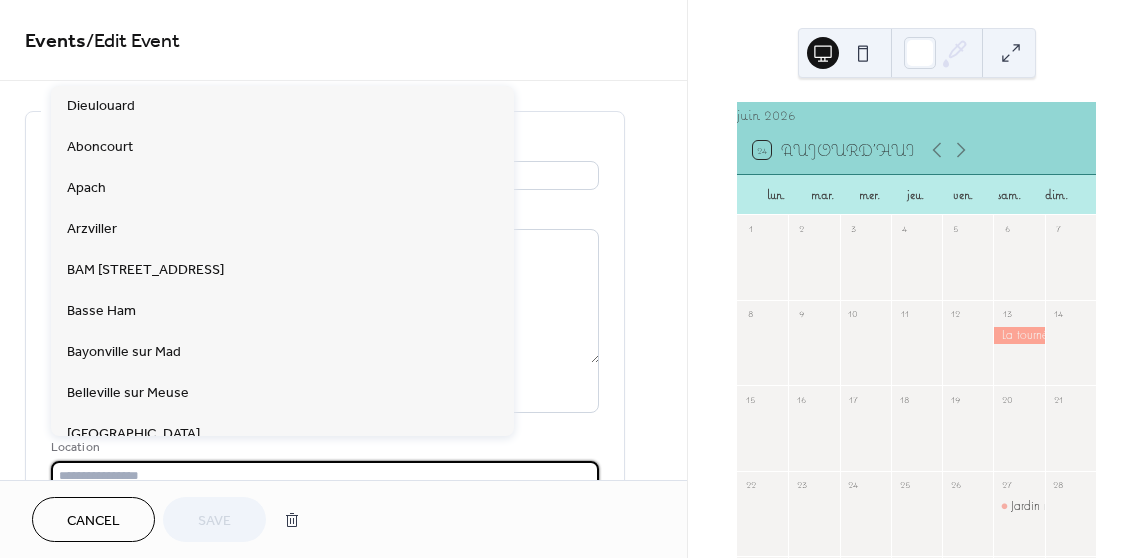 paste on "**********" 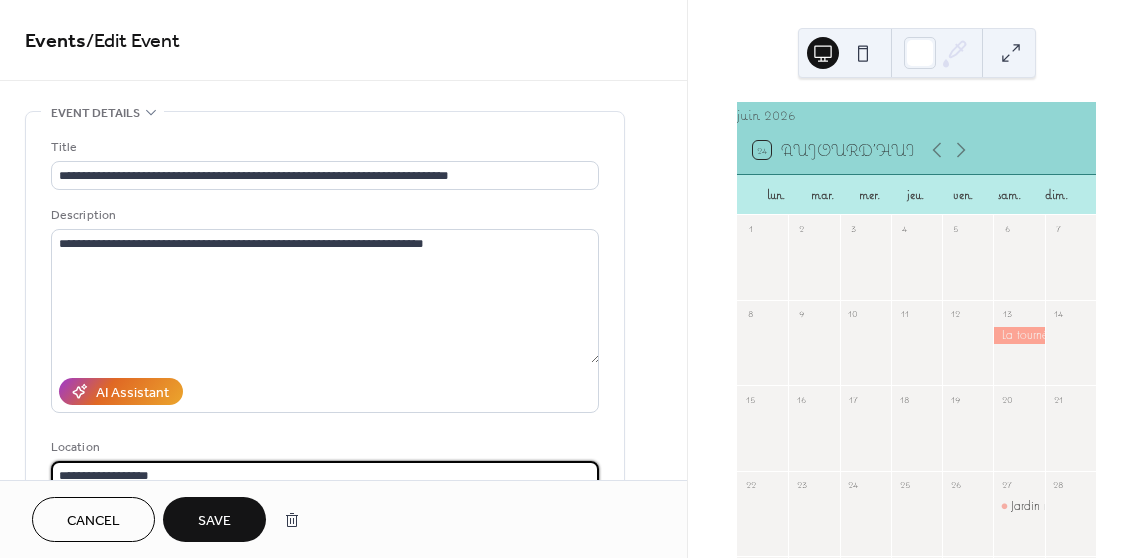 scroll, scrollTop: 5, scrollLeft: 0, axis: vertical 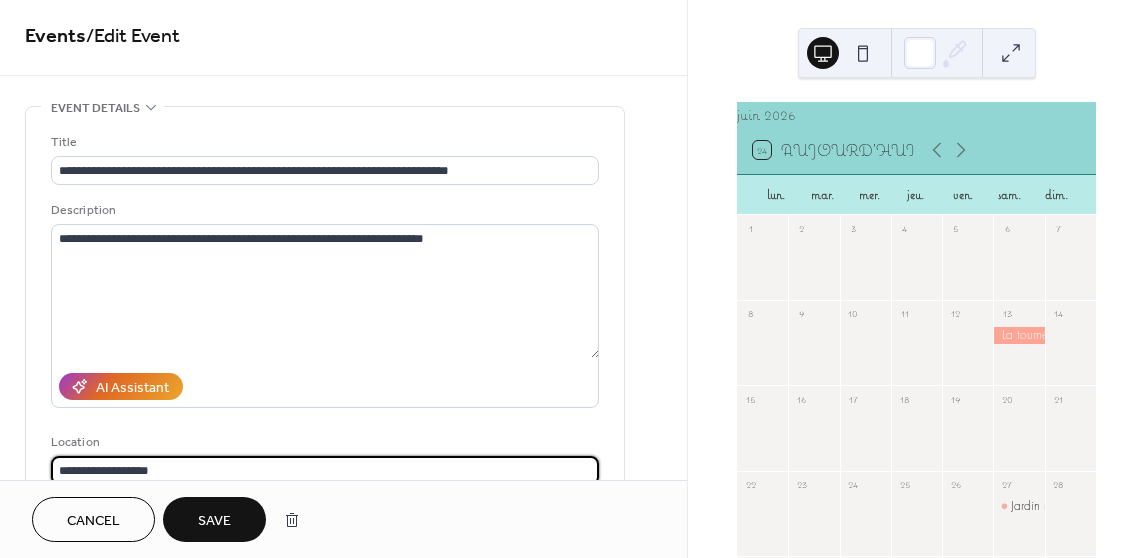 type on "**********" 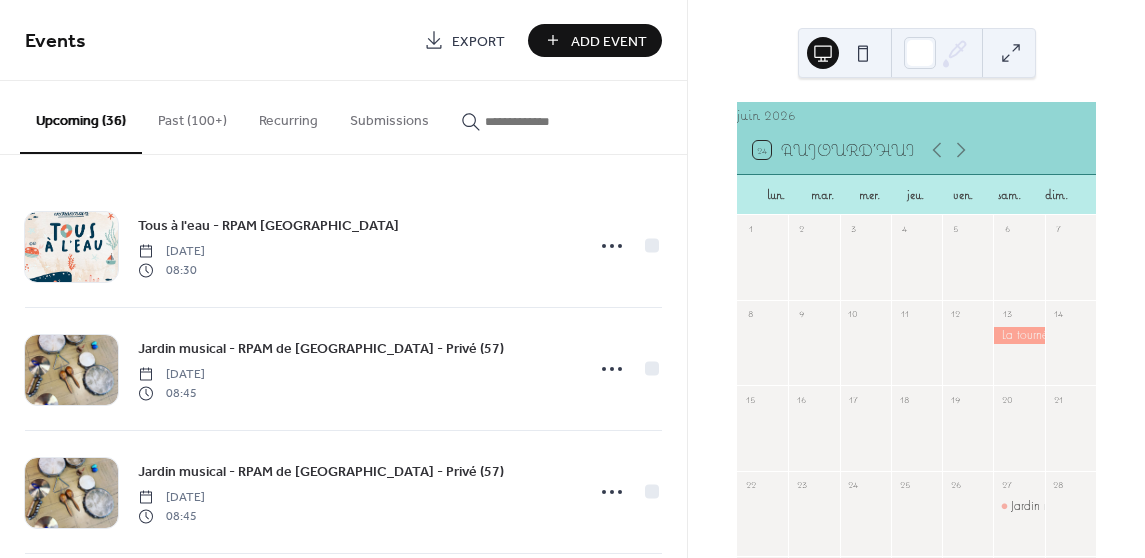 click at bounding box center [1018, 335] 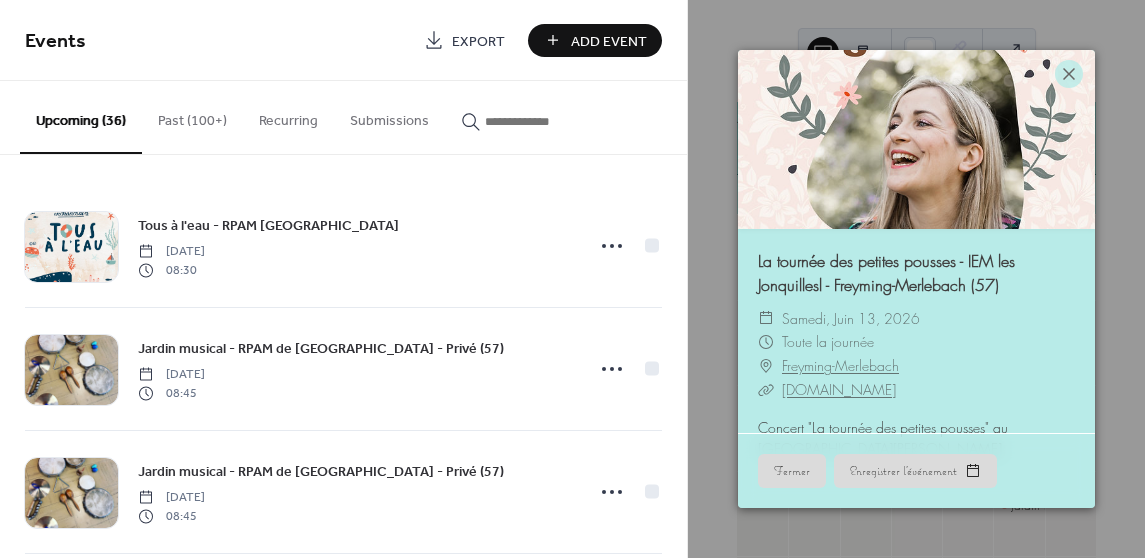 click on "La tournée des petites pousses - IEM les Jonquillesl - Freyming-Merlebach (57) ​ samedi, juin 13, 2026 ​ Toute la journée ​ Freyming-Merlebach ​ [DOMAIN_NAME] Concert "La tournée des petites pousses"  au [GEOGRAPHIC_DATA]. Fermer Enregistrer l'événement" at bounding box center [916, 279] 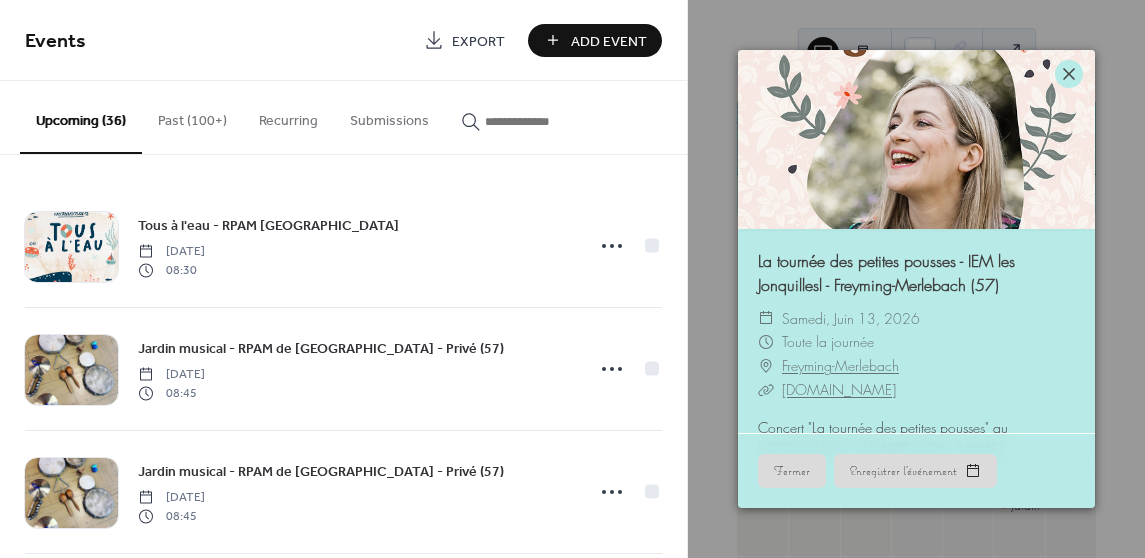 click 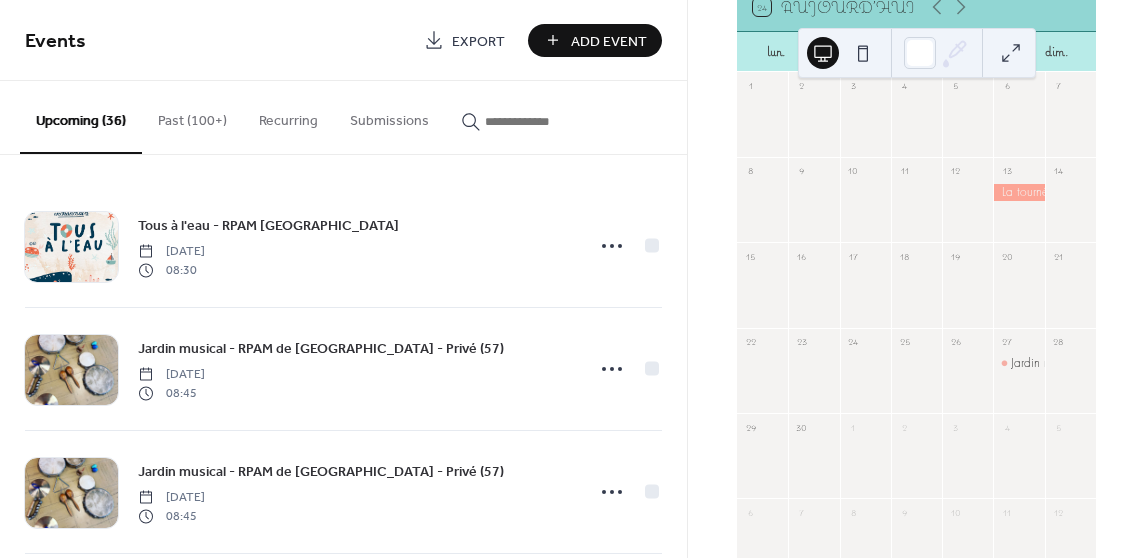 scroll, scrollTop: 149, scrollLeft: 0, axis: vertical 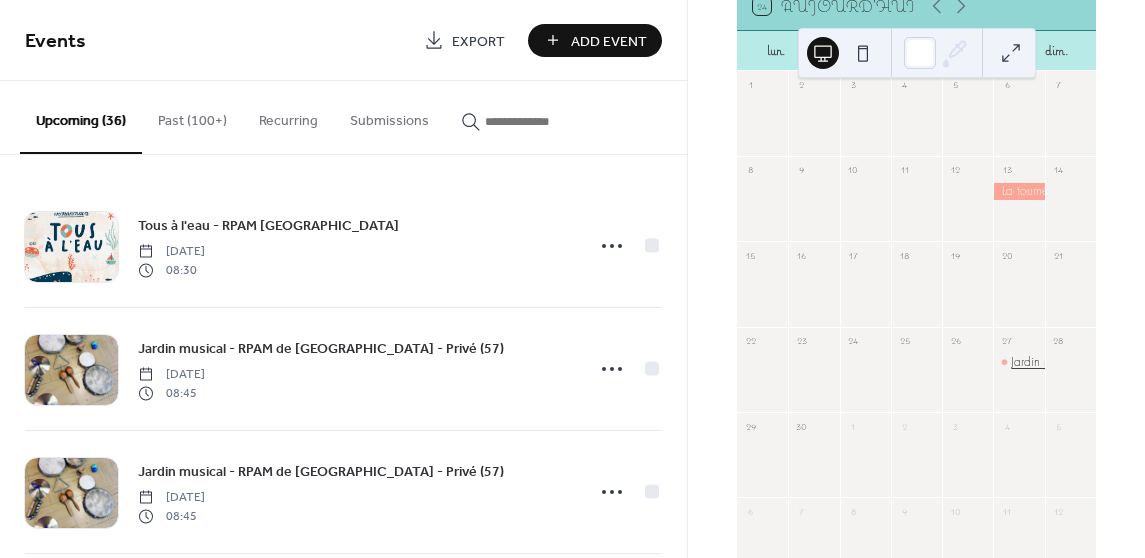 click on "Jardin musical - Porcelette - Privé" at bounding box center (1091, 362) 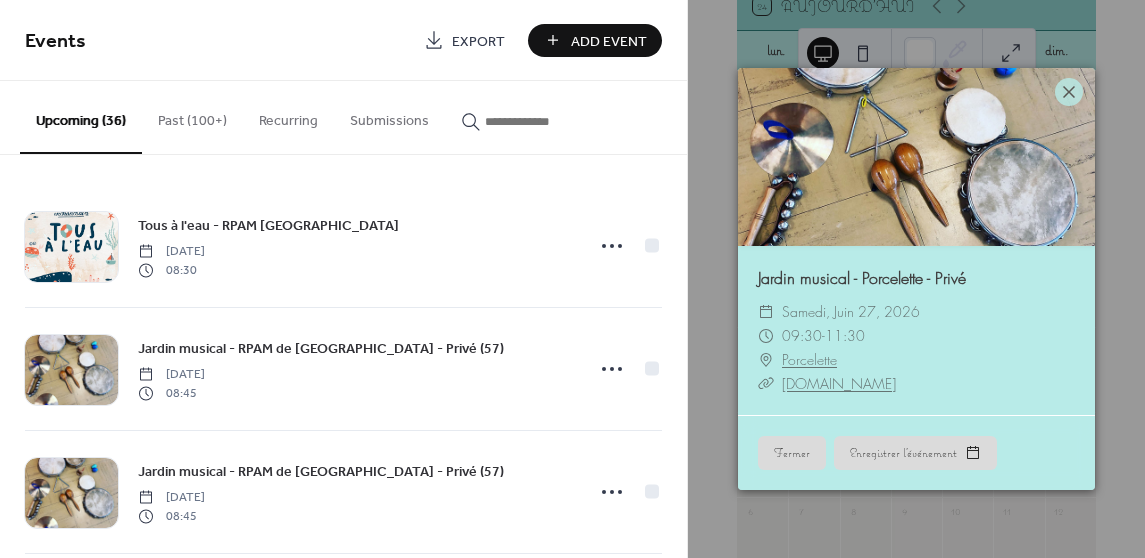 click on "Jardin musical - Porcelette - Privé  ​ samedi, juin 27, 2026 ​ 09:30 - 11:30 ​ Porcelette ​ [DOMAIN_NAME] Fermer Enregistrer l'événement" at bounding box center (916, 279) 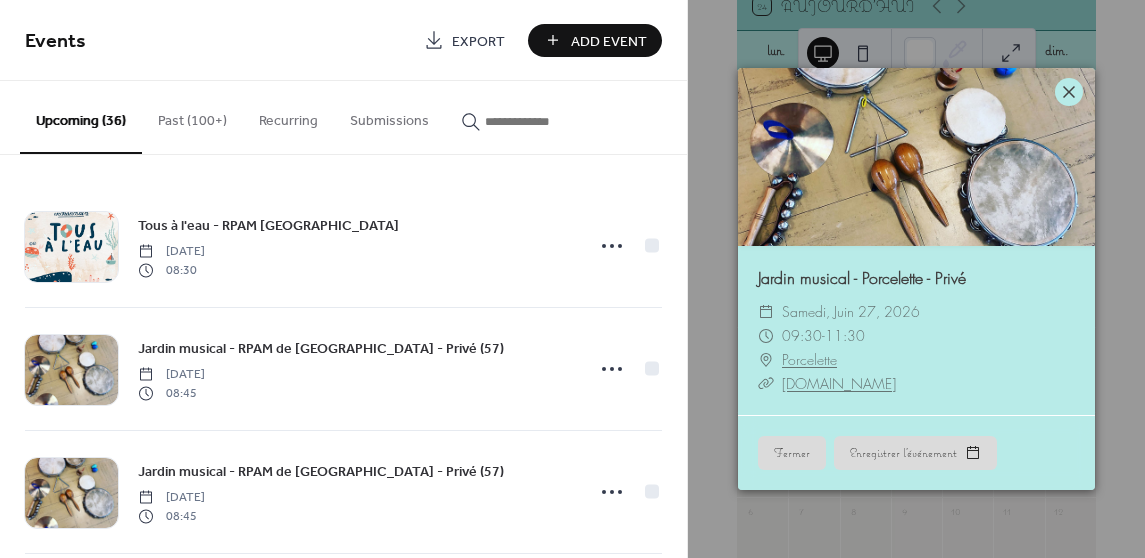 click 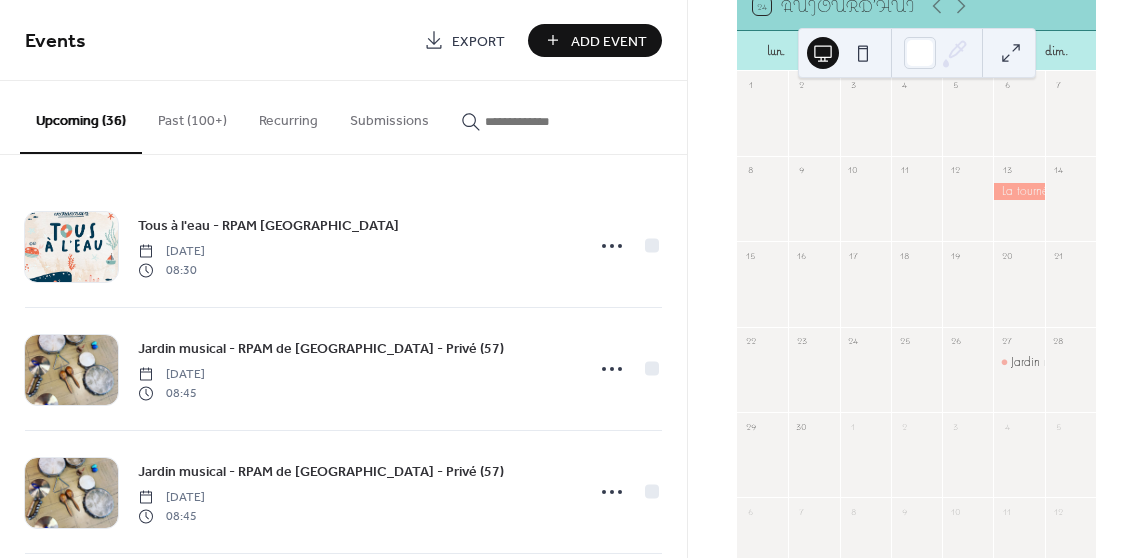 click at bounding box center (1018, 208) 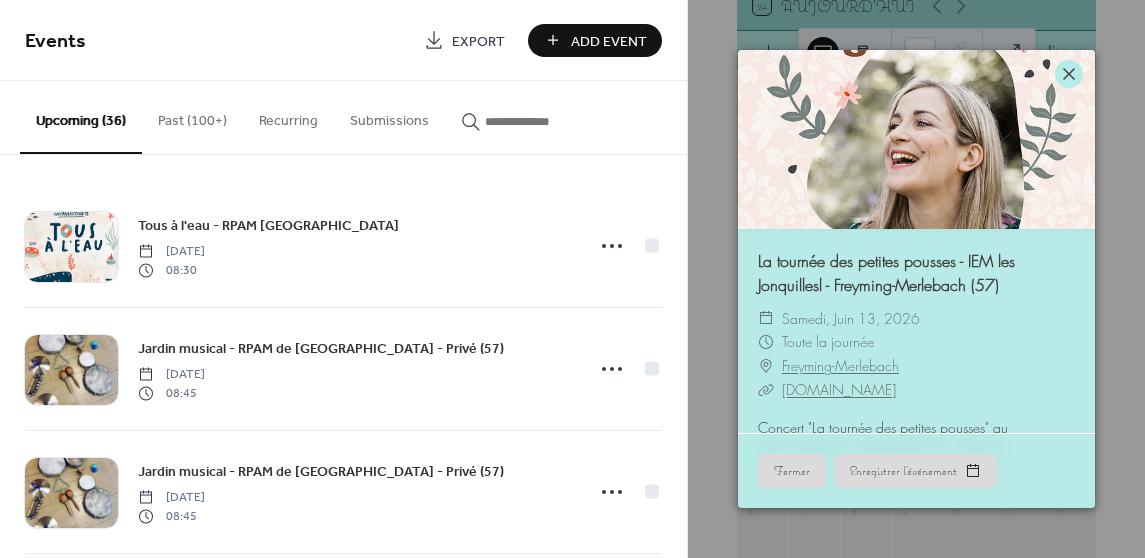 click 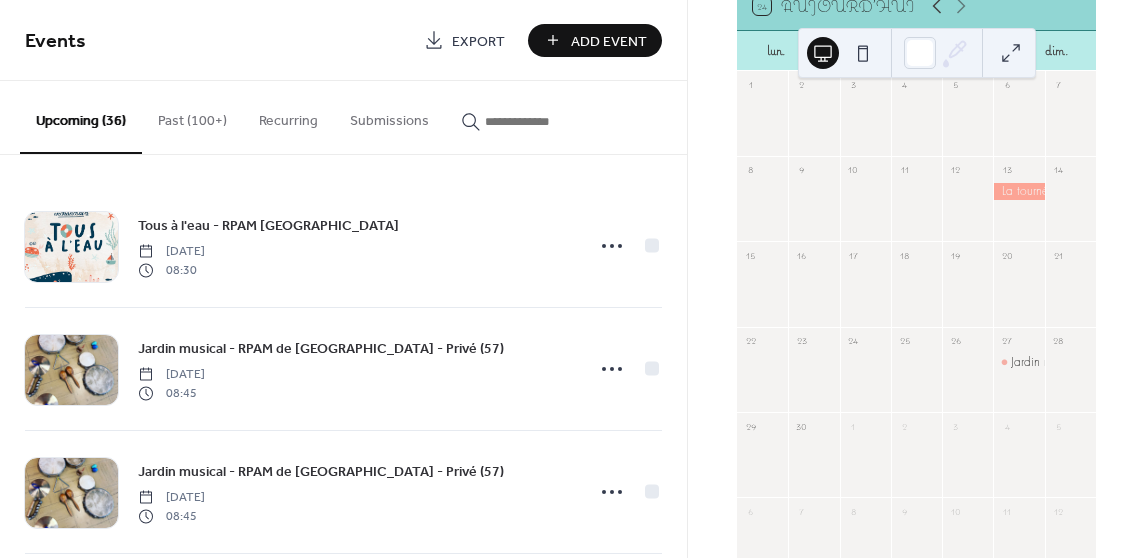 click 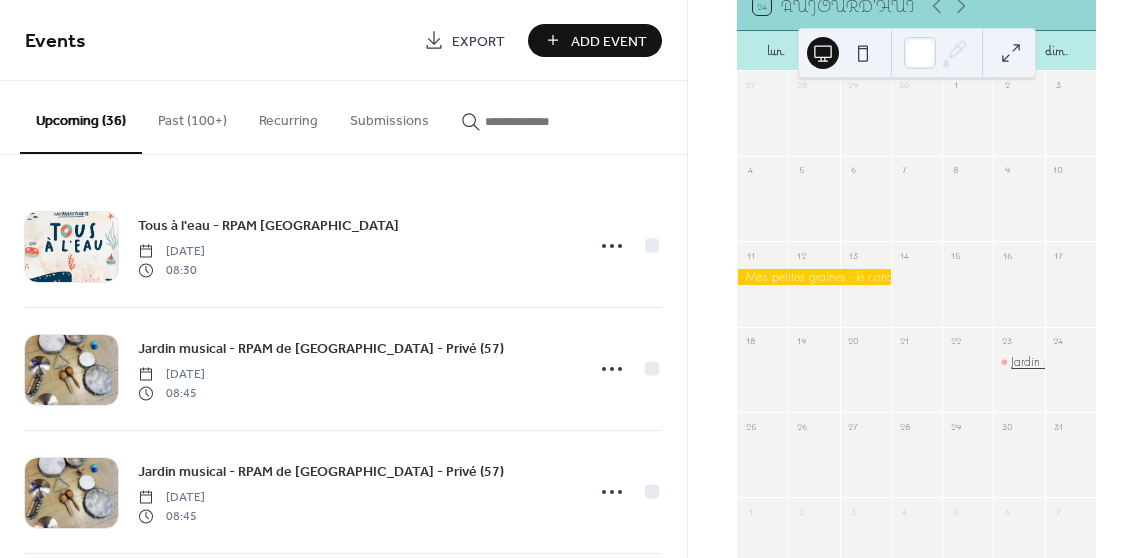 click on "Jardin musical - Porcelette - Privé" at bounding box center [1091, 362] 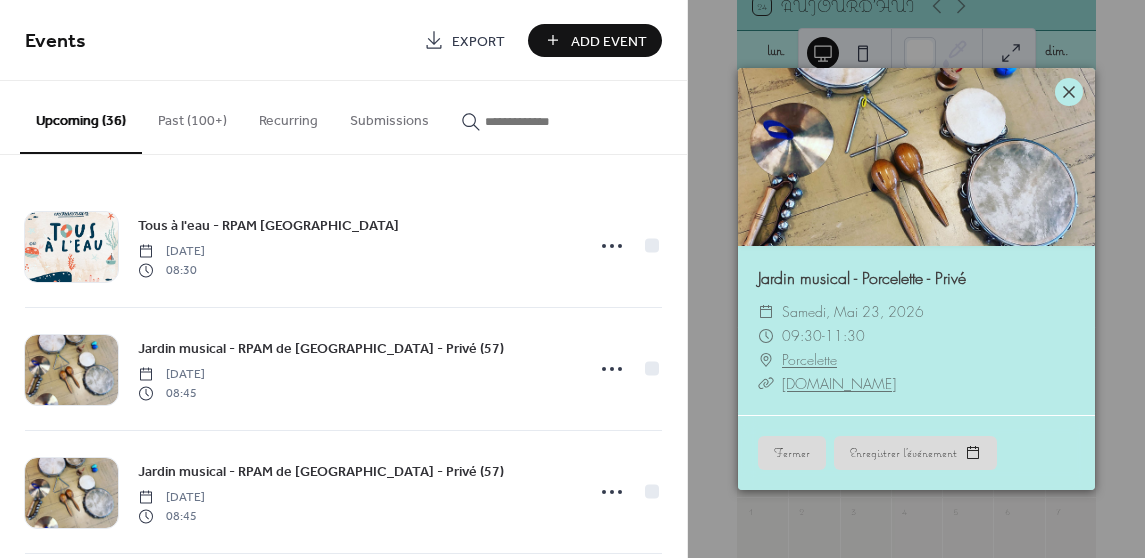 click 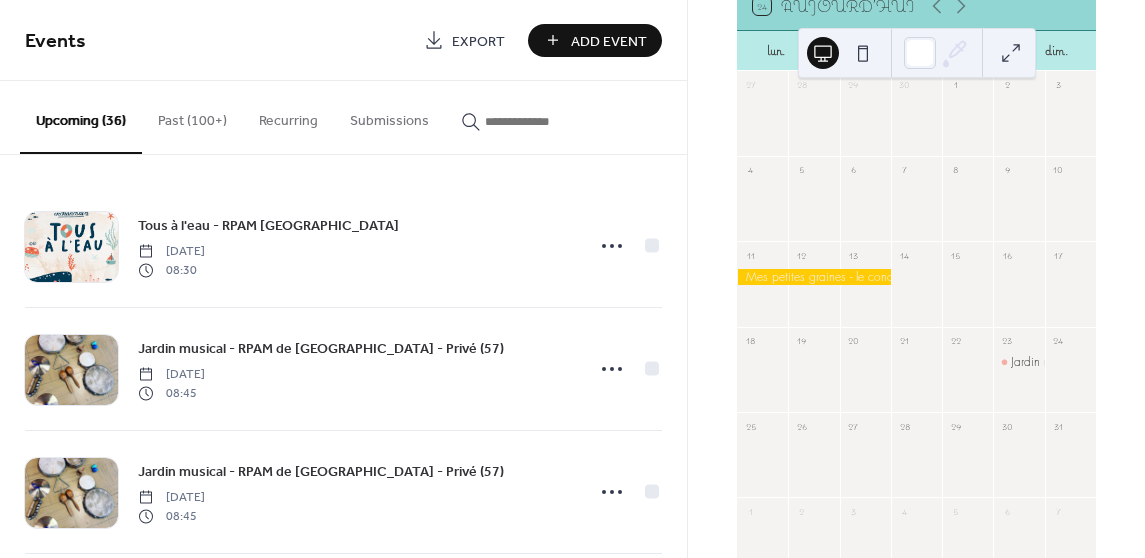 click at bounding box center (814, 277) 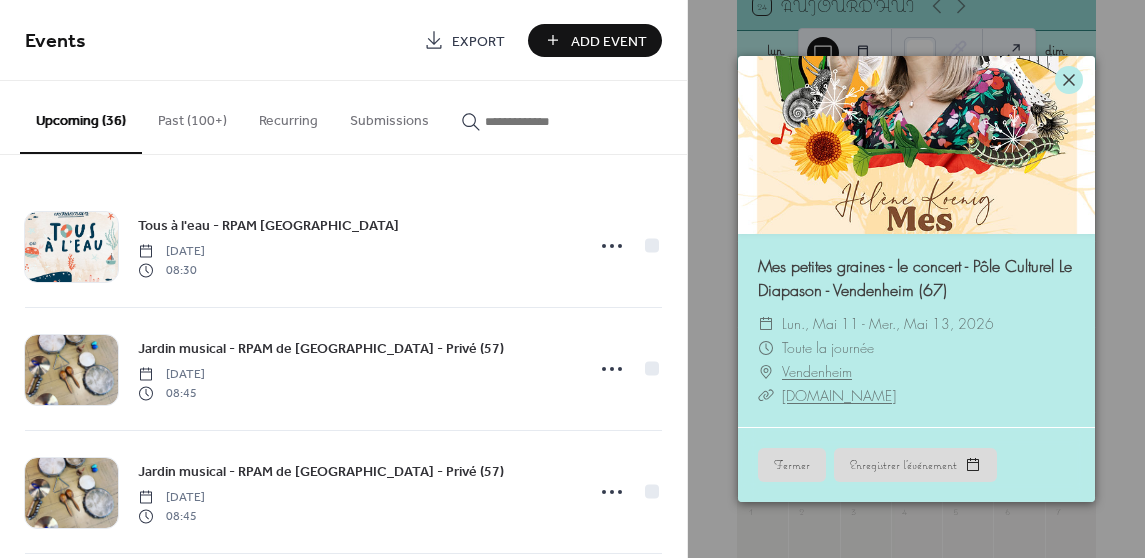 click 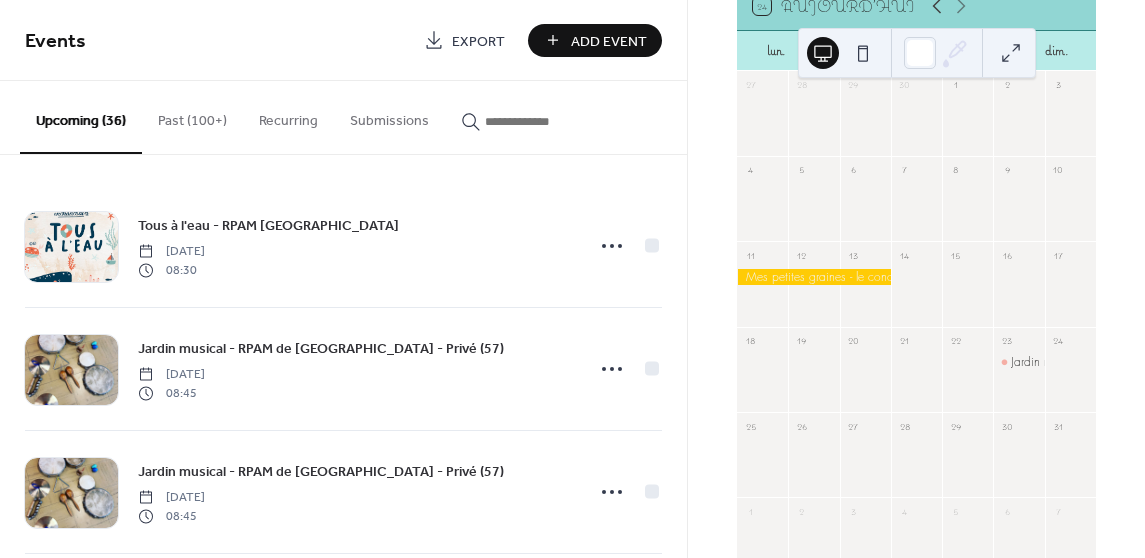 click 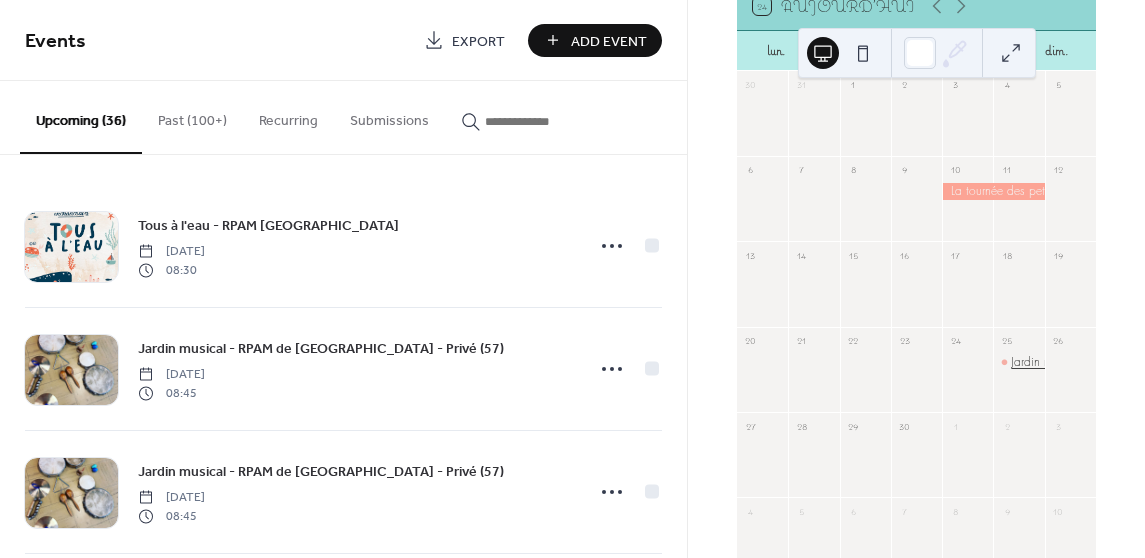 click on "Jardin musical - Porcelette - Privé" at bounding box center [1091, 362] 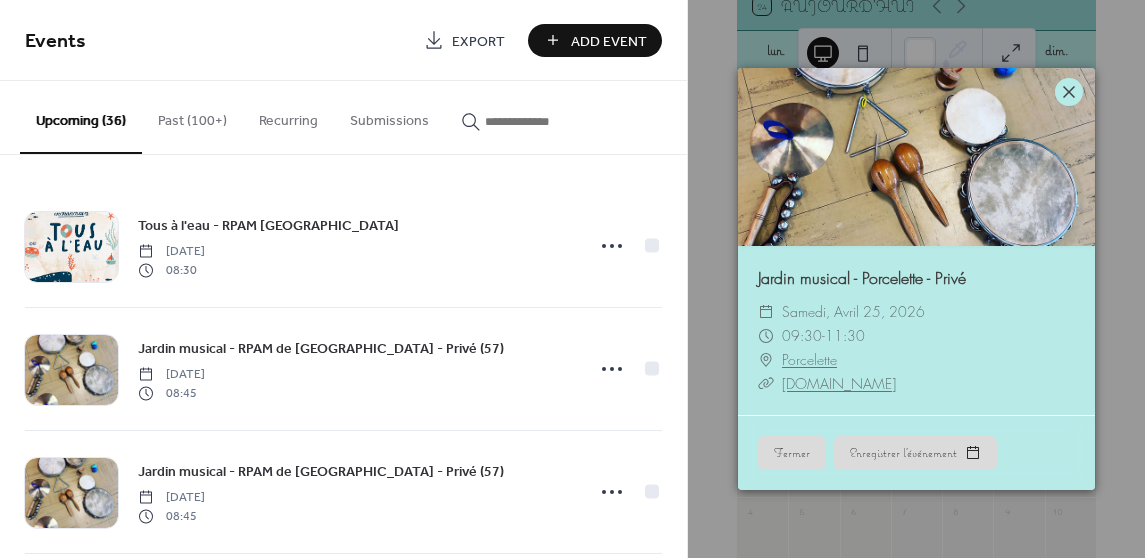 click 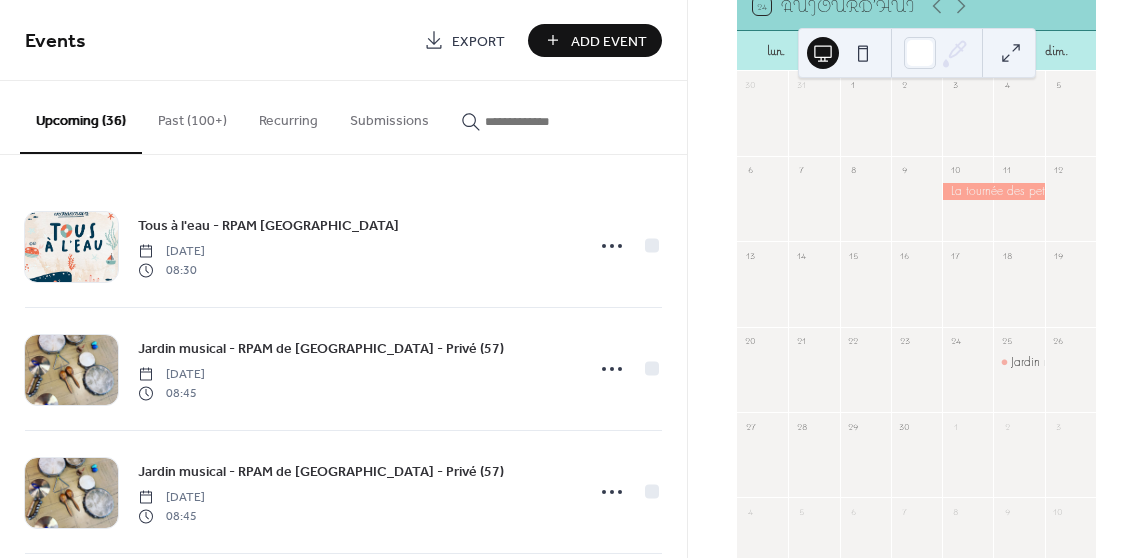 click at bounding box center [993, 191] 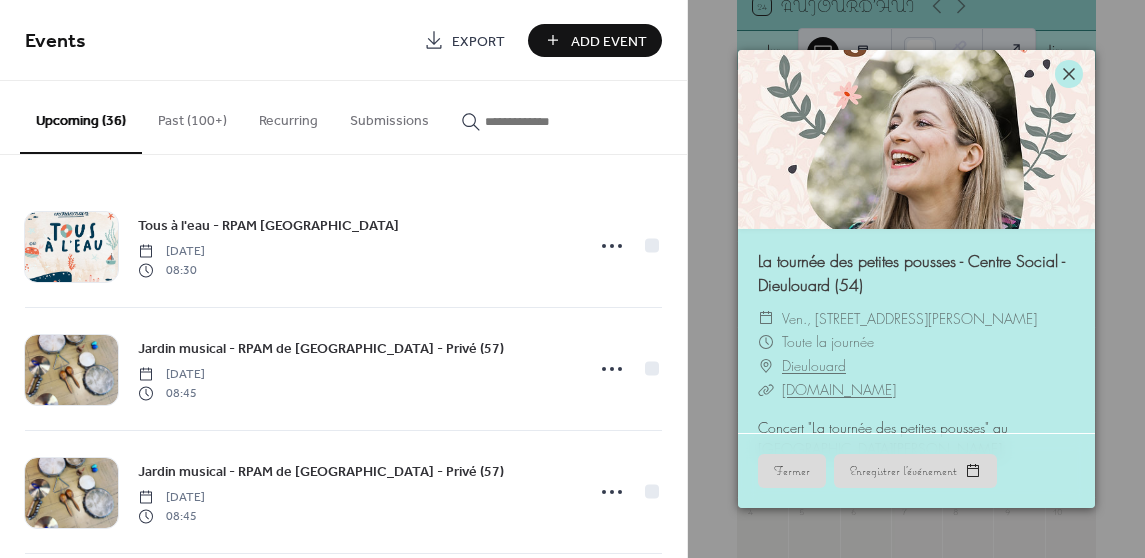 click 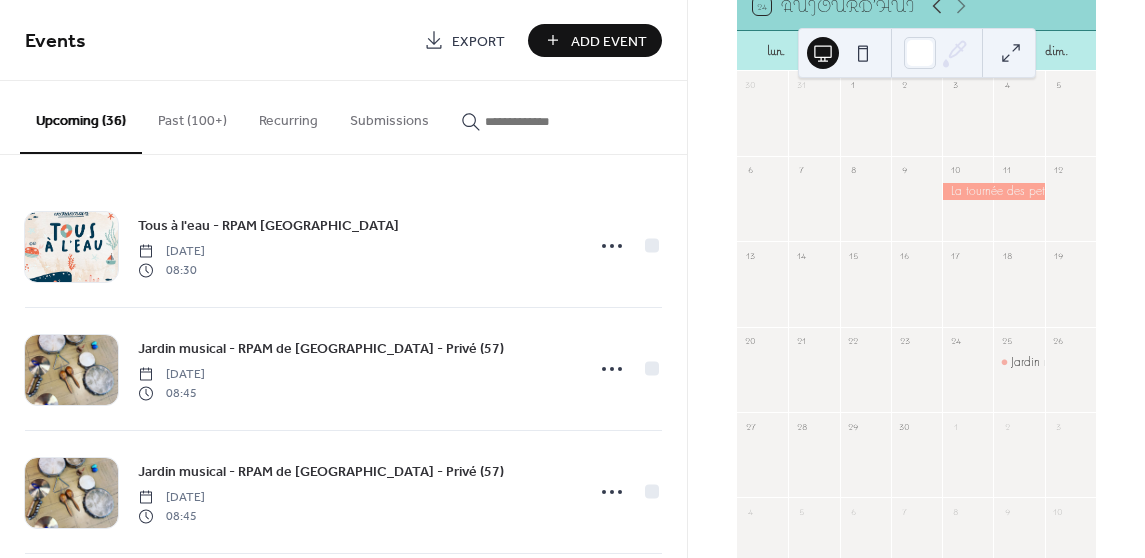 click 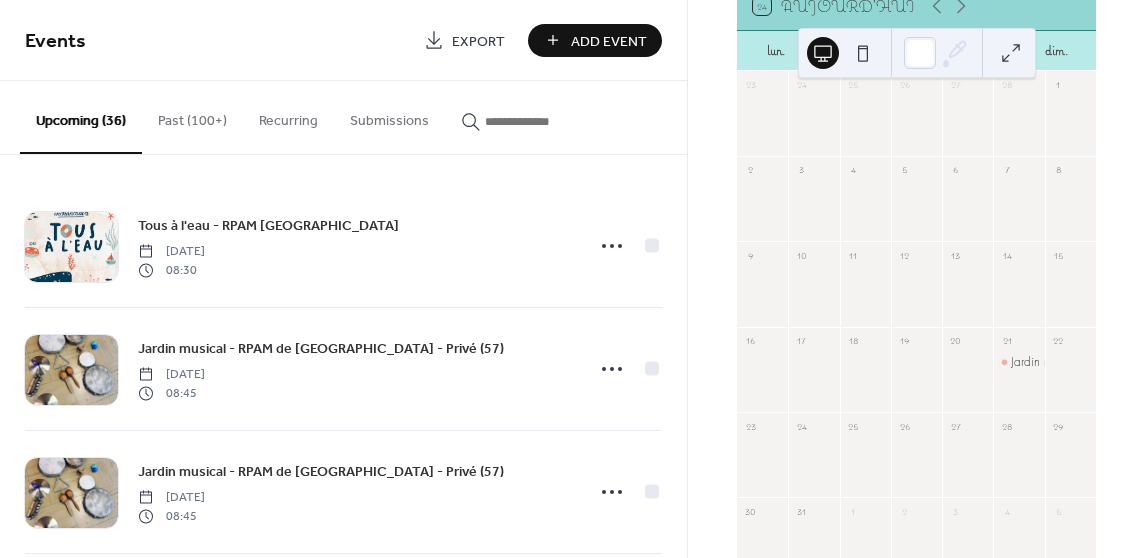 click on "Jardin musical - Porcelette - Privé" at bounding box center [1018, 379] 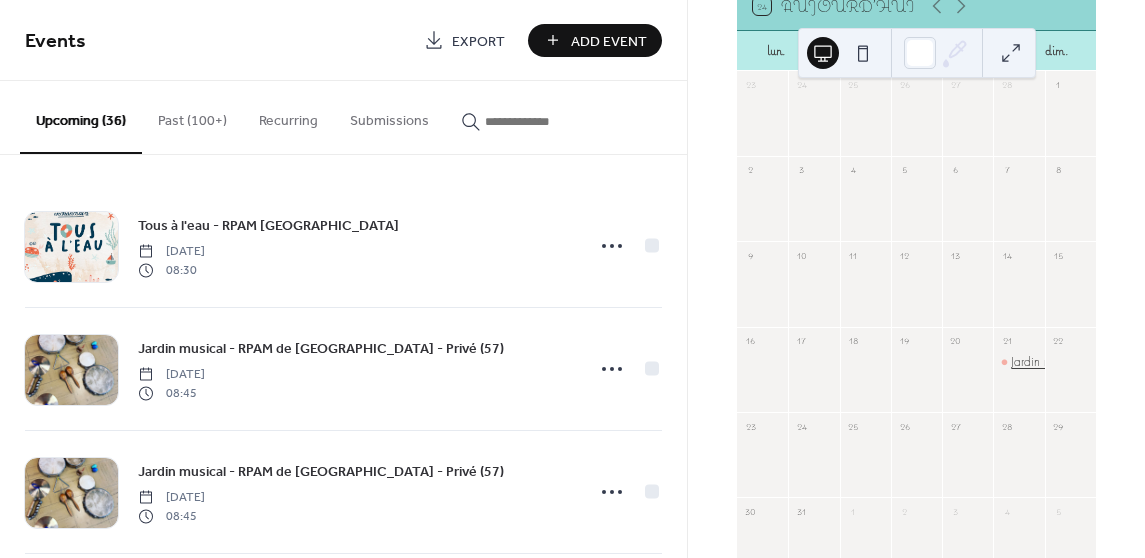 click on "Jardin musical - Porcelette - Privé" at bounding box center [1091, 362] 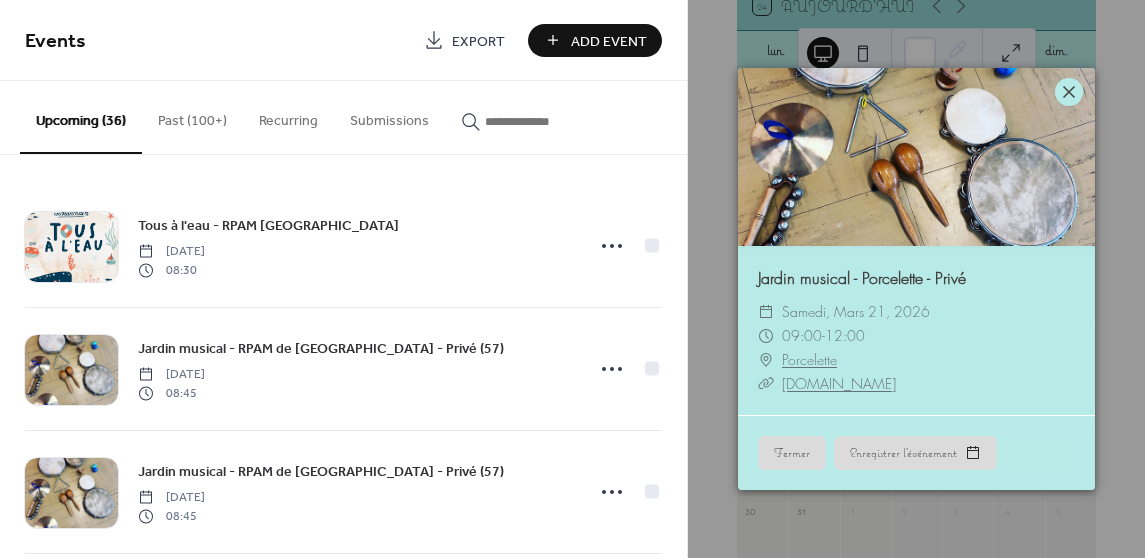 click 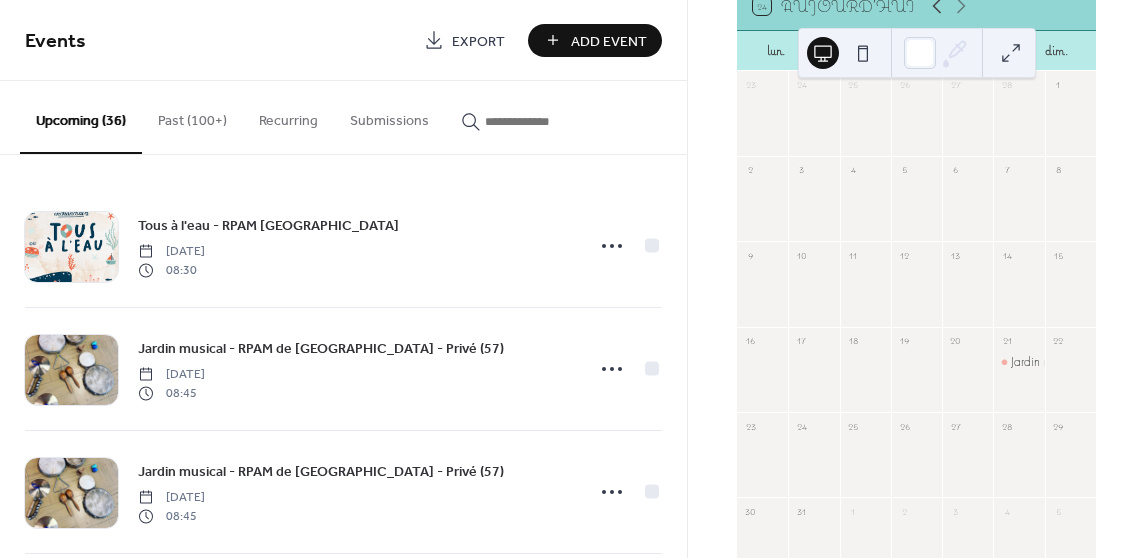 click 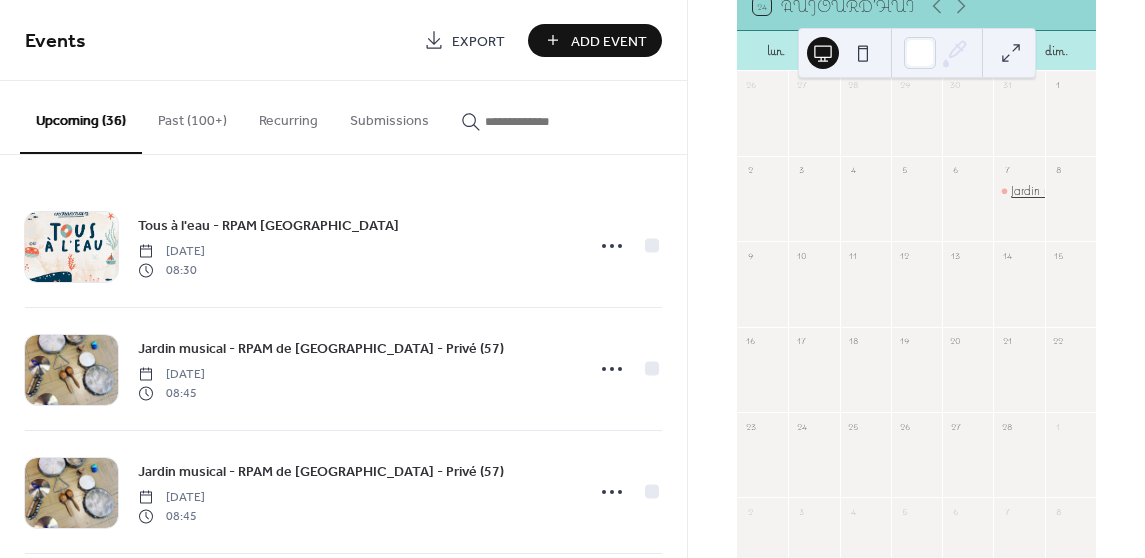 click on "Jardin musical - Porcelette - Privé" at bounding box center [1091, 191] 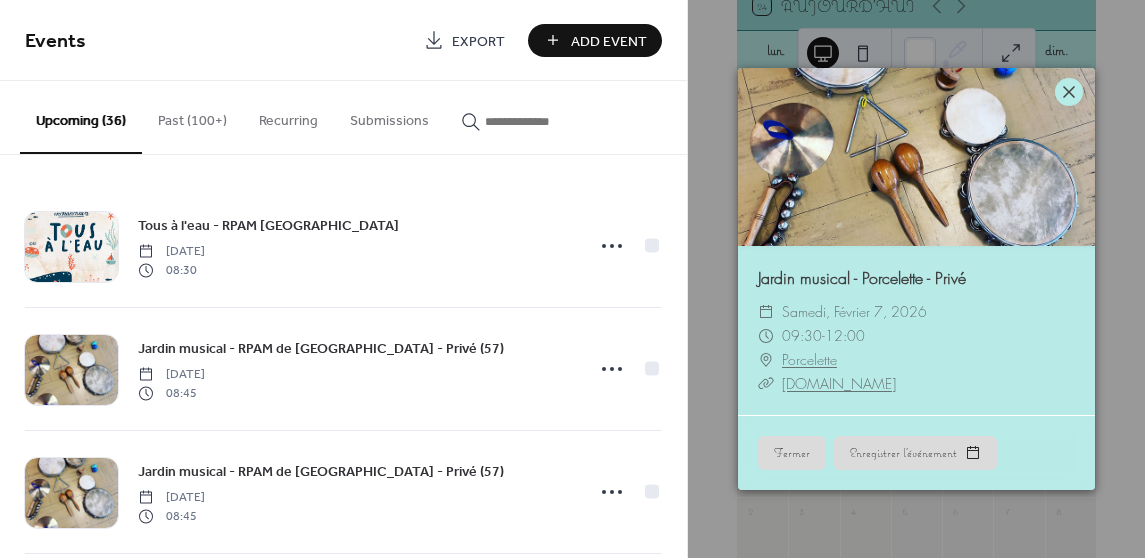 click 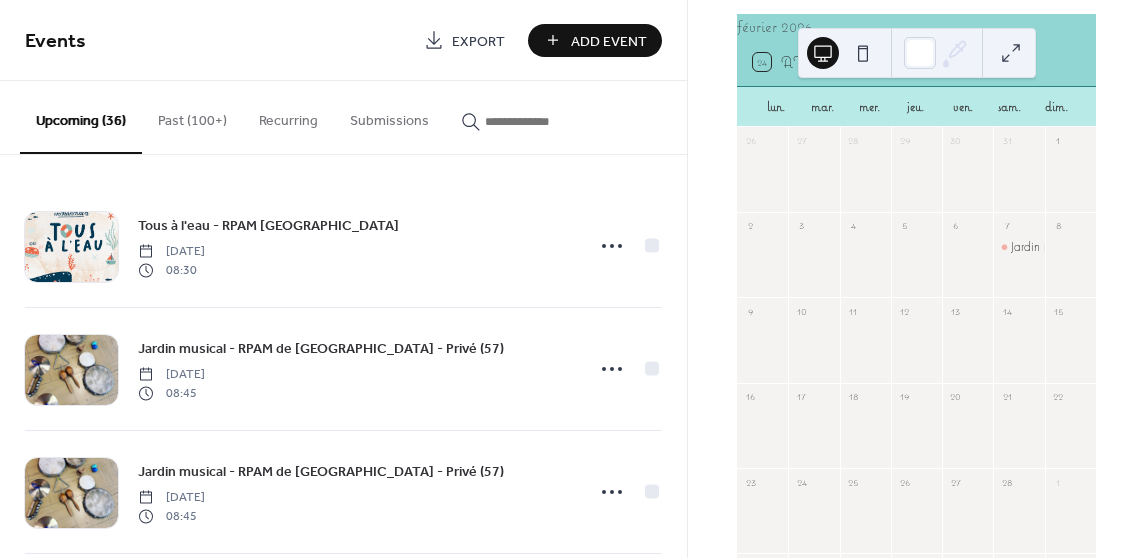 scroll, scrollTop: 99, scrollLeft: 0, axis: vertical 